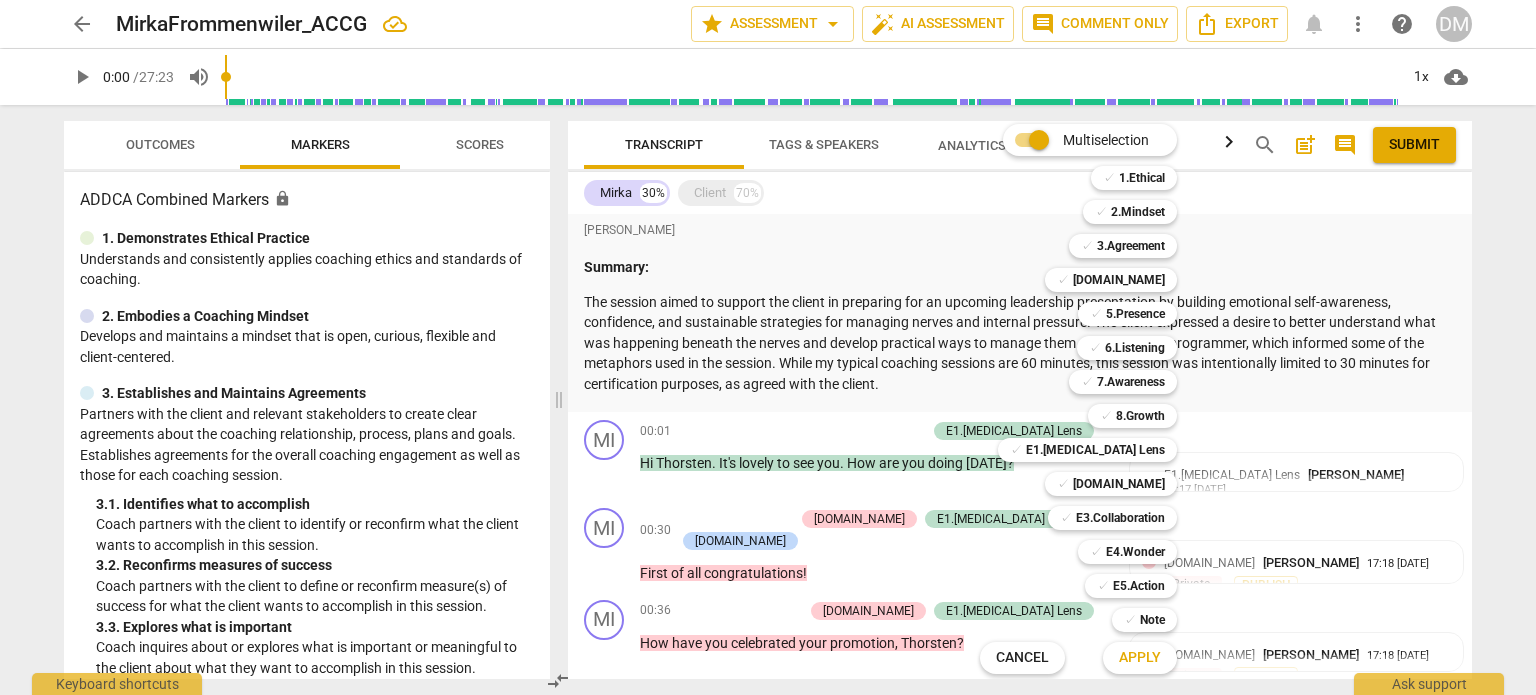 scroll, scrollTop: 0, scrollLeft: 0, axis: both 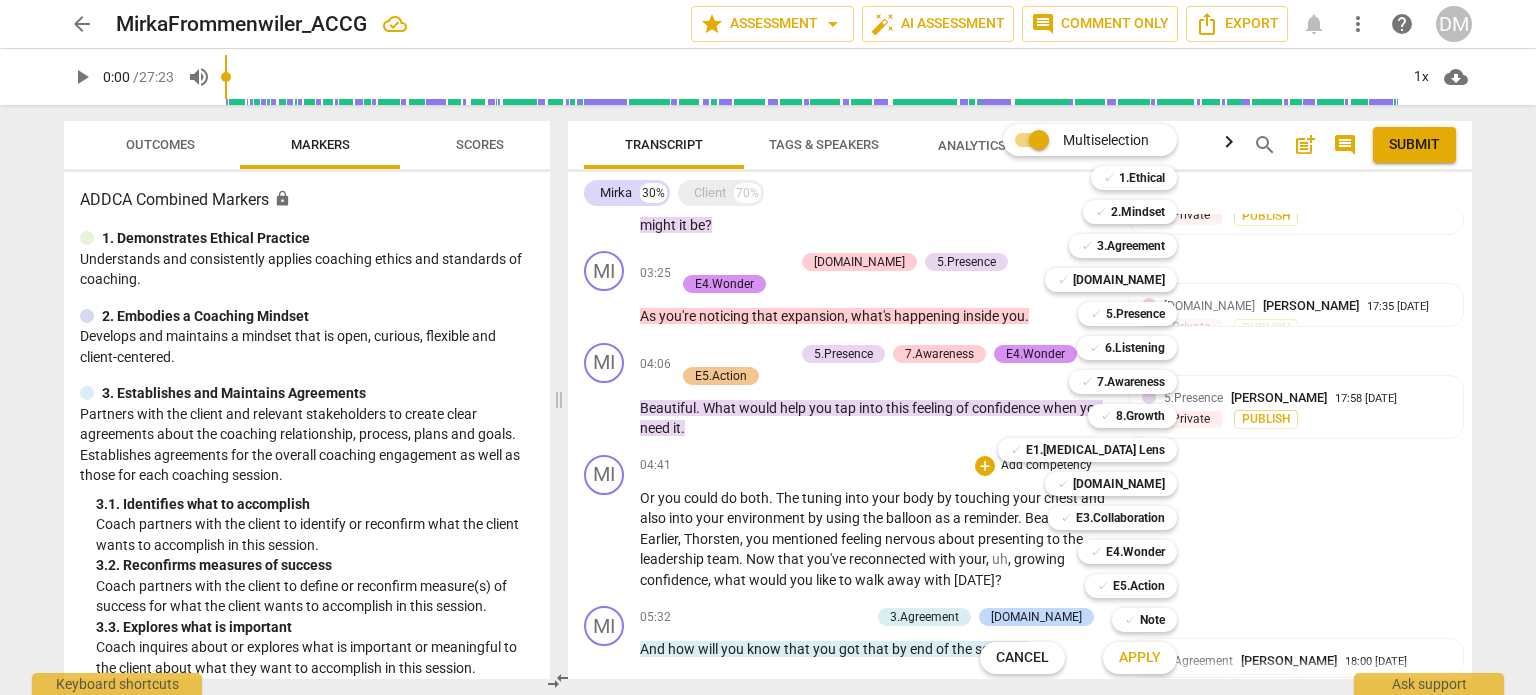 click at bounding box center [768, 347] 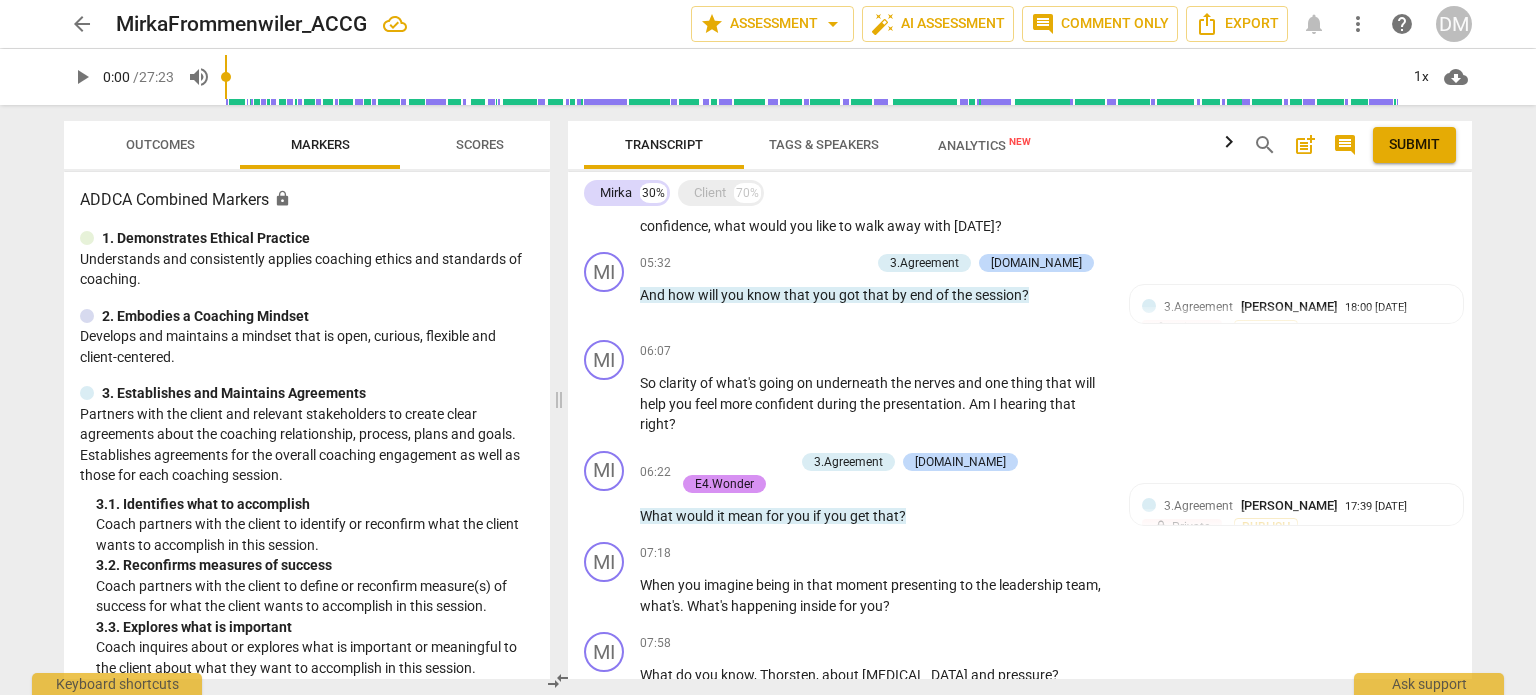 scroll, scrollTop: 1529, scrollLeft: 0, axis: vertical 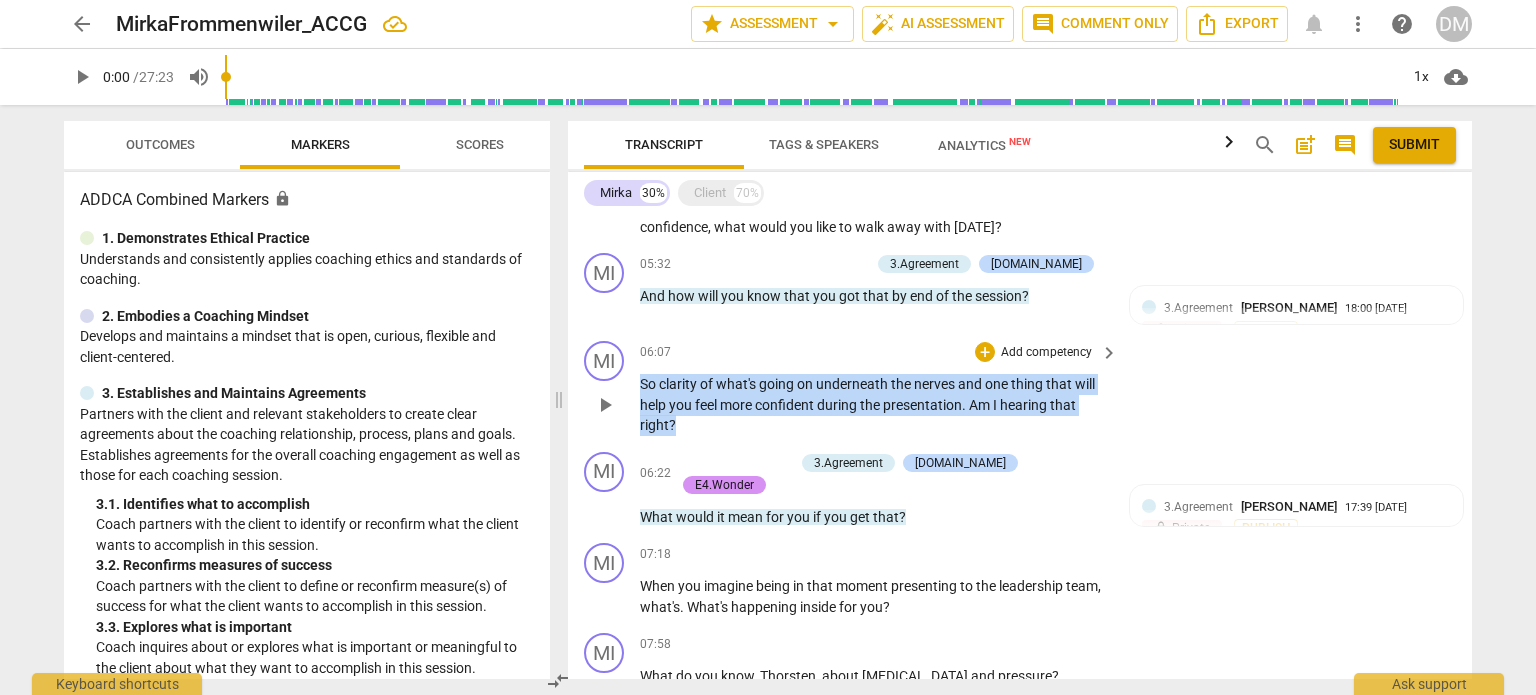 drag, startPoint x: 640, startPoint y: 371, endPoint x: 1017, endPoint y: 405, distance: 378.53006 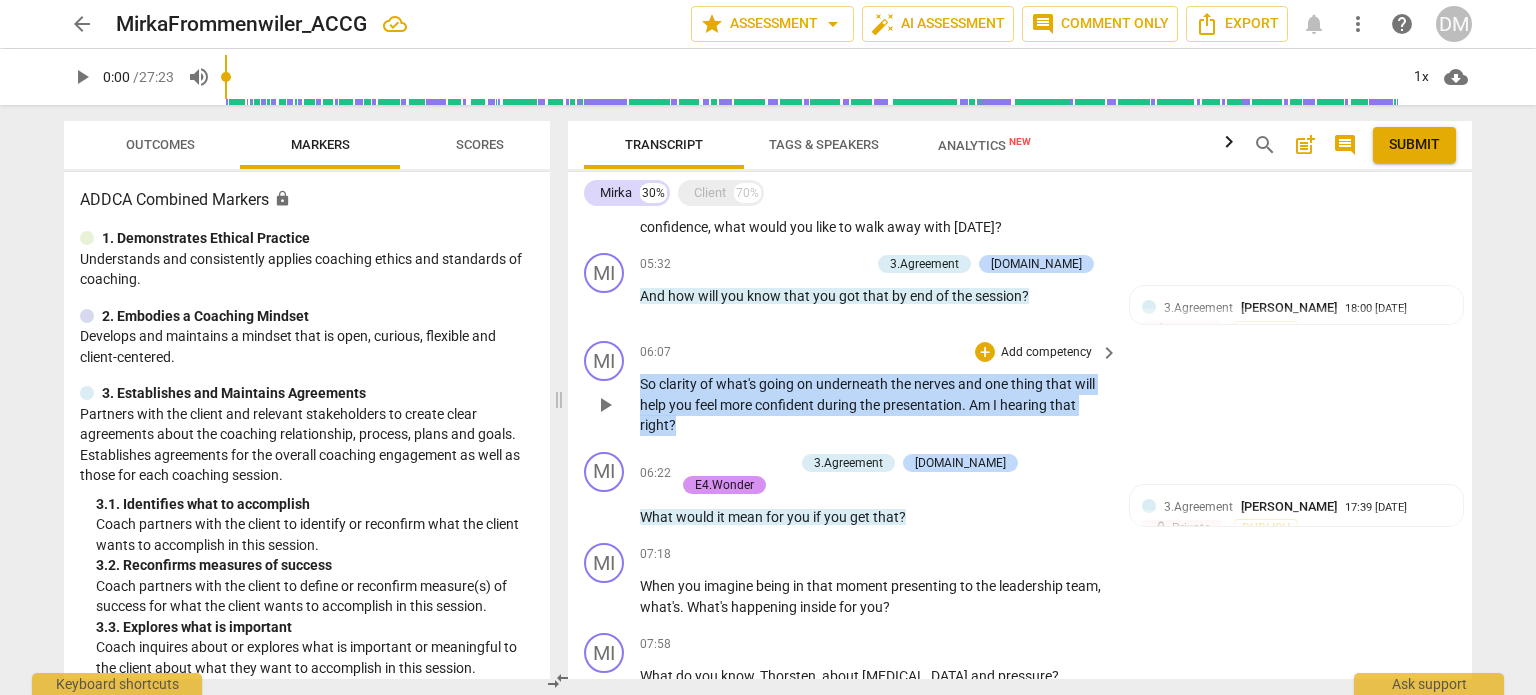 click on "So   clarity   of   what's   going   on   underneath   the   nerves   and   one   thing   that   will   help   you   feel   more   confident   during   the   presentation .   Am   I   hearing   that   right ?" at bounding box center [874, 405] 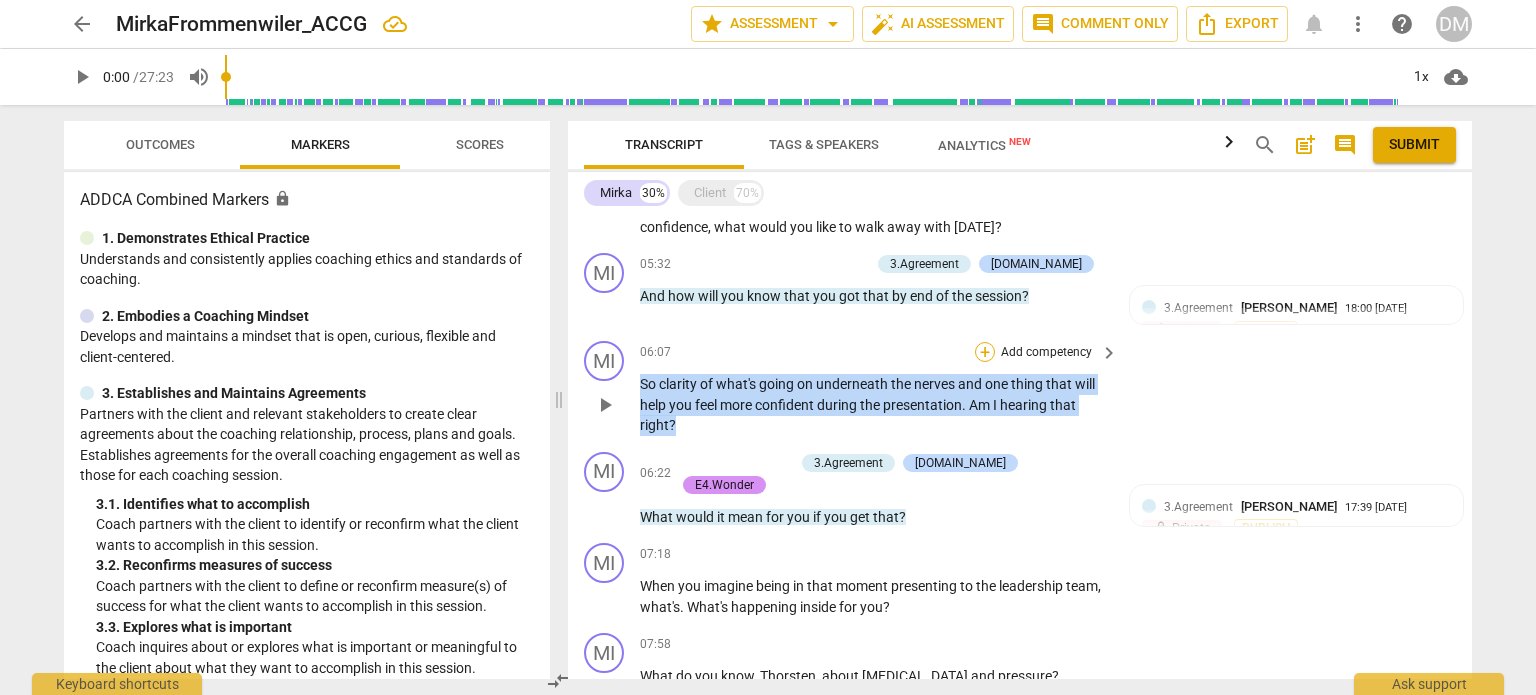 click on "+" at bounding box center (985, 352) 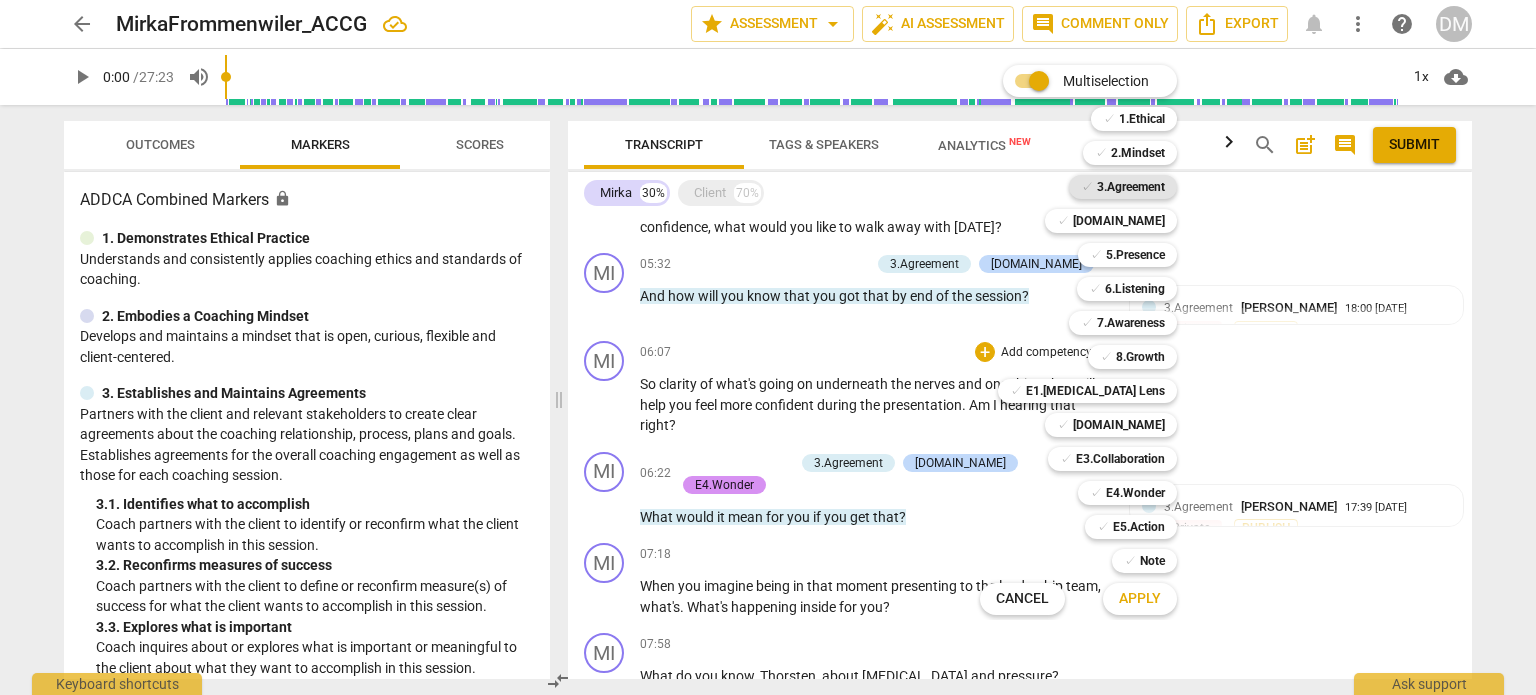 click on "3.Agreement" at bounding box center (1131, 187) 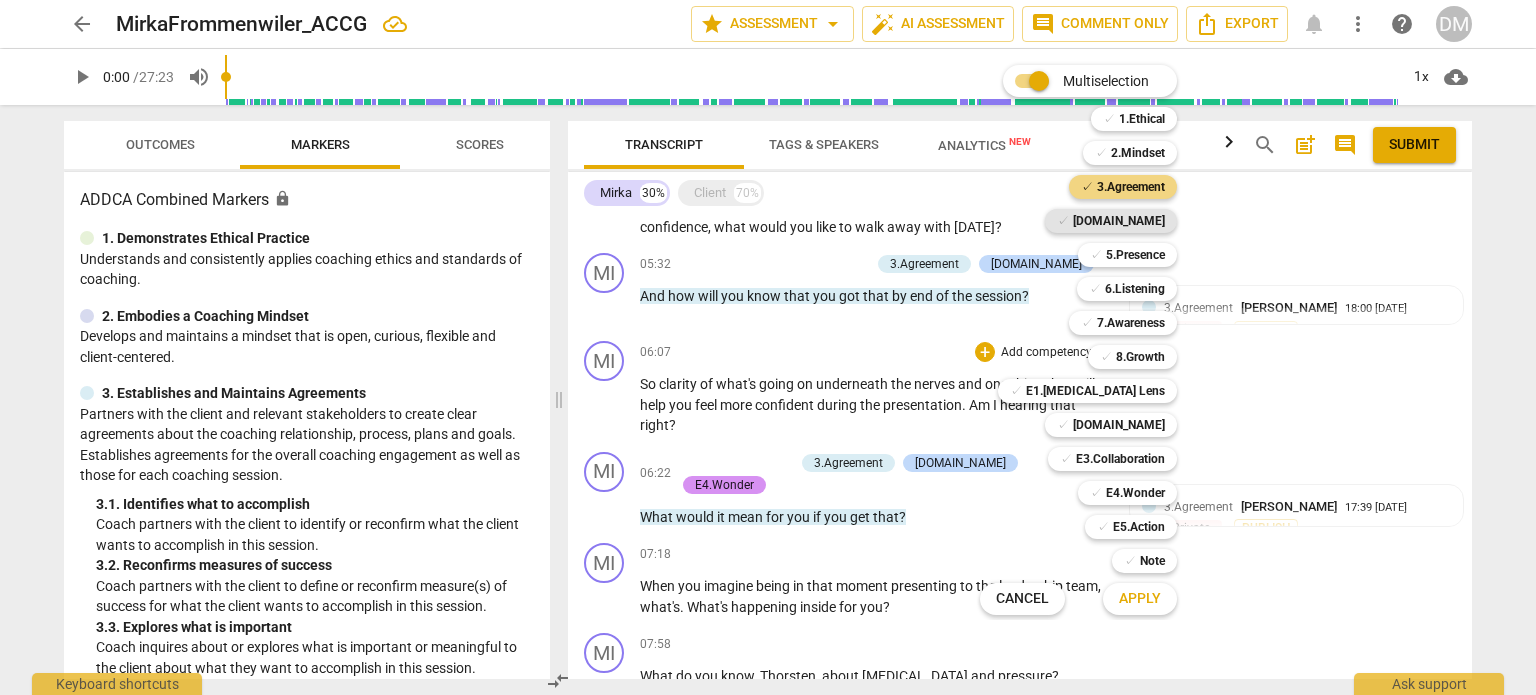 click on "[DOMAIN_NAME]" at bounding box center (1119, 221) 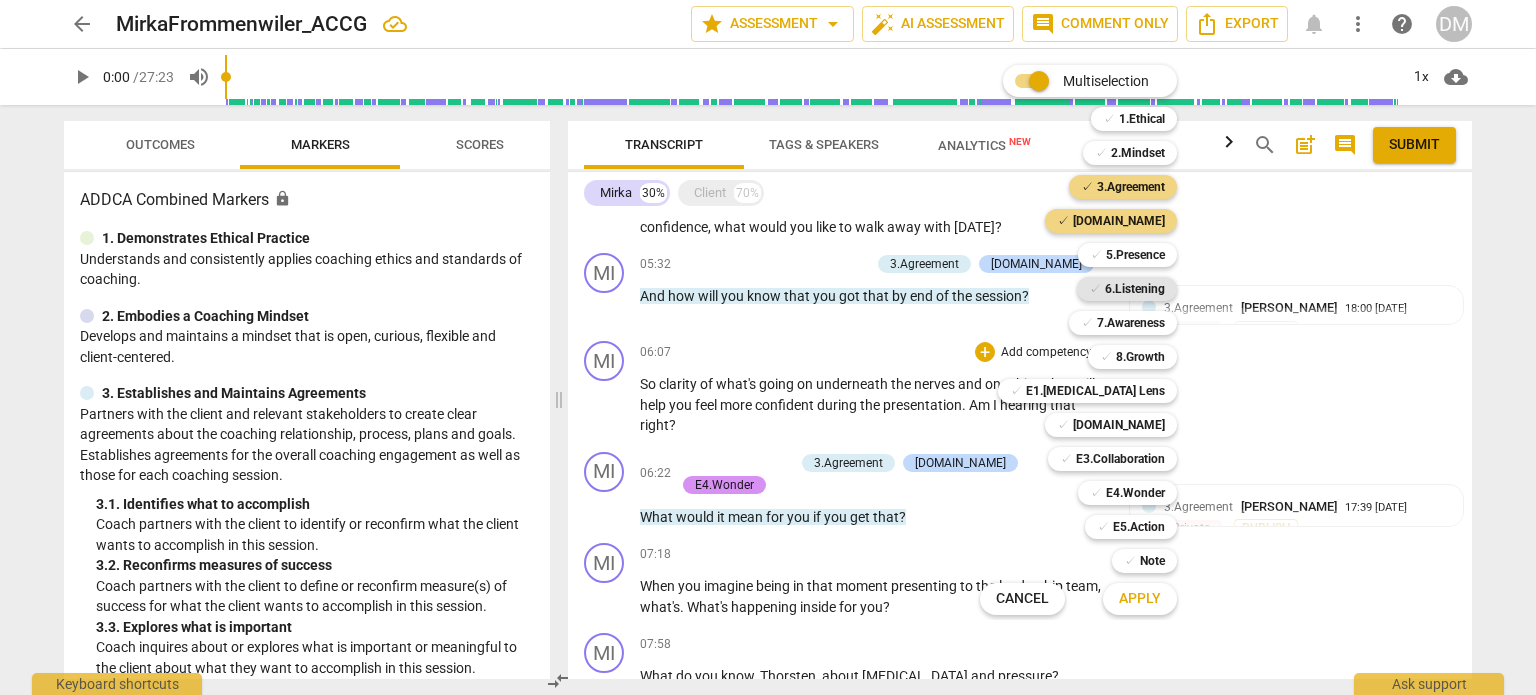 click on "6.Listening" at bounding box center (1135, 289) 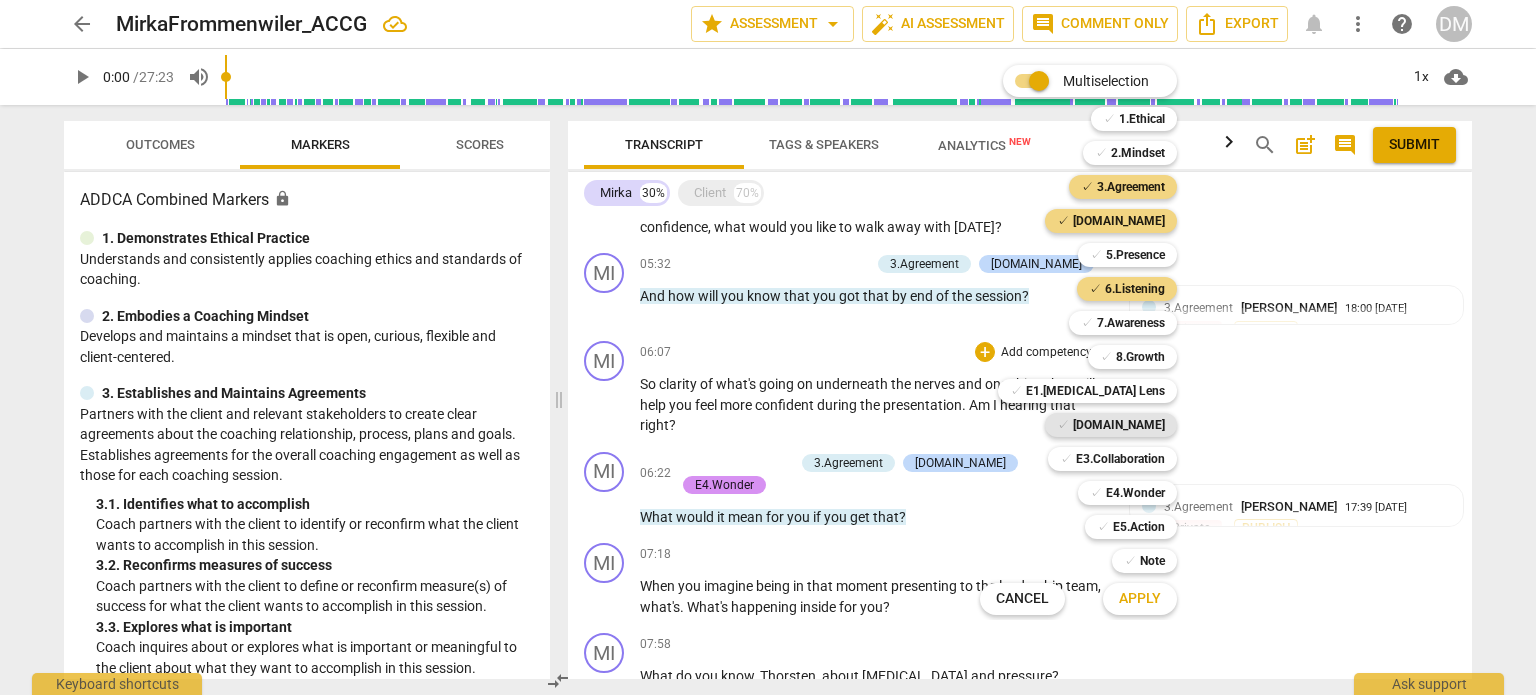 click on "[DOMAIN_NAME]" at bounding box center (1119, 425) 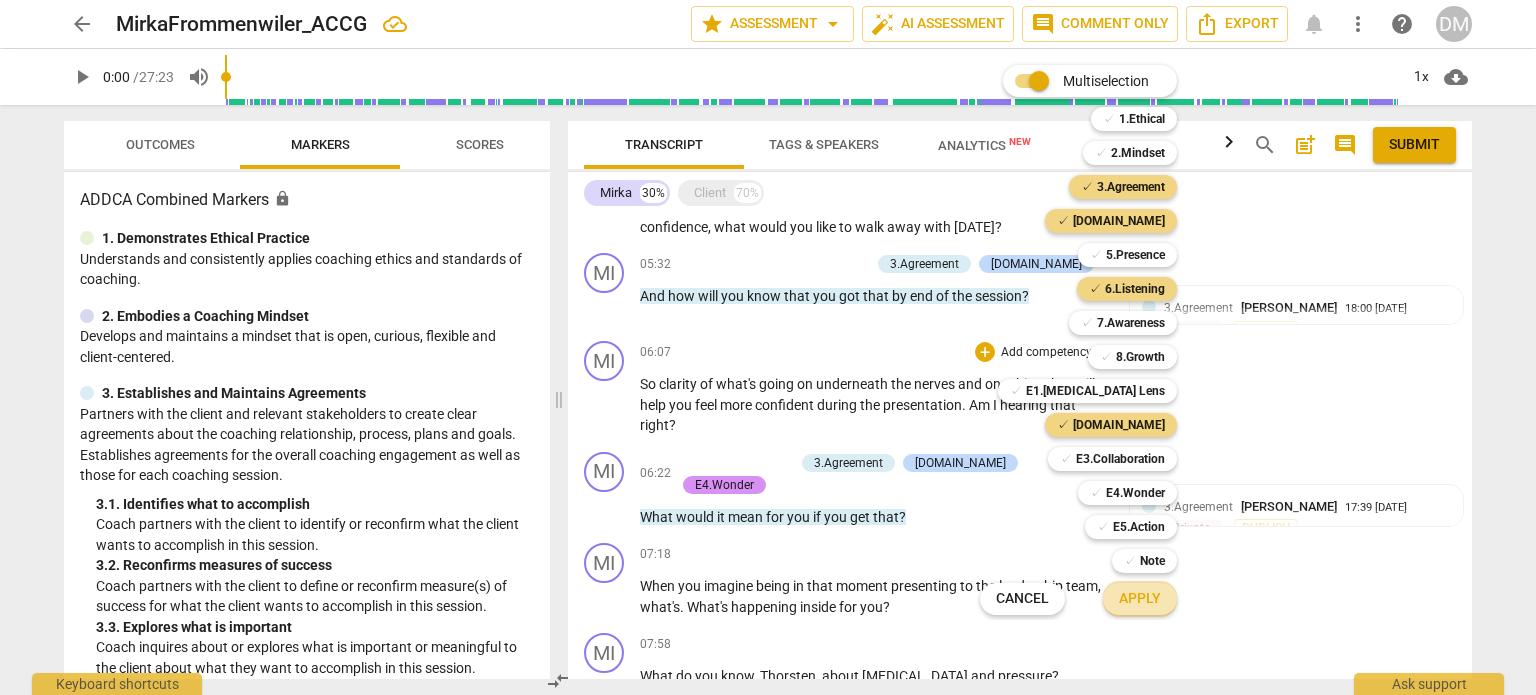 click on "Apply" at bounding box center (1140, 599) 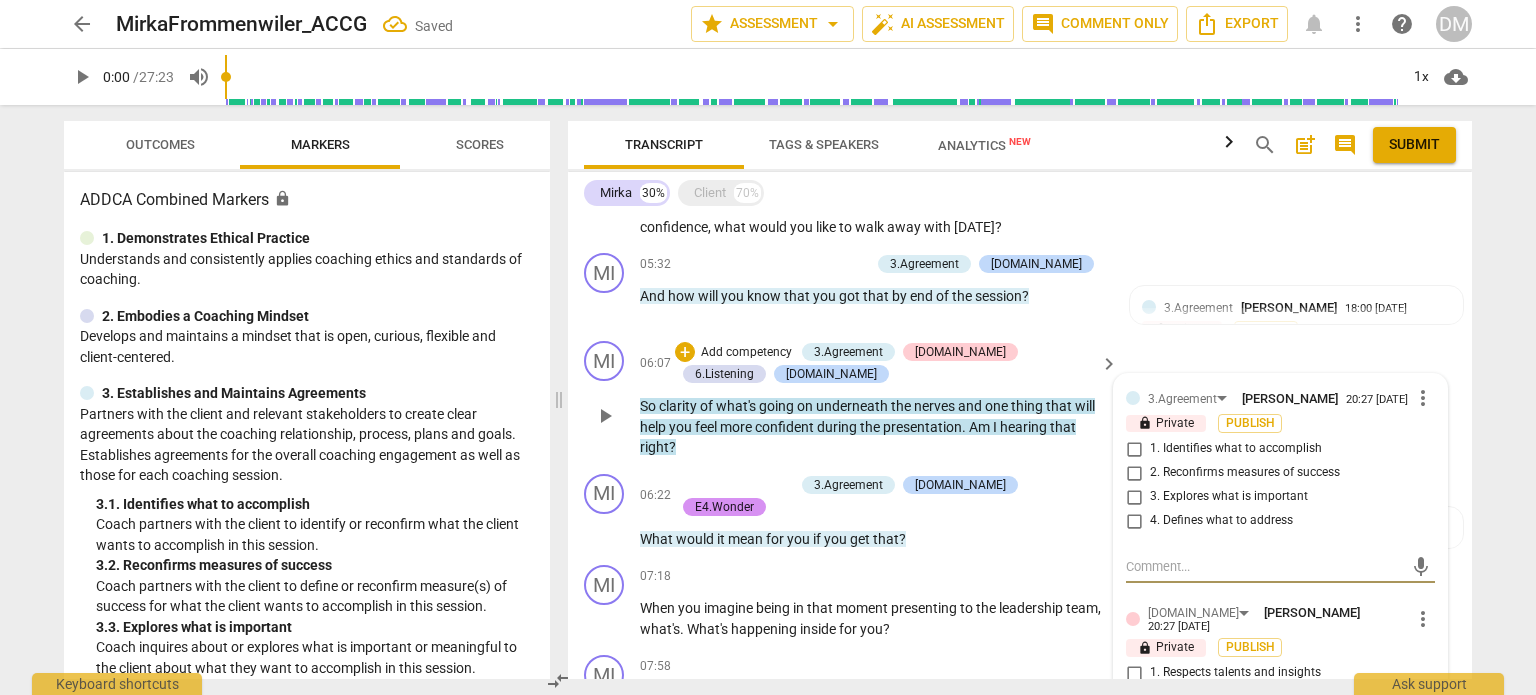 click on "2. Reconfirms measures of success" at bounding box center [1134, 473] 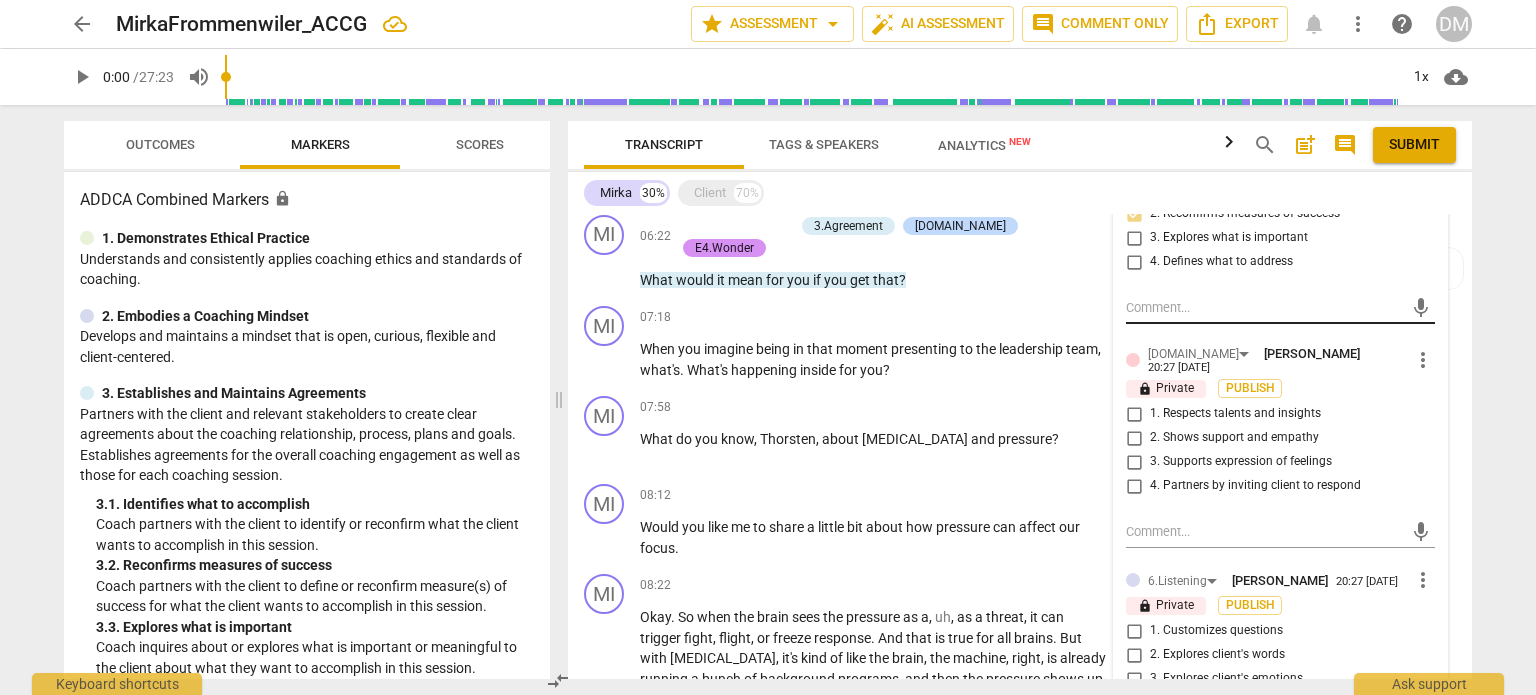 scroll, scrollTop: 1789, scrollLeft: 0, axis: vertical 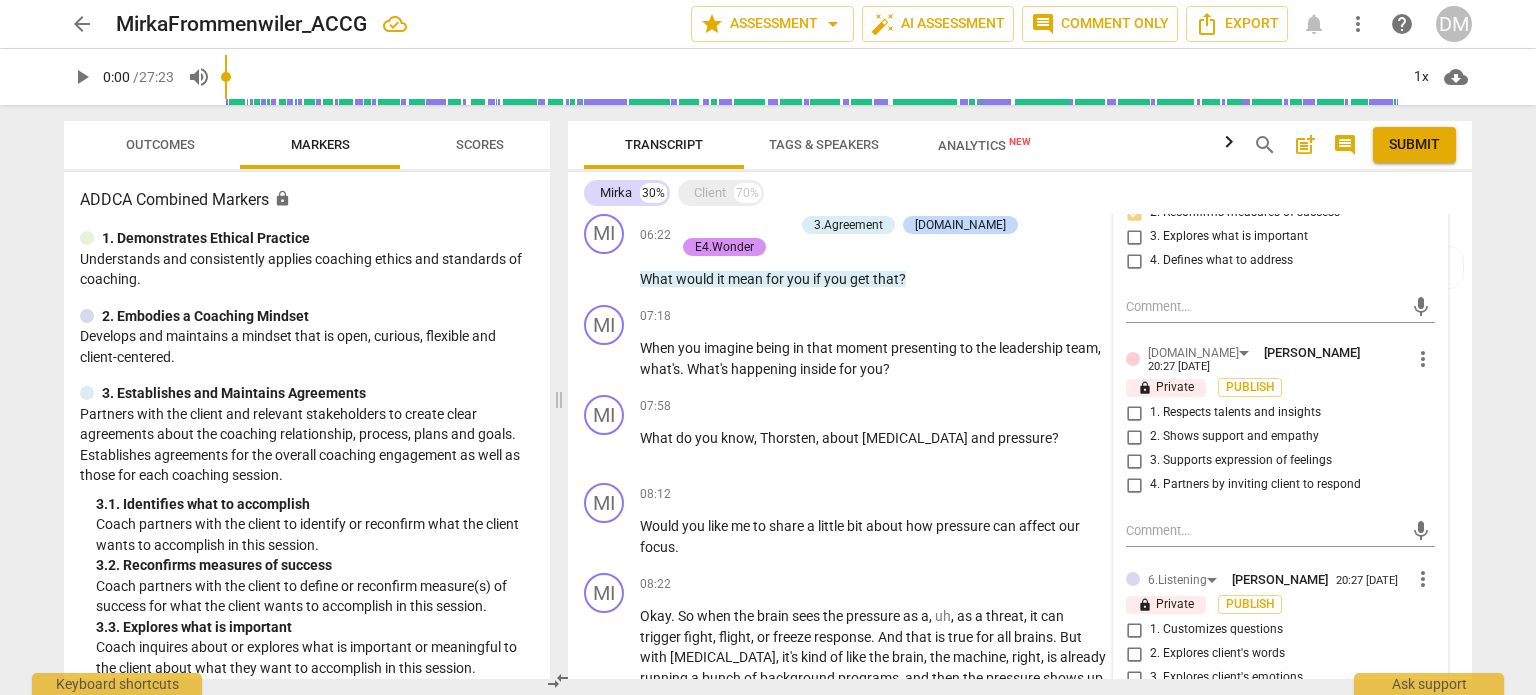 click on "4. Partners by inviting client to respond" at bounding box center [1134, 485] 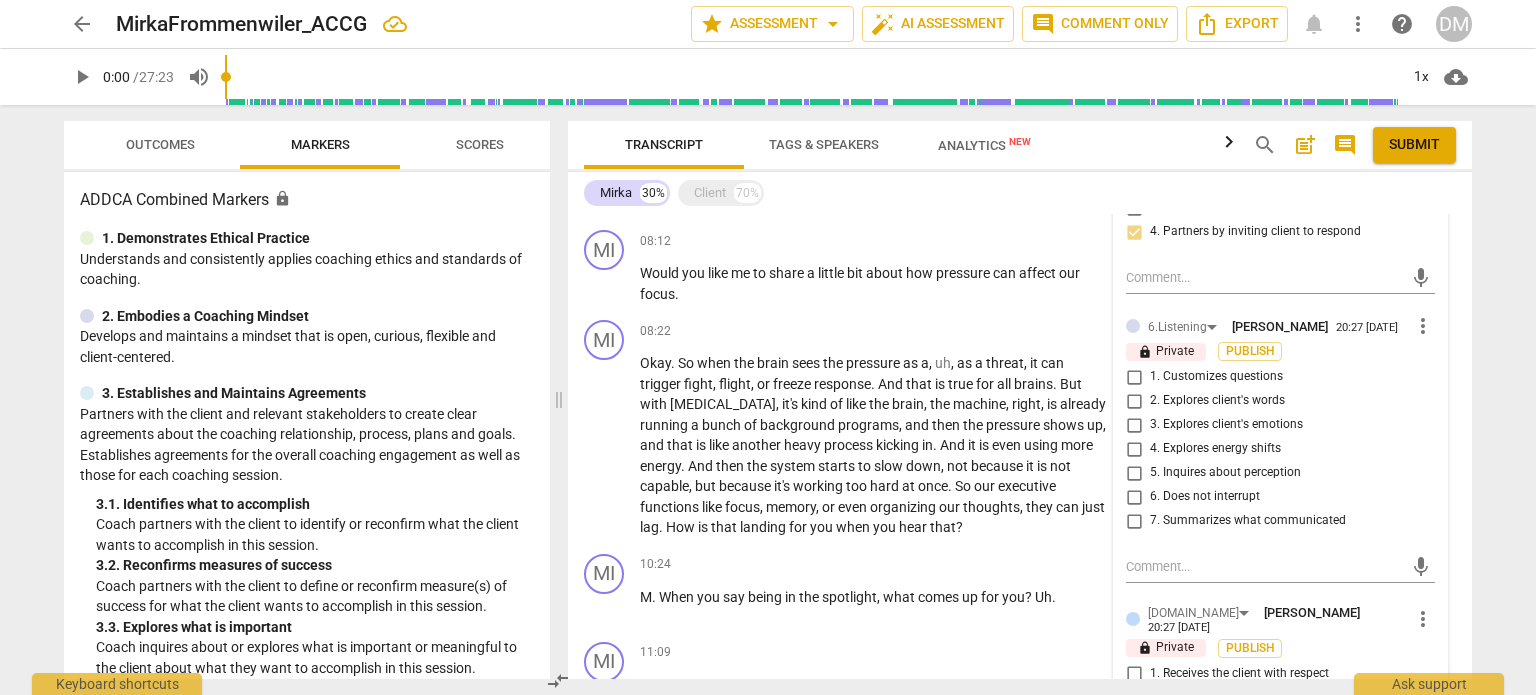 scroll, scrollTop: 2044, scrollLeft: 0, axis: vertical 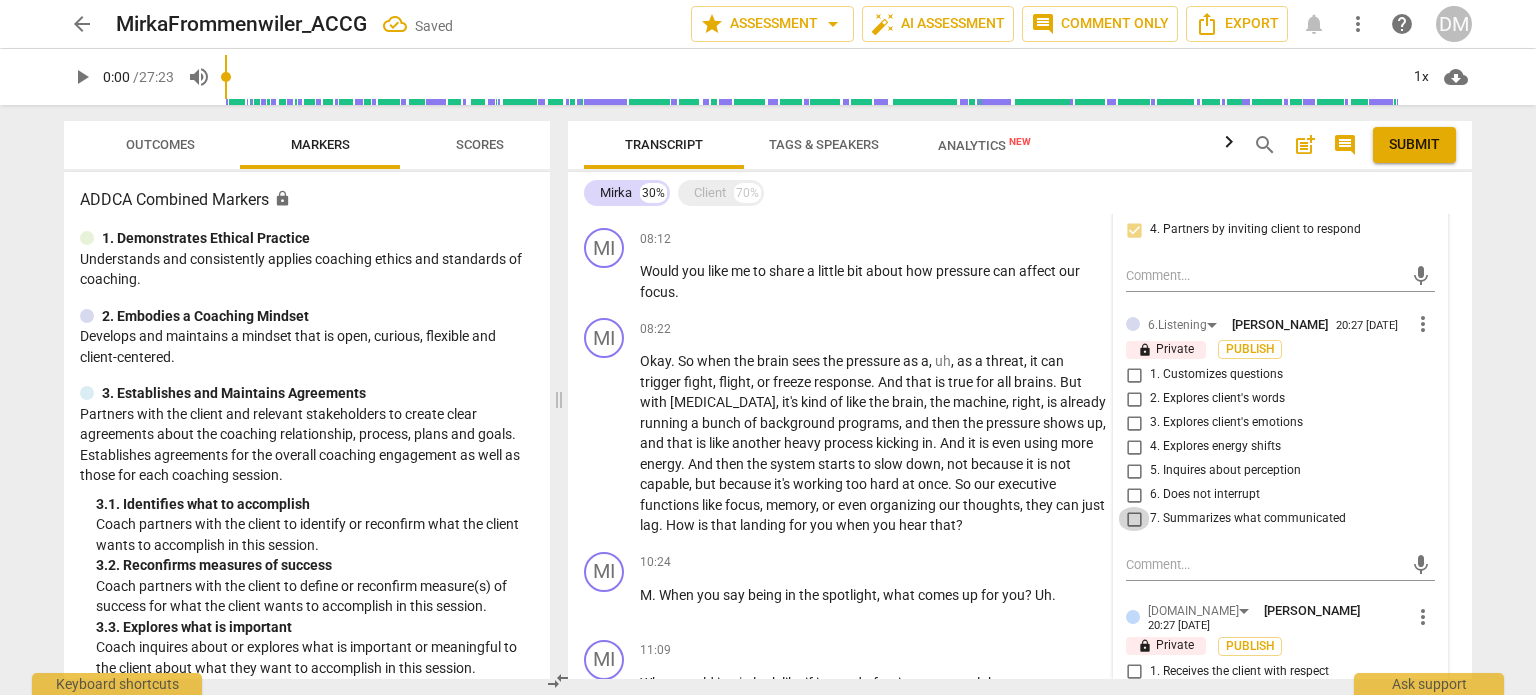 click on "7. Summarizes what communicated" at bounding box center (1134, 519) 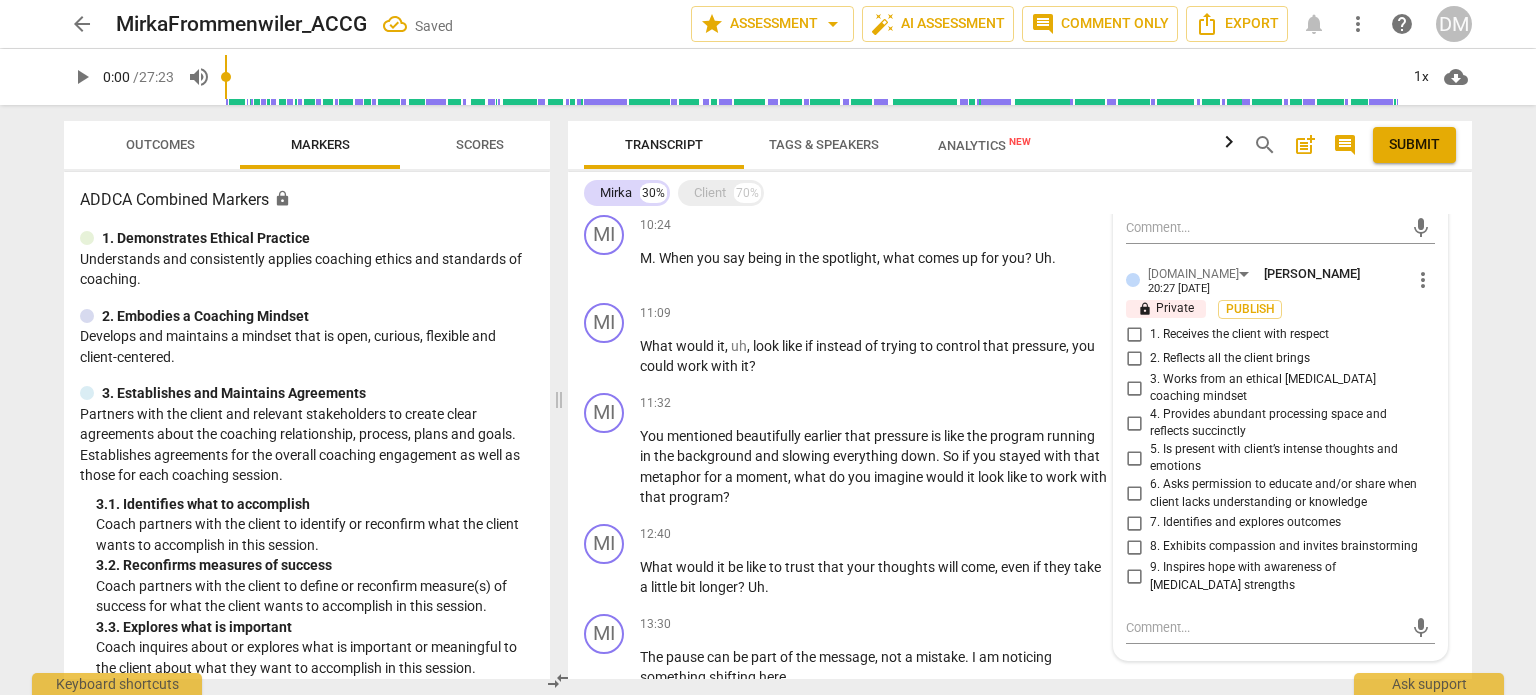 scroll, scrollTop: 2384, scrollLeft: 0, axis: vertical 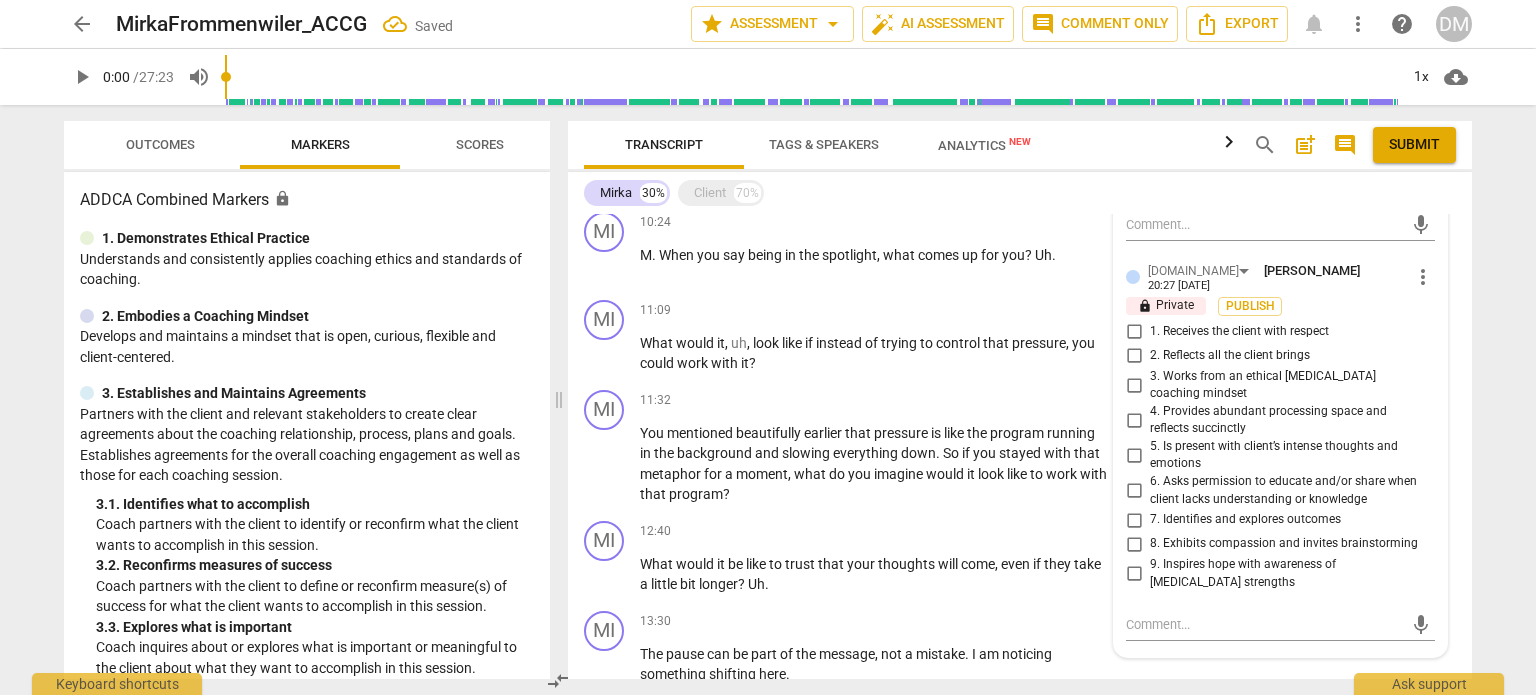 click on "2. Reflects all the client brings" at bounding box center [1134, 356] 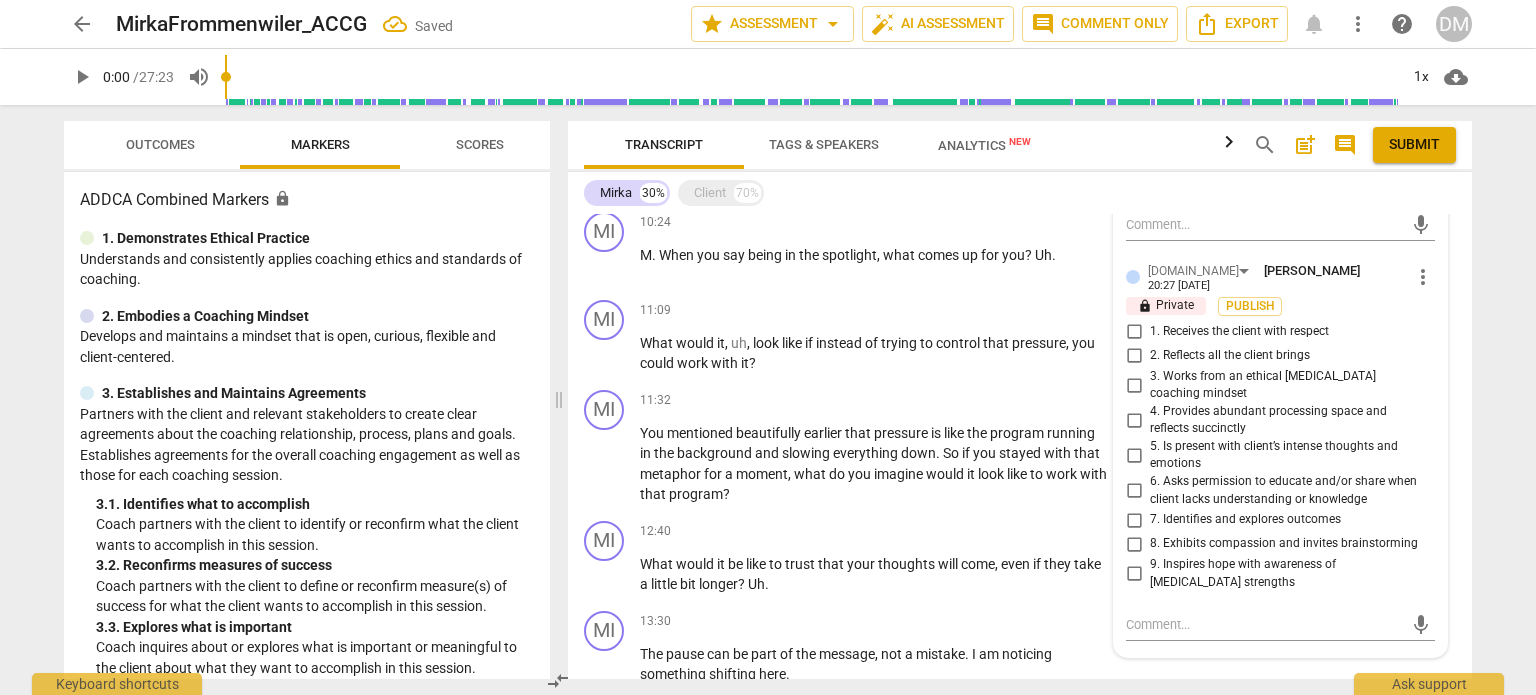 checkbox on "true" 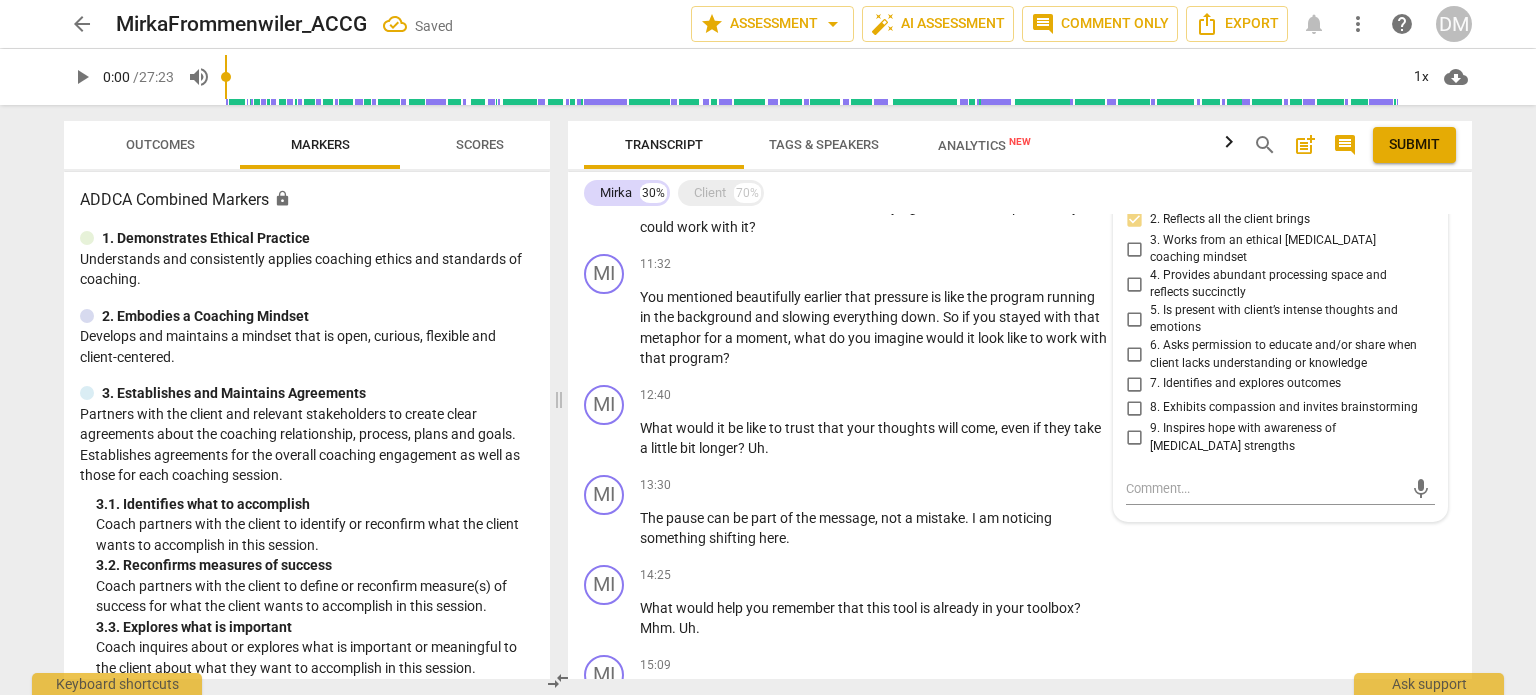 scroll, scrollTop: 2521, scrollLeft: 0, axis: vertical 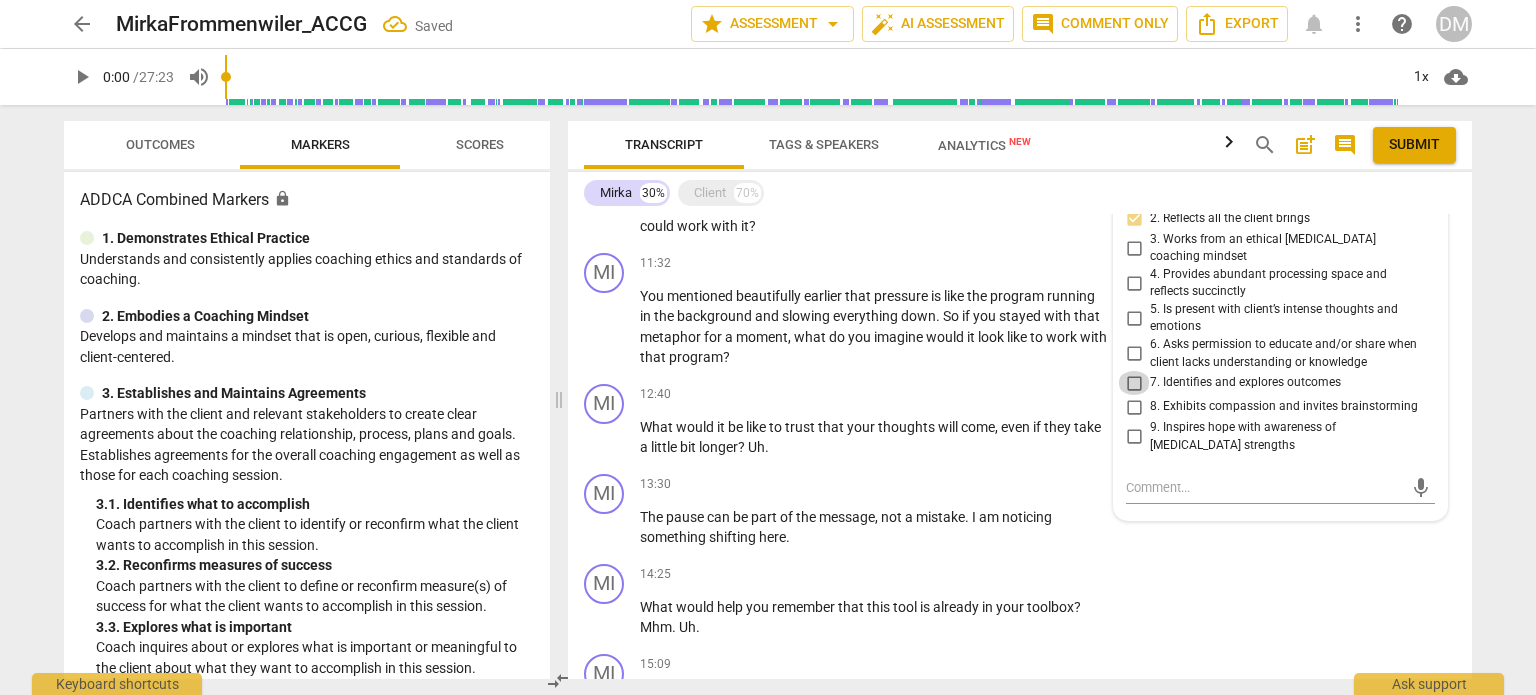 click on "7. Identifies and explores outcomes" at bounding box center (1134, 383) 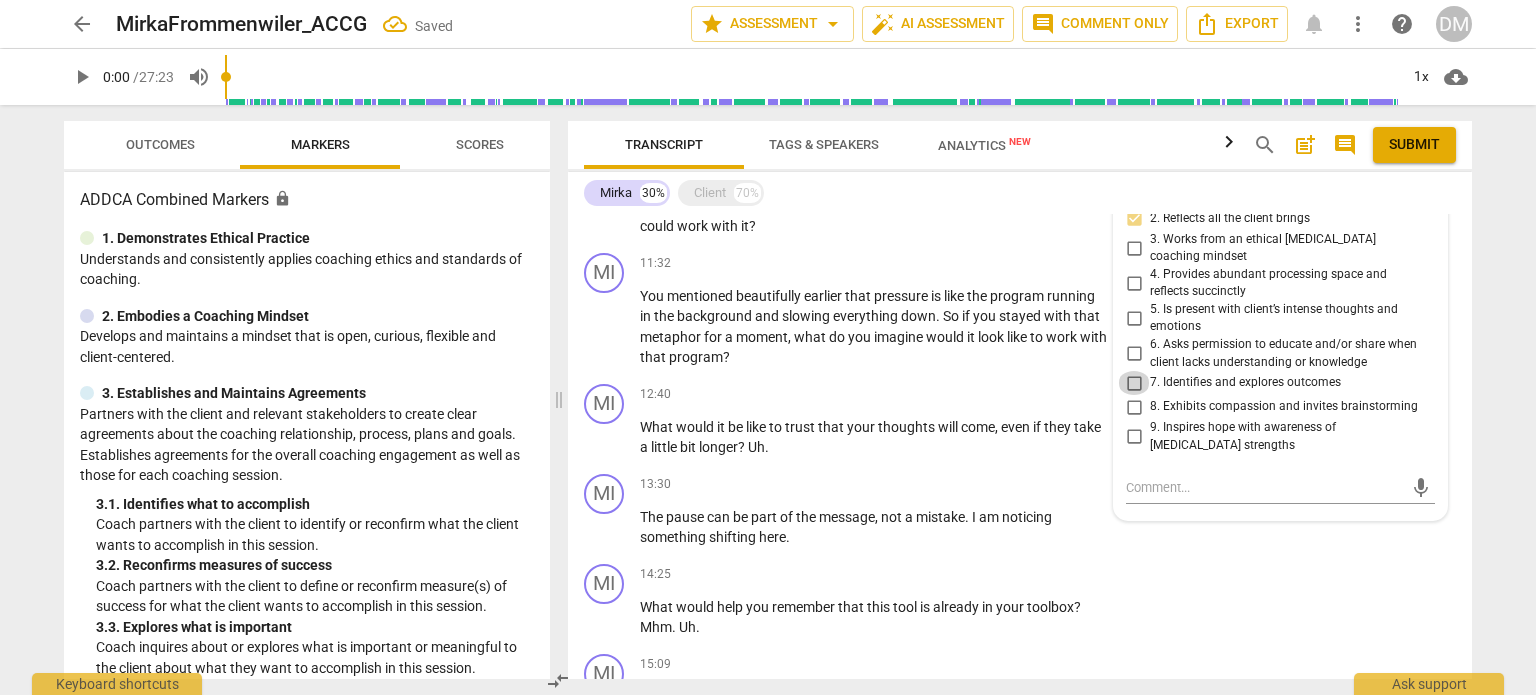 checkbox on "true" 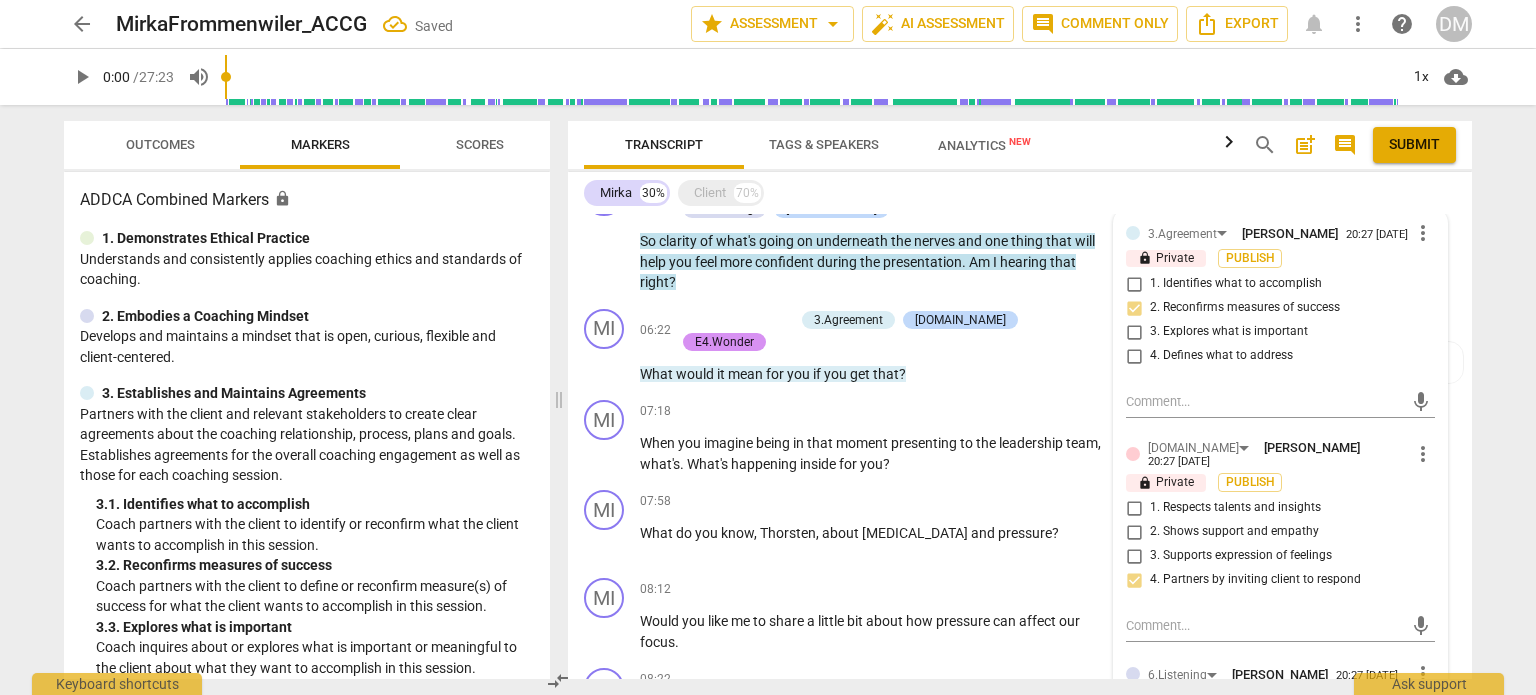 scroll, scrollTop: 1701, scrollLeft: 0, axis: vertical 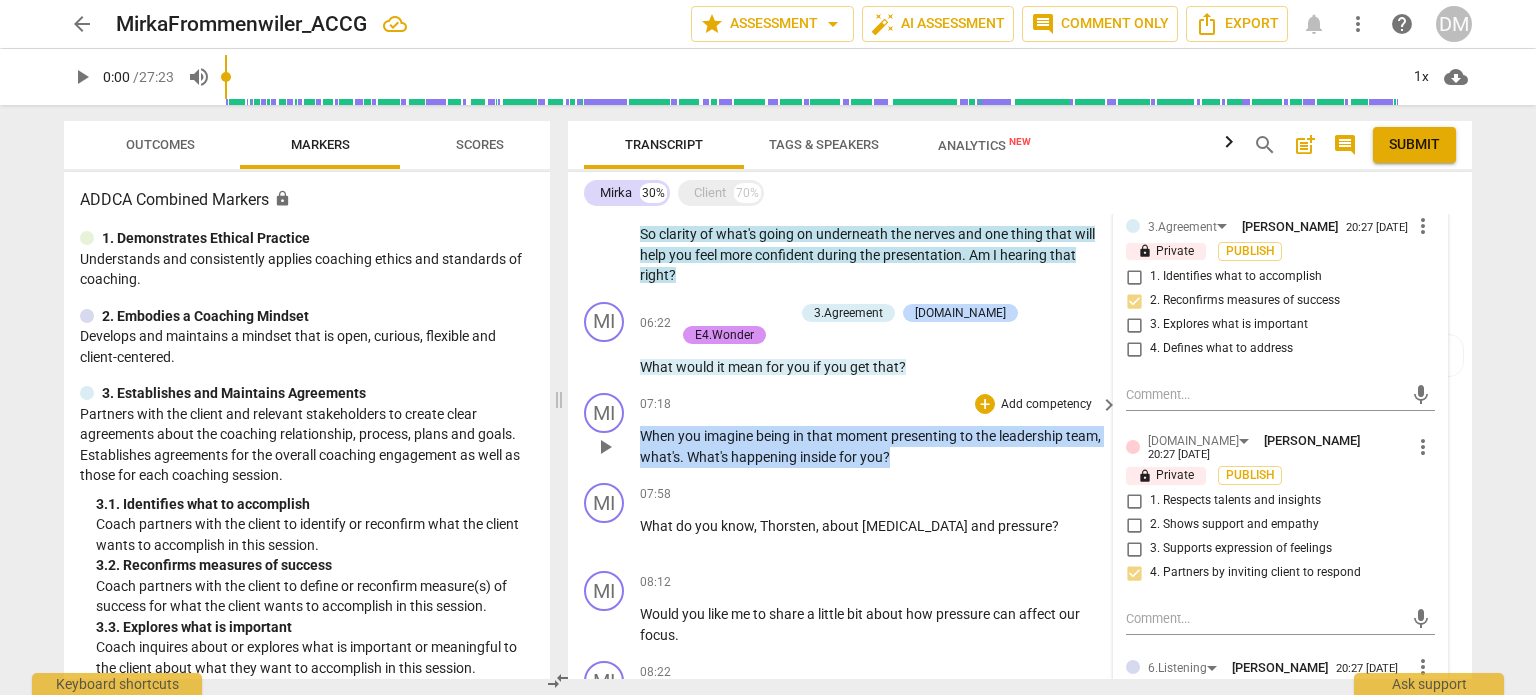 drag, startPoint x: 941, startPoint y: 444, endPoint x: 694, endPoint y: 396, distance: 251.62074 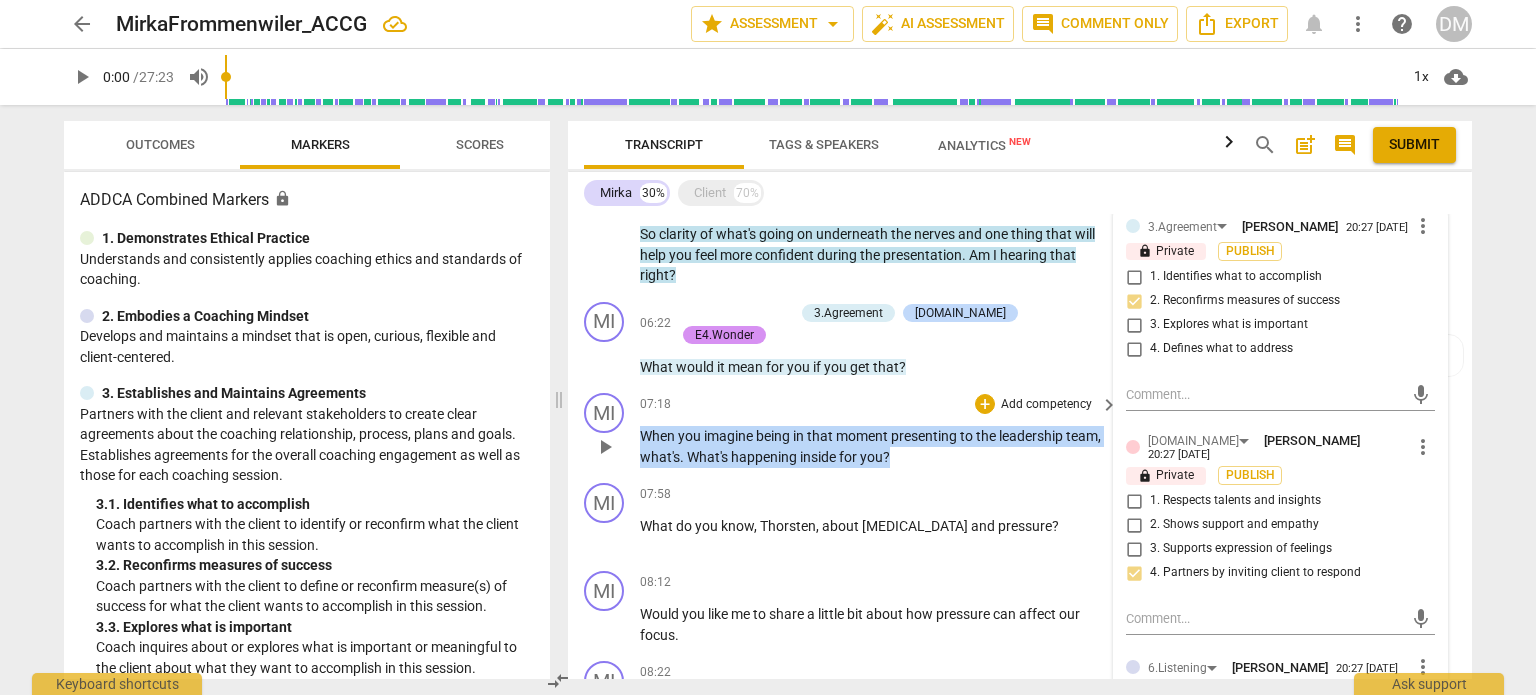 click on "07:18 + Add competency keyboard_arrow_right When   you   imagine   being   in   that   moment   presenting   to   the   leadership   team ,   what's .   What's   happening   inside   for   you ?" at bounding box center (880, 430) 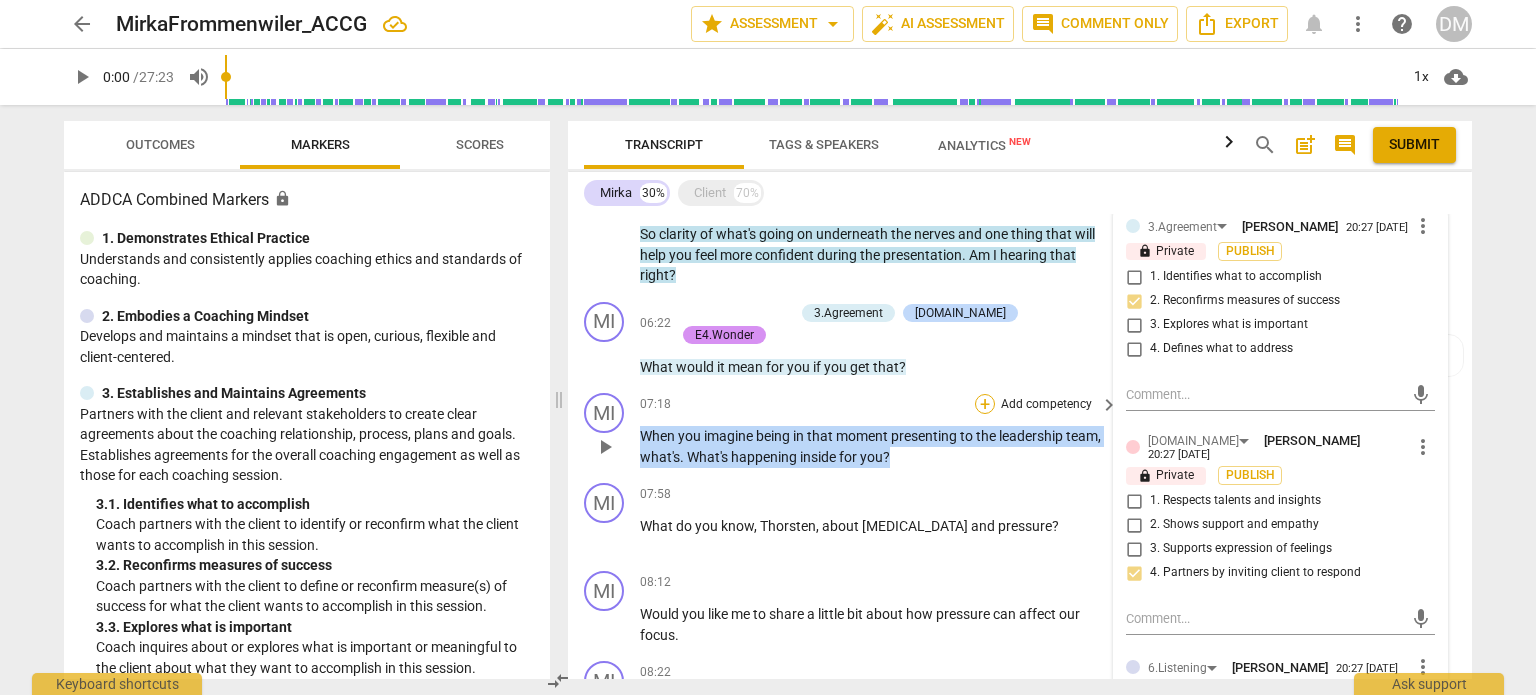 click on "+" at bounding box center (985, 404) 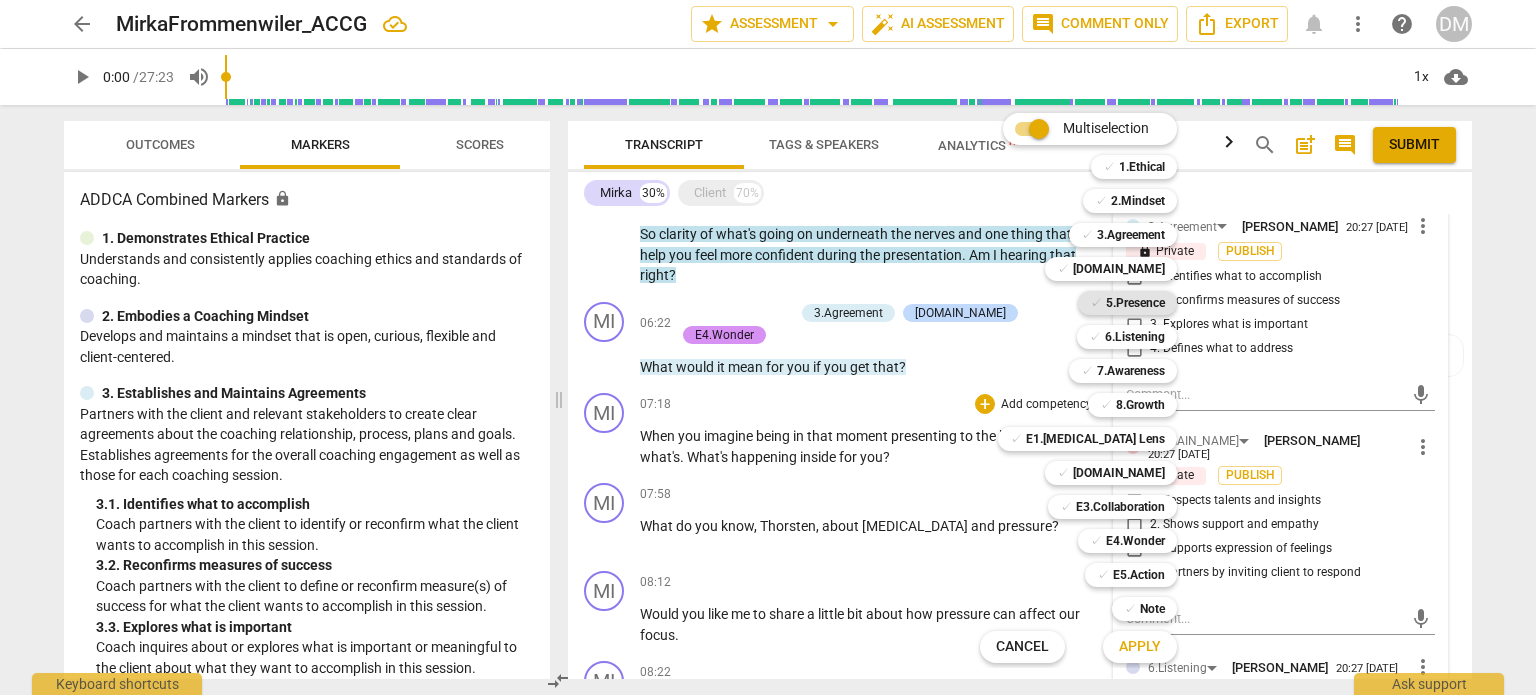click on "5.Presence" at bounding box center [1135, 303] 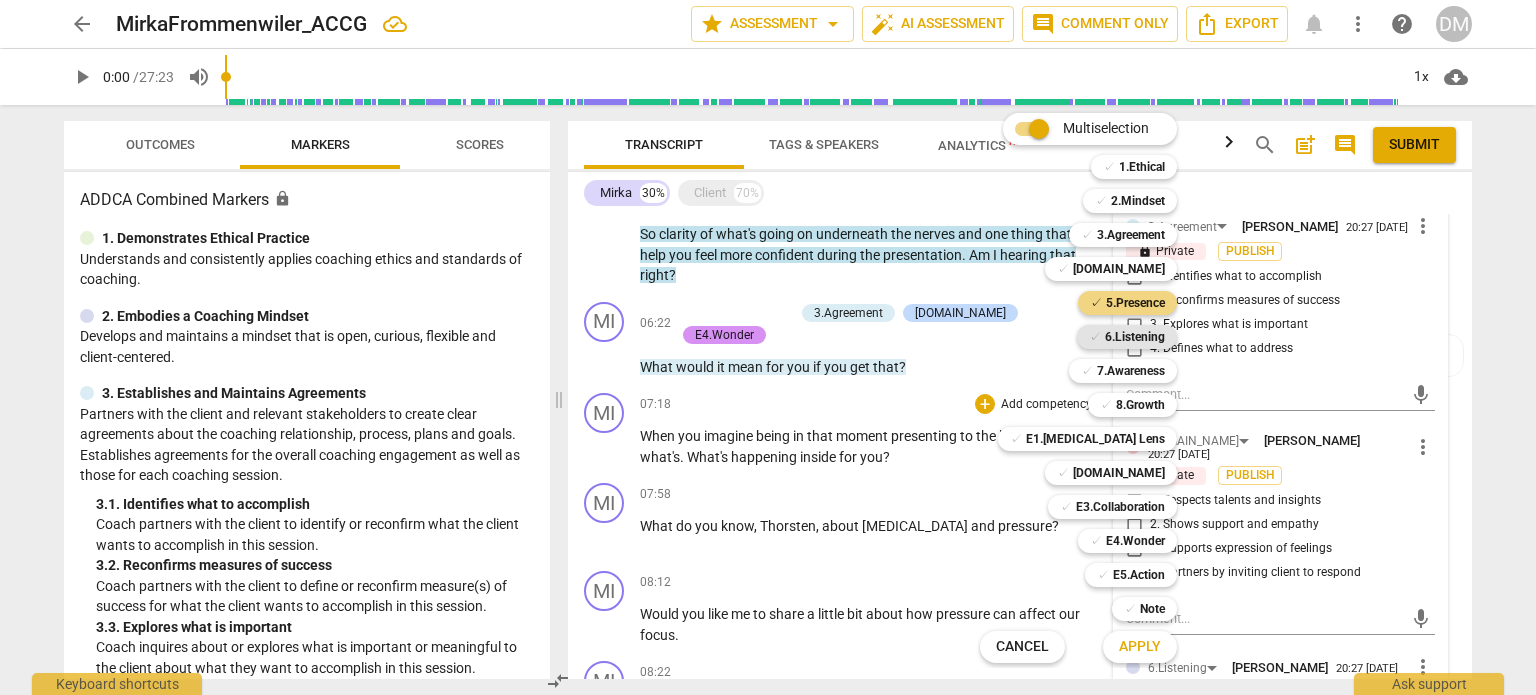 click on "6.Listening" at bounding box center [1135, 337] 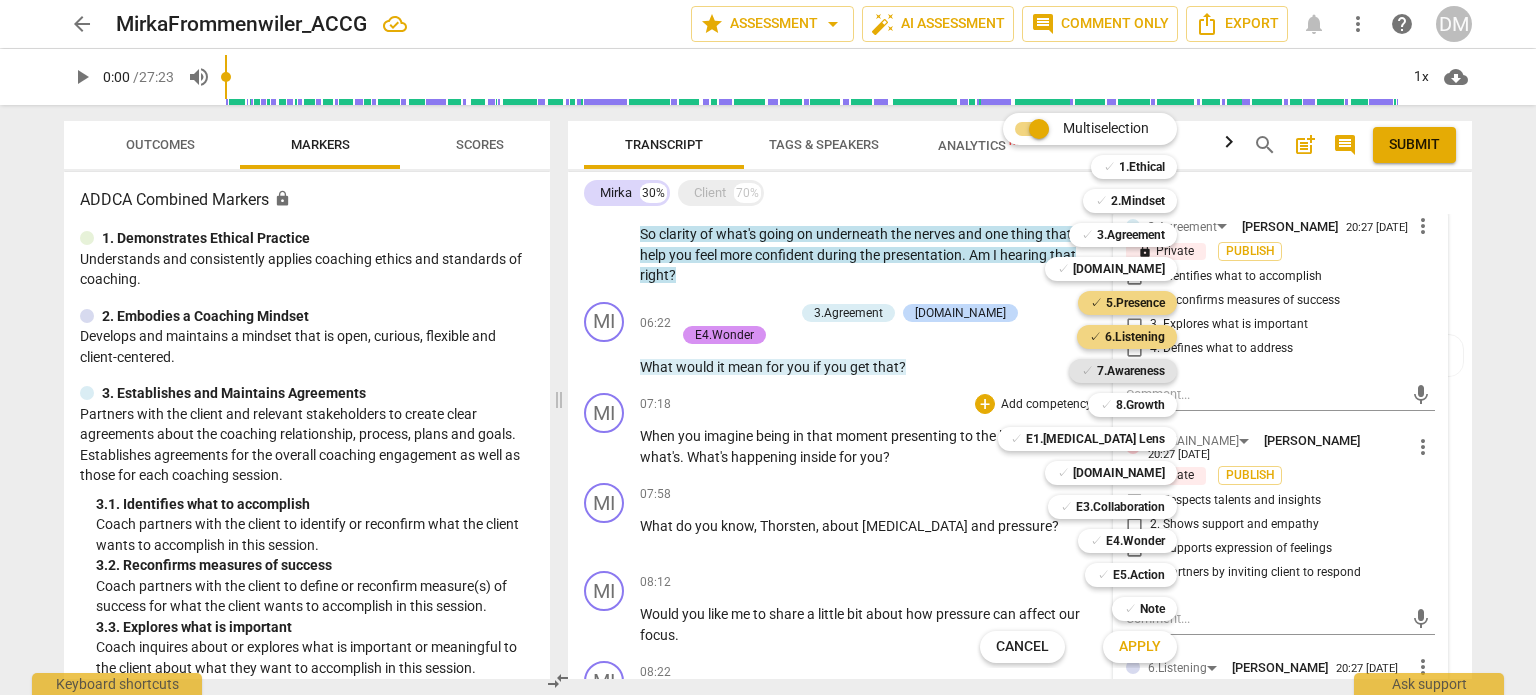 click on "7.Awareness" at bounding box center [1131, 371] 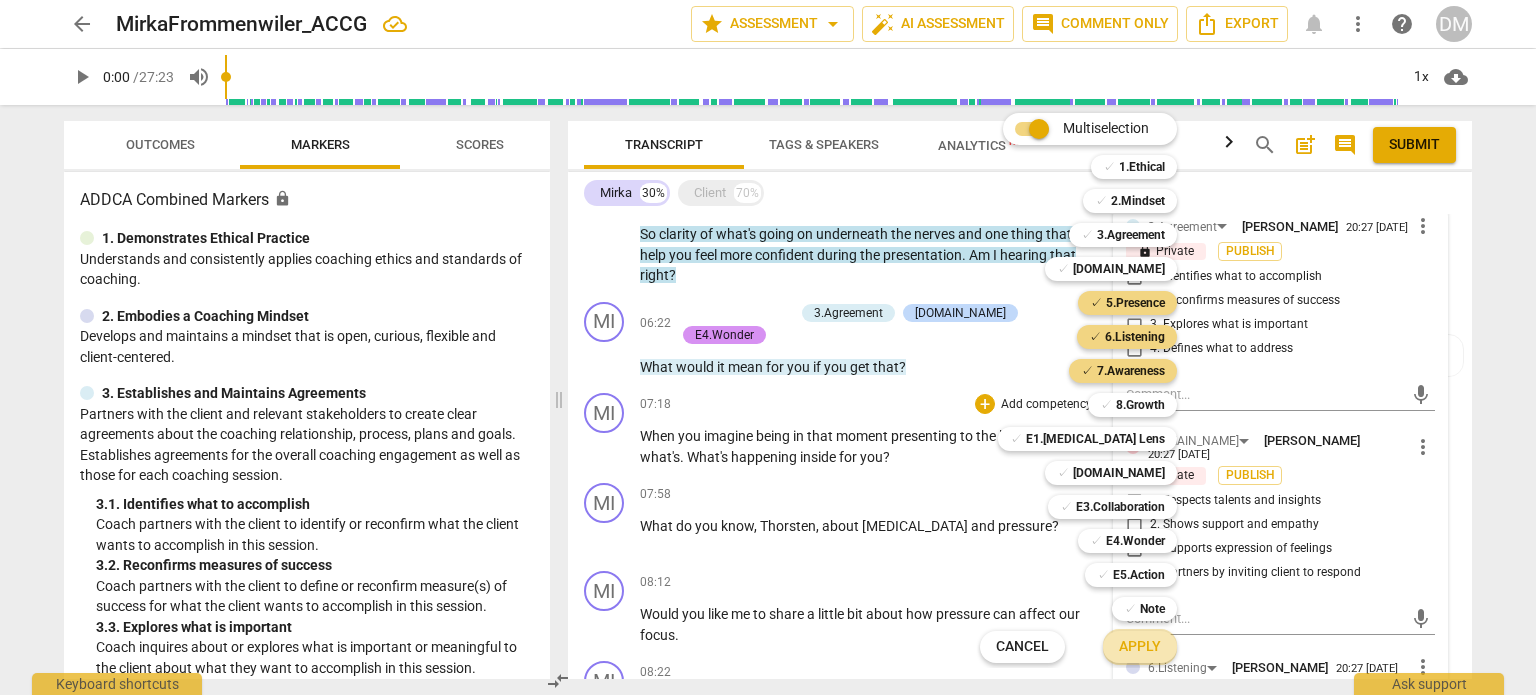 click on "Apply" at bounding box center [1140, 647] 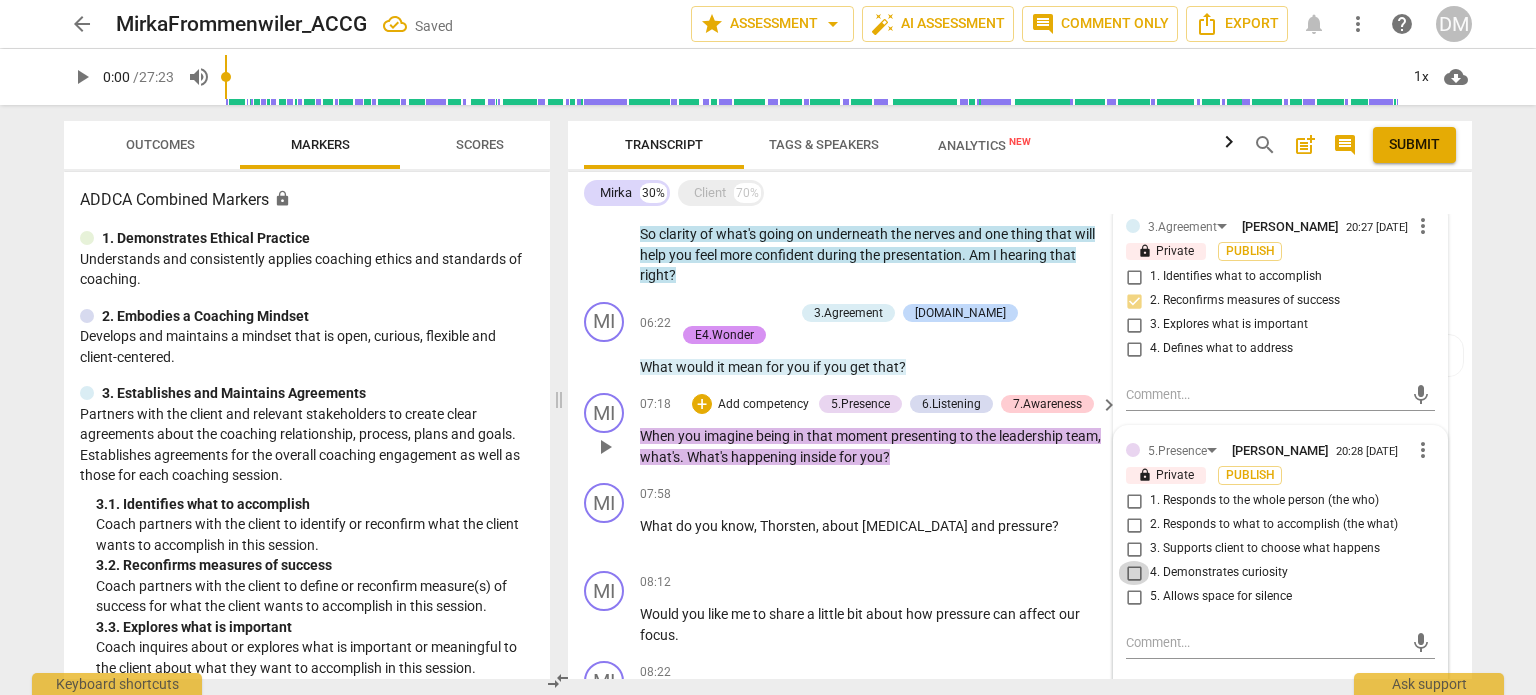 click on "4. Demonstrates curiosity" at bounding box center [1134, 573] 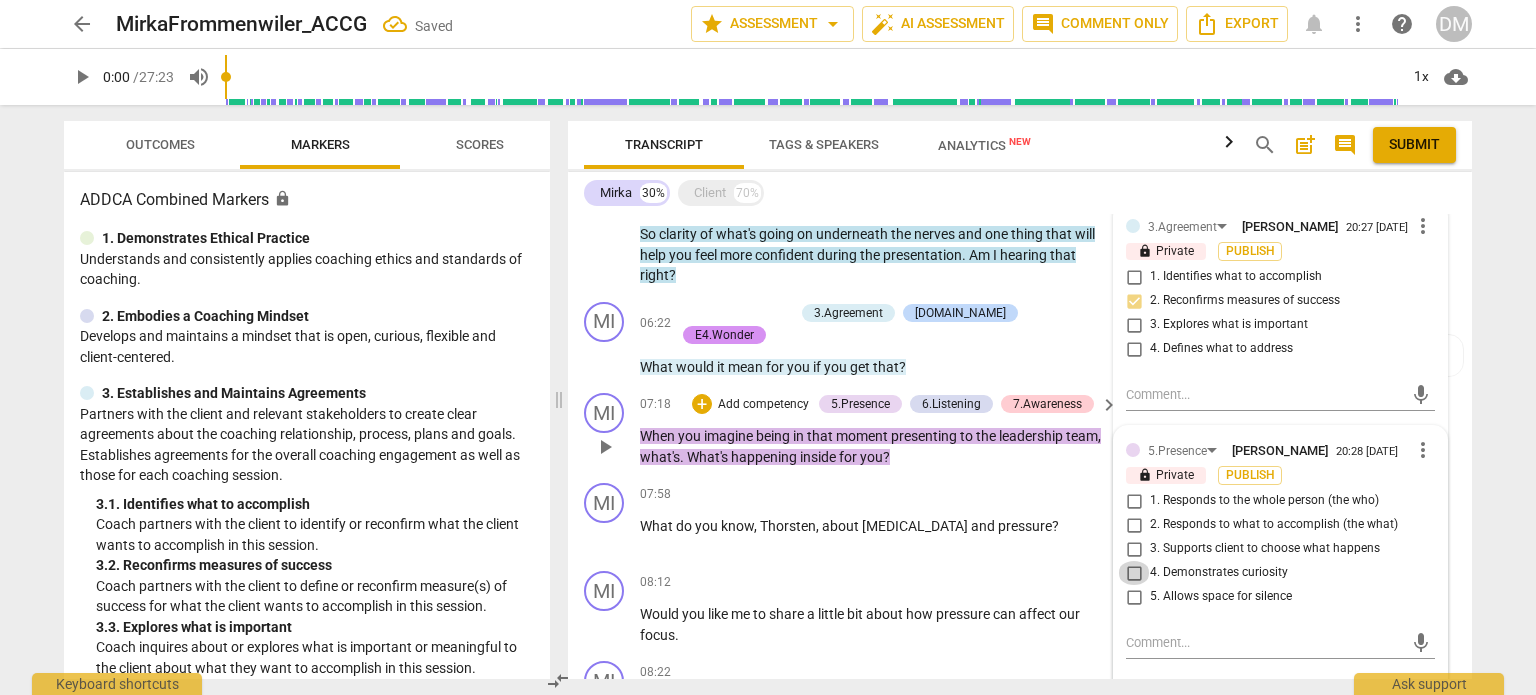 checkbox on "true" 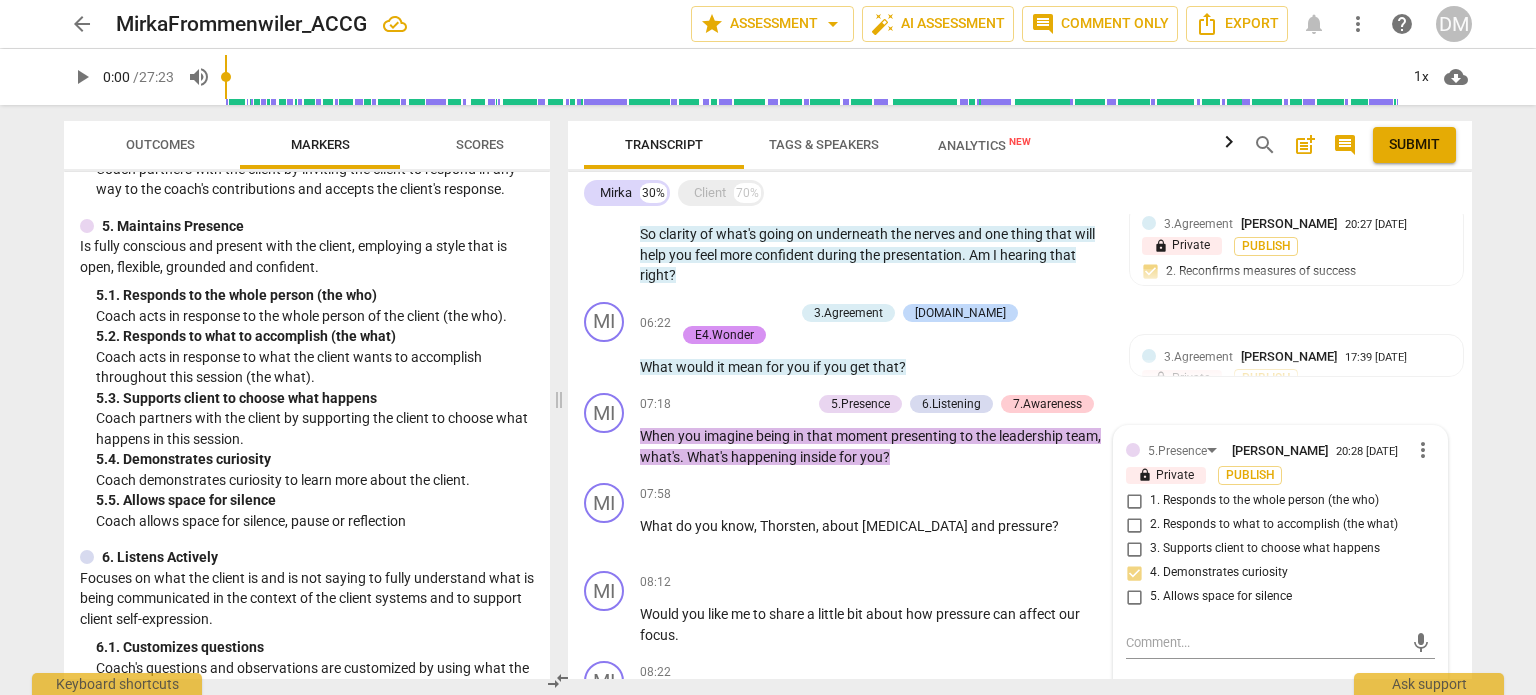 scroll, scrollTop: 896, scrollLeft: 0, axis: vertical 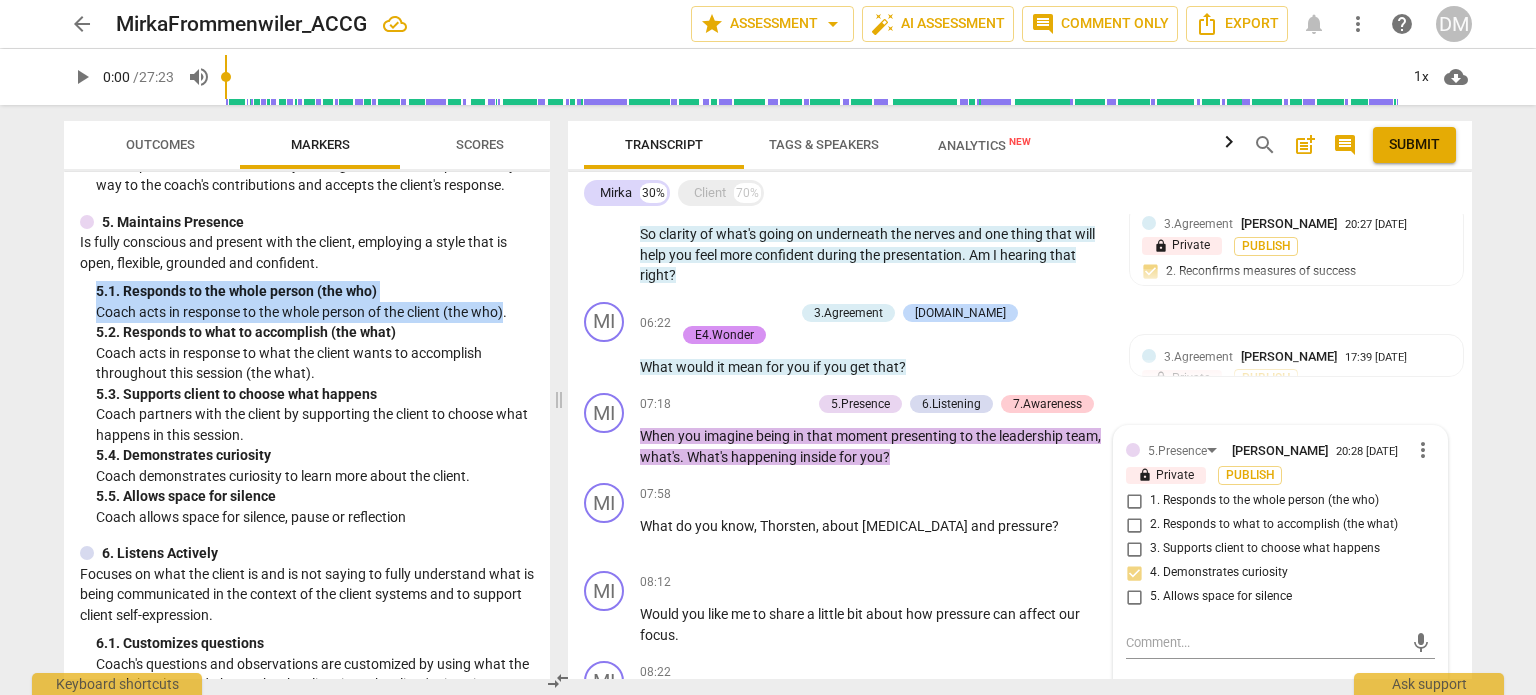 drag, startPoint x: 96, startPoint y: 295, endPoint x: 504, endPoint y: 311, distance: 408.3136 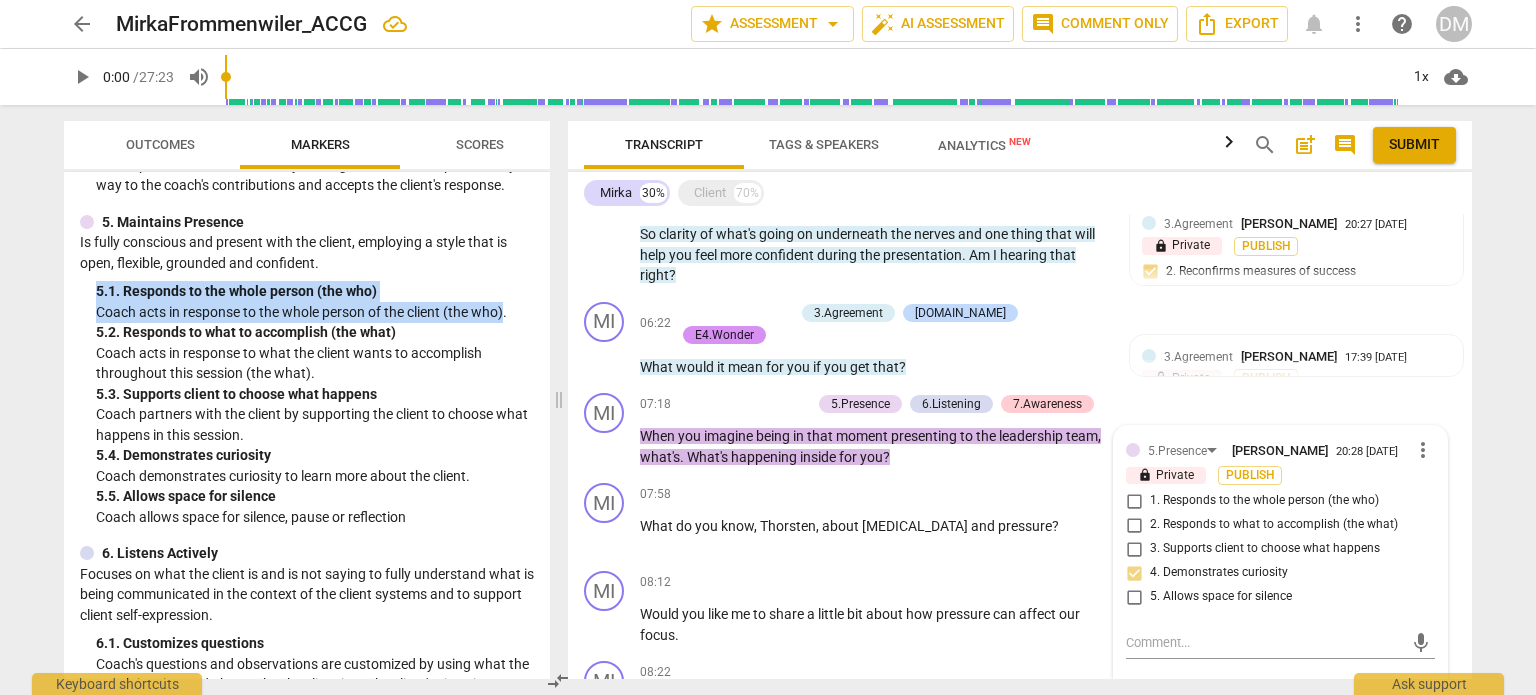 click on "5. 1. Responds to the whole person (the who) Coach acts in response to the whole person of the client (the who)." at bounding box center (315, 301) 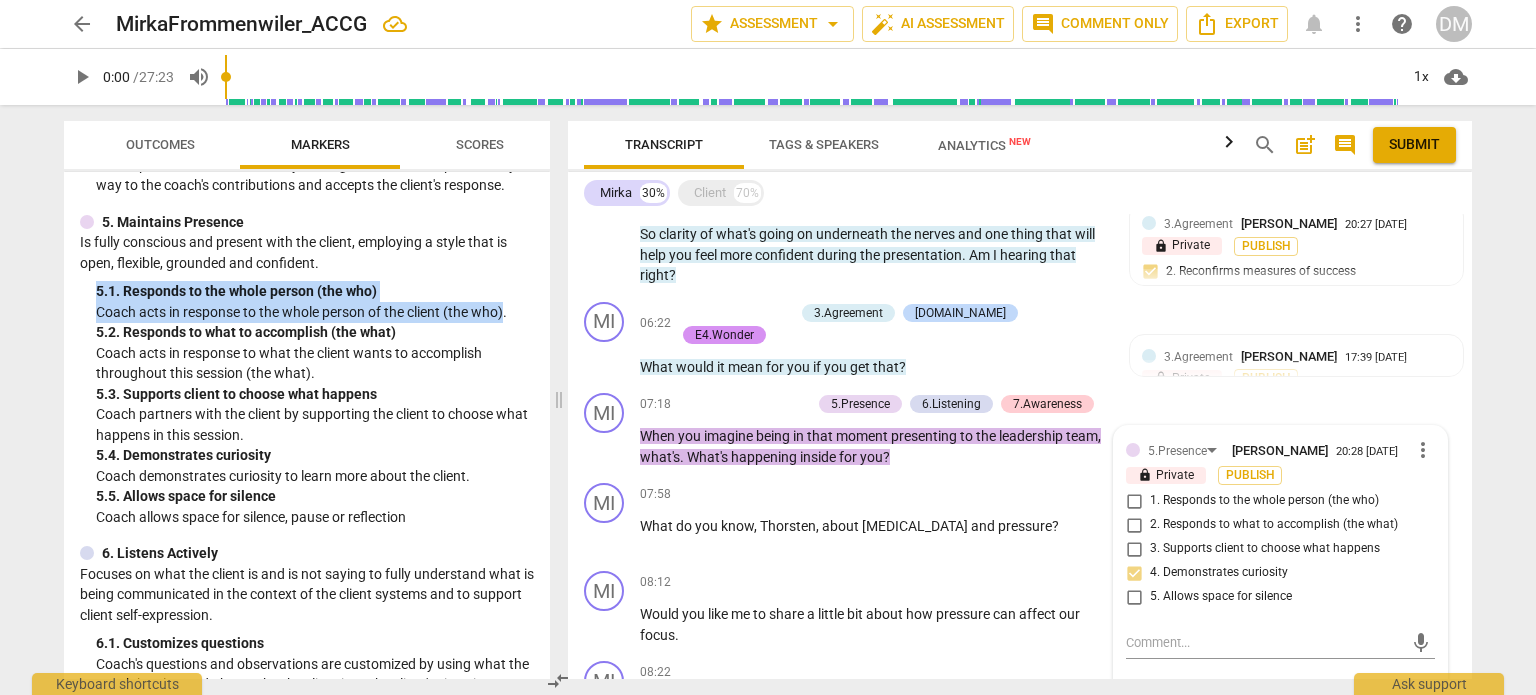 copy on "5. 1. Responds to the whole person (the who) Coach acts in response to the whole person of the client (the who)" 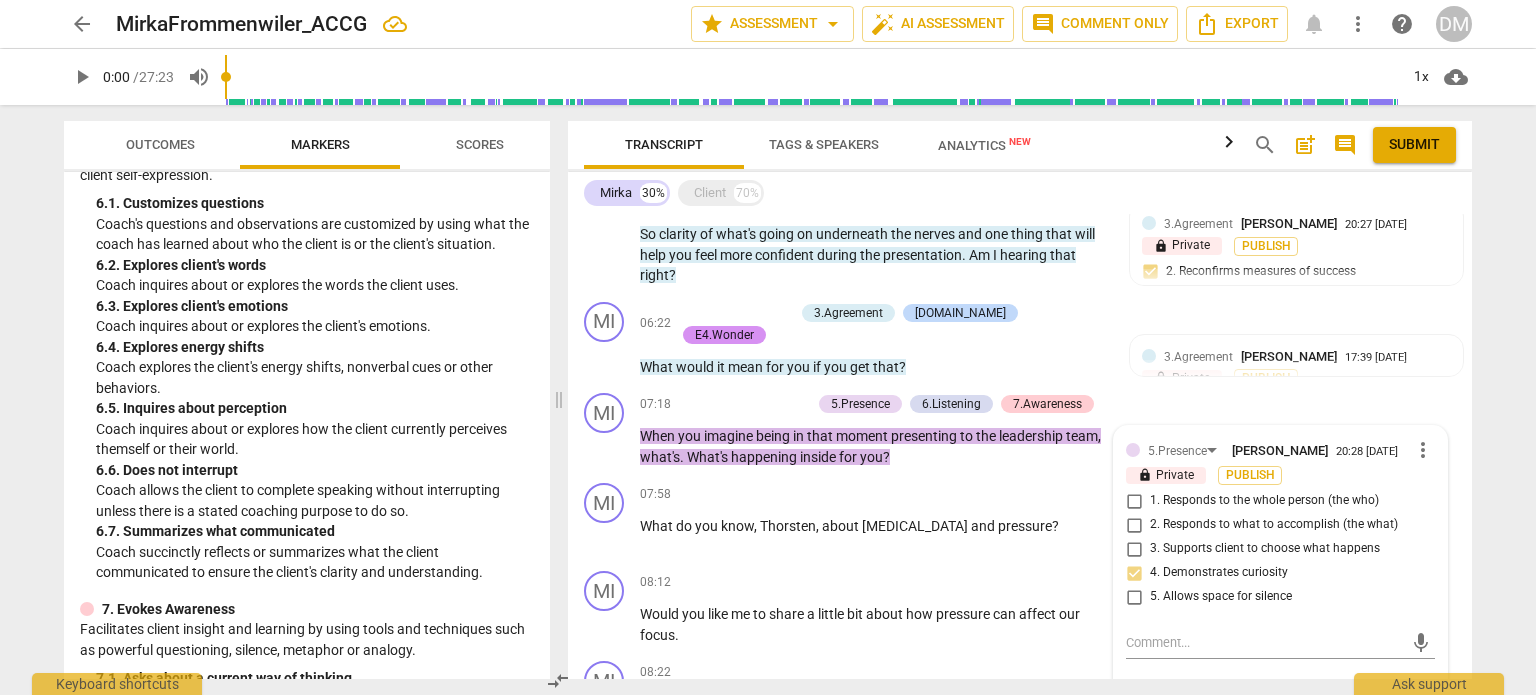 scroll, scrollTop: 1191, scrollLeft: 0, axis: vertical 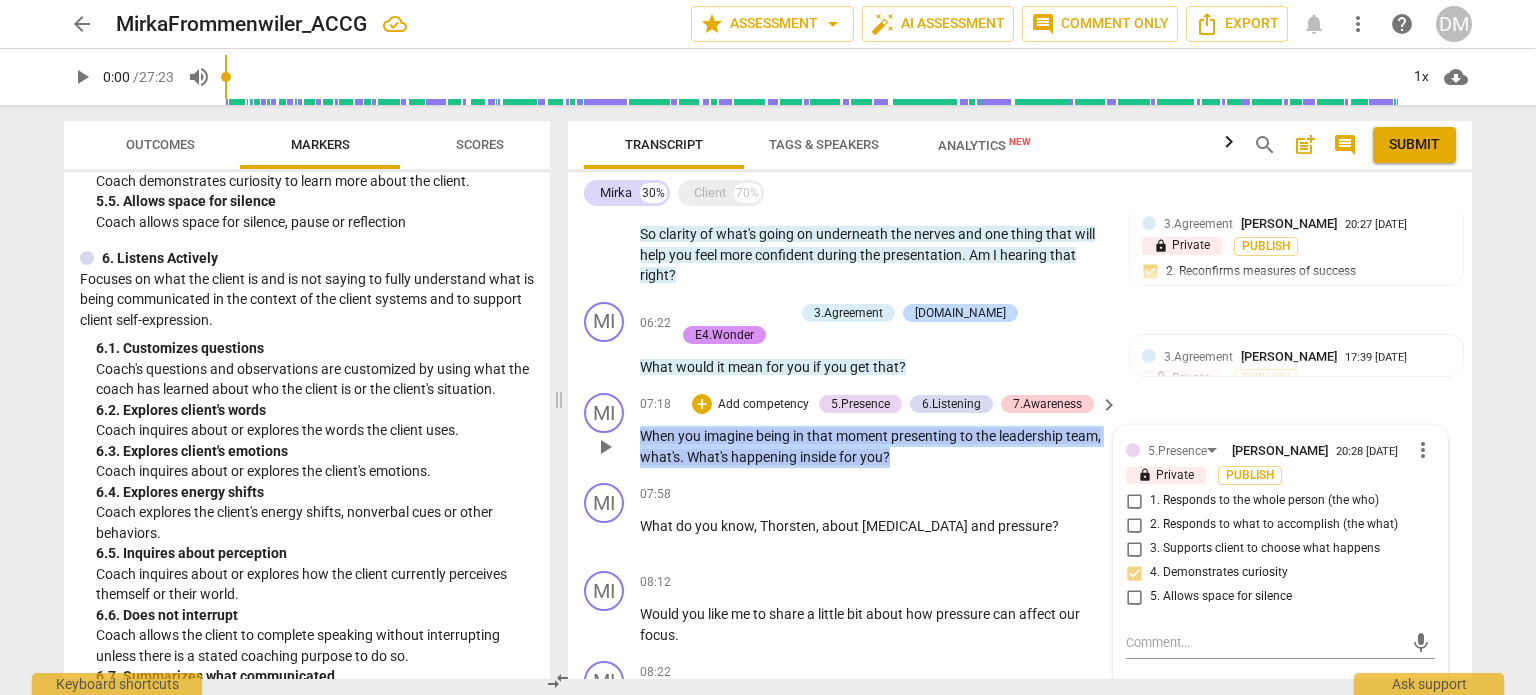 drag, startPoint x: 641, startPoint y: 419, endPoint x: 931, endPoint y: 441, distance: 290.83328 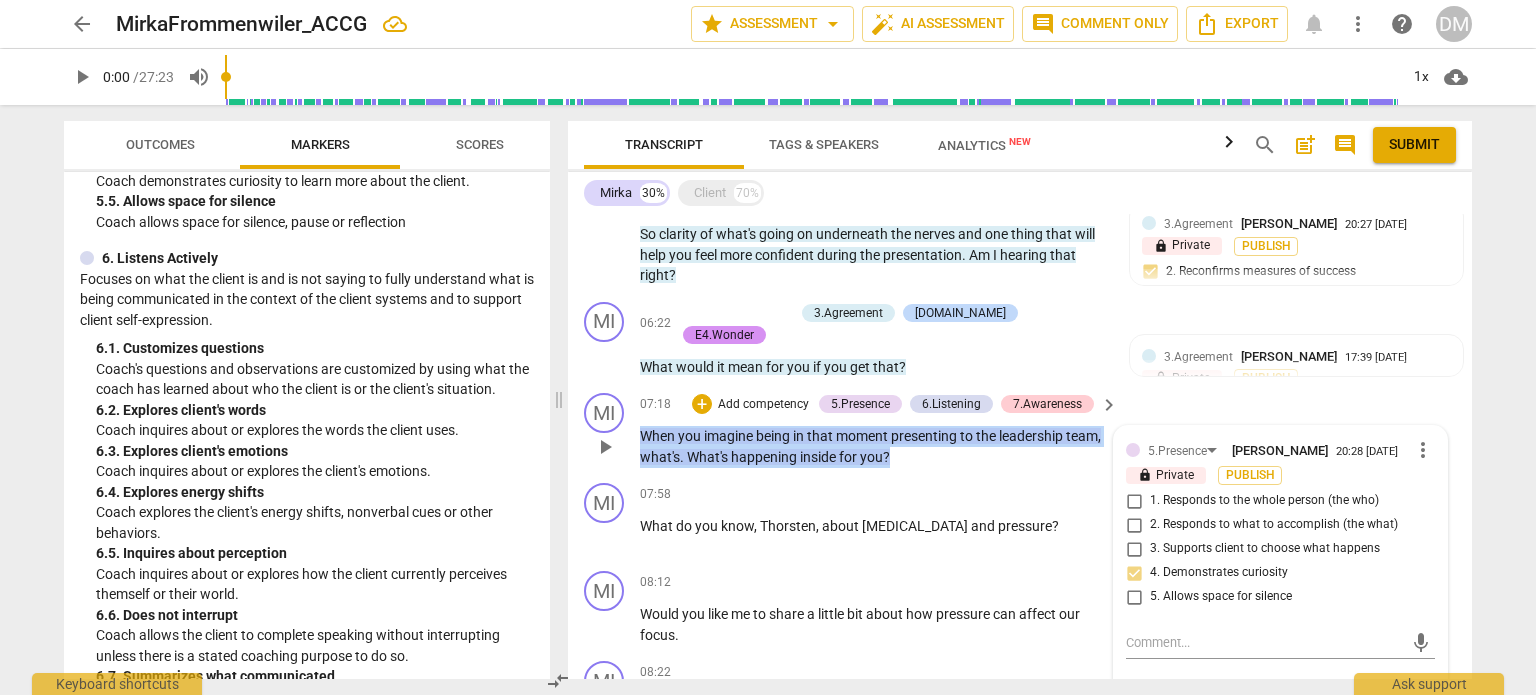 click on "When   you   imagine   being   in   that   moment   presenting   to   the   leadership   team ,   what's .   What's   happening   inside   for   you ?" at bounding box center [874, 446] 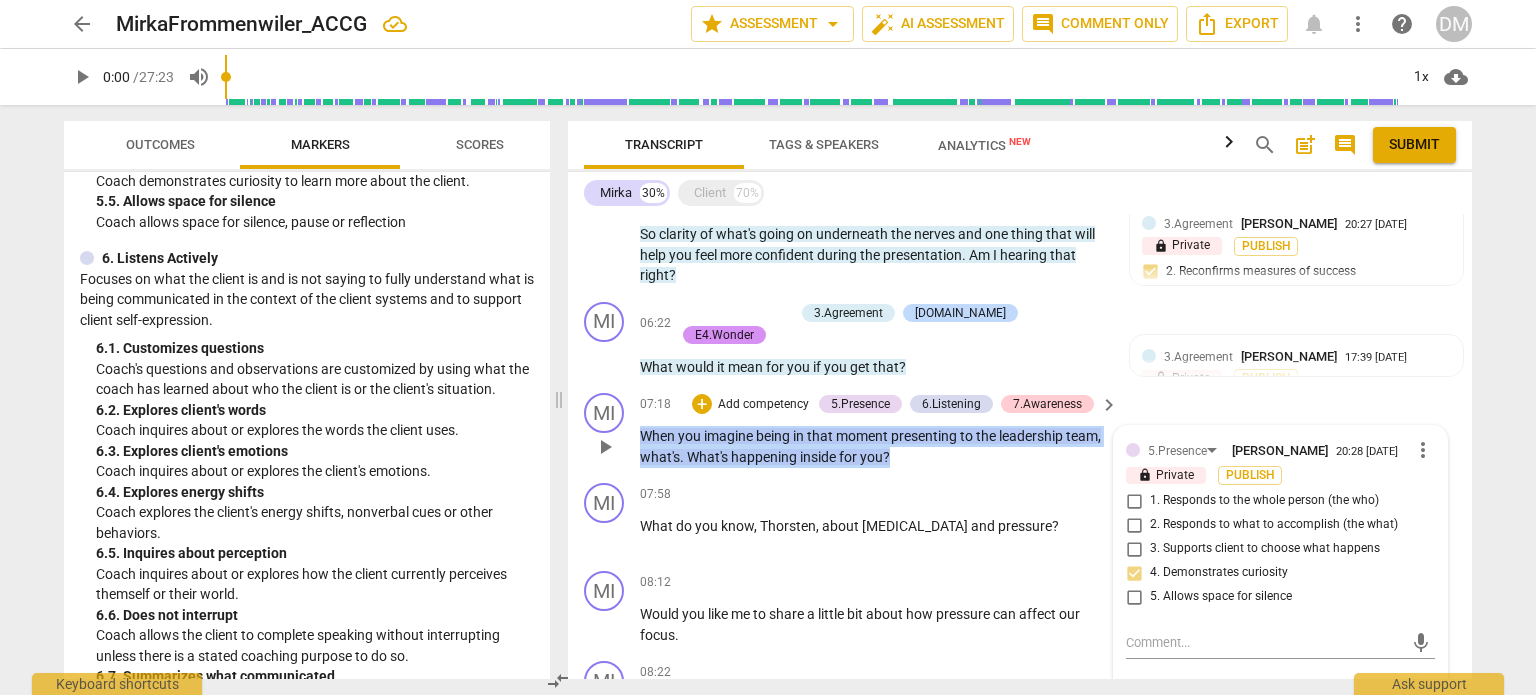 copy on "When   you   imagine   being   in   that   moment   presenting   to   the   leadership   team ,   what's .   What's   happening   inside   for   you ?" 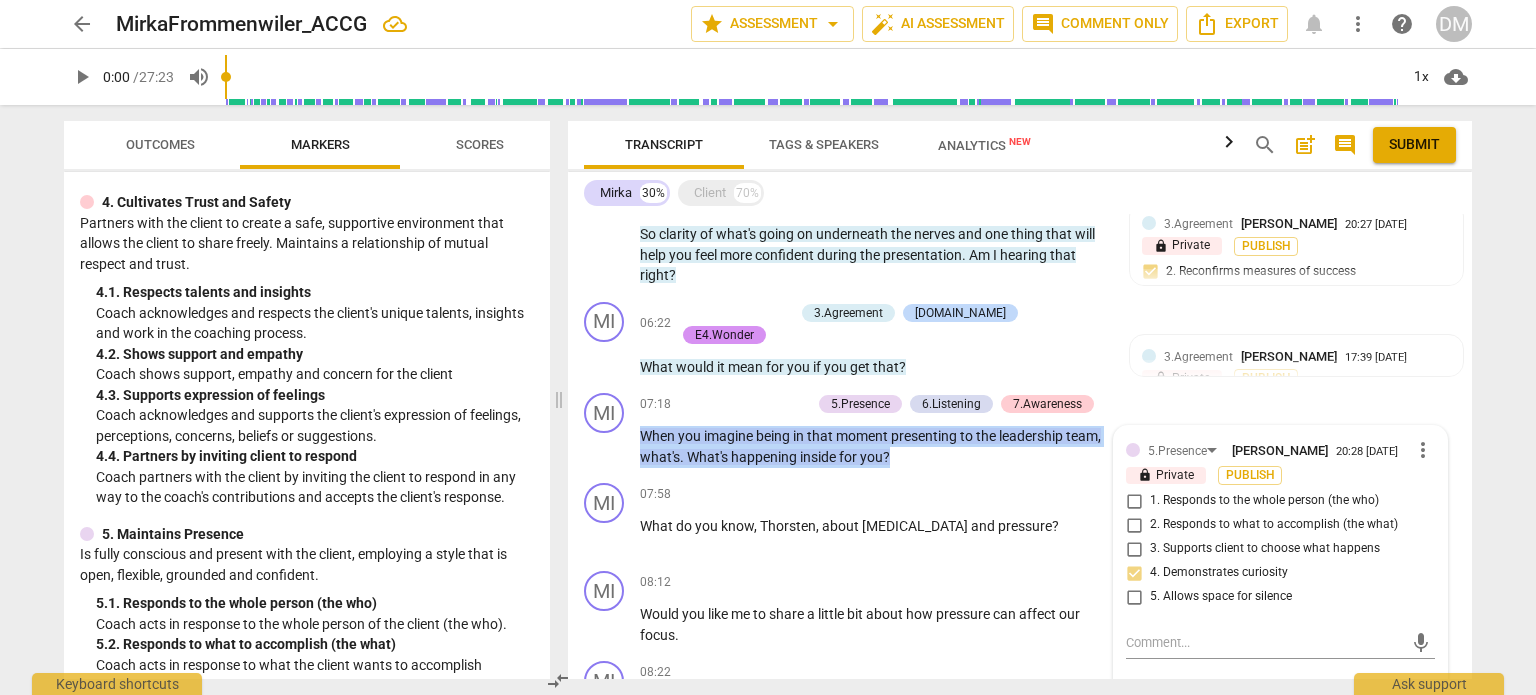 scroll, scrollTop: 584, scrollLeft: 0, axis: vertical 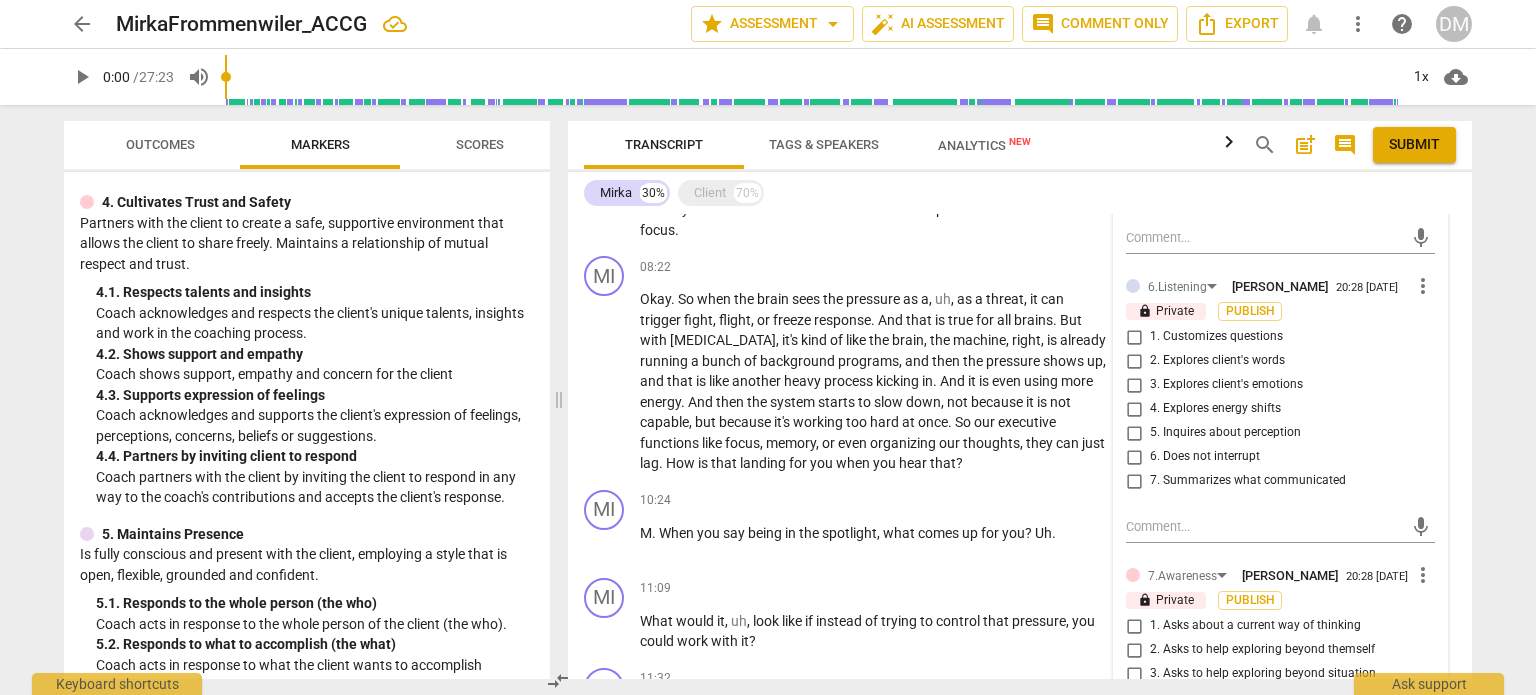 click on "1. Customizes questions" at bounding box center (1134, 337) 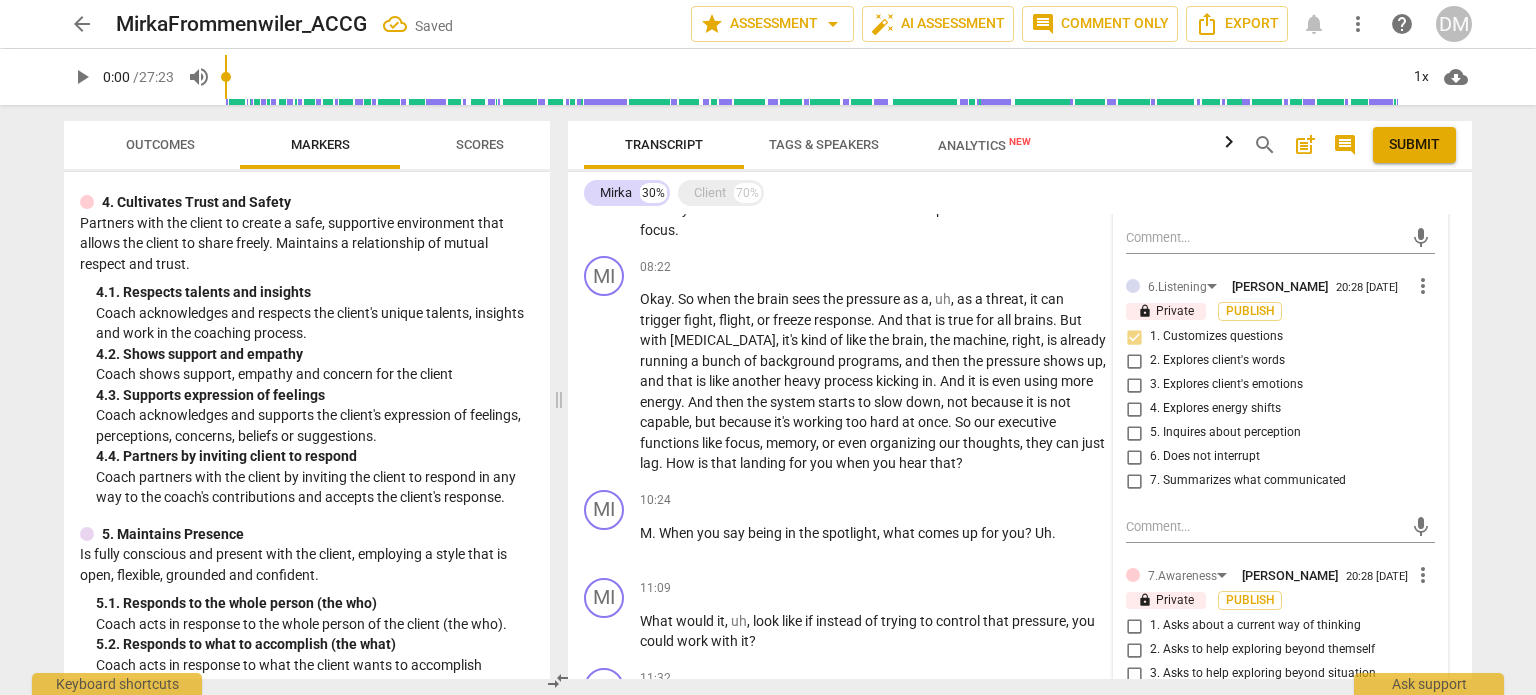 scroll, scrollTop: 2106, scrollLeft: 0, axis: vertical 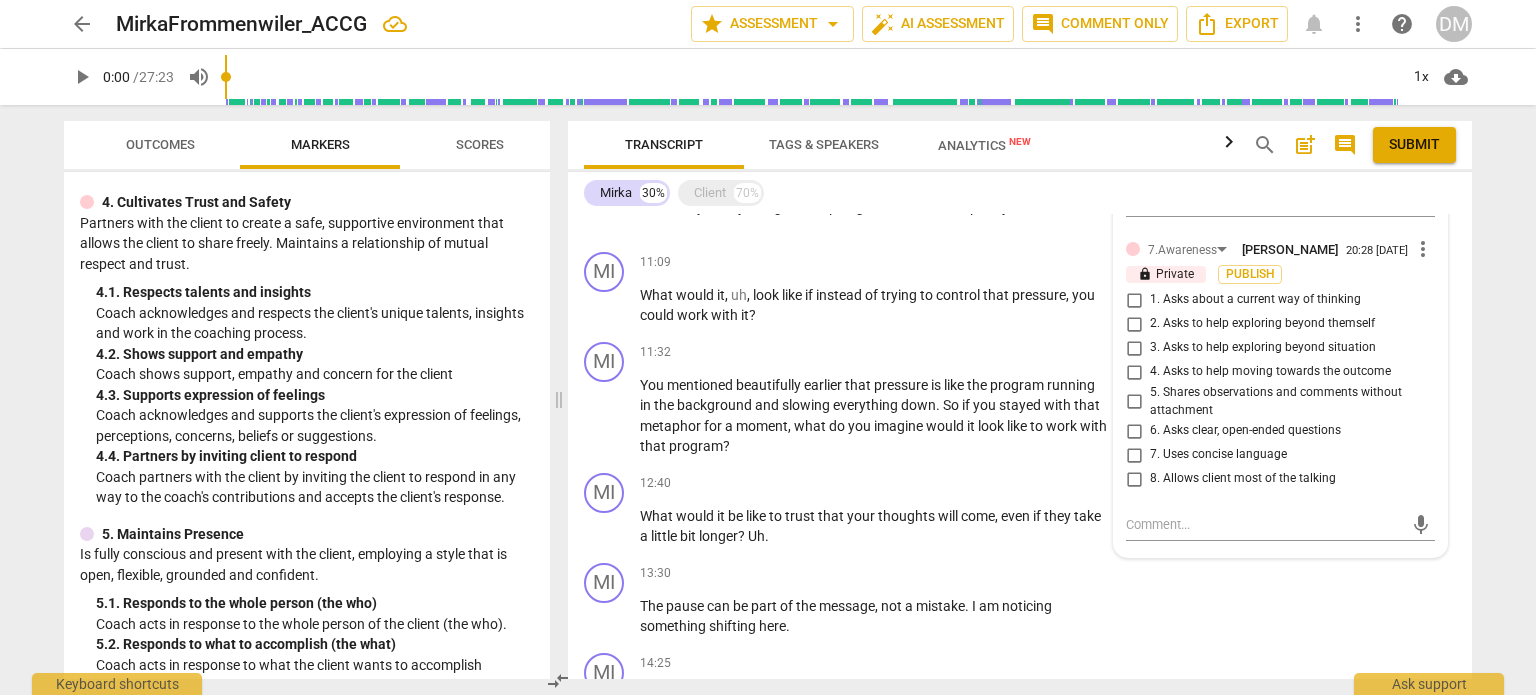 click on "1. Asks about a current way of thinking" at bounding box center (1134, 300) 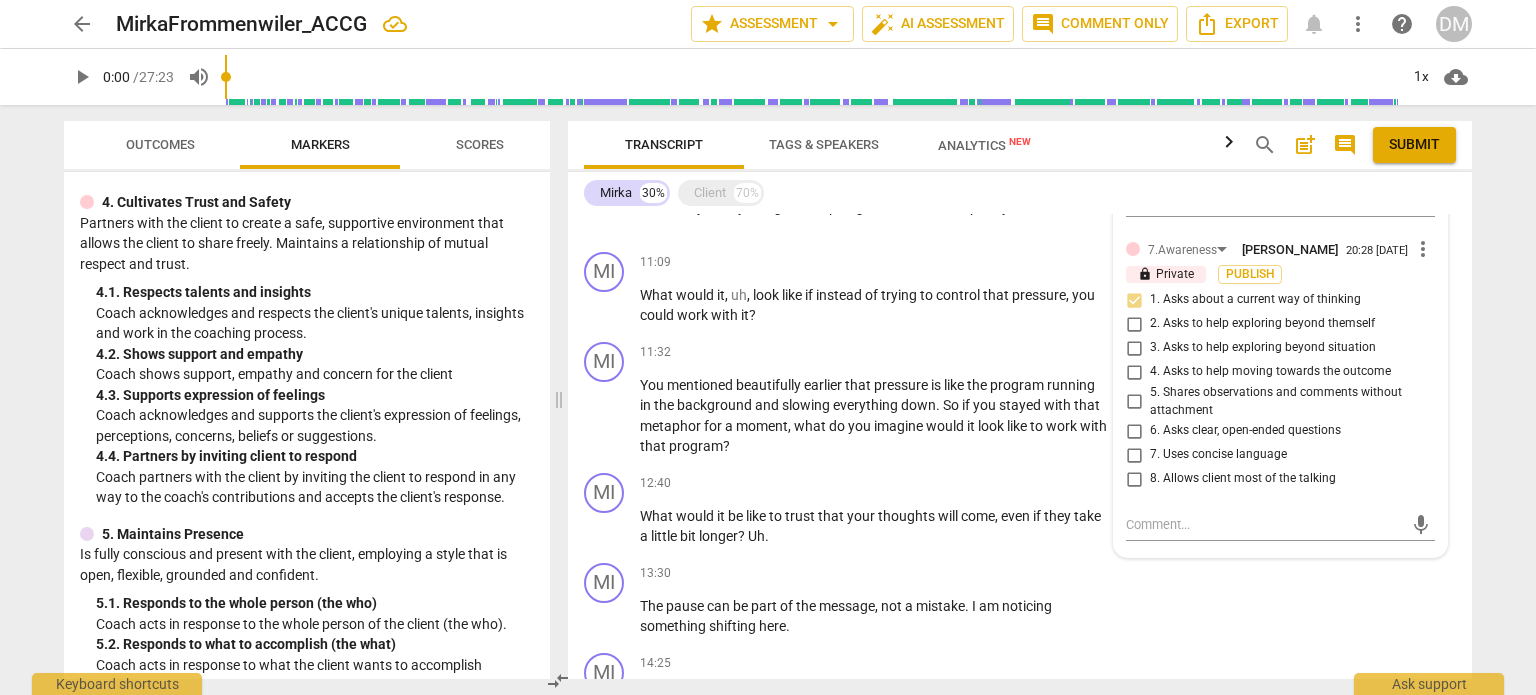 click on "6. Asks clear, open-ended questions" at bounding box center (1134, 431) 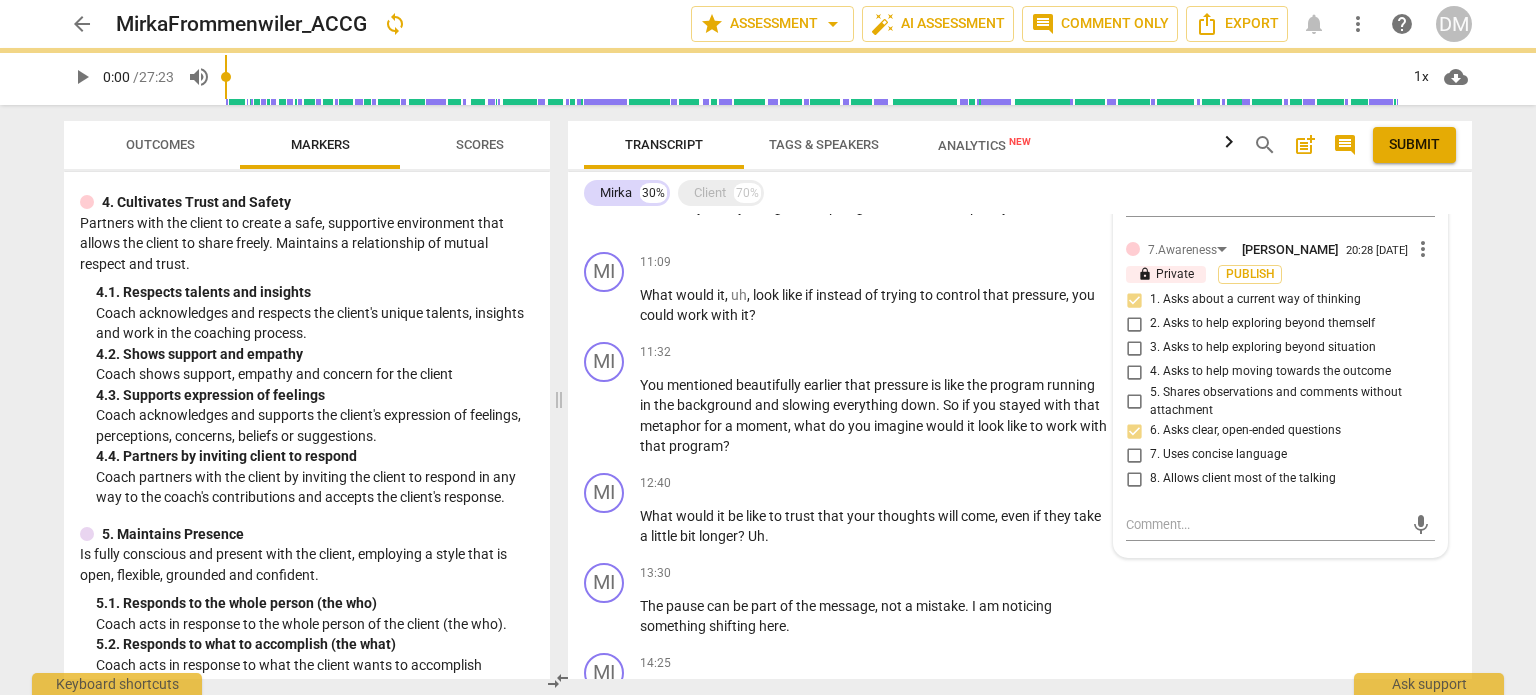 click on "7. Uses concise language" at bounding box center (1134, 455) 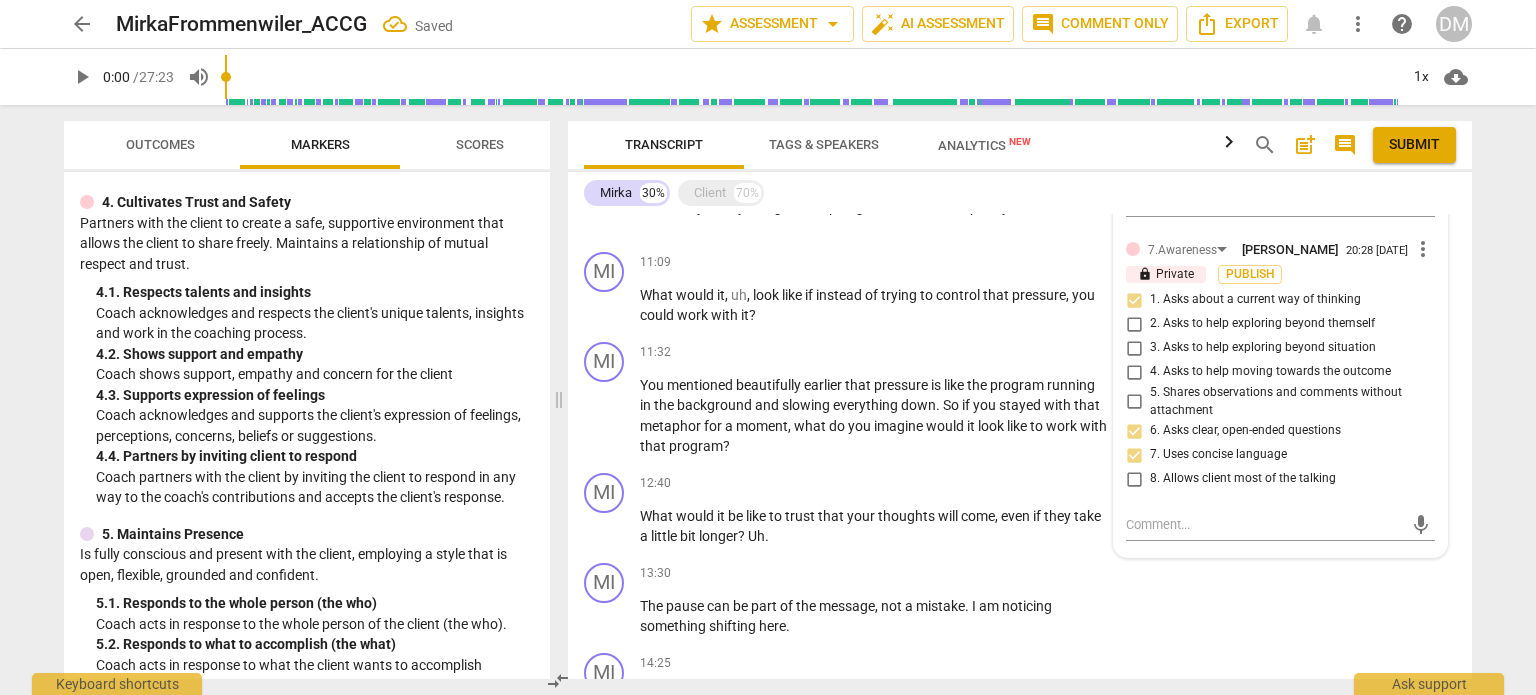 click on "8. Allows client most of the talking" at bounding box center (1134, 479) 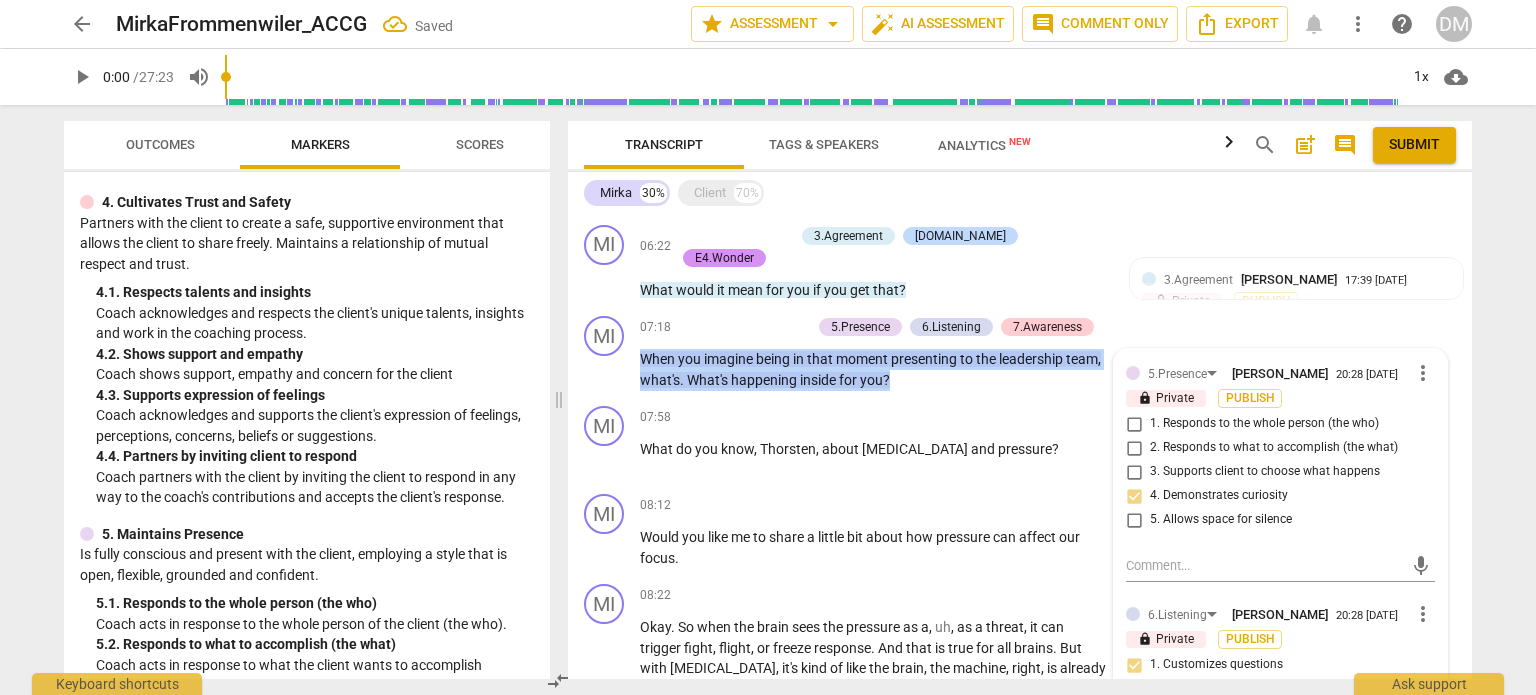scroll, scrollTop: 1778, scrollLeft: 0, axis: vertical 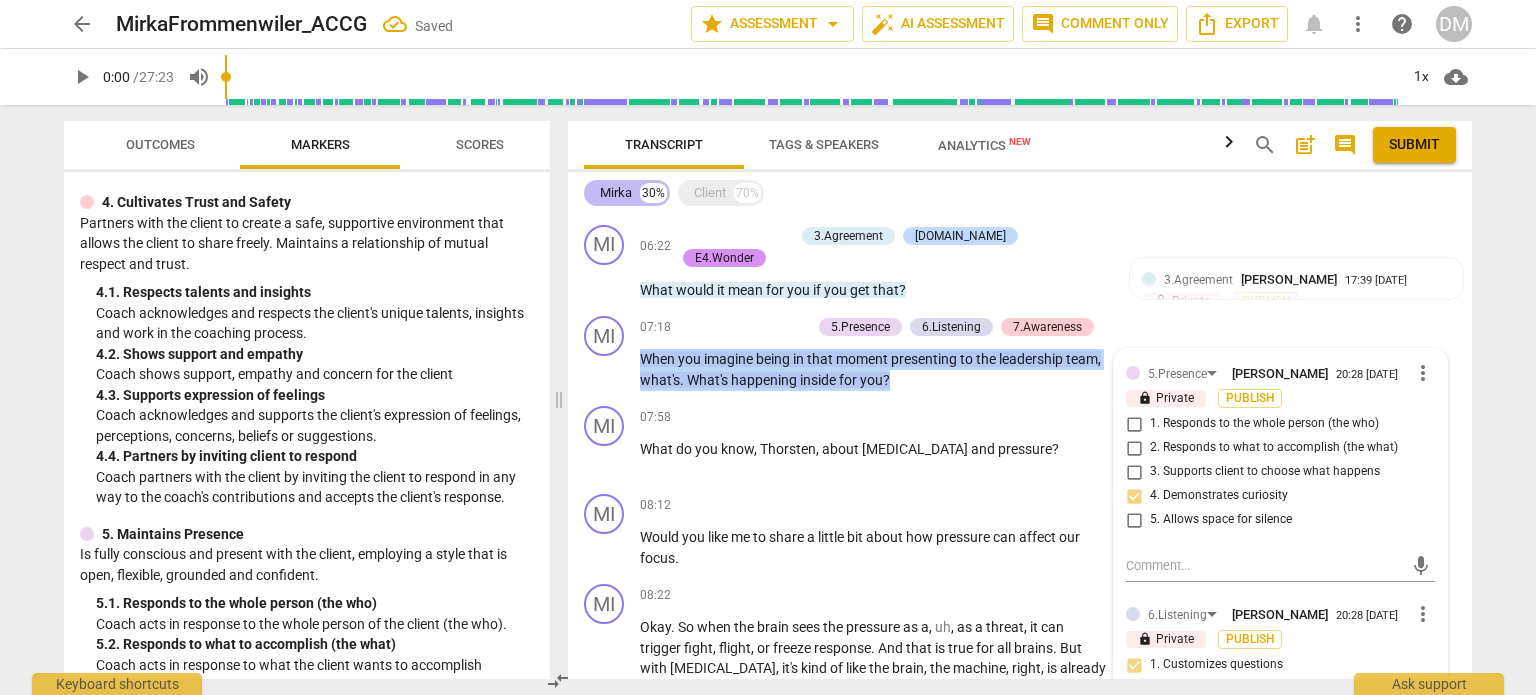 click on "Mirka" at bounding box center [616, 193] 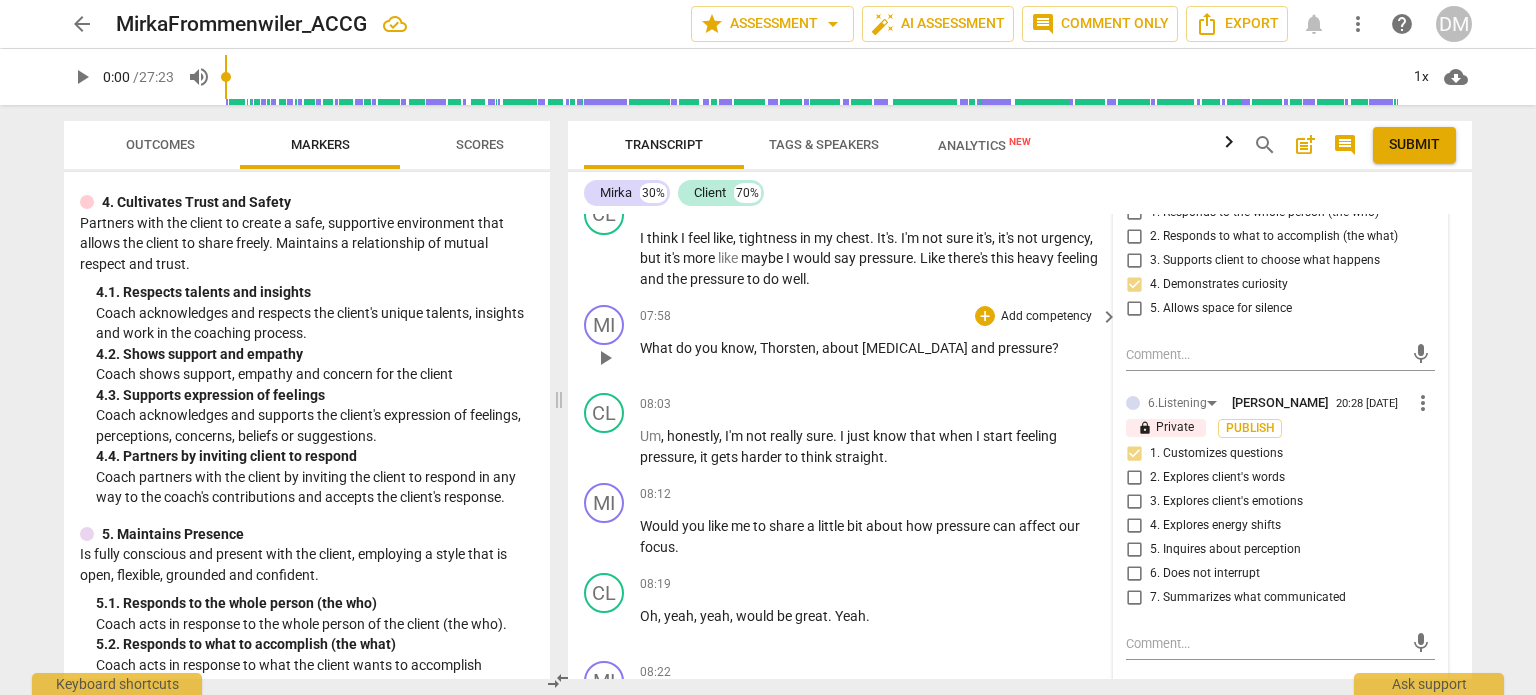 scroll, scrollTop: 3852, scrollLeft: 0, axis: vertical 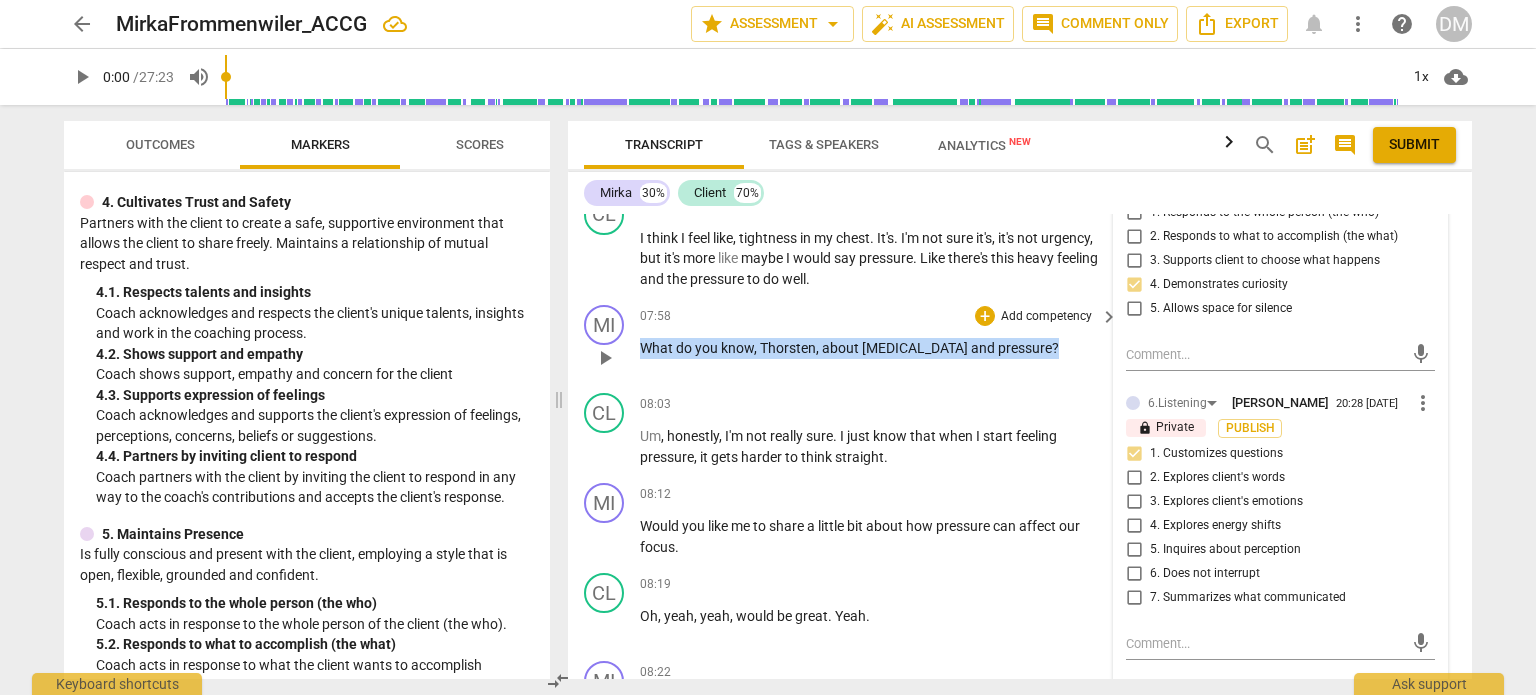 drag, startPoint x: 639, startPoint y: 351, endPoint x: 1030, endPoint y: 347, distance: 391.02045 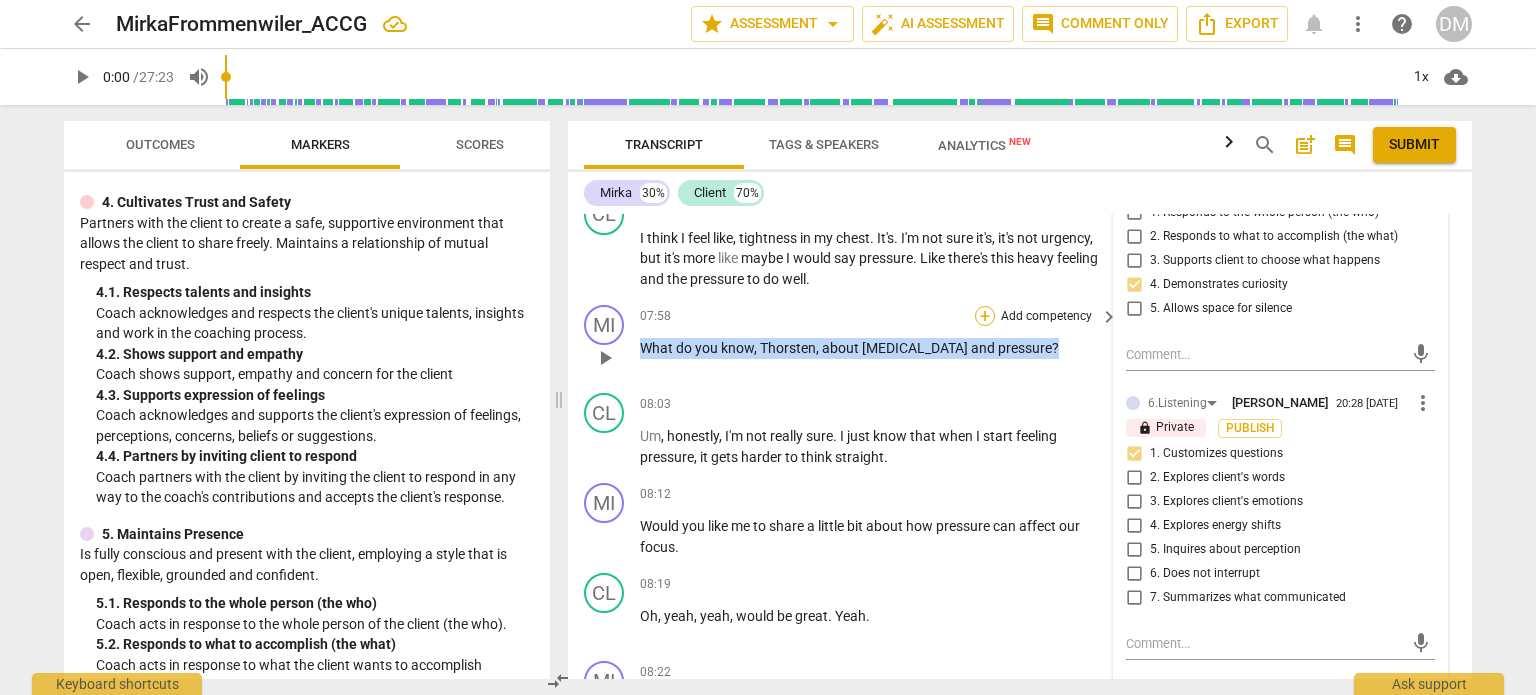 click on "+" at bounding box center (985, 316) 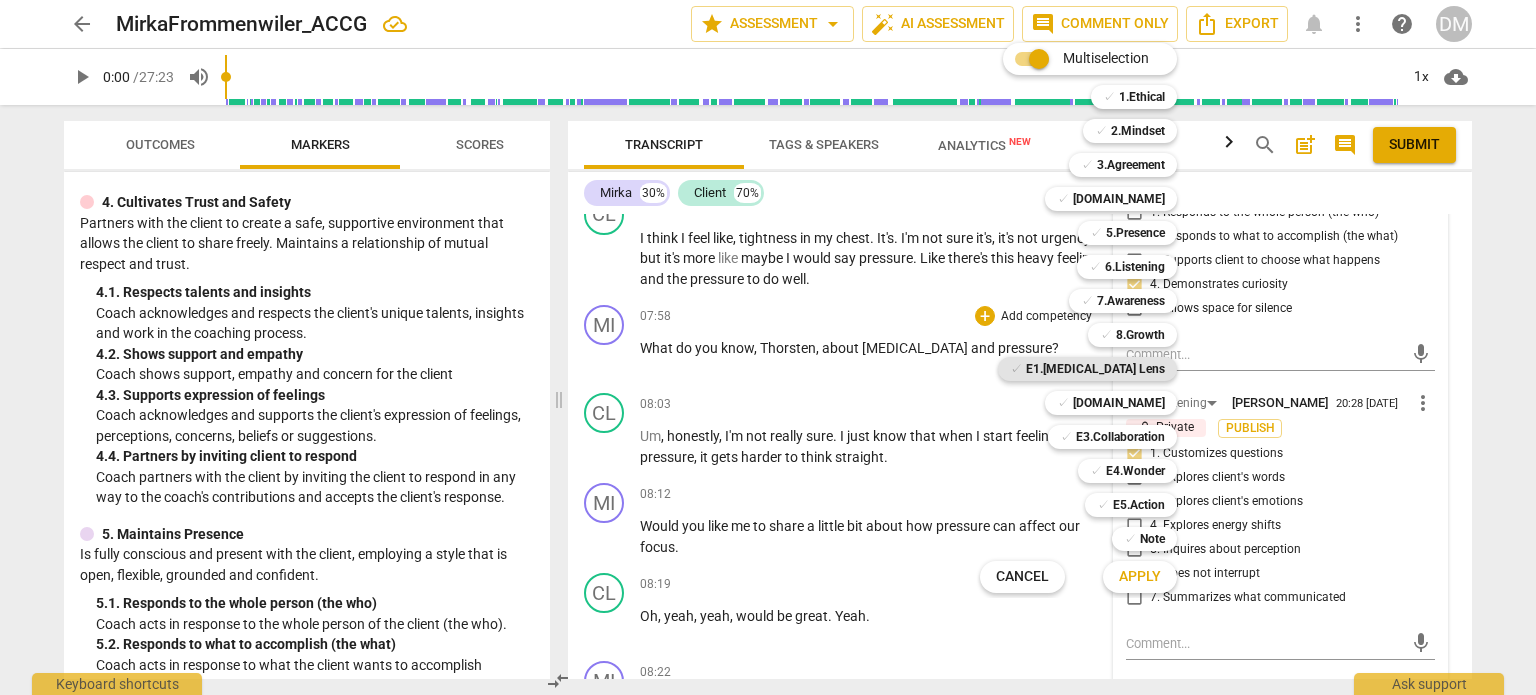 click on "E1.[MEDICAL_DATA] Lens" at bounding box center [1095, 369] 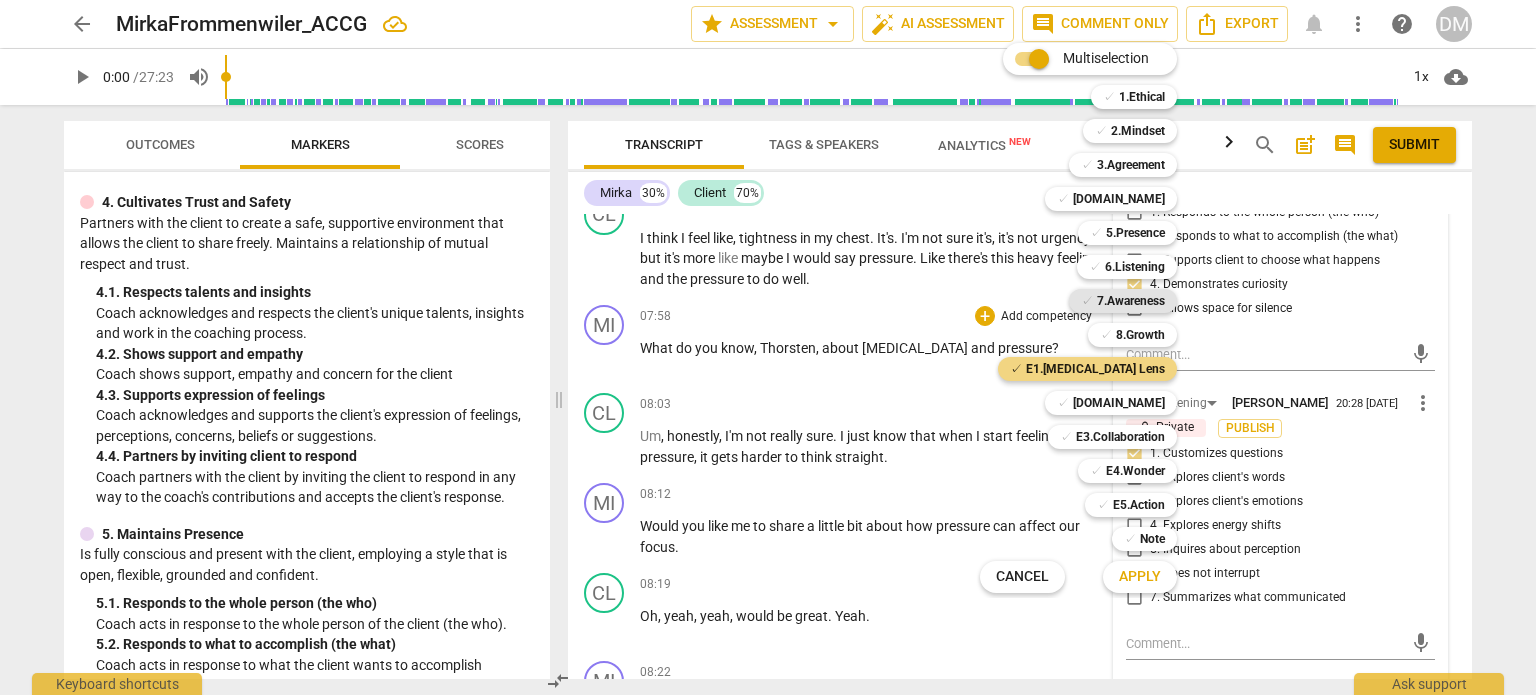 click on "✓ 7.Awareness" at bounding box center (1123, 301) 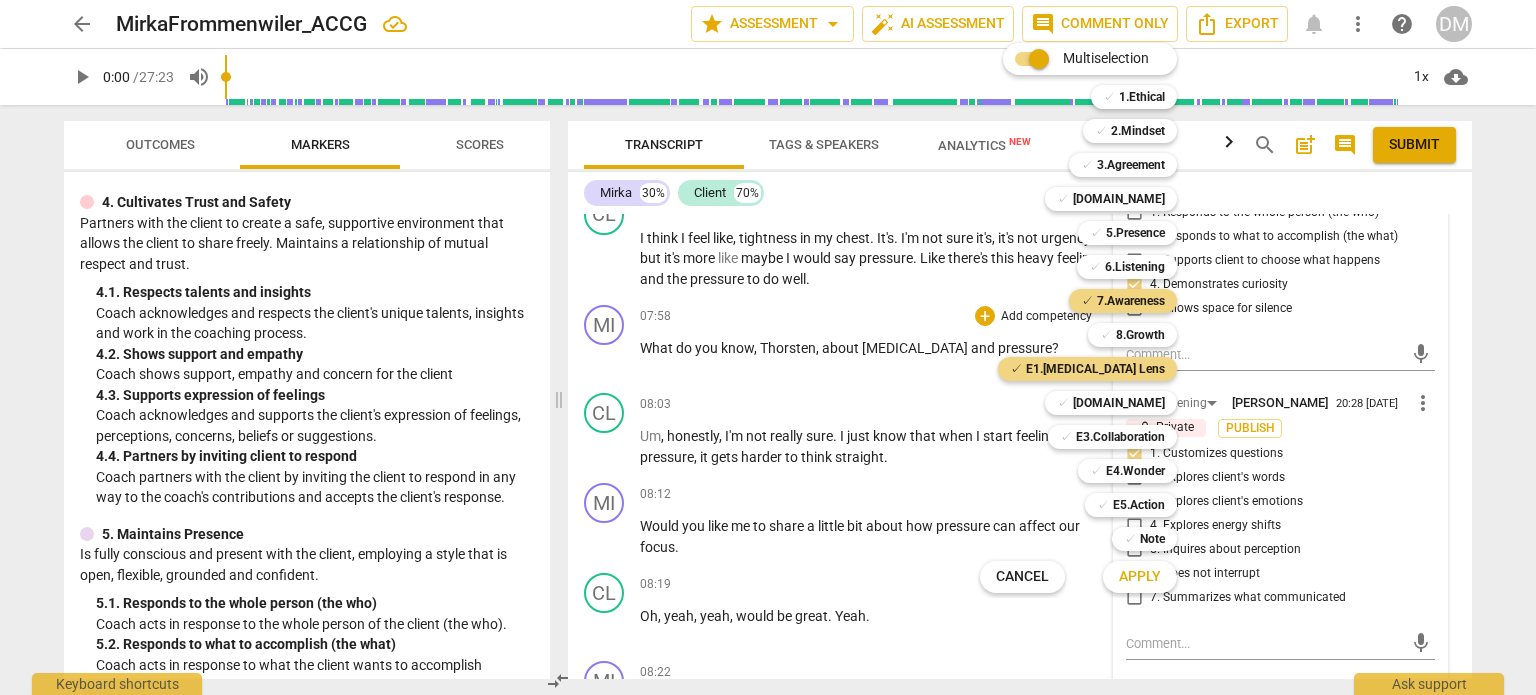 click on "Apply" at bounding box center [1140, 577] 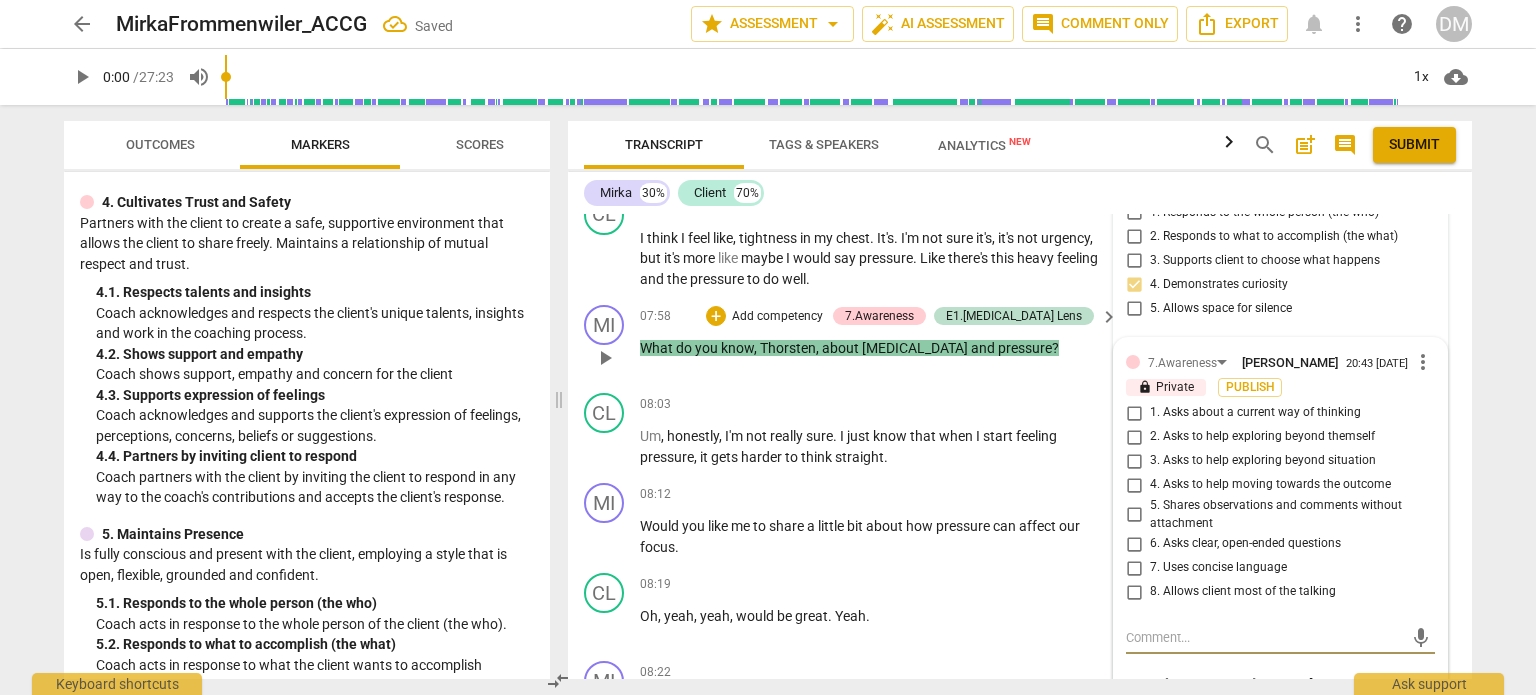 click on "1. Asks about a current way of thinking" at bounding box center [1134, 413] 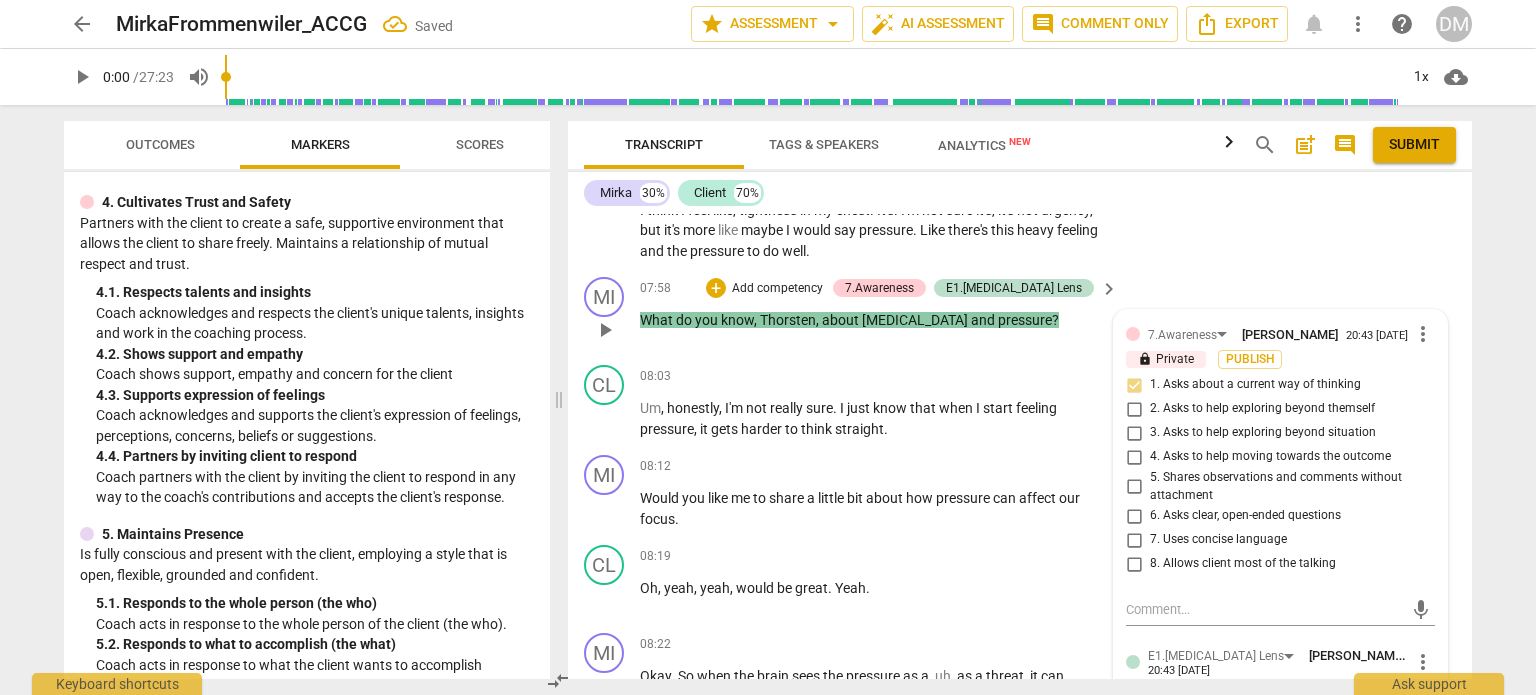 scroll, scrollTop: 3900, scrollLeft: 0, axis: vertical 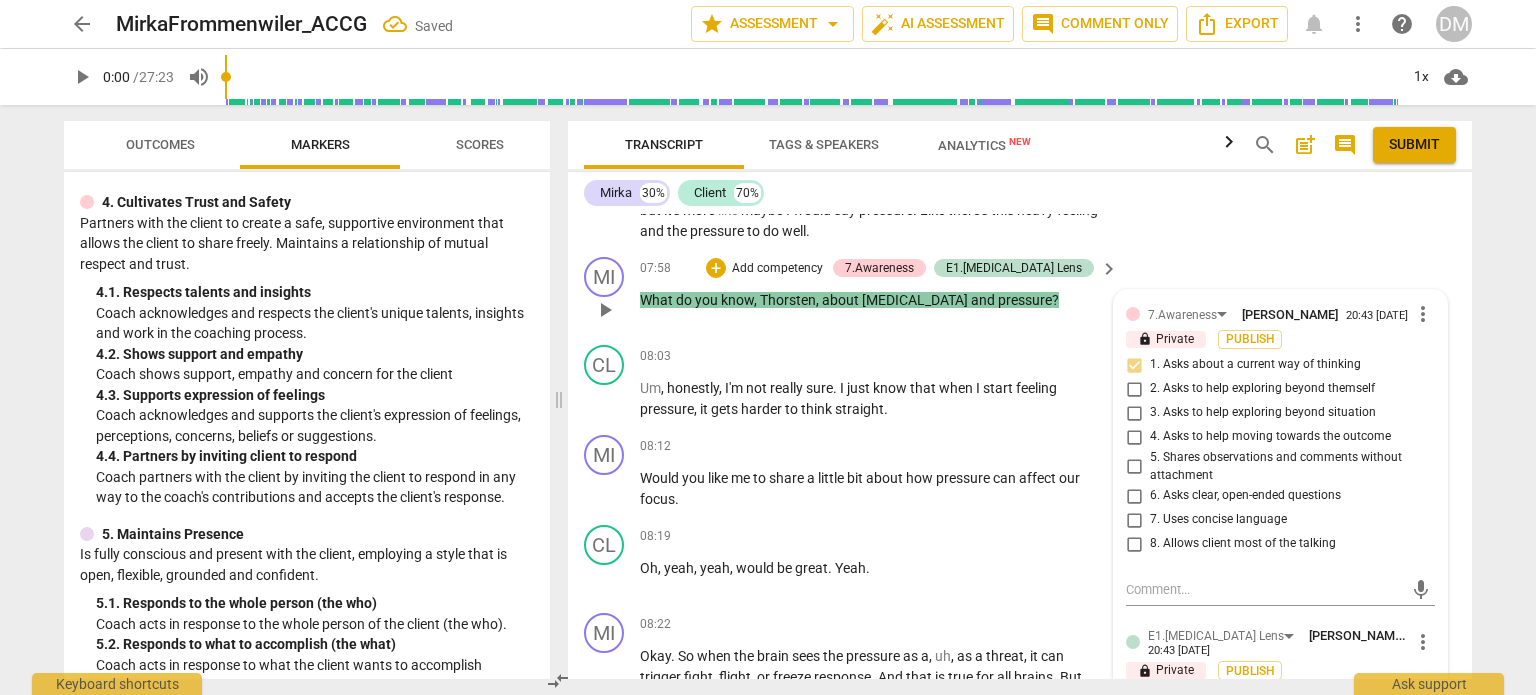 click on "6. Asks clear, open-ended questions" at bounding box center [1134, 496] 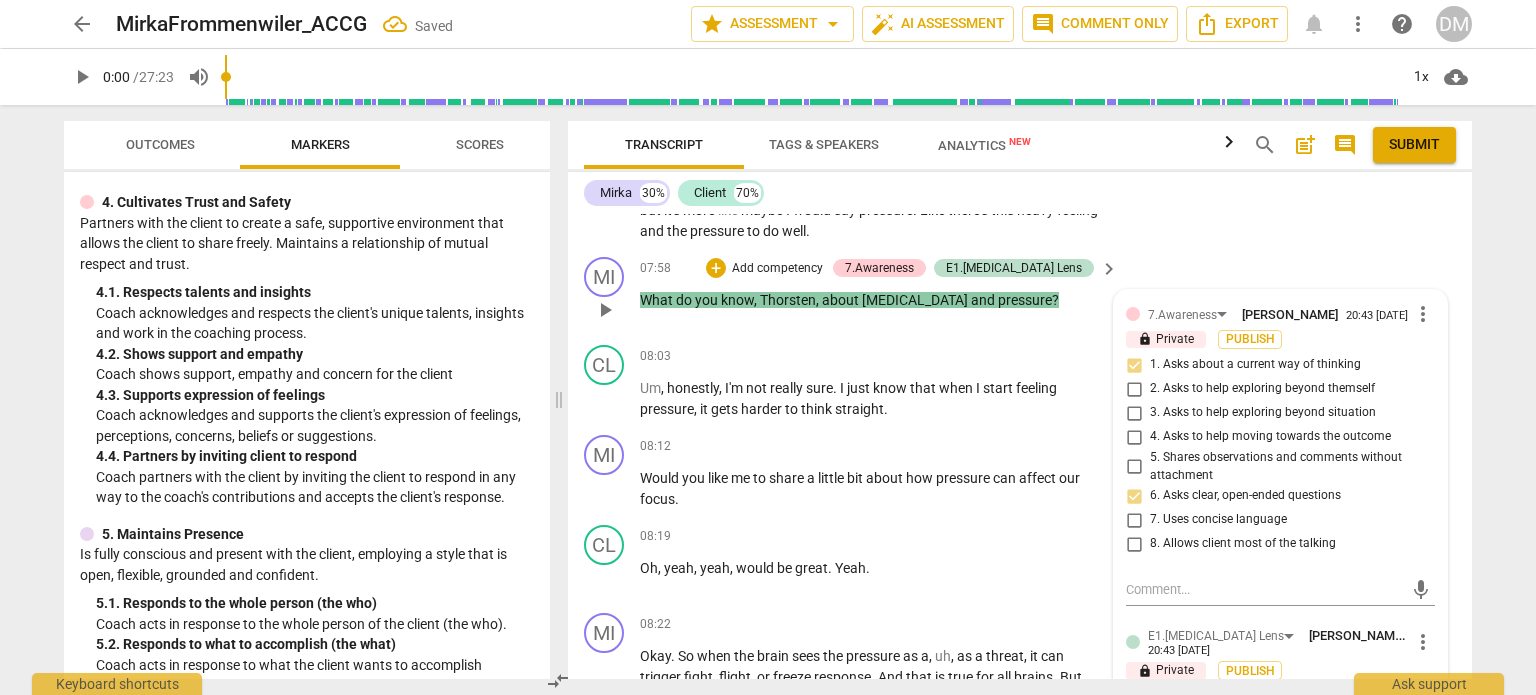 click on "7. Uses concise language" at bounding box center [1134, 520] 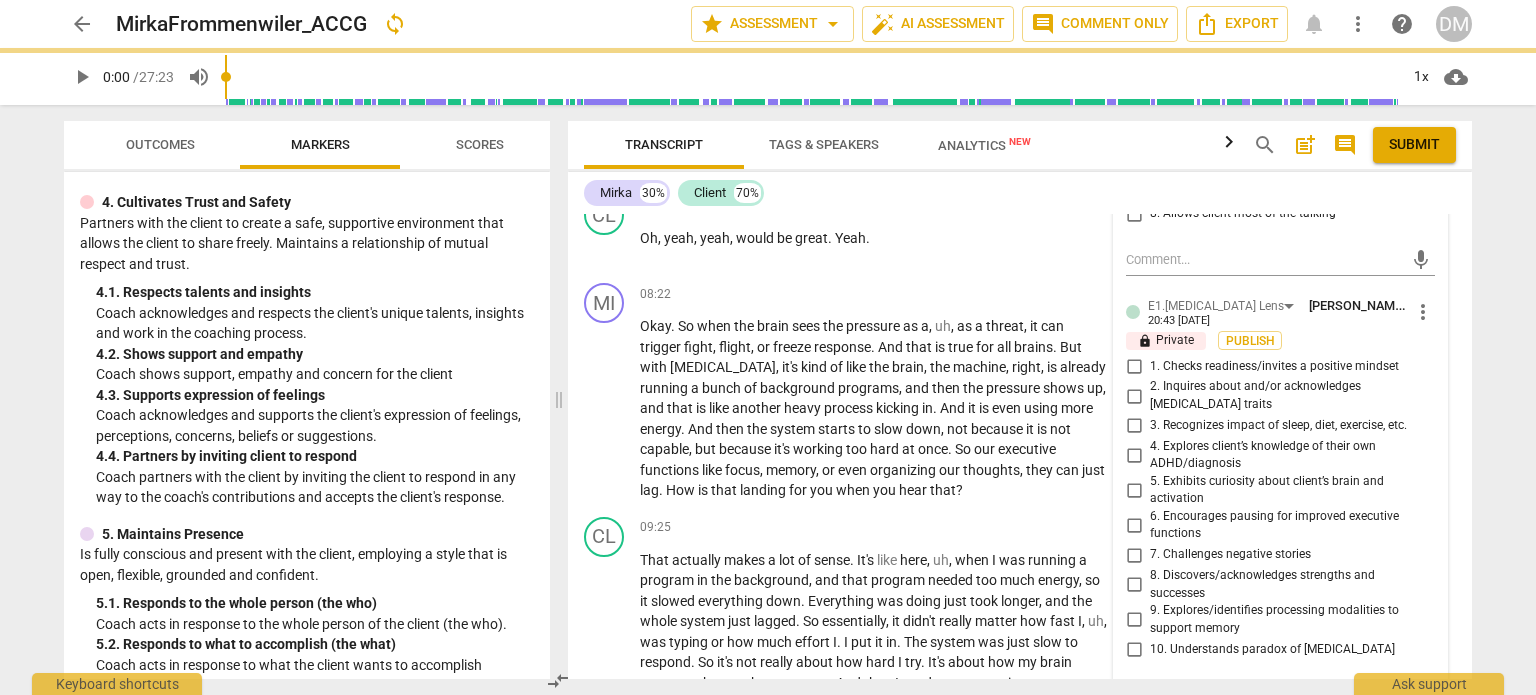 scroll, scrollTop: 4232, scrollLeft: 0, axis: vertical 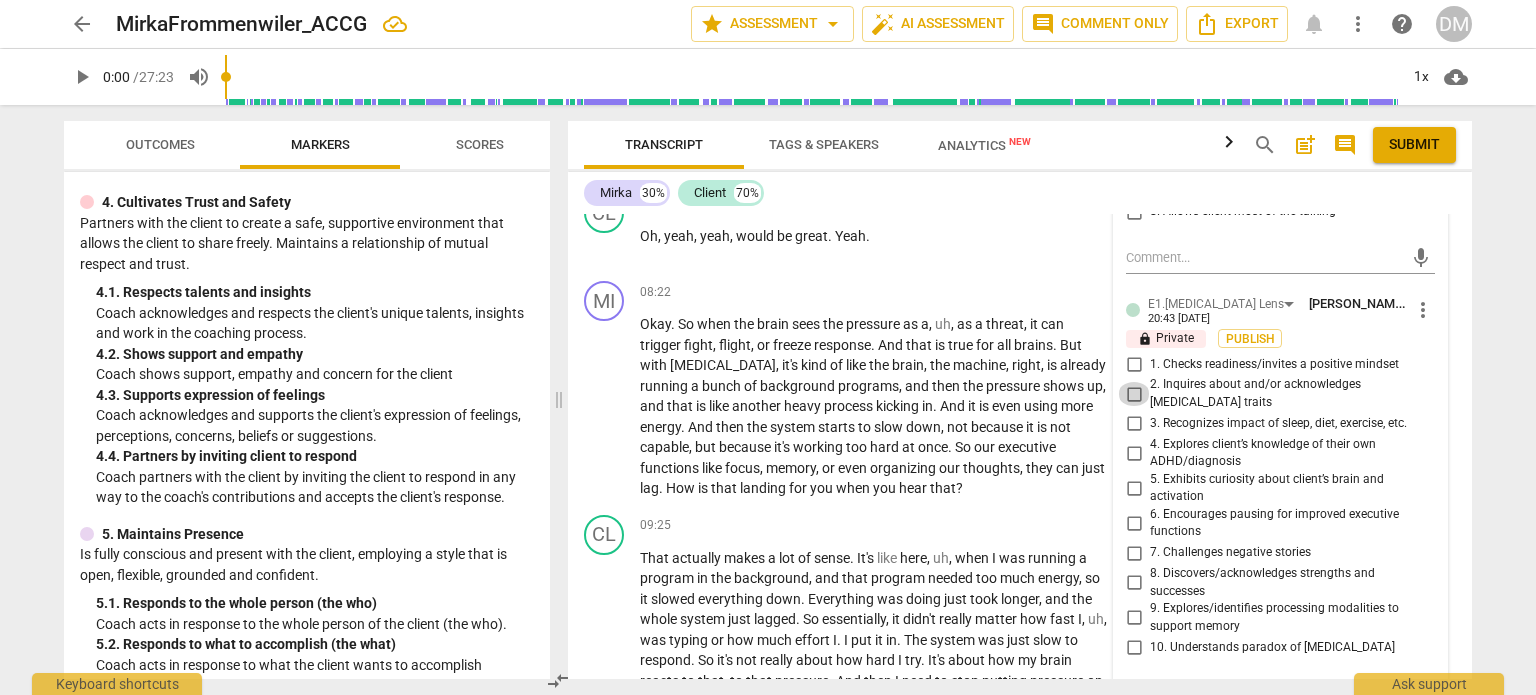 click on "2. Inquires about and/or acknowledges [MEDICAL_DATA] traits" at bounding box center (1134, 394) 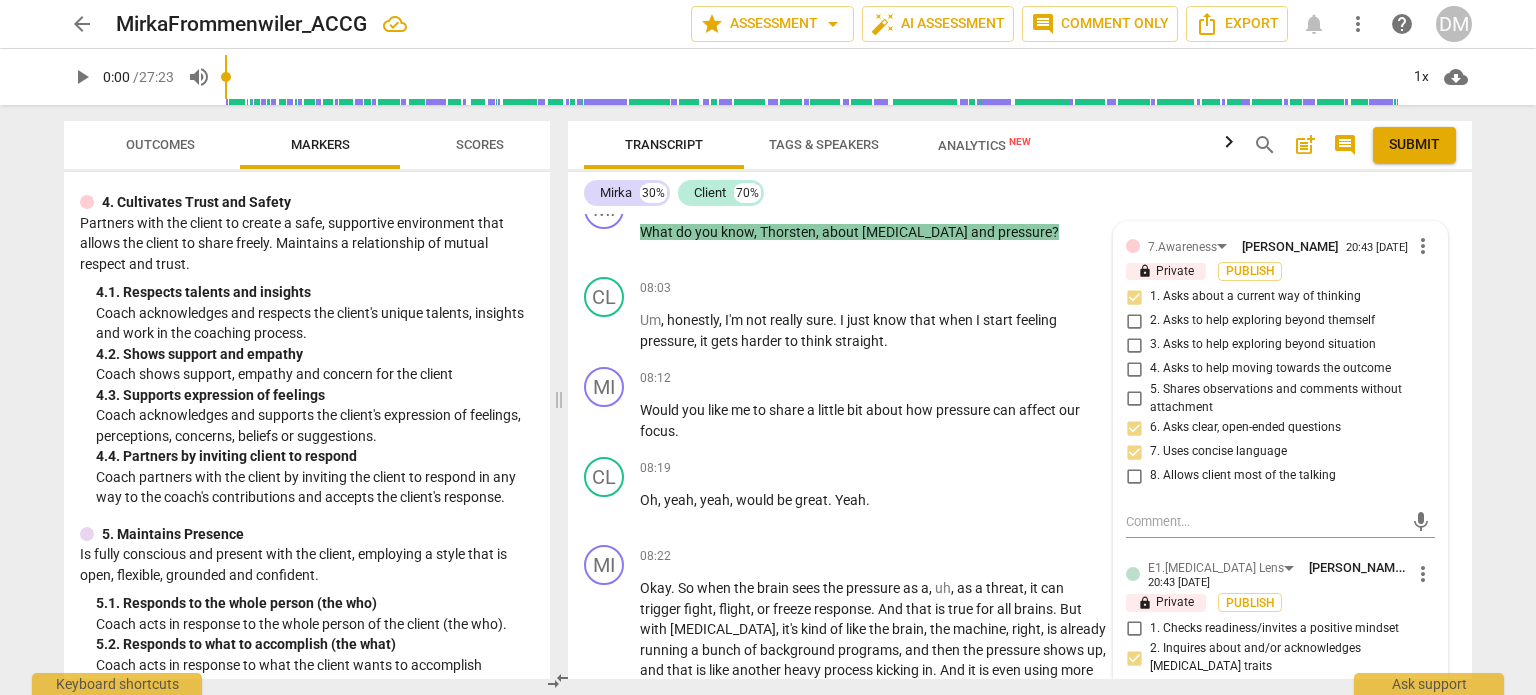 scroll, scrollTop: 3975, scrollLeft: 0, axis: vertical 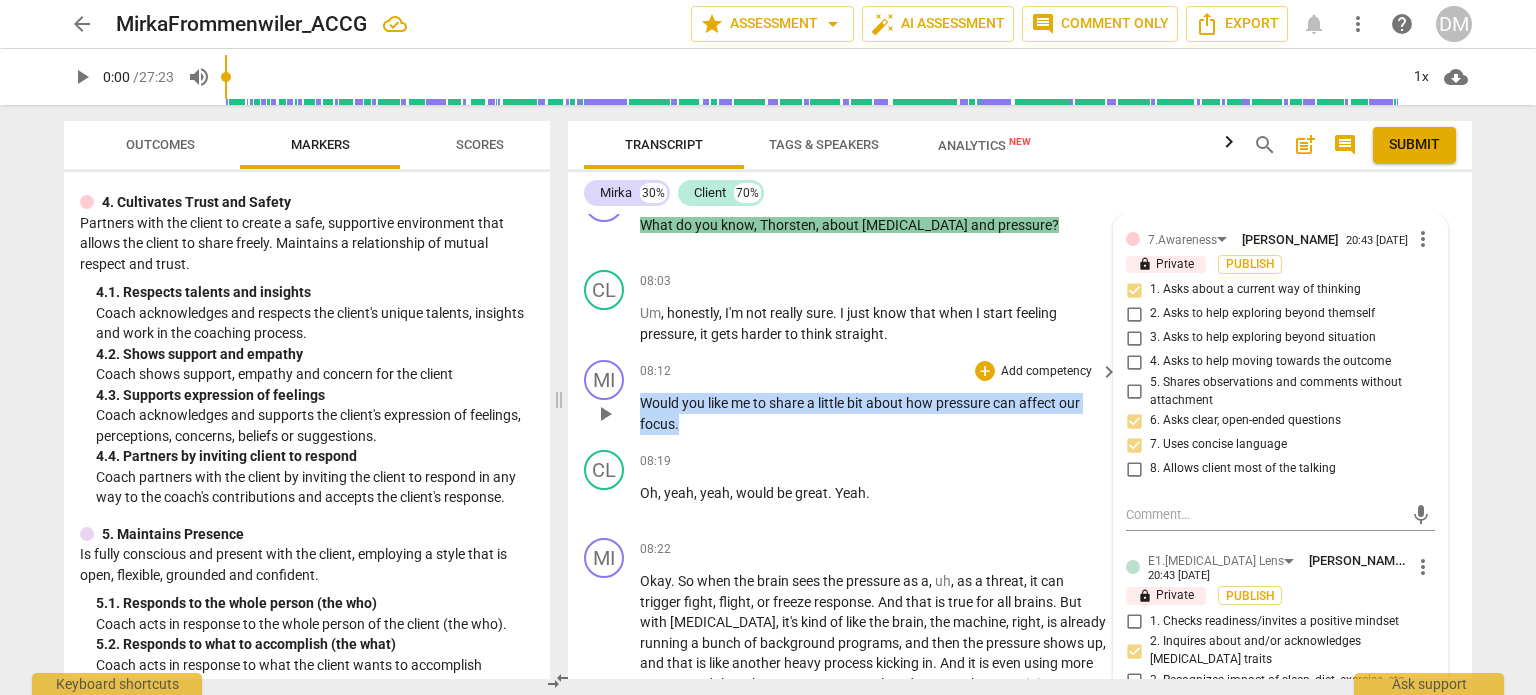 drag, startPoint x: 684, startPoint y: 434, endPoint x: 634, endPoint y: 416, distance: 53.14132 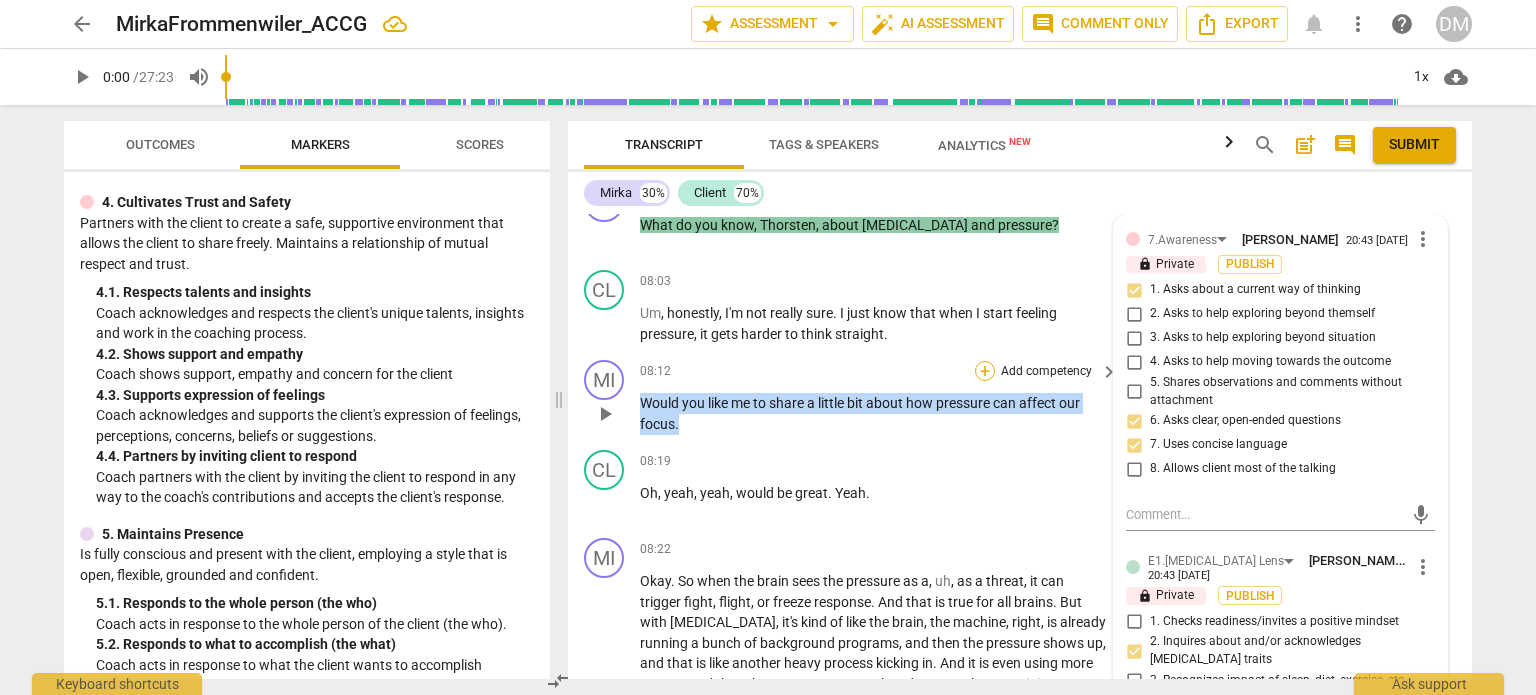click on "+" at bounding box center (985, 371) 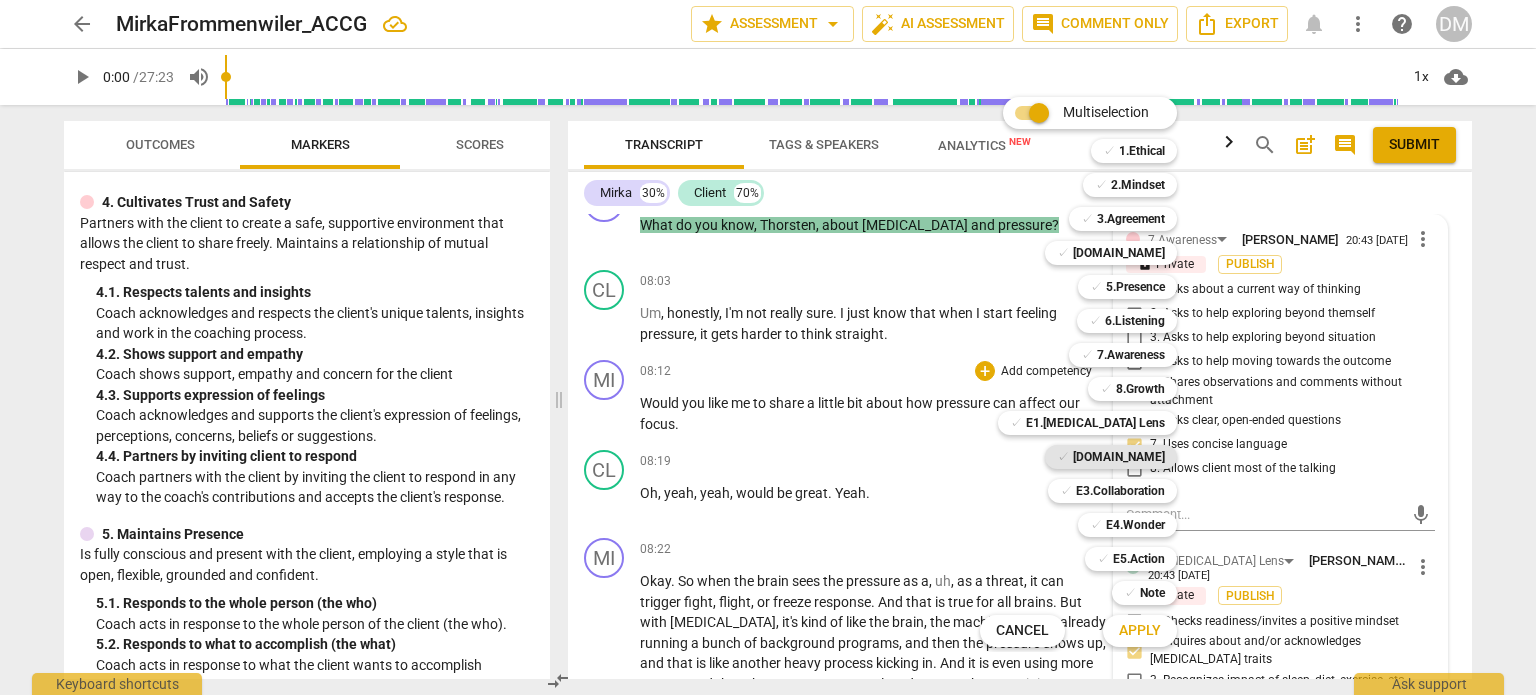 click on "[DOMAIN_NAME]" at bounding box center (1119, 457) 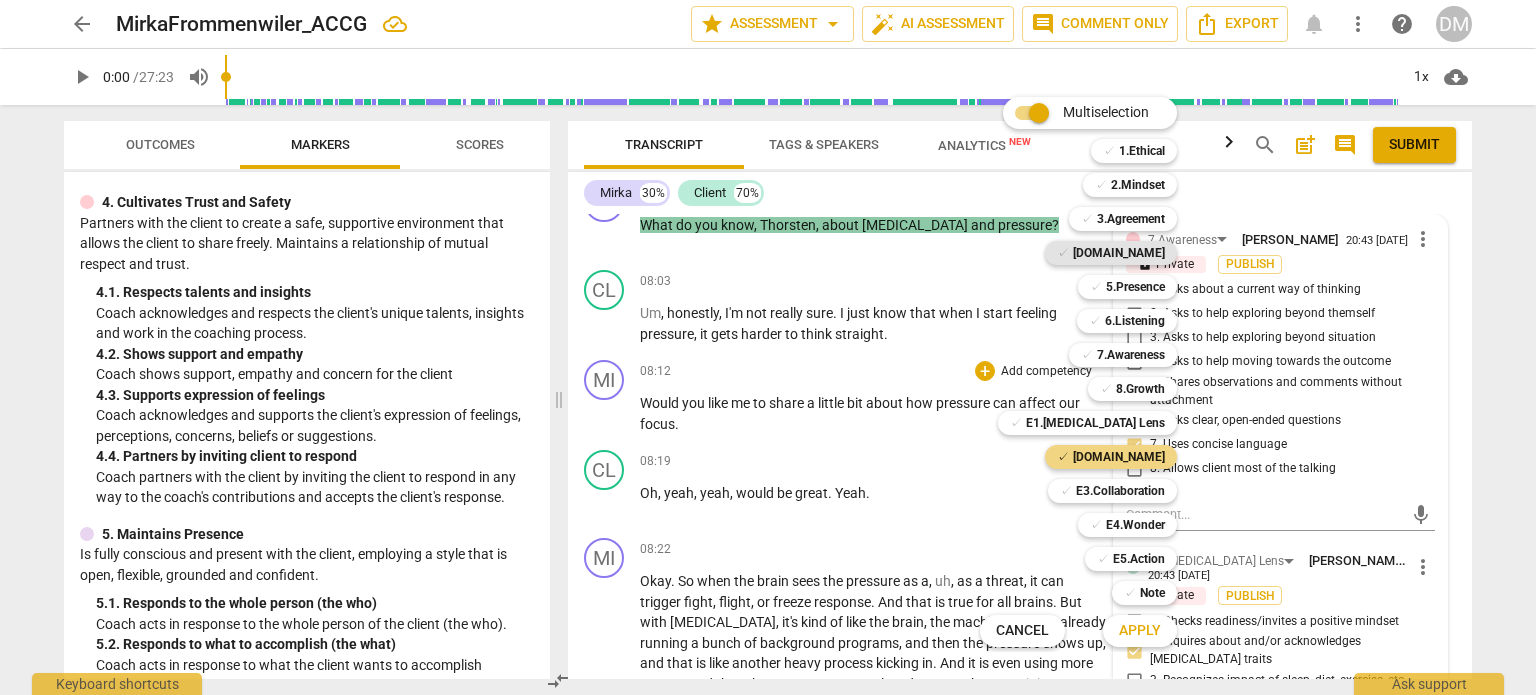 click on "[DOMAIN_NAME]" at bounding box center [1119, 253] 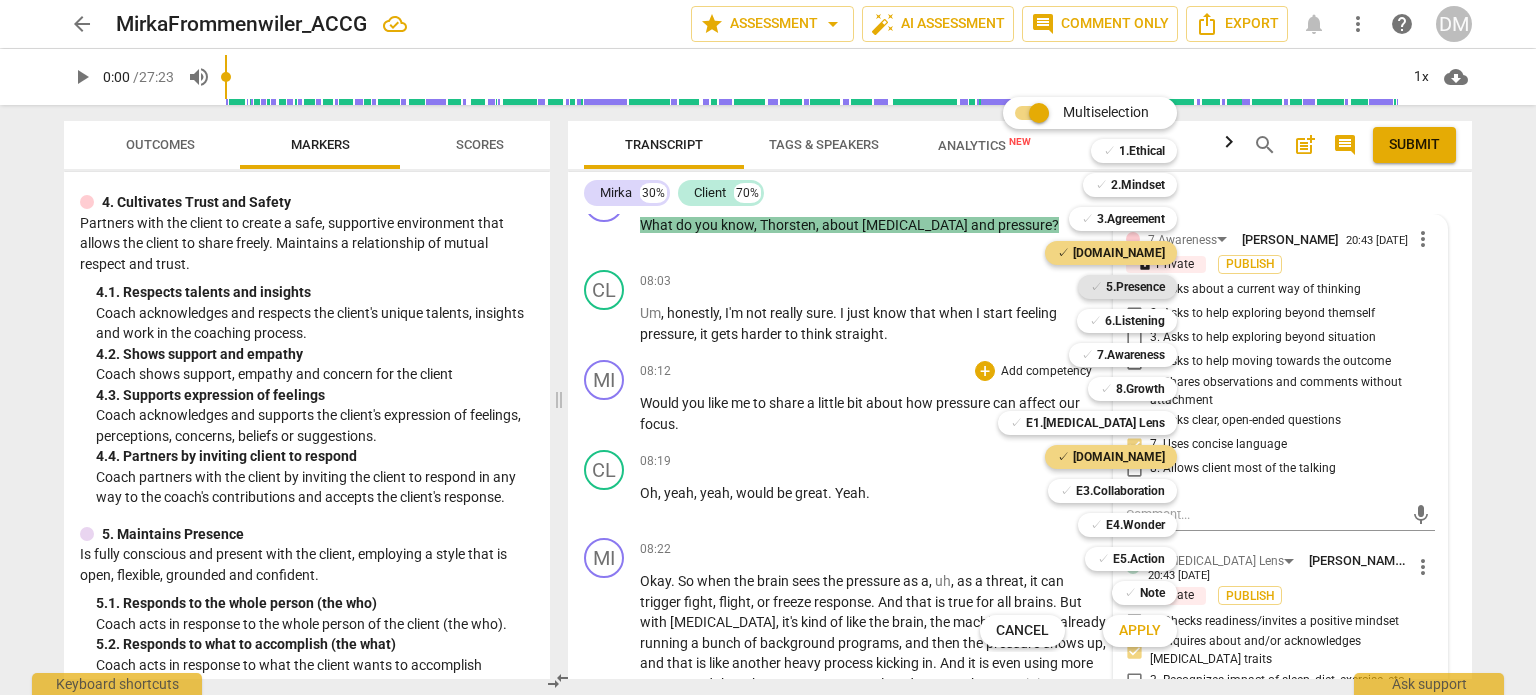 click on "5.Presence" at bounding box center (1135, 287) 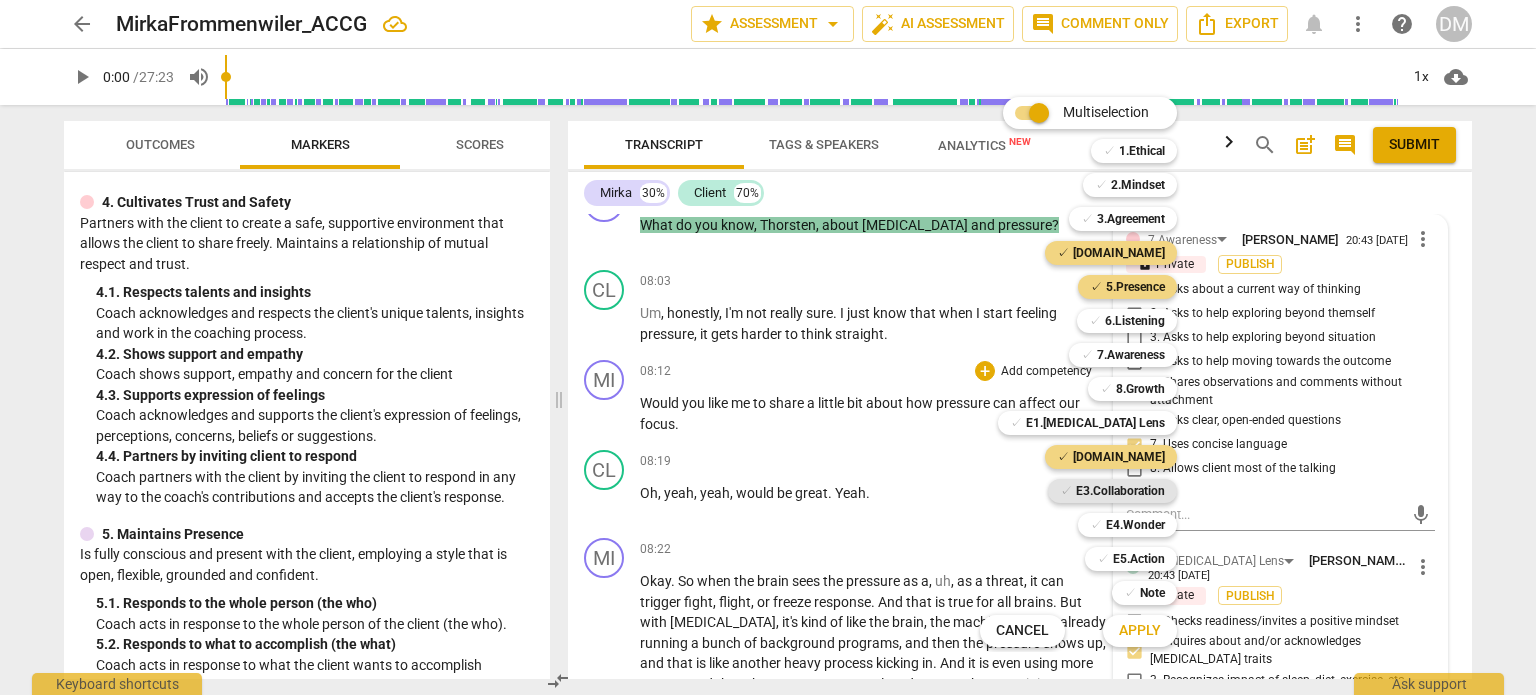 click on "E3.Collaboration" at bounding box center [1120, 491] 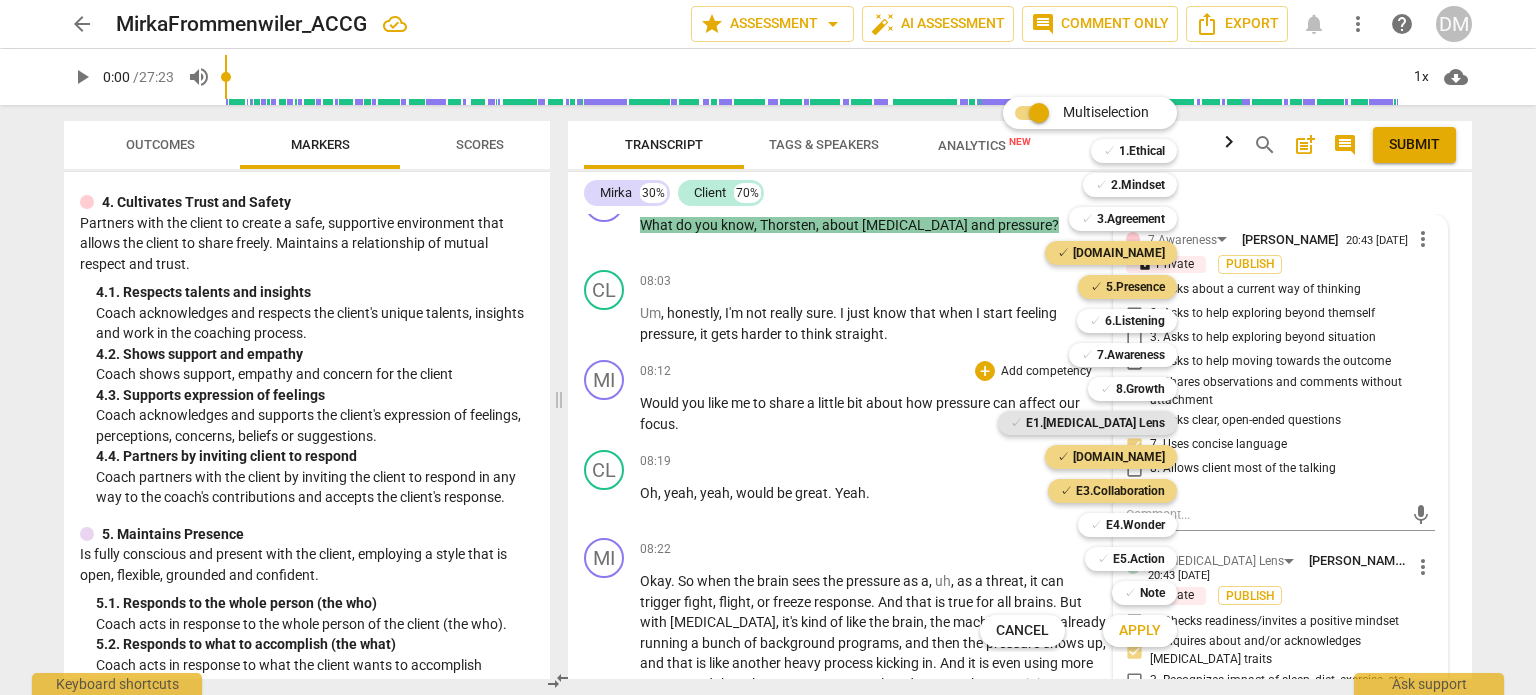 click on "E1.[MEDICAL_DATA] Lens" at bounding box center [1095, 423] 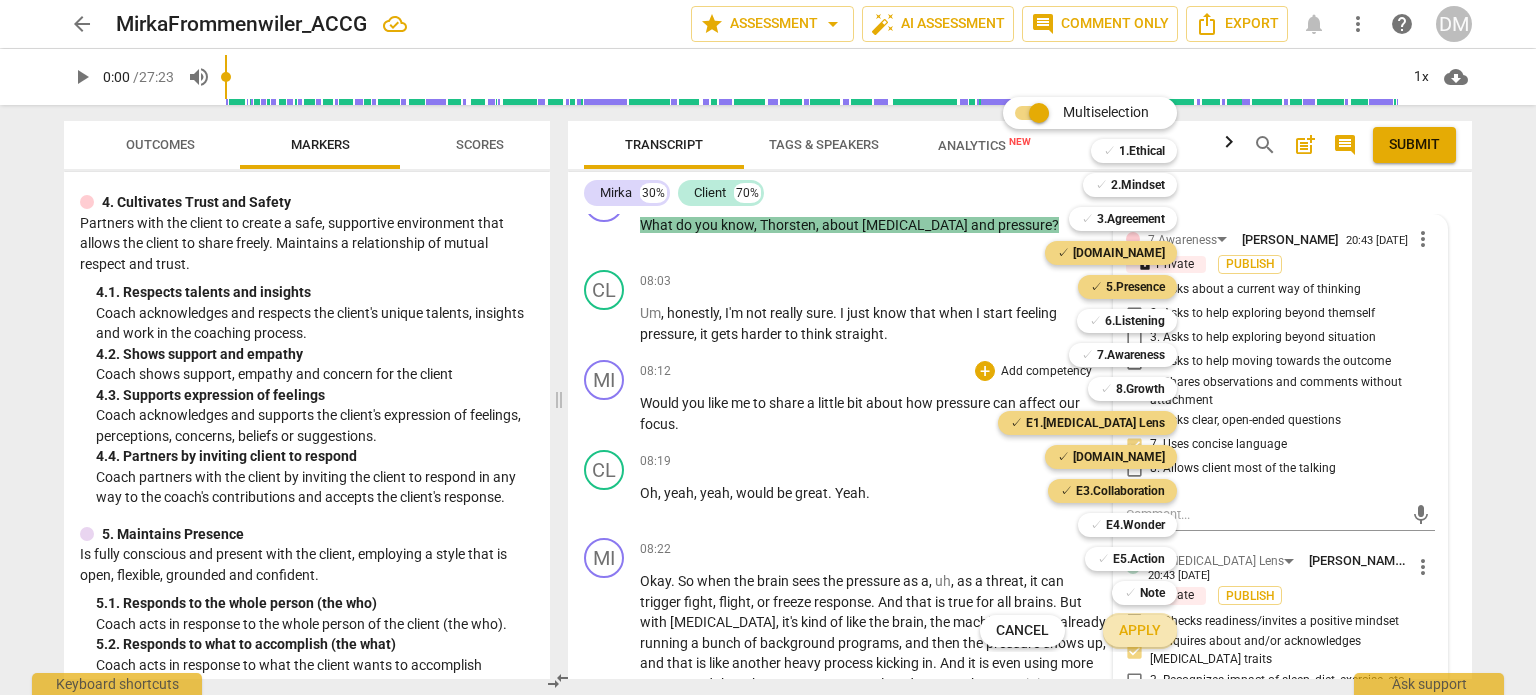 click on "Apply" at bounding box center [1140, 631] 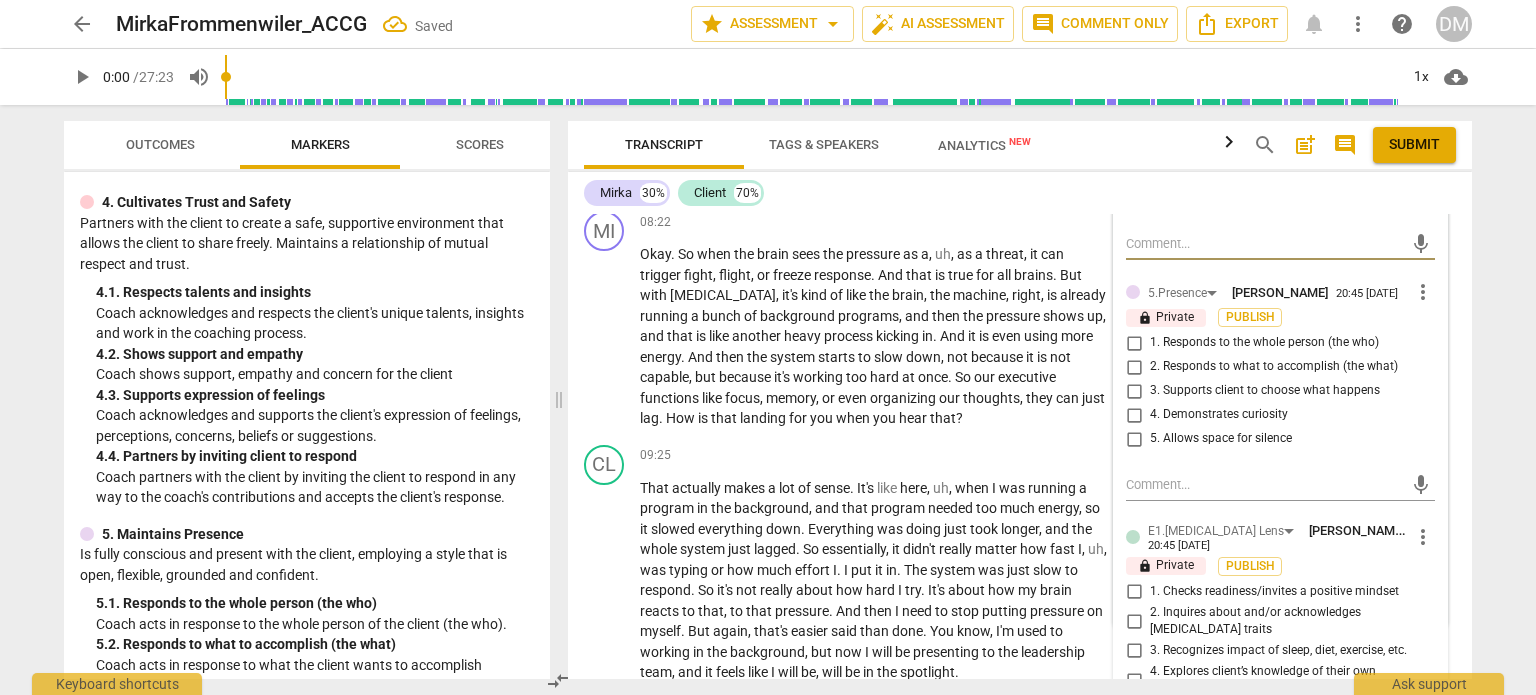 scroll, scrollTop: 4326, scrollLeft: 0, axis: vertical 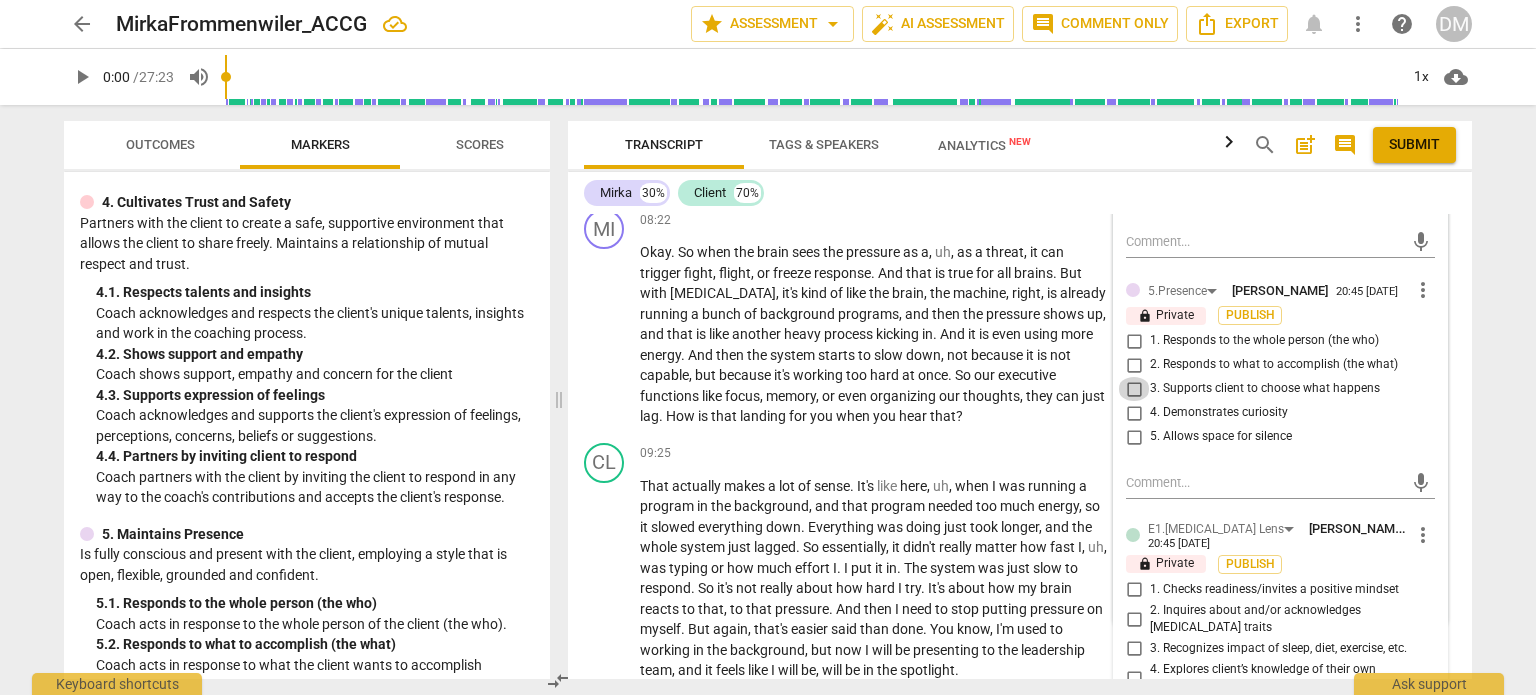 click on "3. Supports client to choose what happens" at bounding box center (1134, 389) 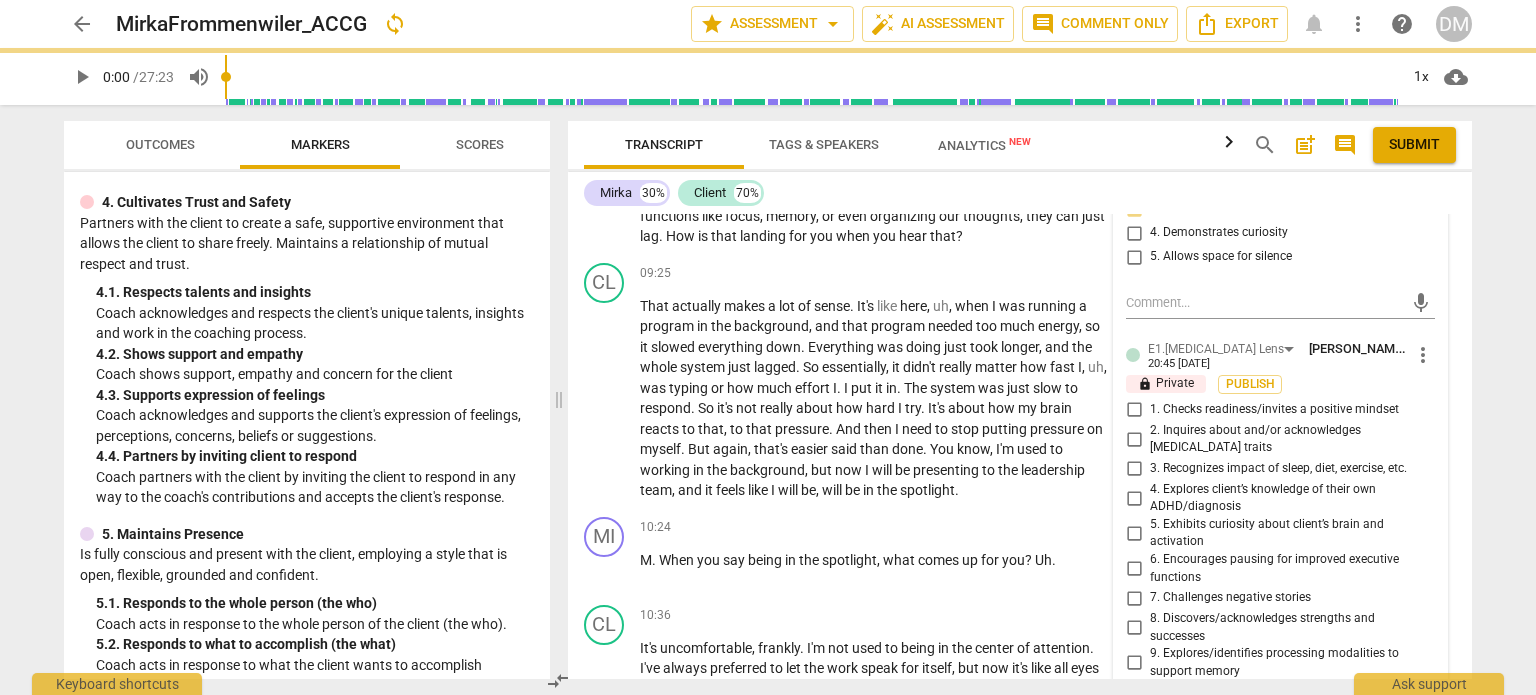 scroll, scrollTop: 4576, scrollLeft: 0, axis: vertical 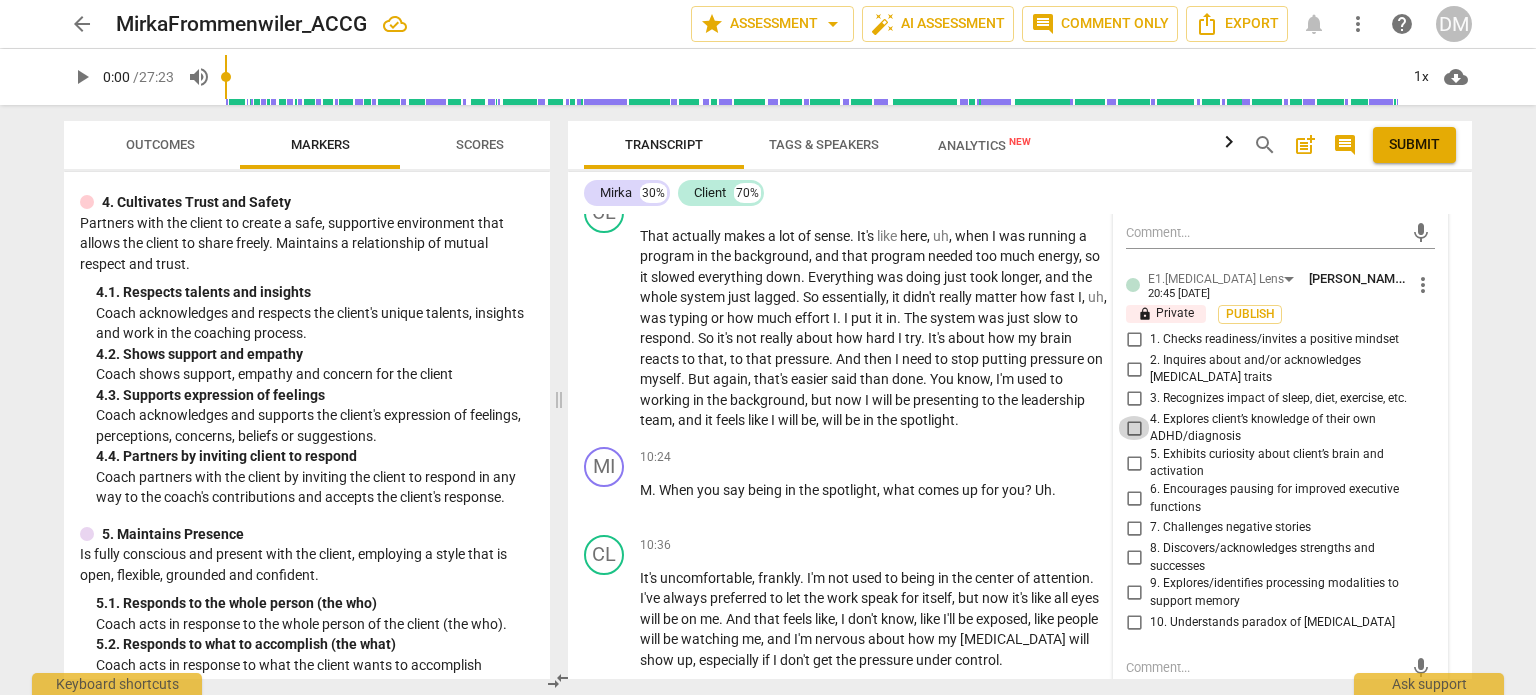click on "4. Explores client’s knowledge of their own ADHD/diagnosis" at bounding box center [1134, 428] 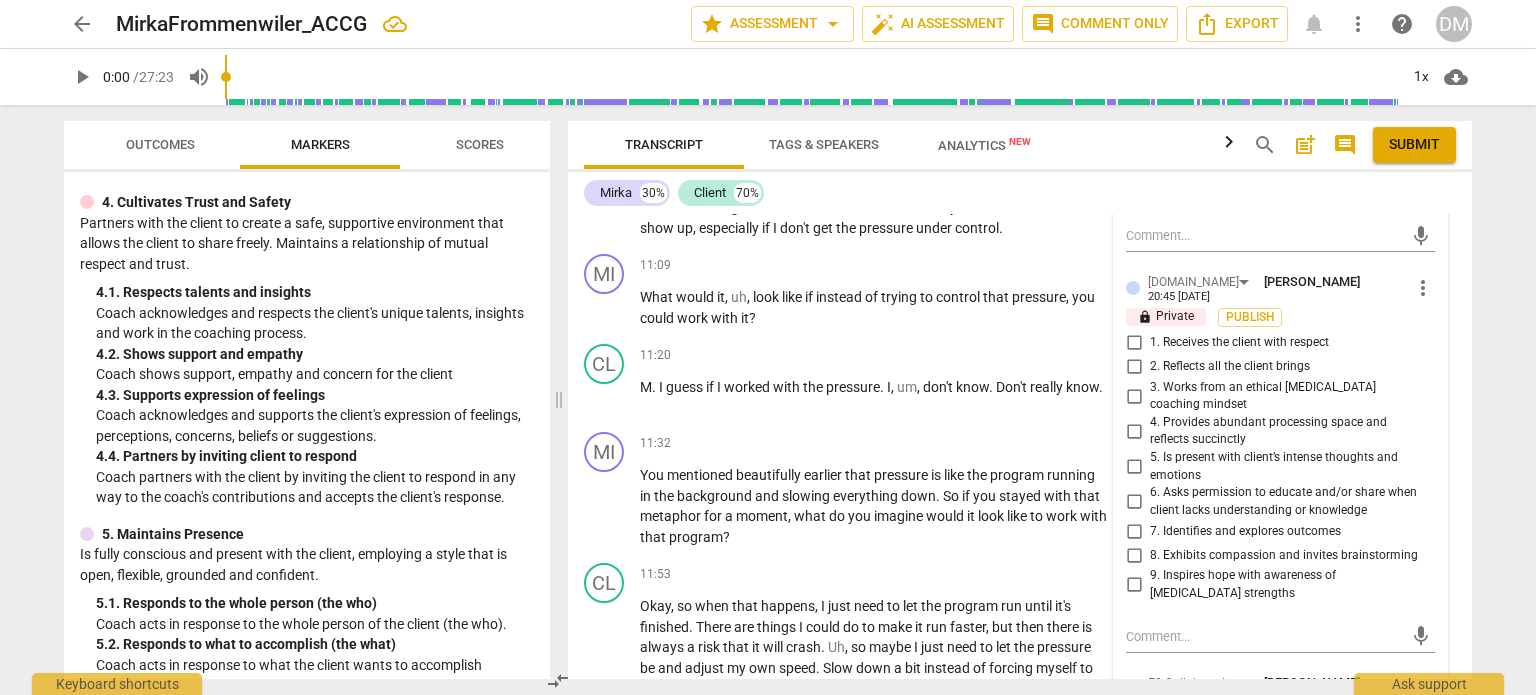 scroll, scrollTop: 5008, scrollLeft: 0, axis: vertical 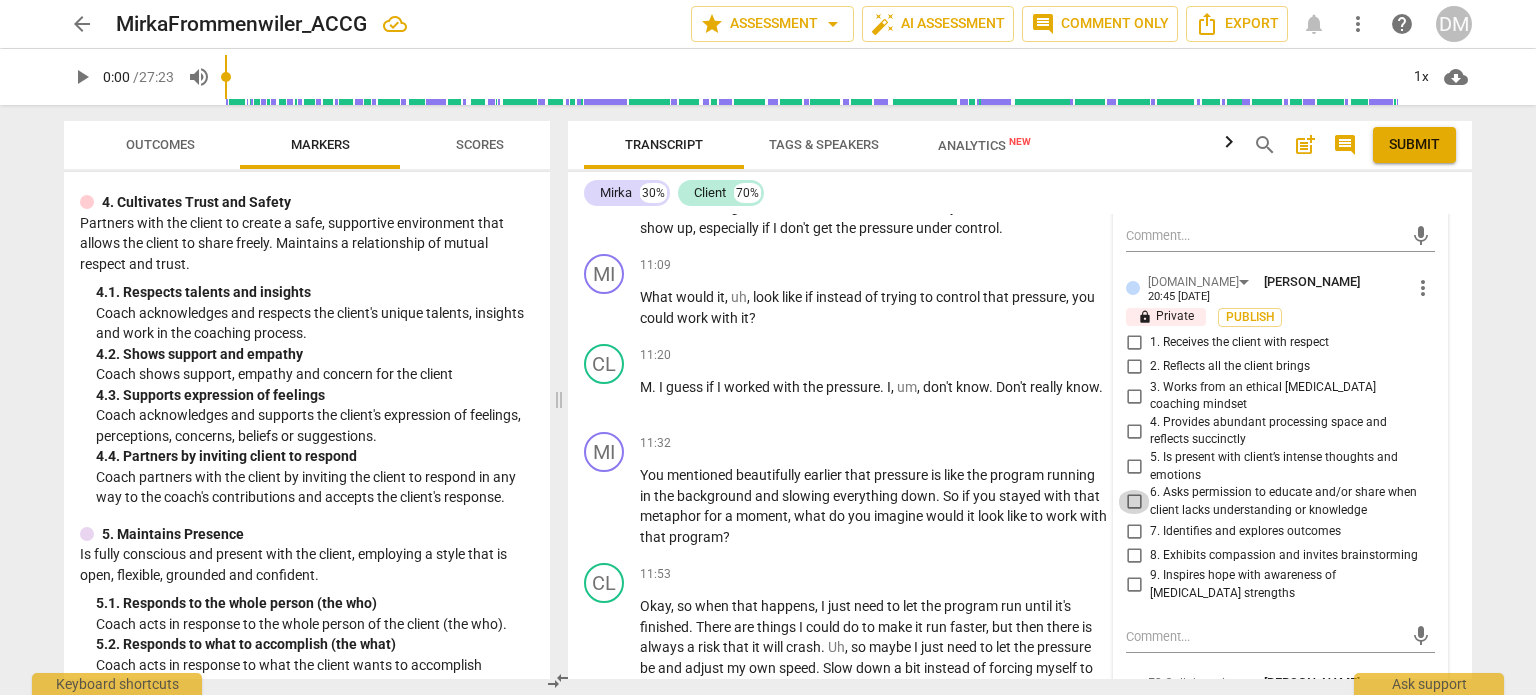 click on "6. Asks permission to educate and/or share when client lacks understanding or knowledge" at bounding box center [1134, 502] 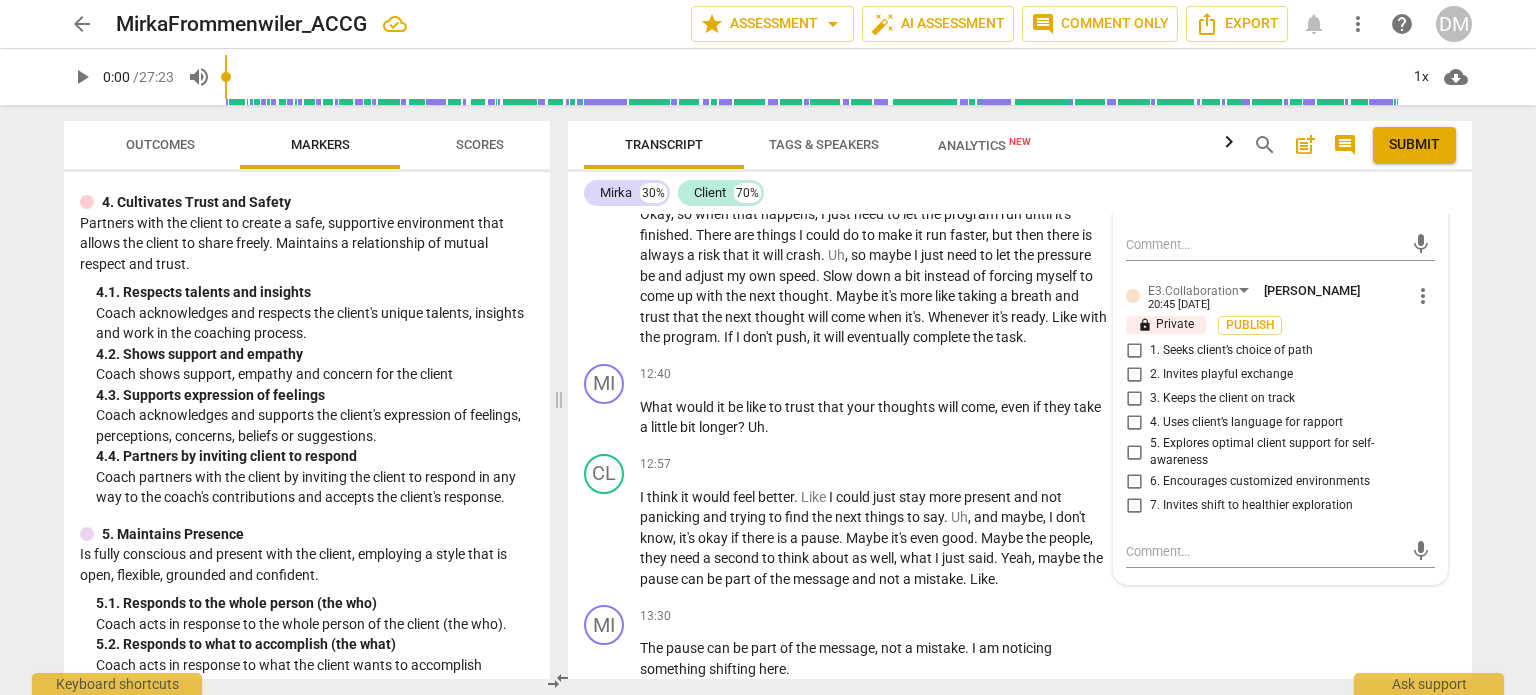 scroll, scrollTop: 5400, scrollLeft: 0, axis: vertical 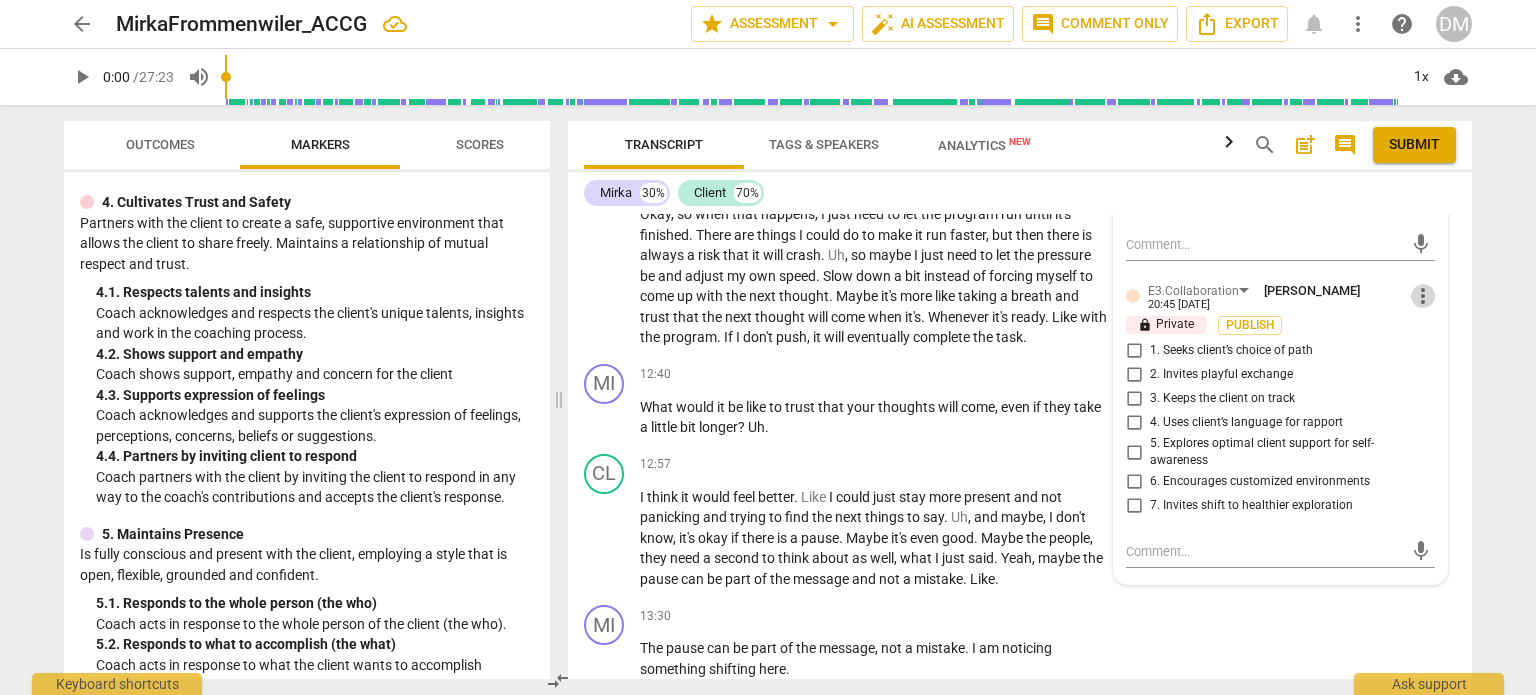 click on "more_vert" at bounding box center (1423, 296) 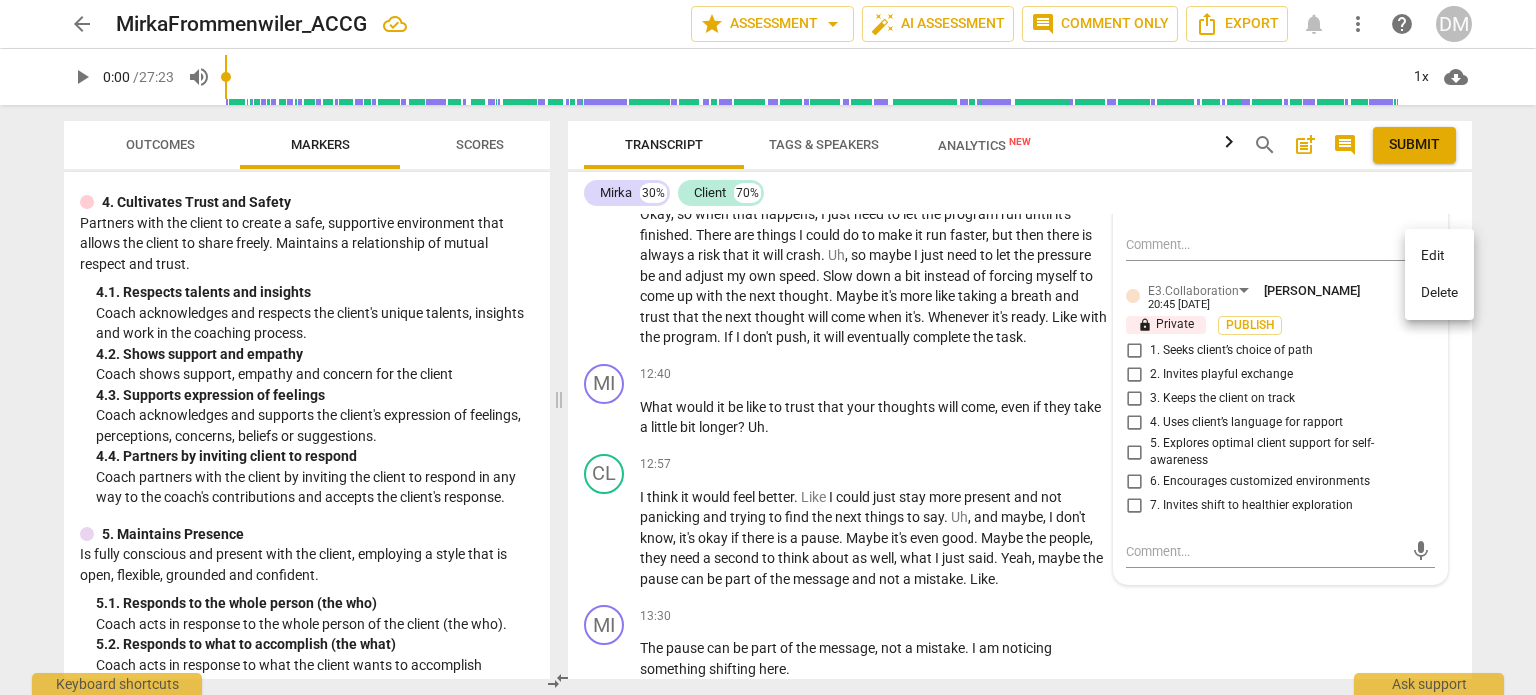 click on "Delete" at bounding box center (1439, 293) 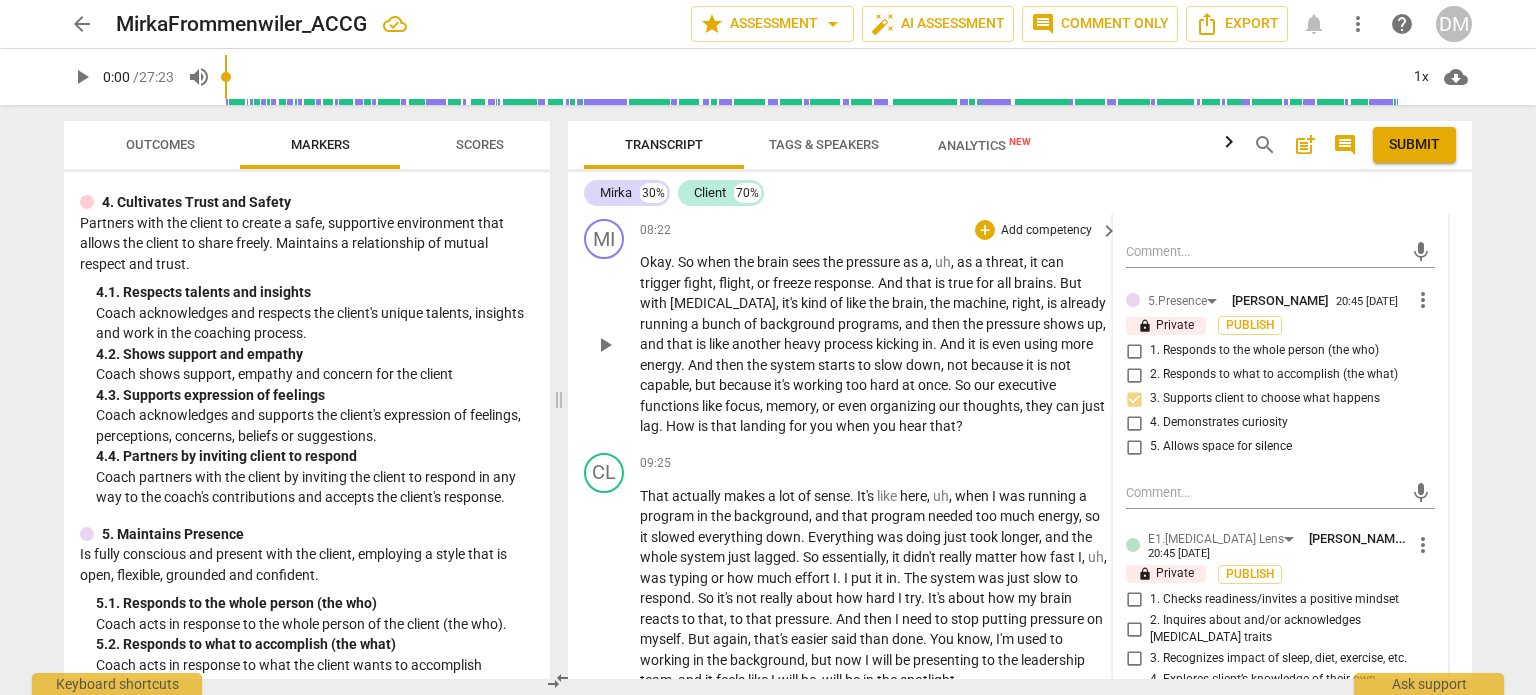 scroll, scrollTop: 4316, scrollLeft: 0, axis: vertical 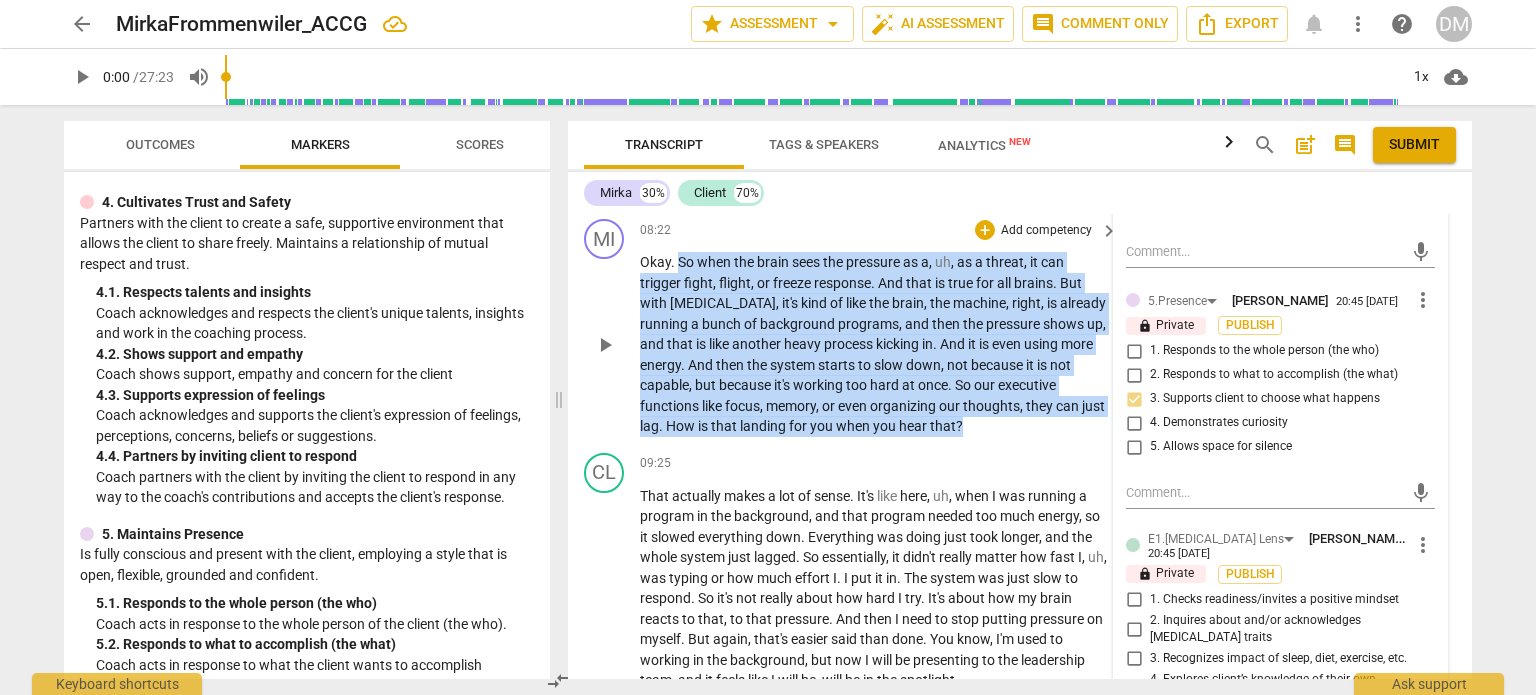 drag, startPoint x: 678, startPoint y: 263, endPoint x: 952, endPoint y: 435, distance: 323.51196 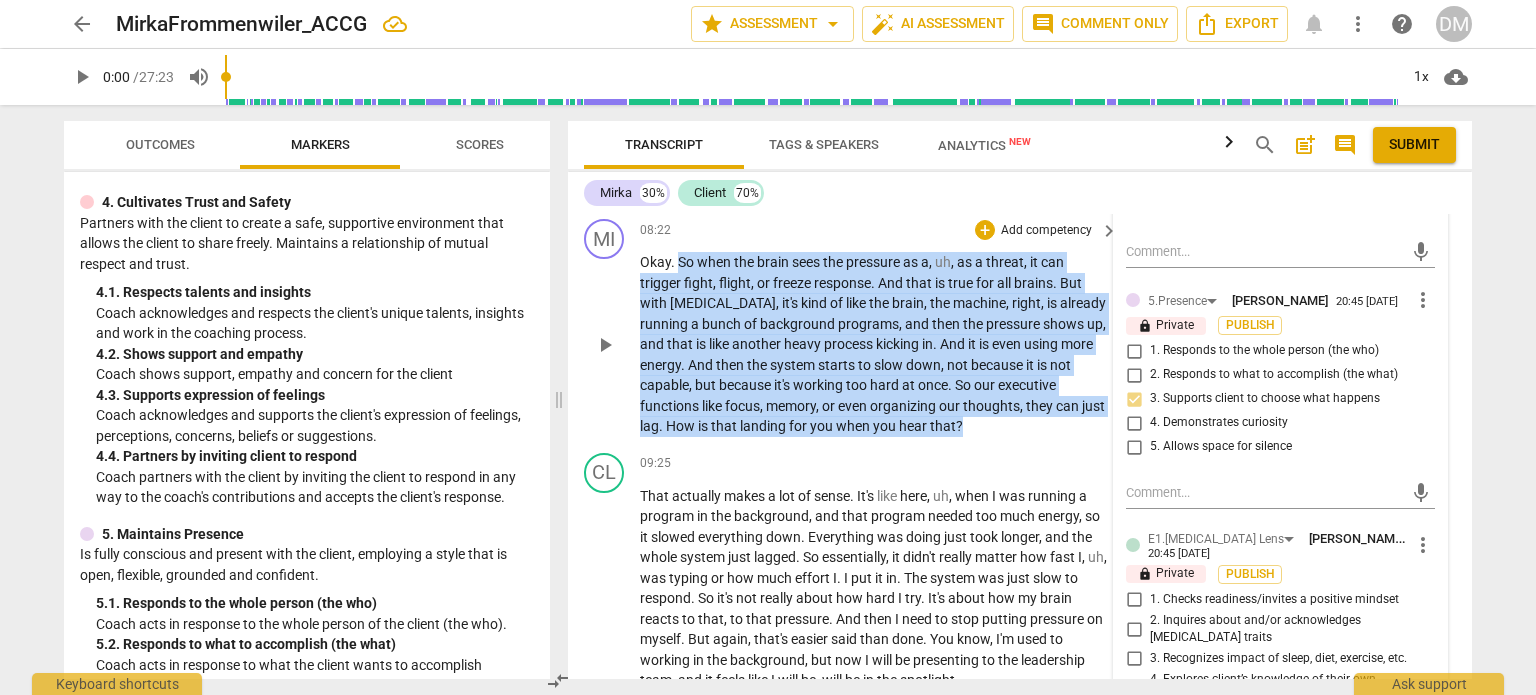 click on "MI play_arrow pause 08:22 + Add competency keyboard_arrow_right Okay .   So   when   the   brain   sees   the   pressure   as   a ,   uh ,   as   a   threat ,   it   can   trigger   fight ,   flight ,   or   freeze   response .   And   that   is   true   for   all   brains .   But   with   [MEDICAL_DATA] ,   it's   kind   of   like   the   brain ,   the   machine ,   right ,   is   already   running   a   bunch   of   background   programs ,   and   then   the   pressure   shows   up ,   and   that   is   like   another   heavy   process   kicking   in .   And   it   is   even   using   more   energy .   And   then   the   system   starts   to   slow   down ,   not   because   it   is   not   capable ,   but   because   it's   working   too   hard   at   once .   So   our   executive   functions   like   focus ,   memory ,   or   even   organizing   our   thoughts ,   they   can   just   lag .   How   is   that   landing   for   you   when   you   hear   that ?" at bounding box center [1020, 328] 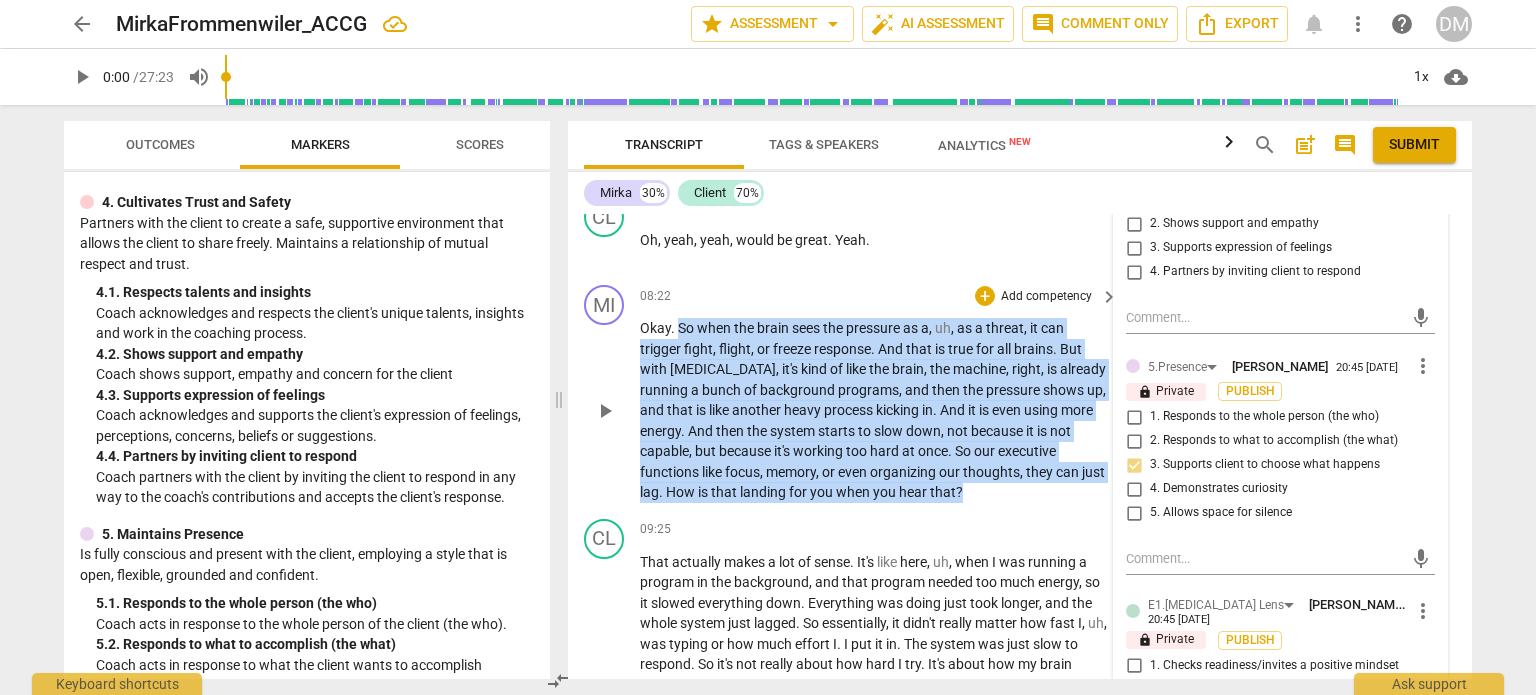 scroll, scrollTop: 4251, scrollLeft: 0, axis: vertical 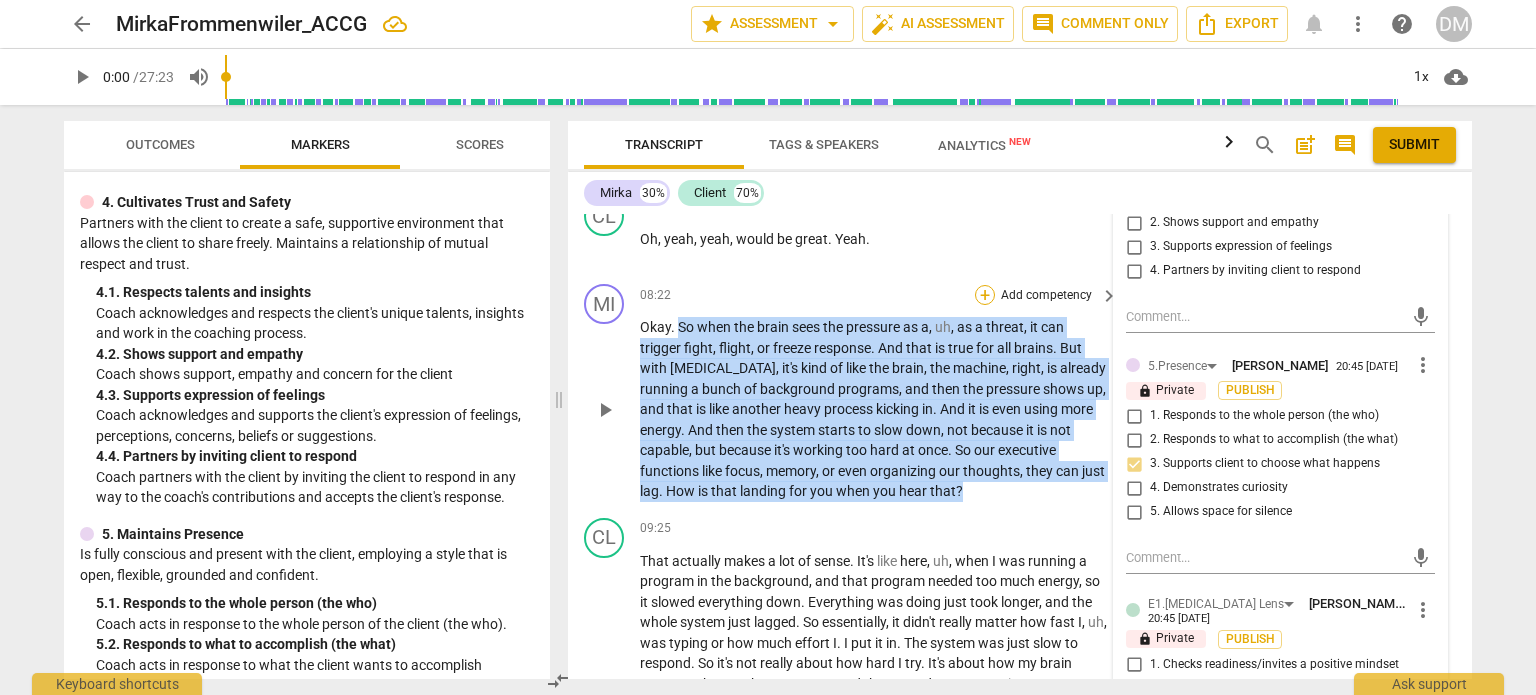 click on "+" at bounding box center [985, 295] 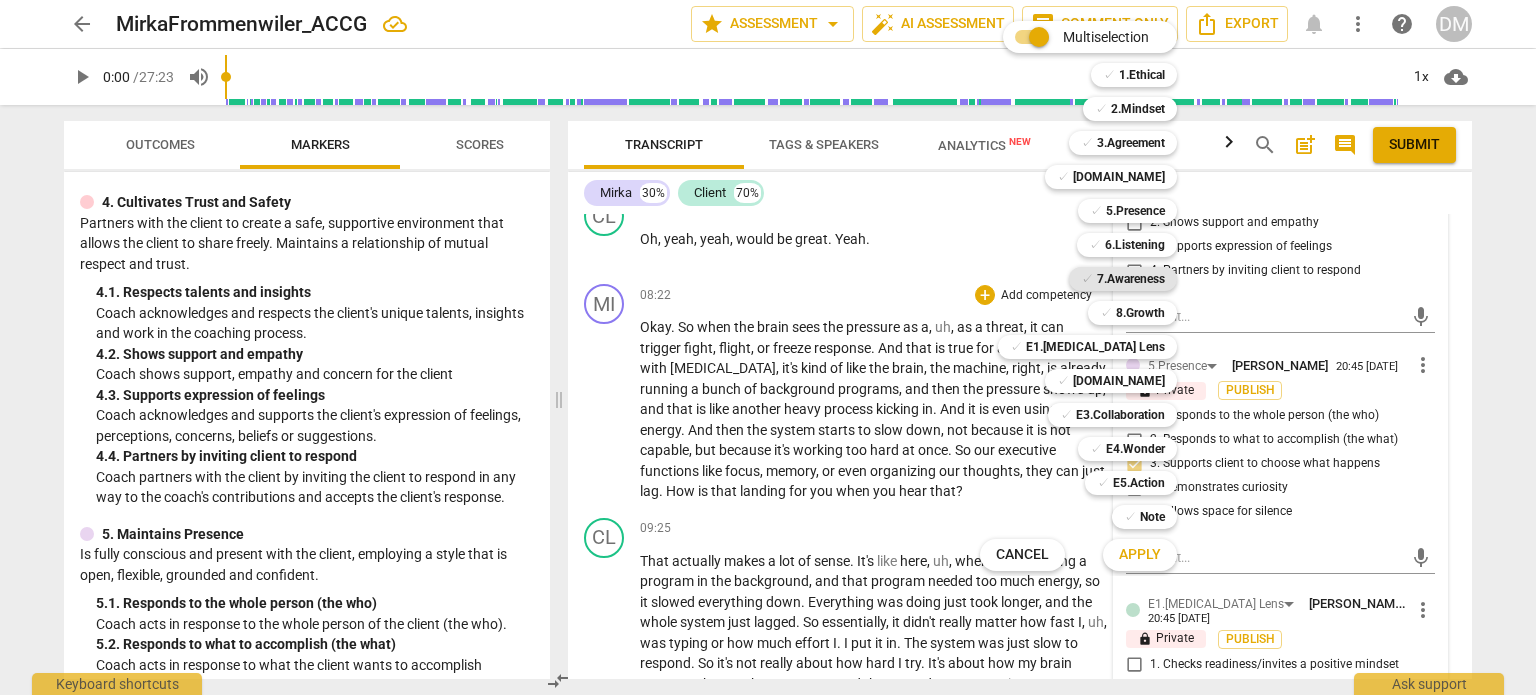click on "7.Awareness" at bounding box center (1131, 279) 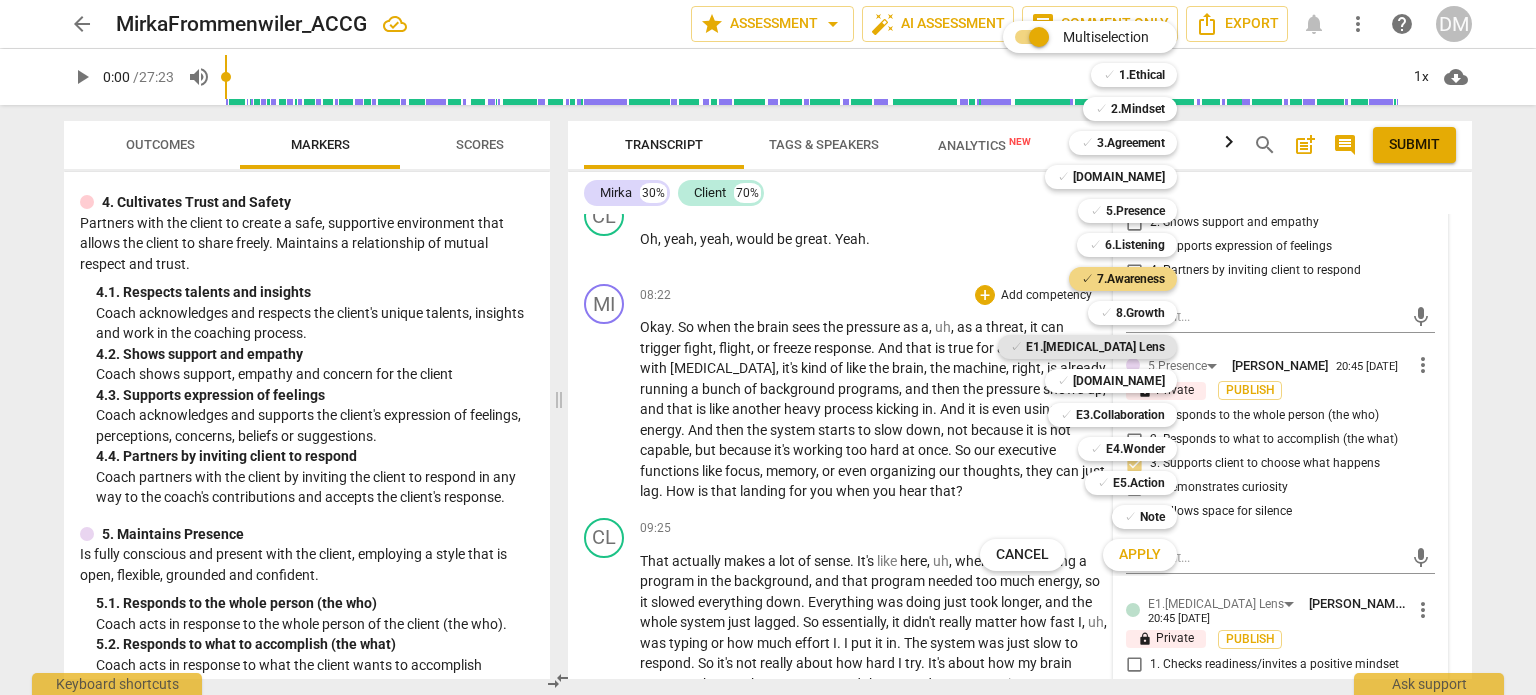 click on "E1.[MEDICAL_DATA] Lens" at bounding box center [1095, 347] 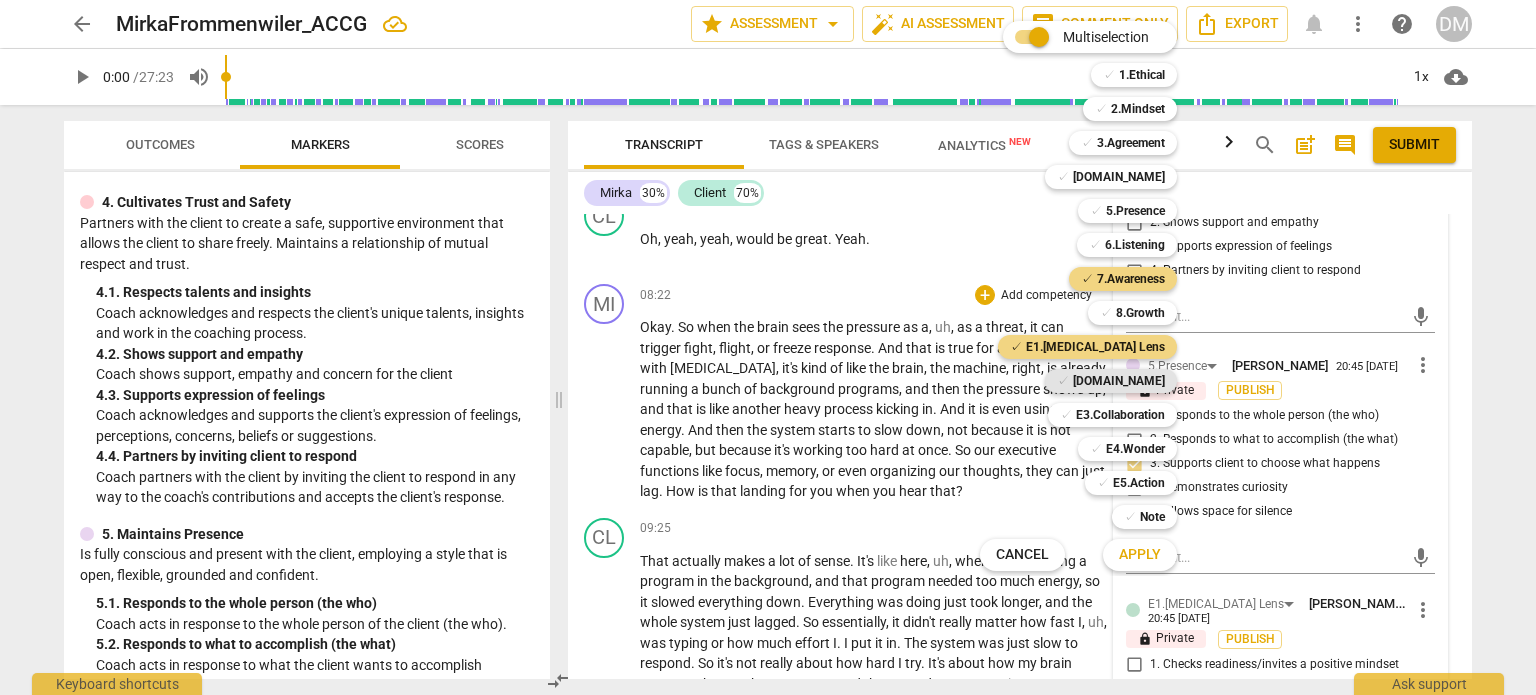 click on "[DOMAIN_NAME]" at bounding box center [1119, 381] 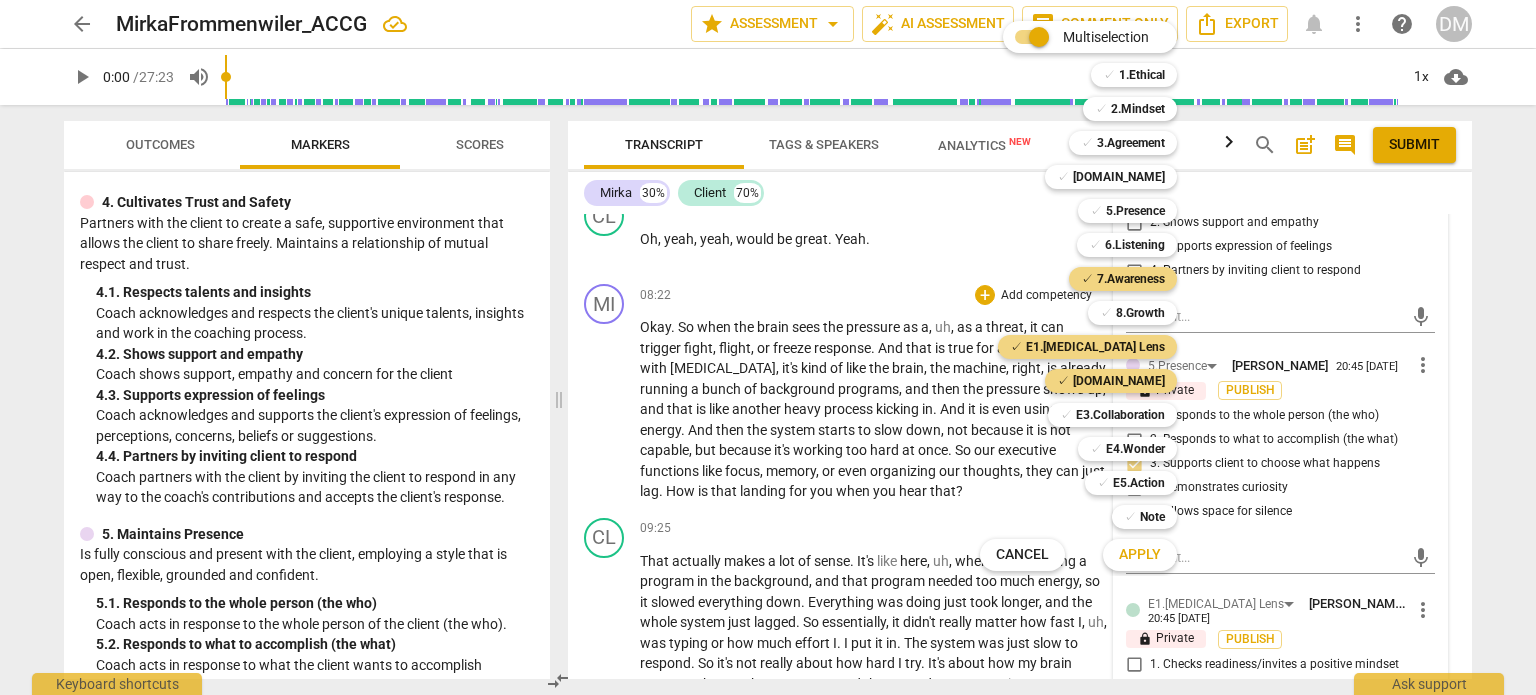 click on "Apply" at bounding box center [1140, 555] 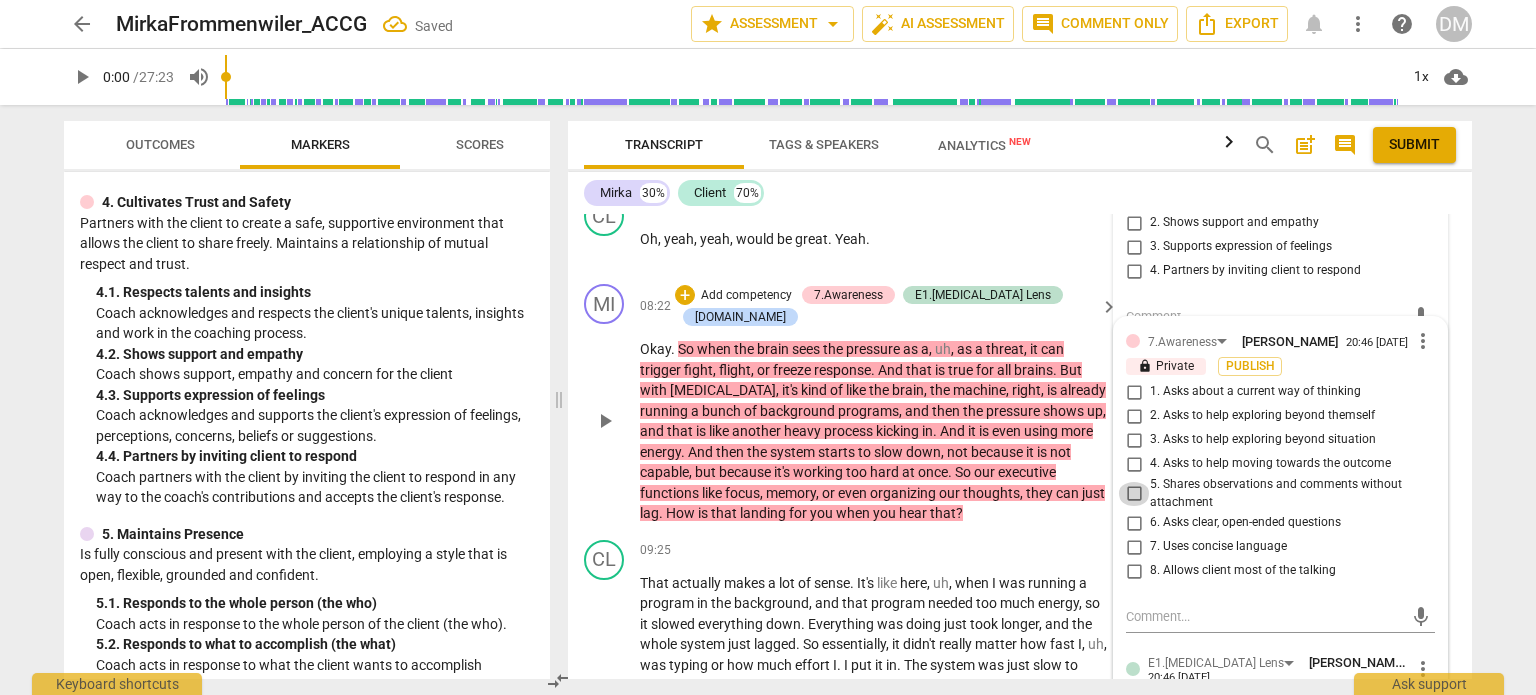 click on "5. Shares observations and comments without attachment" at bounding box center (1134, 494) 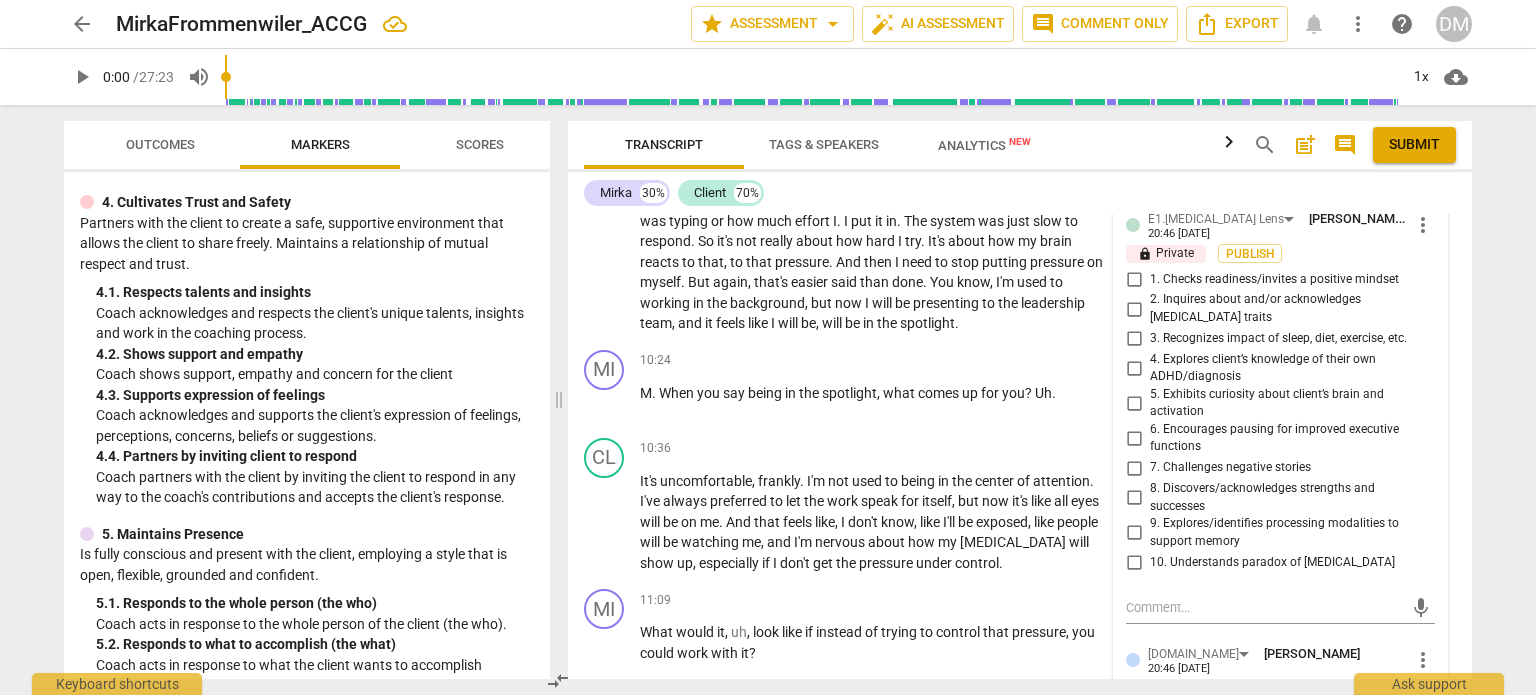 scroll, scrollTop: 4696, scrollLeft: 0, axis: vertical 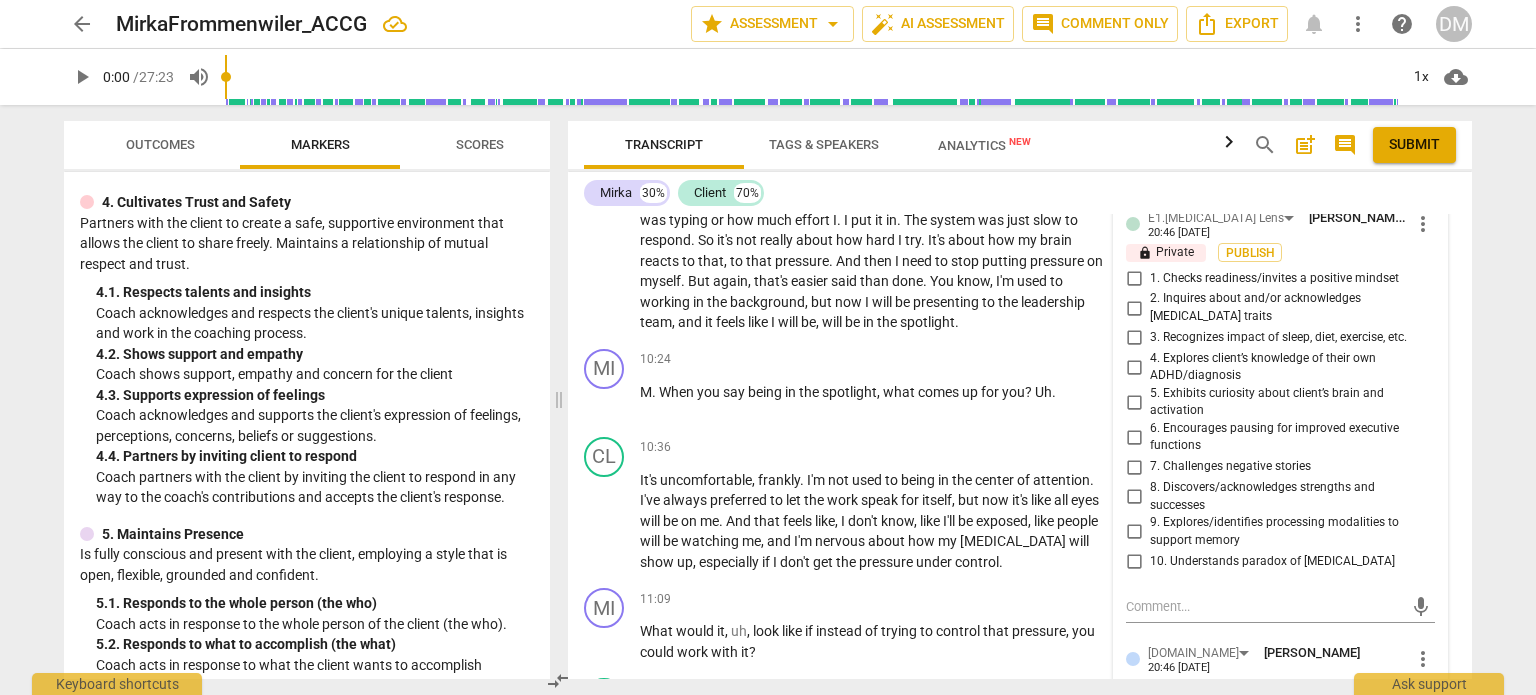 click on "4. Explores client’s knowledge of their own ADHD/diagnosis" at bounding box center [1134, 367] 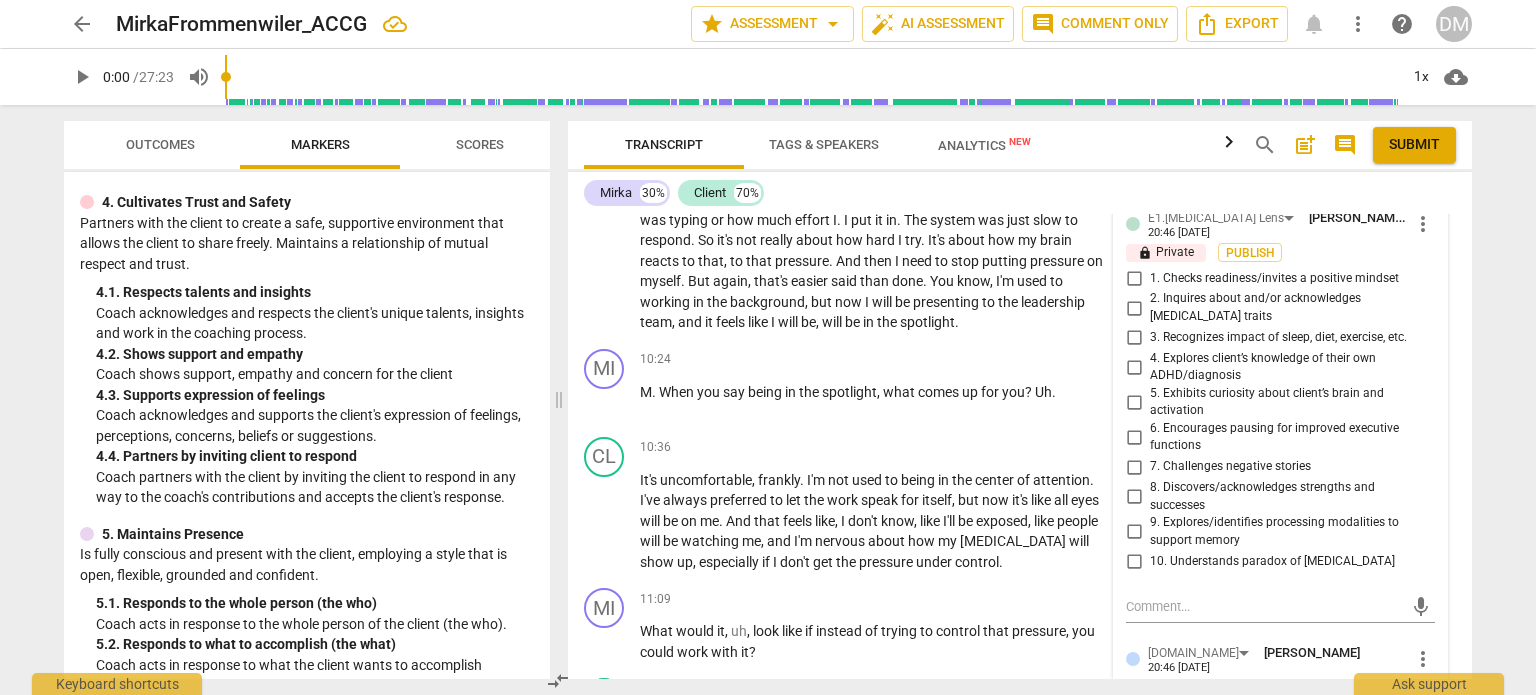 checkbox on "true" 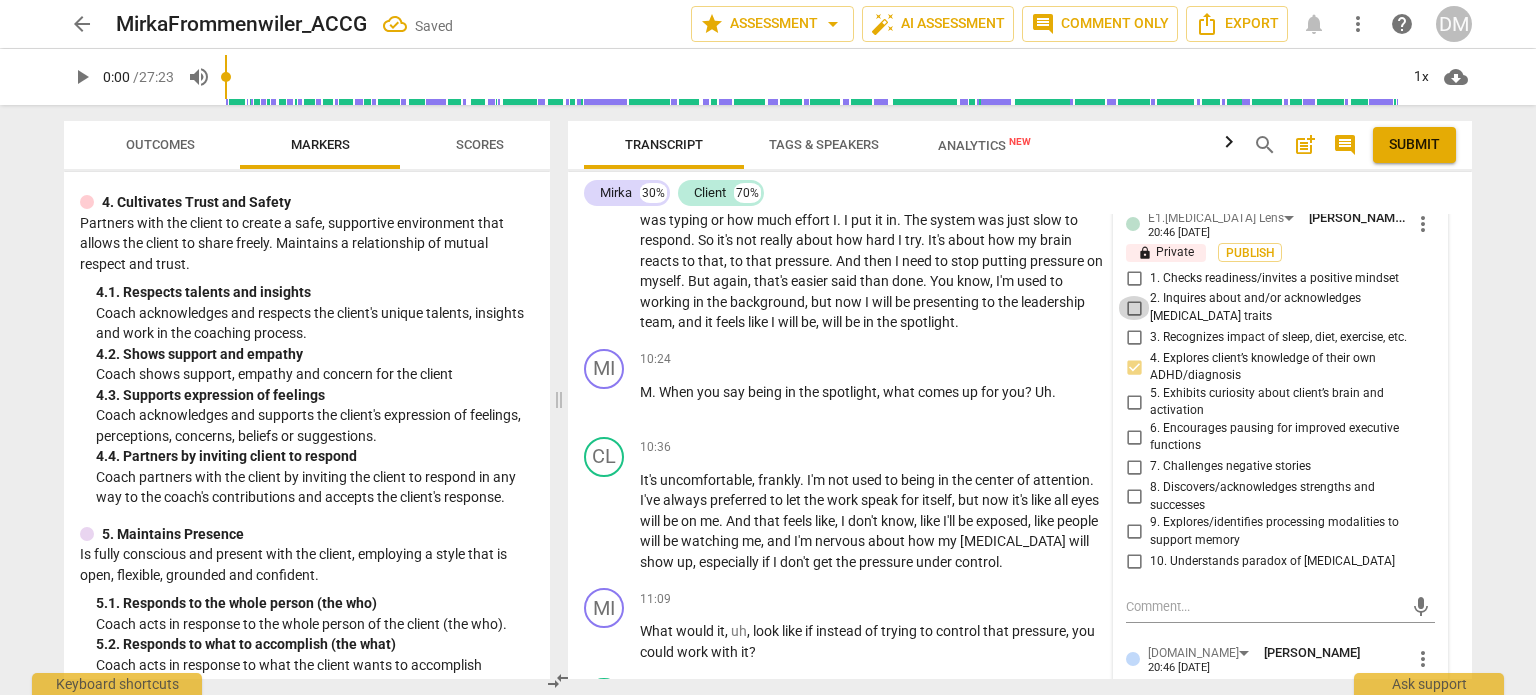 click on "2. Inquires about and/or acknowledges [MEDICAL_DATA] traits" at bounding box center (1134, 308) 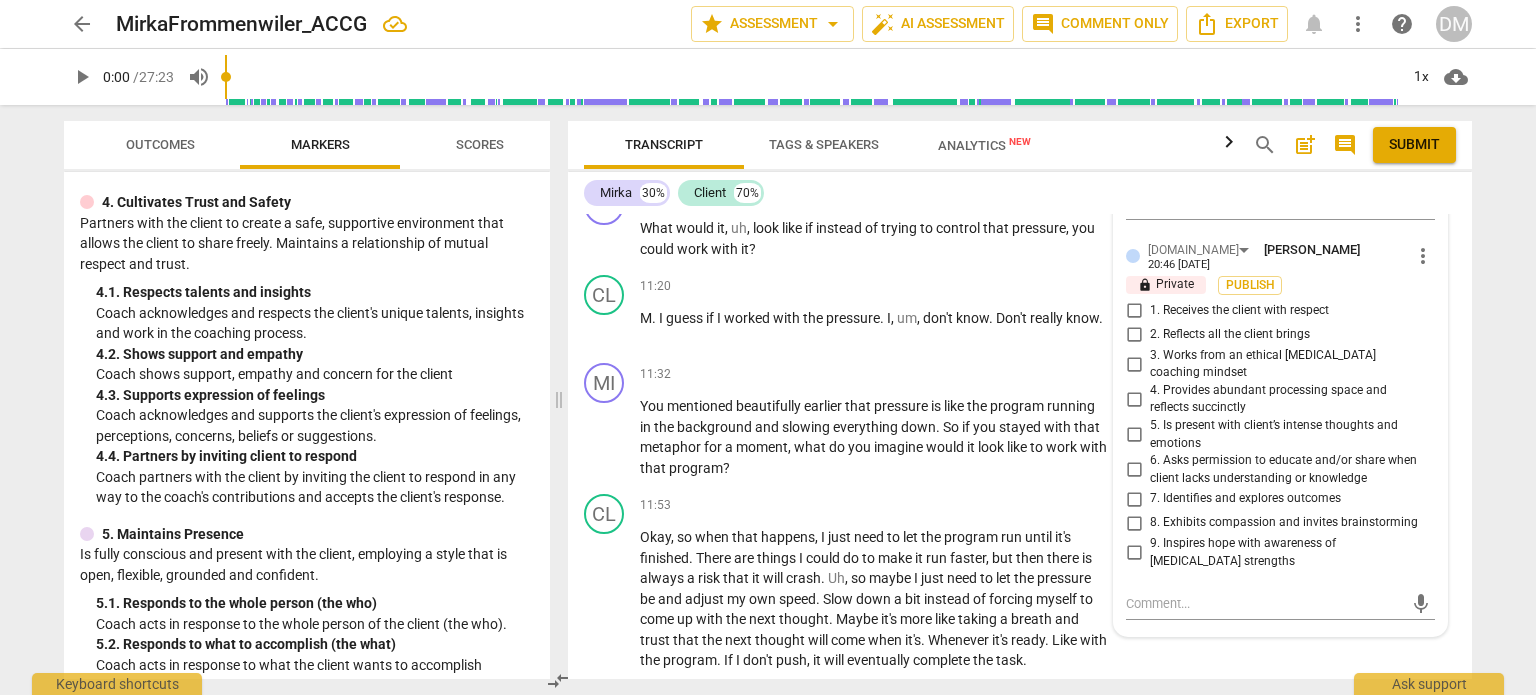 scroll, scrollTop: 5099, scrollLeft: 0, axis: vertical 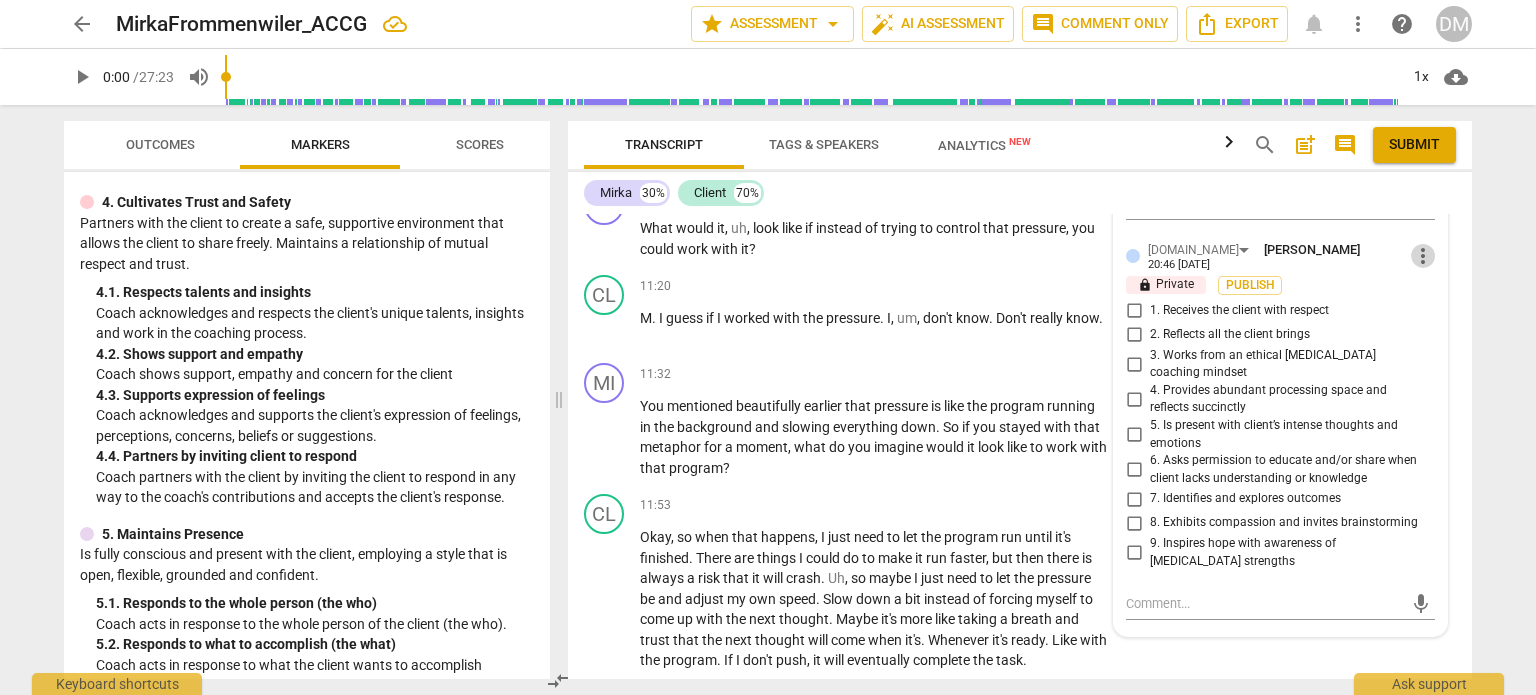 click on "more_vert" at bounding box center (1423, 256) 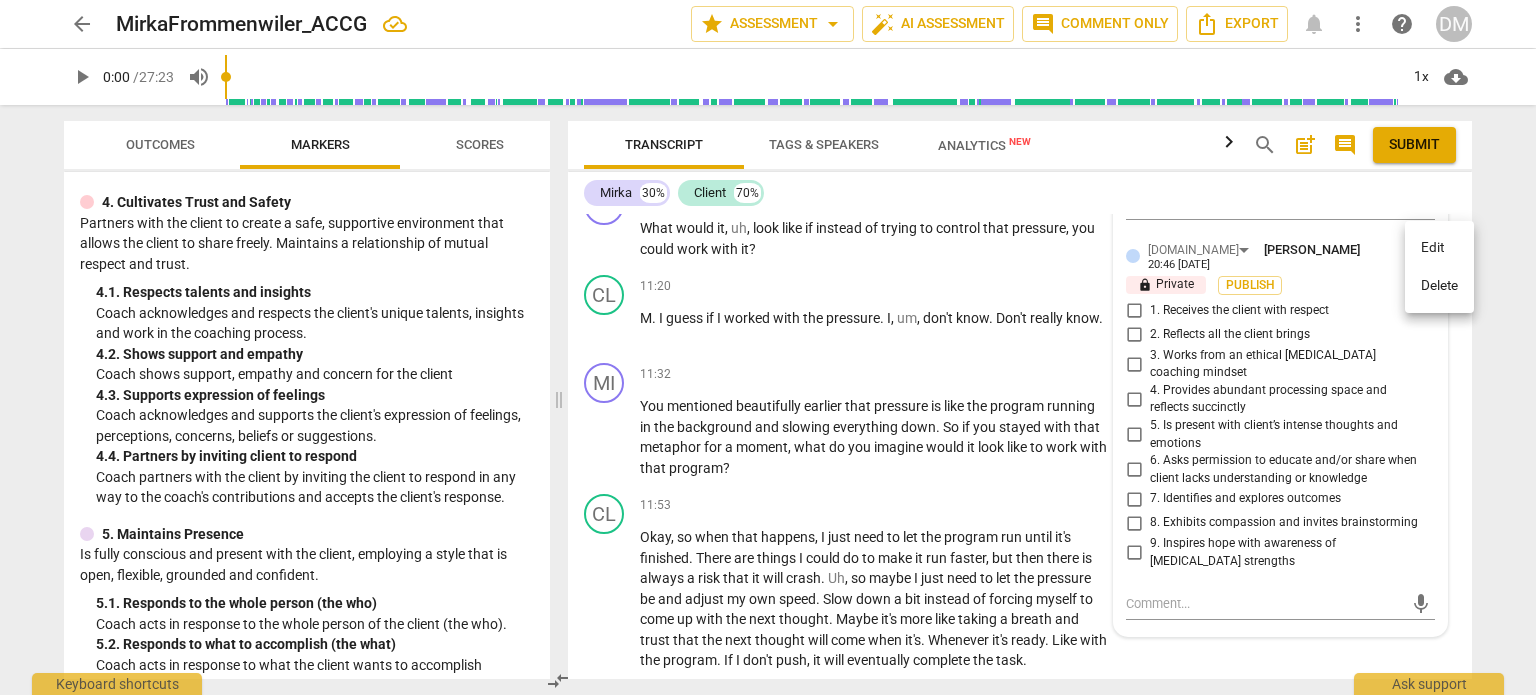 click on "Delete" at bounding box center [1439, 286] 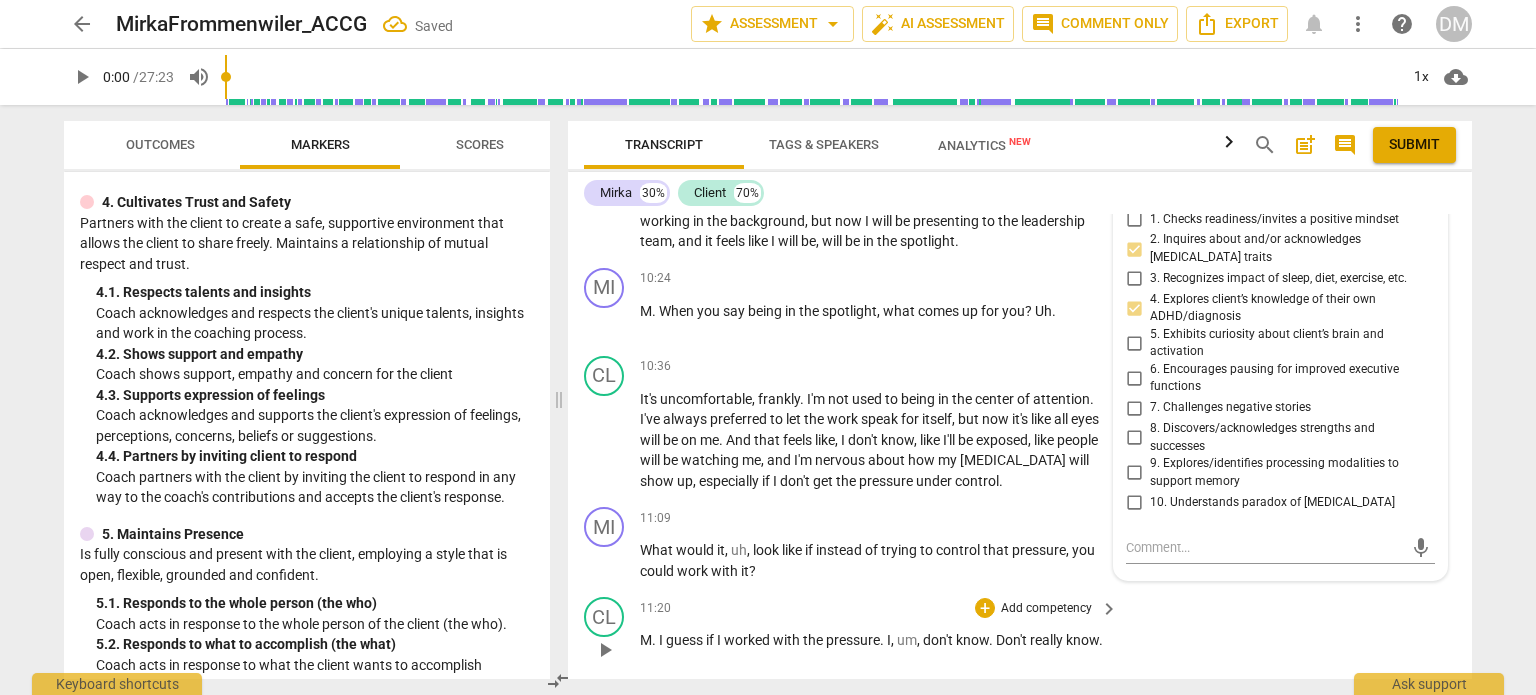 scroll, scrollTop: 4758, scrollLeft: 0, axis: vertical 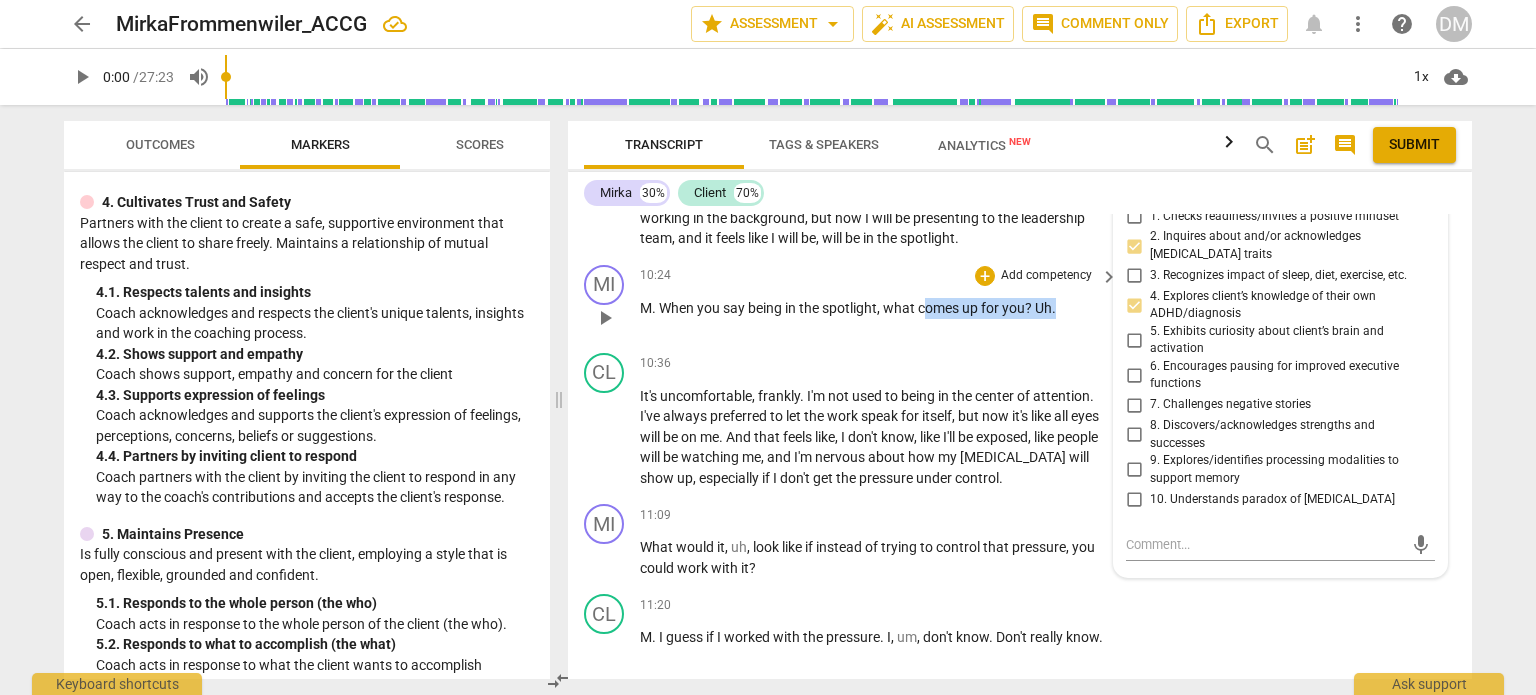 drag, startPoint x: 1060, startPoint y: 314, endPoint x: 927, endPoint y: 298, distance: 133.95895 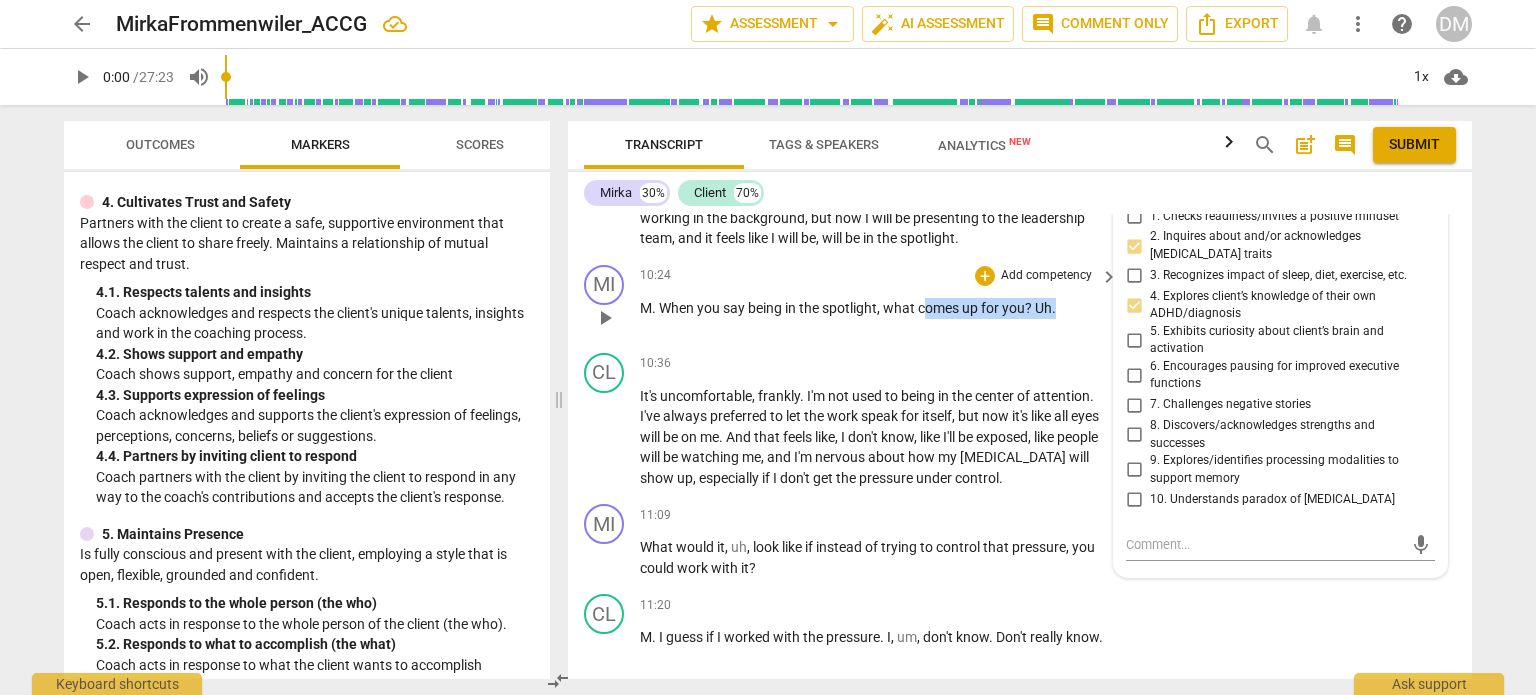 click on "M .   When   you   say   being   in   the   spotlight ,   what   comes   up   for   you ?   Uh ." at bounding box center [874, 308] 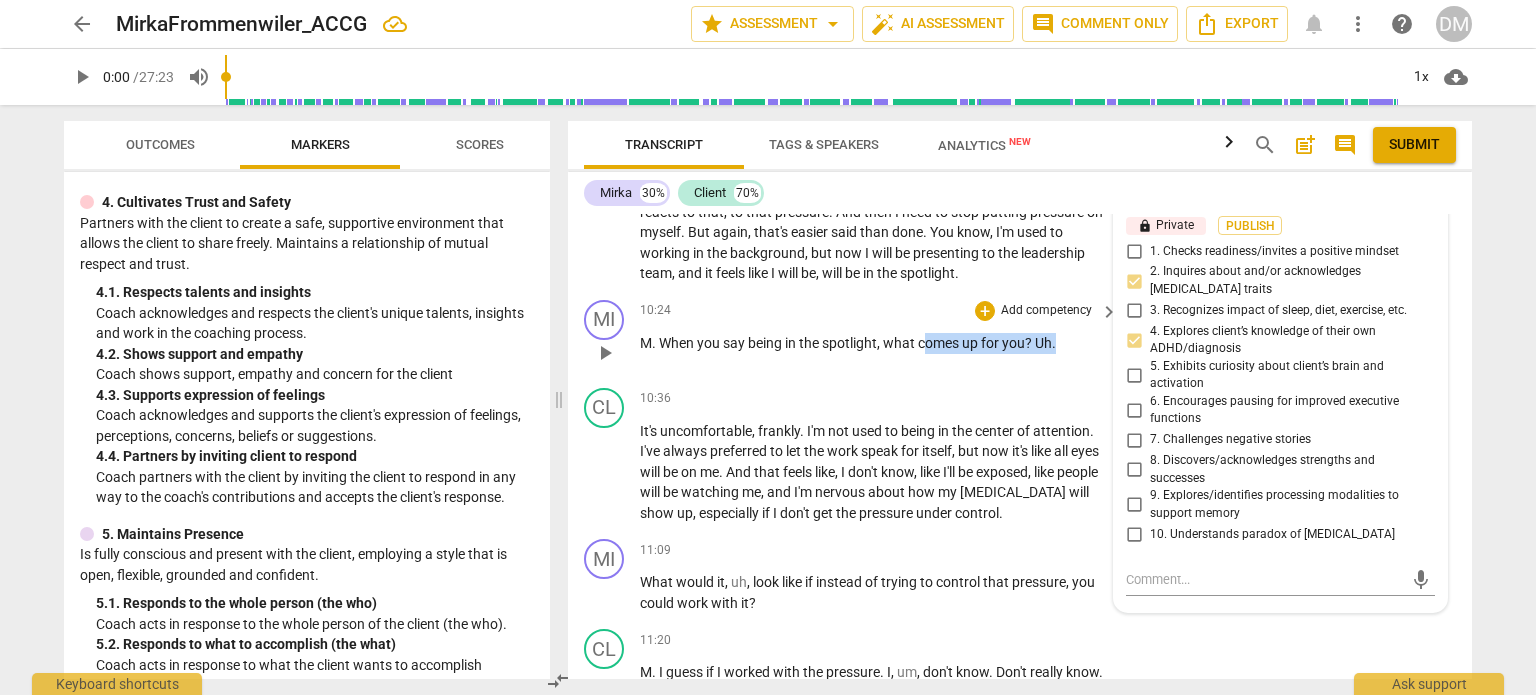 scroll, scrollTop: 4730, scrollLeft: 0, axis: vertical 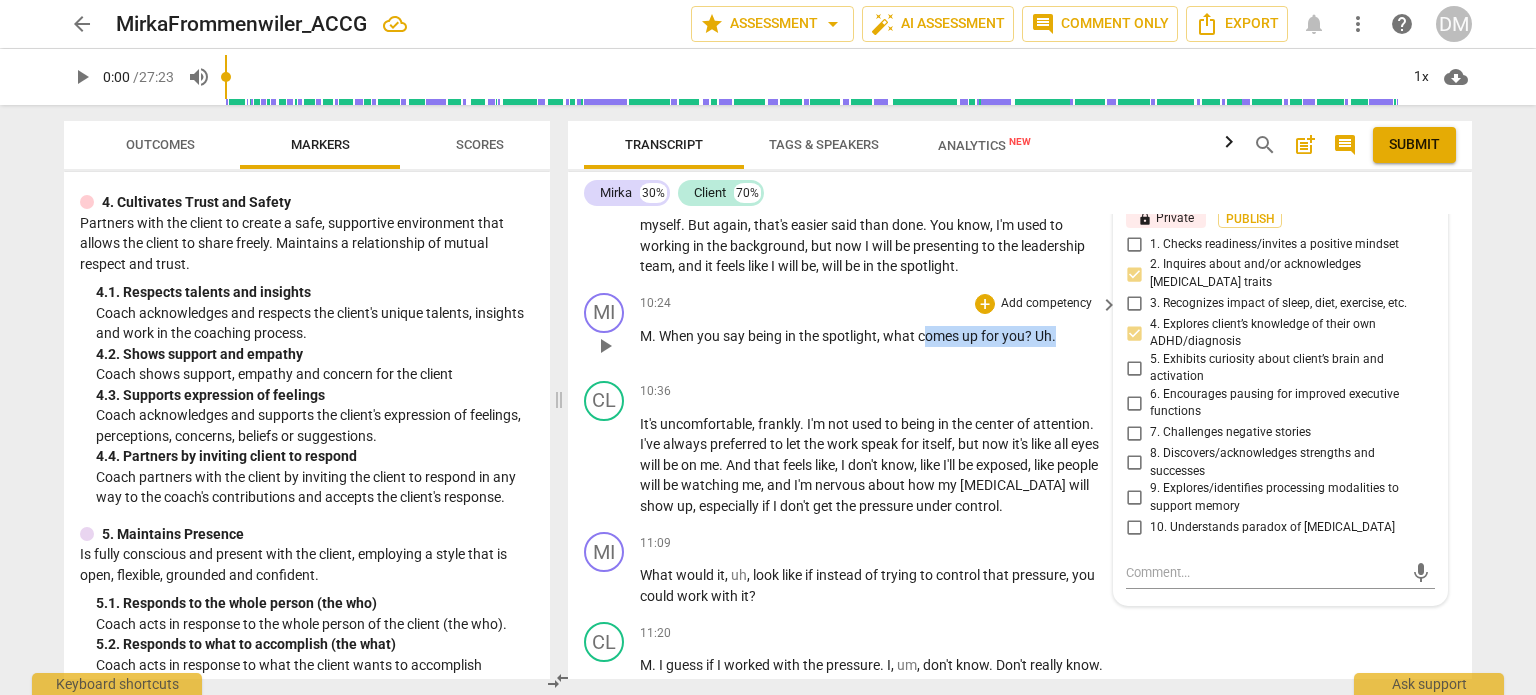 click on "M .   When   you   say   being   in   the   spotlight ,   what   comes   up   for   you ?   Uh ." at bounding box center (874, 336) 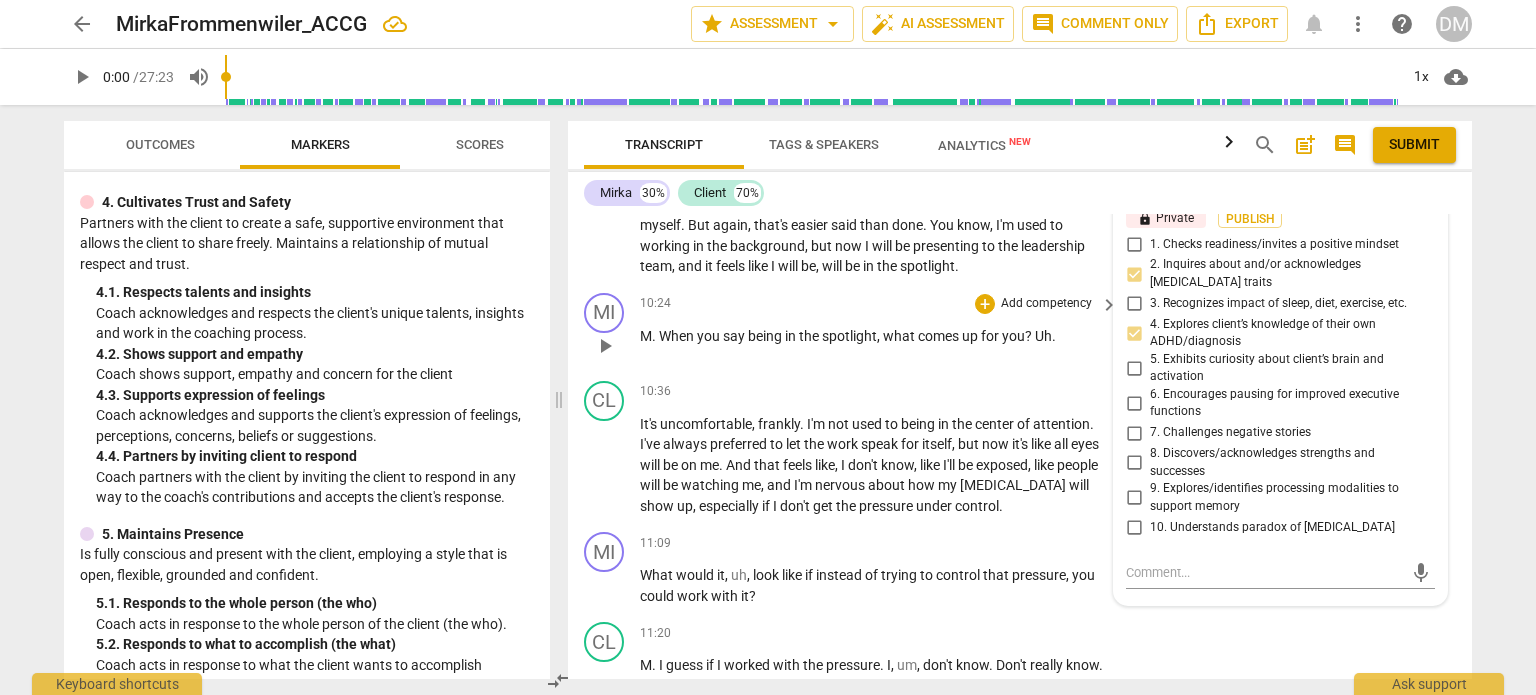 click on "M .   When   you   say   being   in   the   spotlight ,   what   comes   up   for   you ?   Uh ." at bounding box center (874, 336) 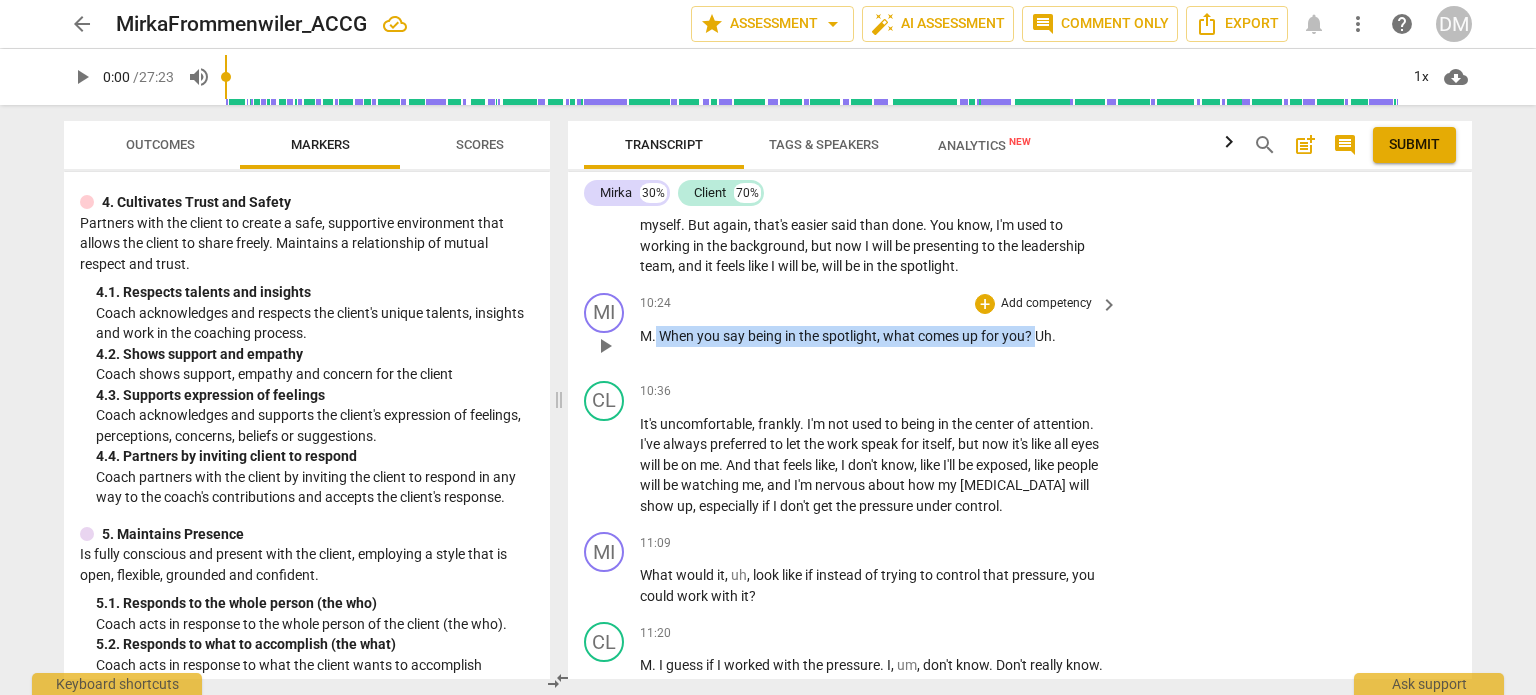 drag, startPoint x: 1036, startPoint y: 334, endPoint x: 655, endPoint y: 342, distance: 381.08398 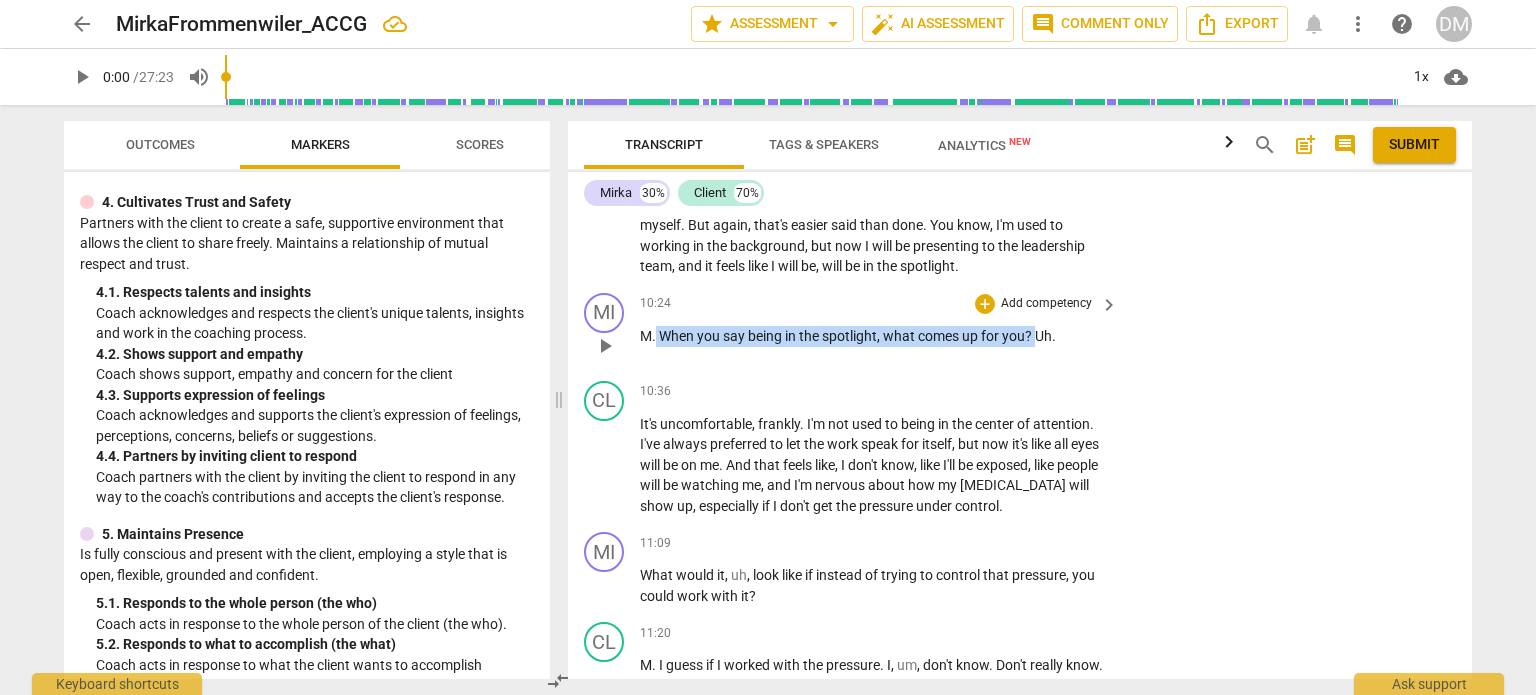 click on "M .   When   you   say   being   in   the   spotlight ,   what   comes   up   for   you ?   Uh ." at bounding box center [874, 336] 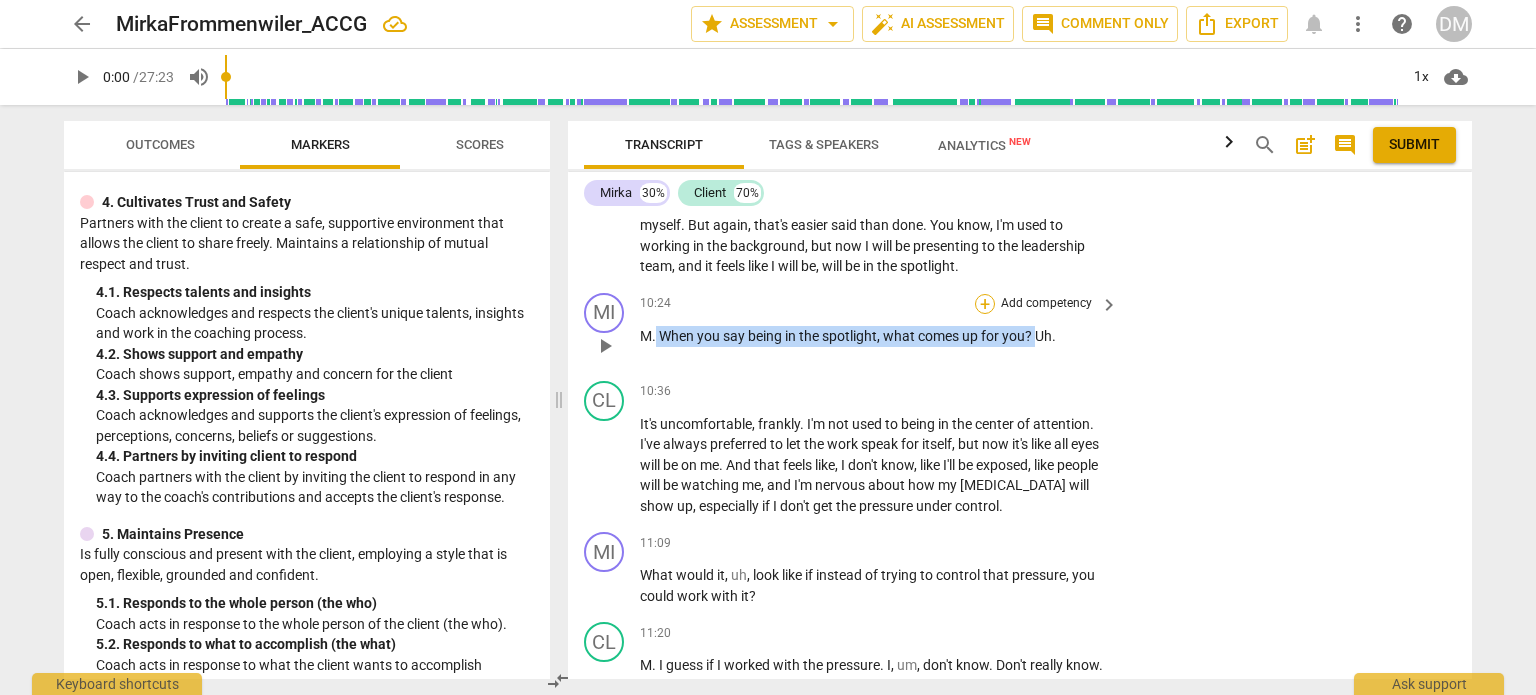 click on "+" at bounding box center (985, 304) 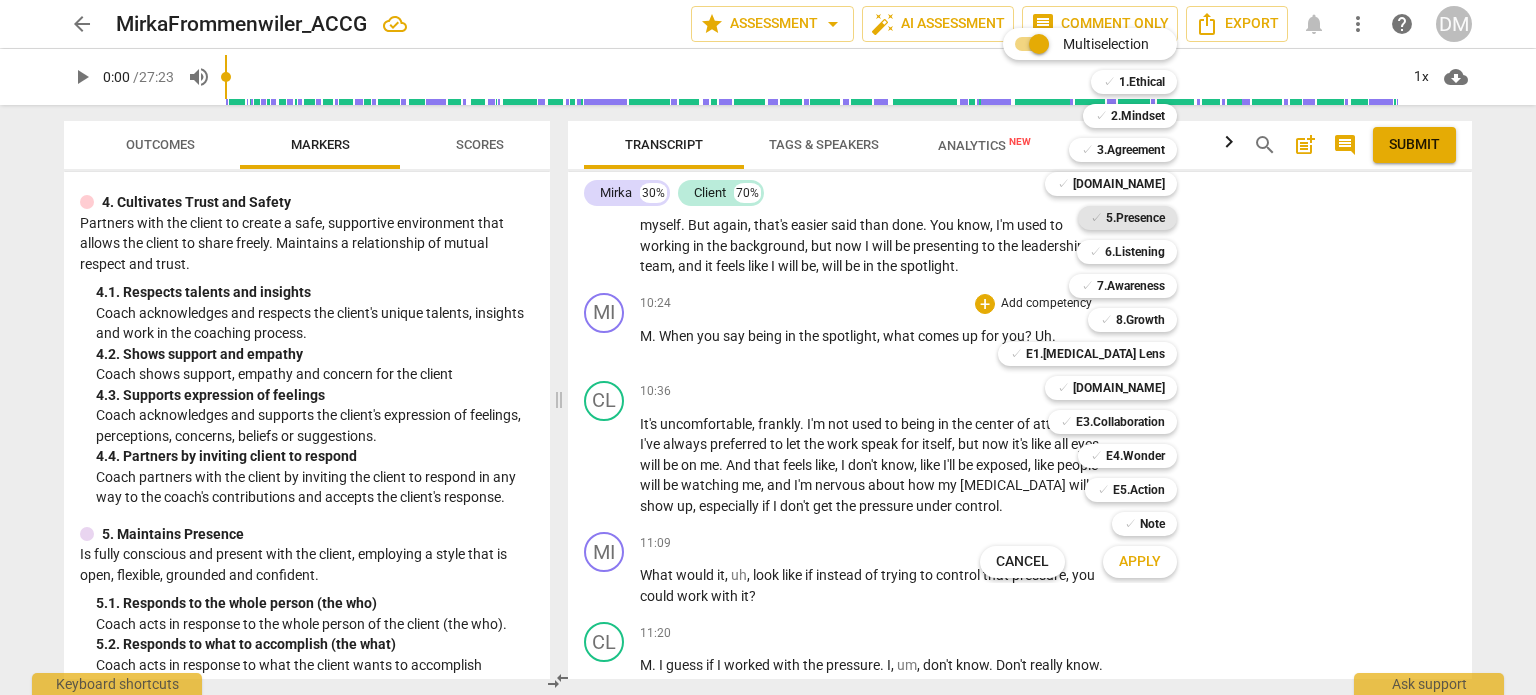 click on "5.Presence" at bounding box center [1135, 218] 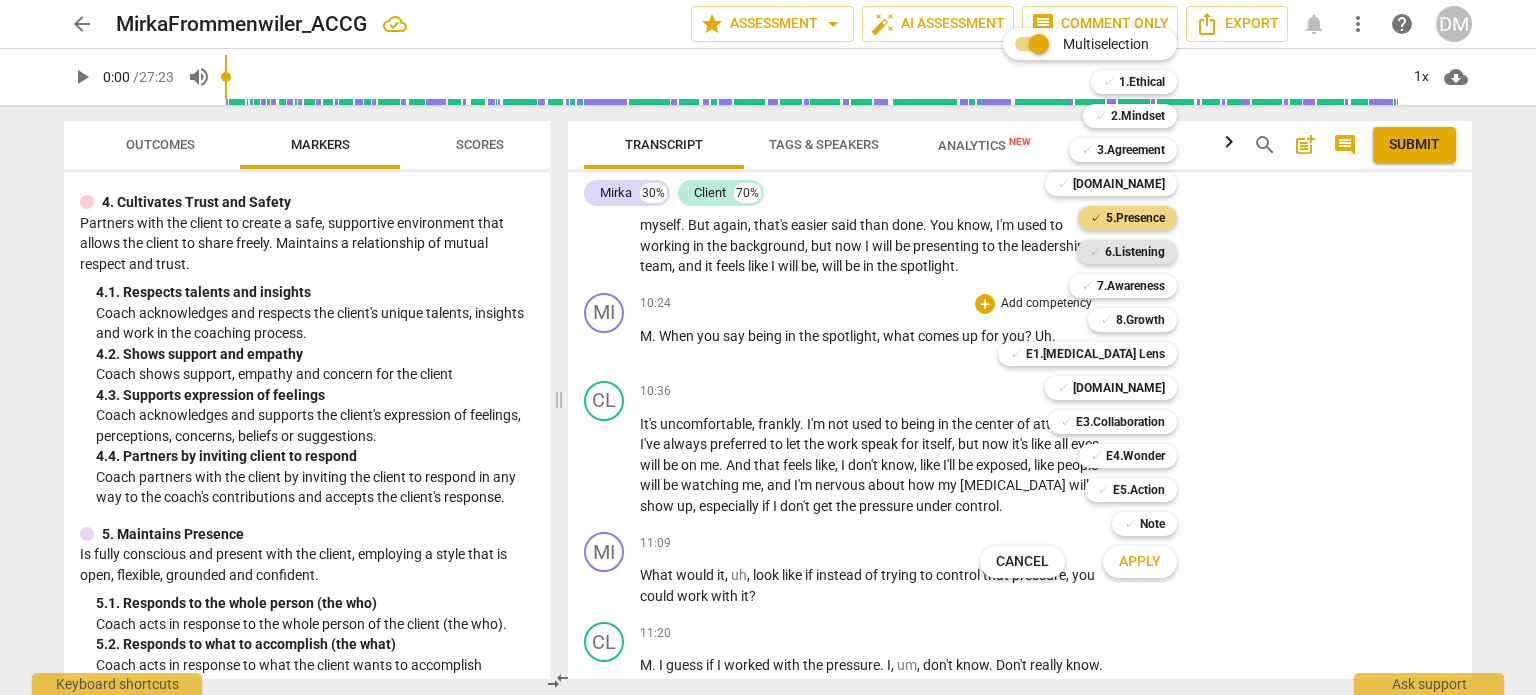click on "6.Listening" at bounding box center [1135, 252] 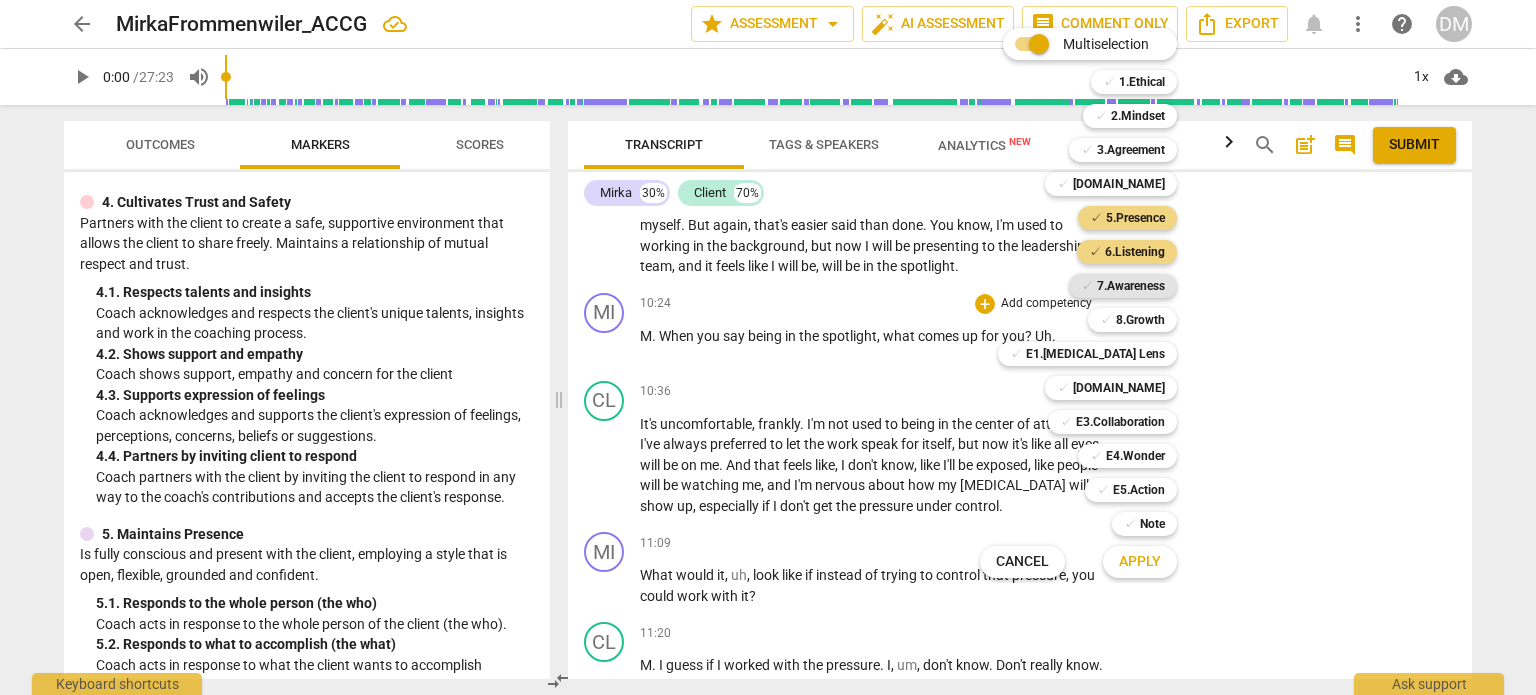click on "7.Awareness" at bounding box center [1131, 286] 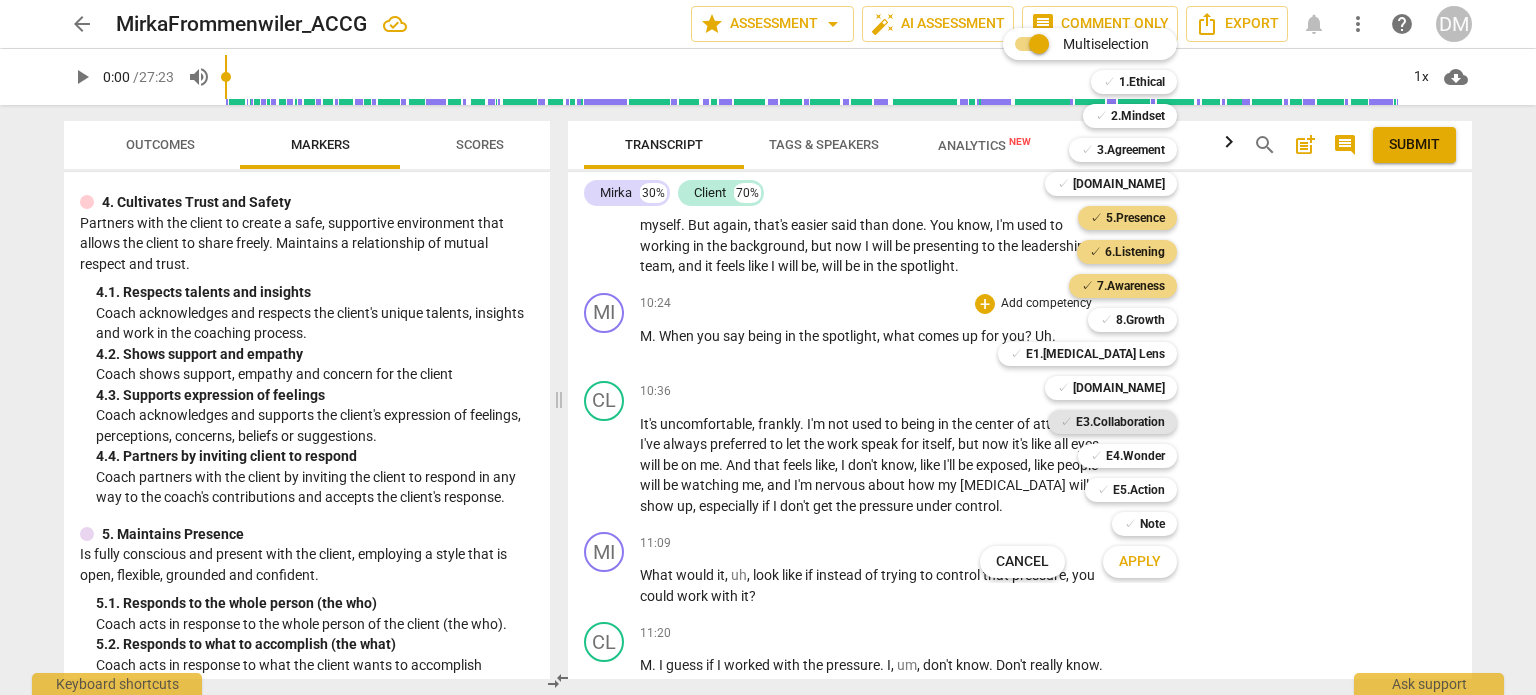 click on "E3.Collaboration" at bounding box center [1120, 422] 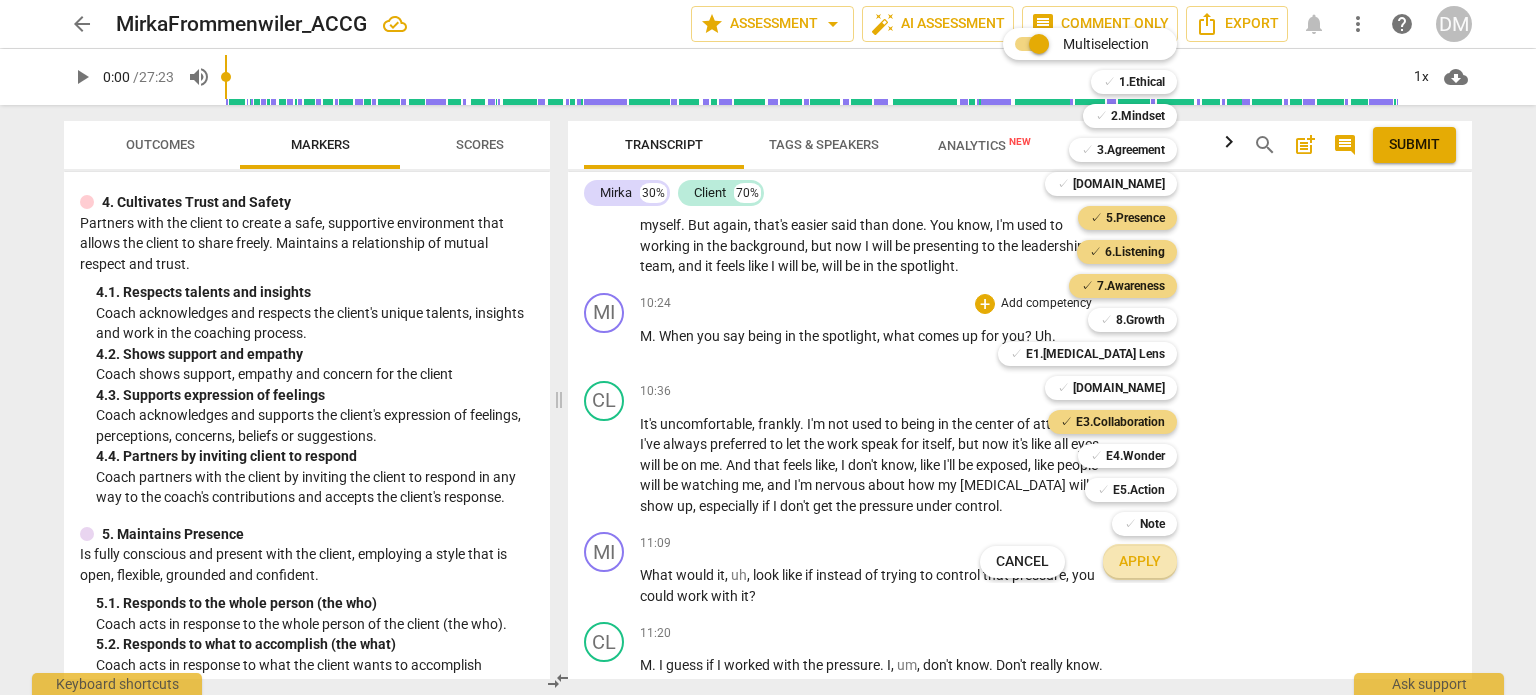 click on "Apply" at bounding box center [1140, 562] 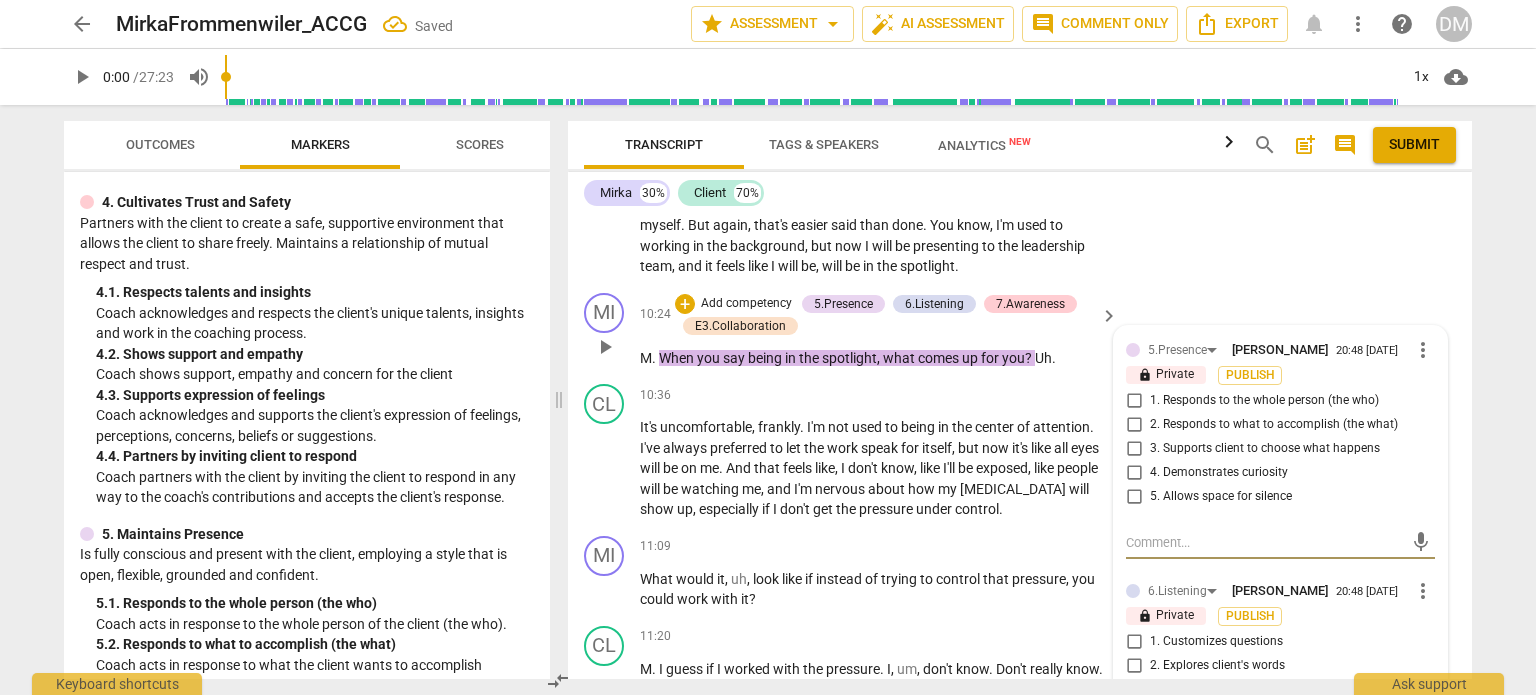 click on "4. Demonstrates curiosity" at bounding box center [1134, 473] 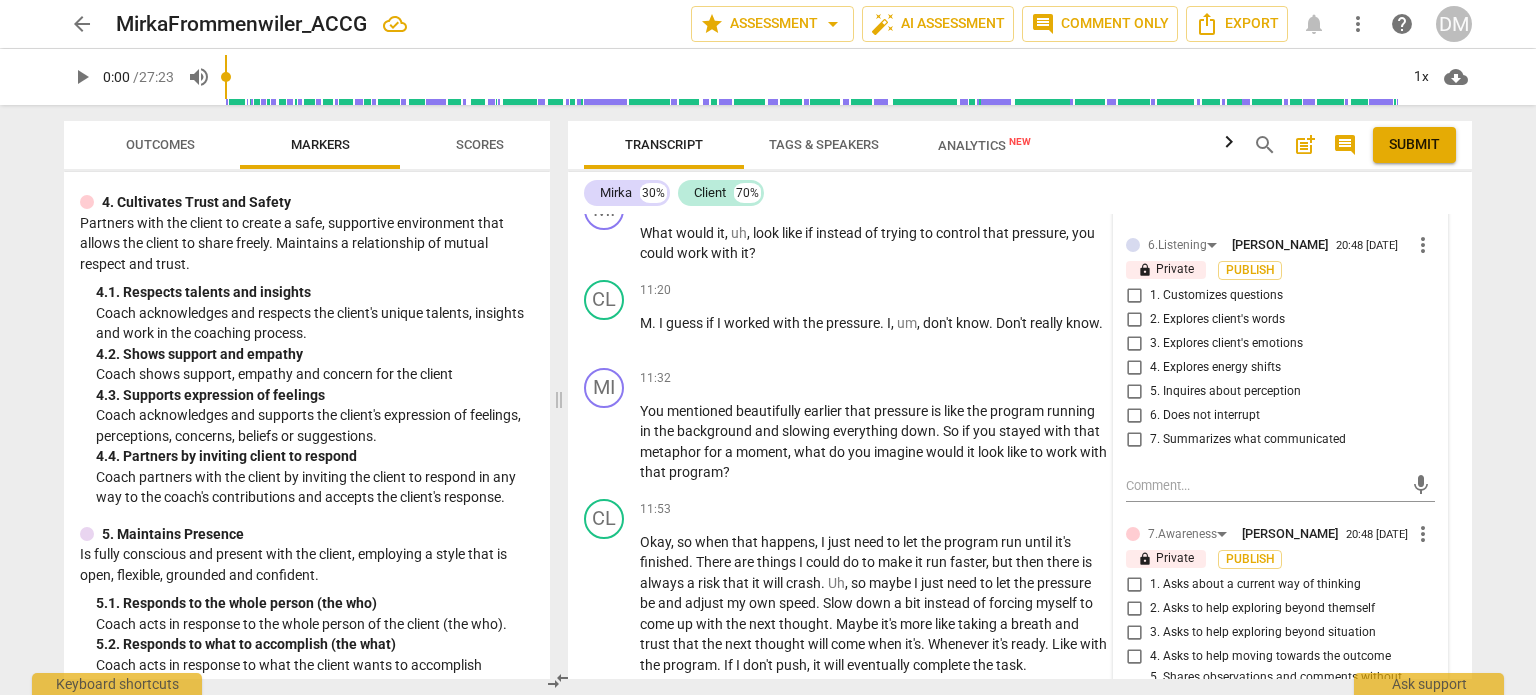 scroll, scrollTop: 5076, scrollLeft: 0, axis: vertical 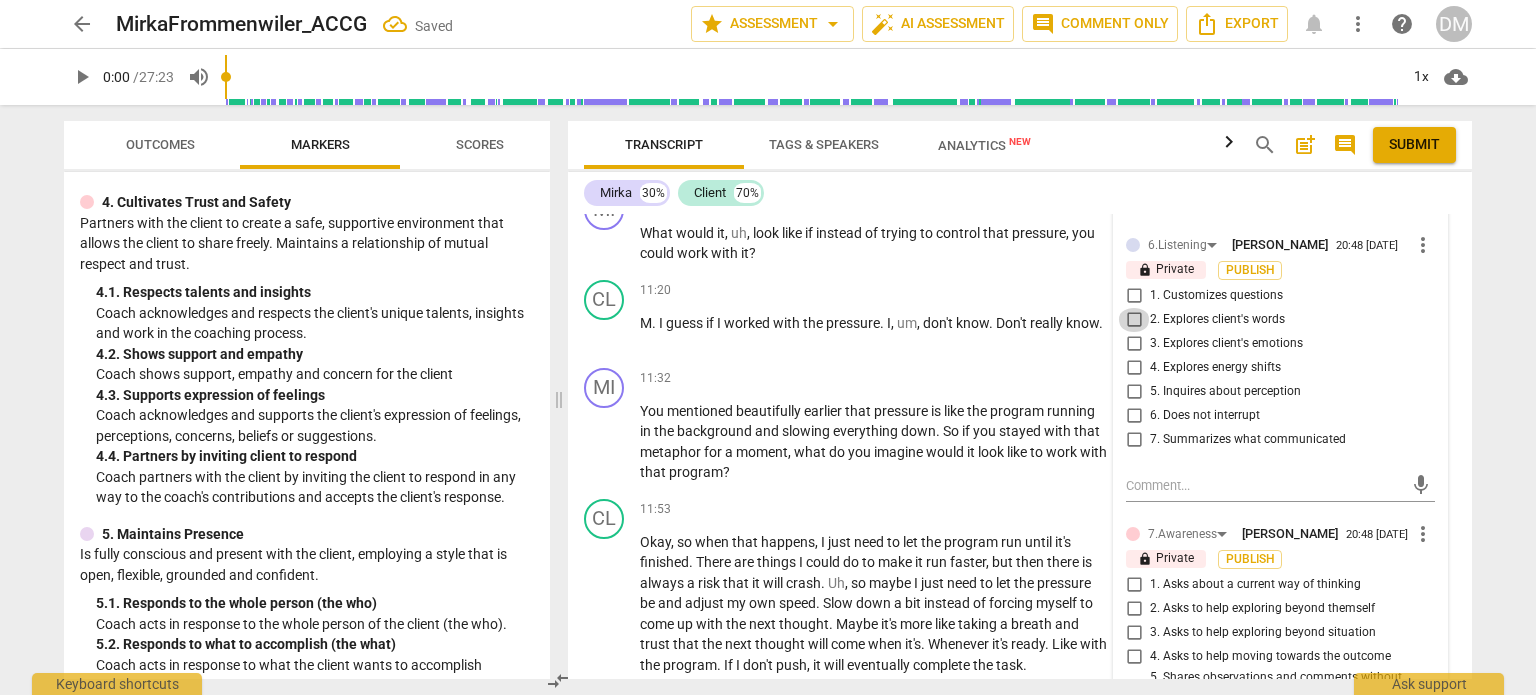 click on "2. Explores client's words" at bounding box center (1134, 320) 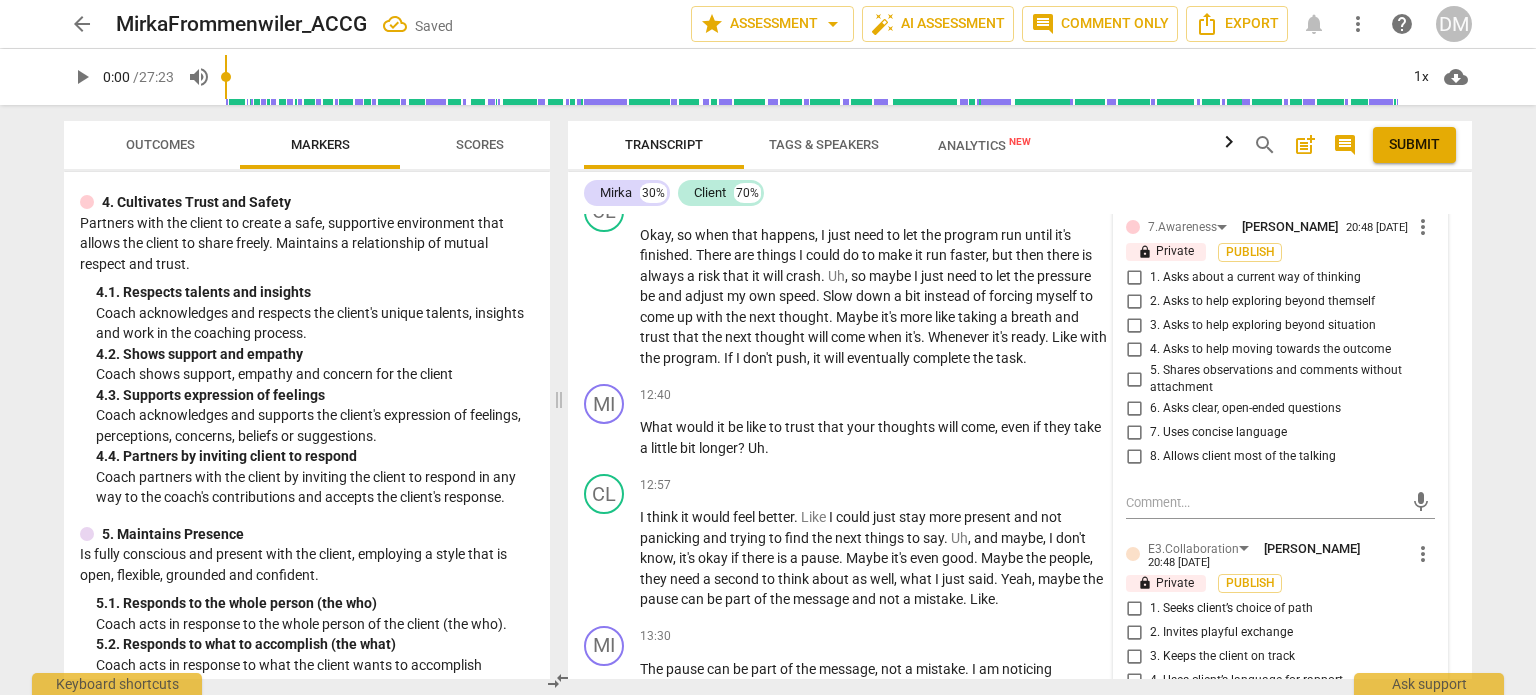scroll, scrollTop: 5384, scrollLeft: 0, axis: vertical 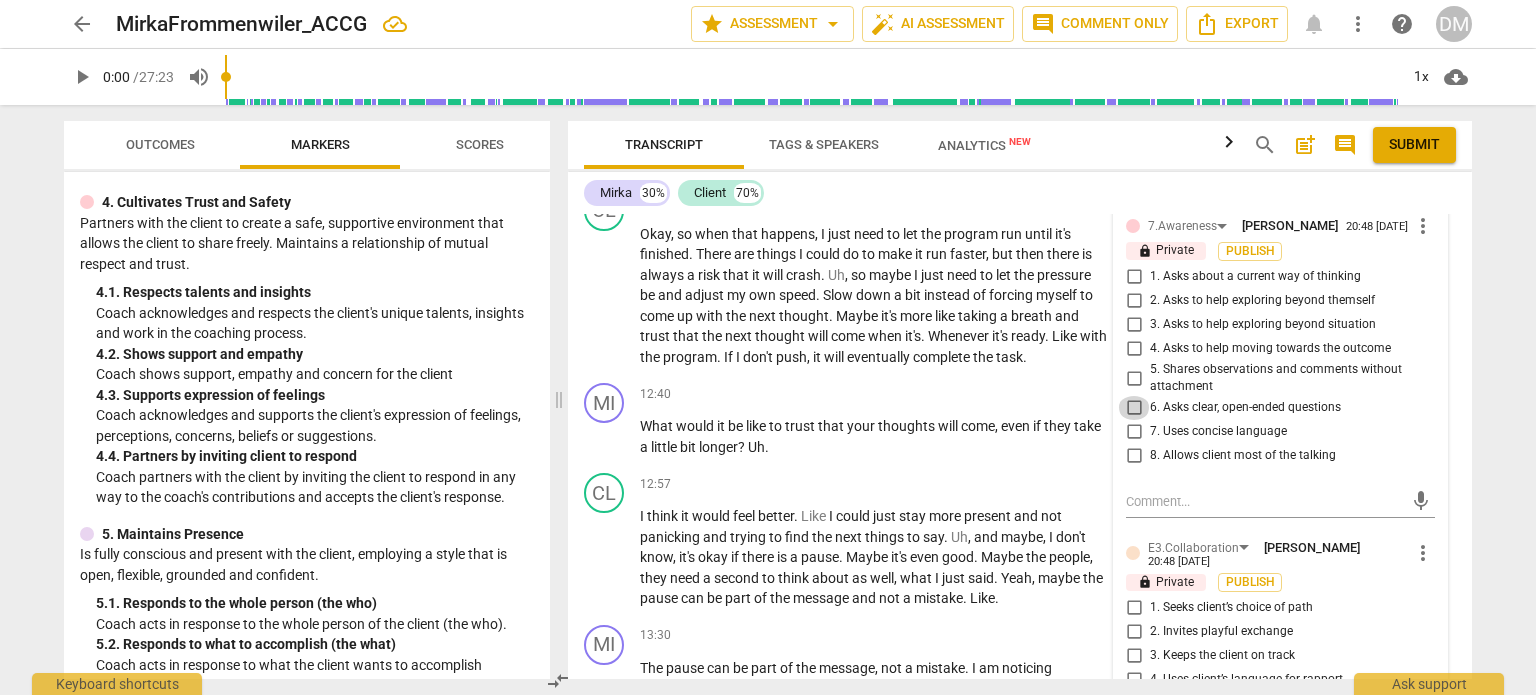 click on "6. Asks clear, open-ended questions" at bounding box center [1134, 408] 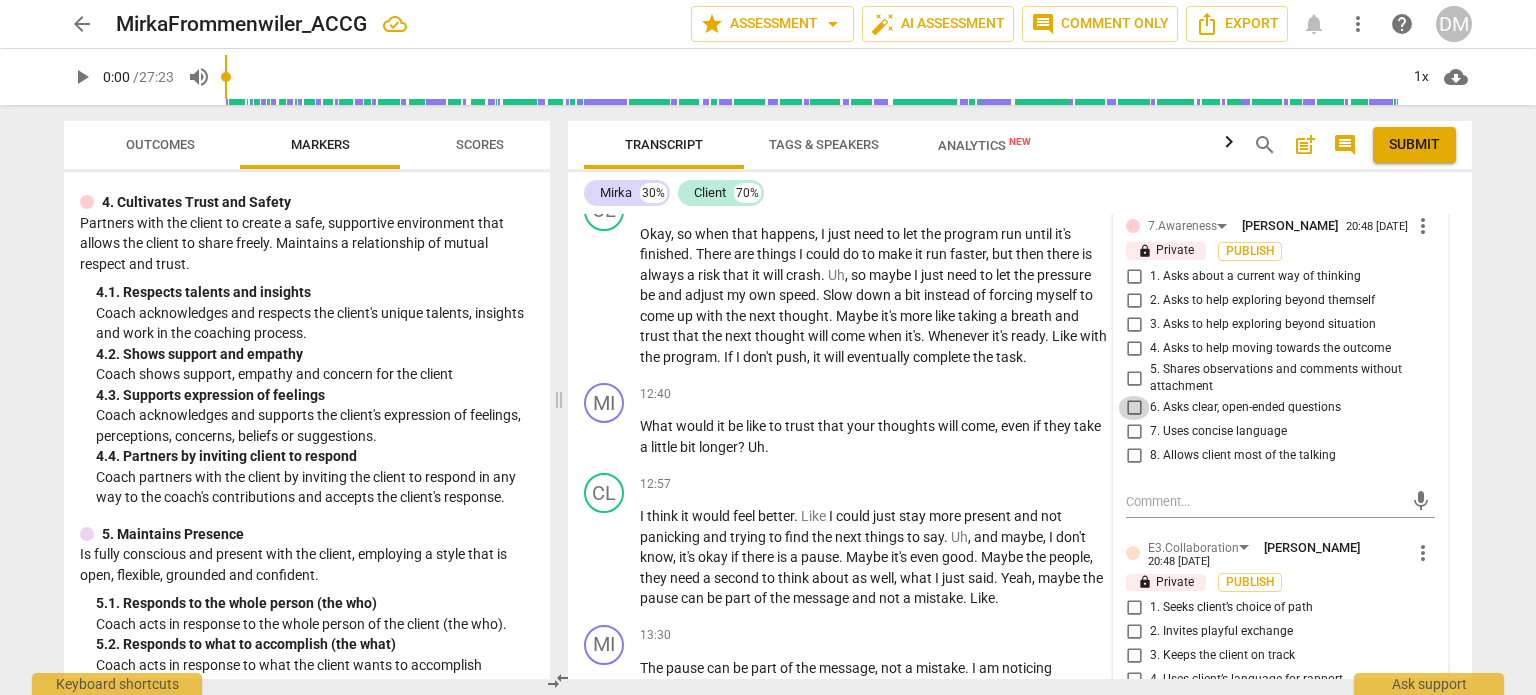 checkbox on "true" 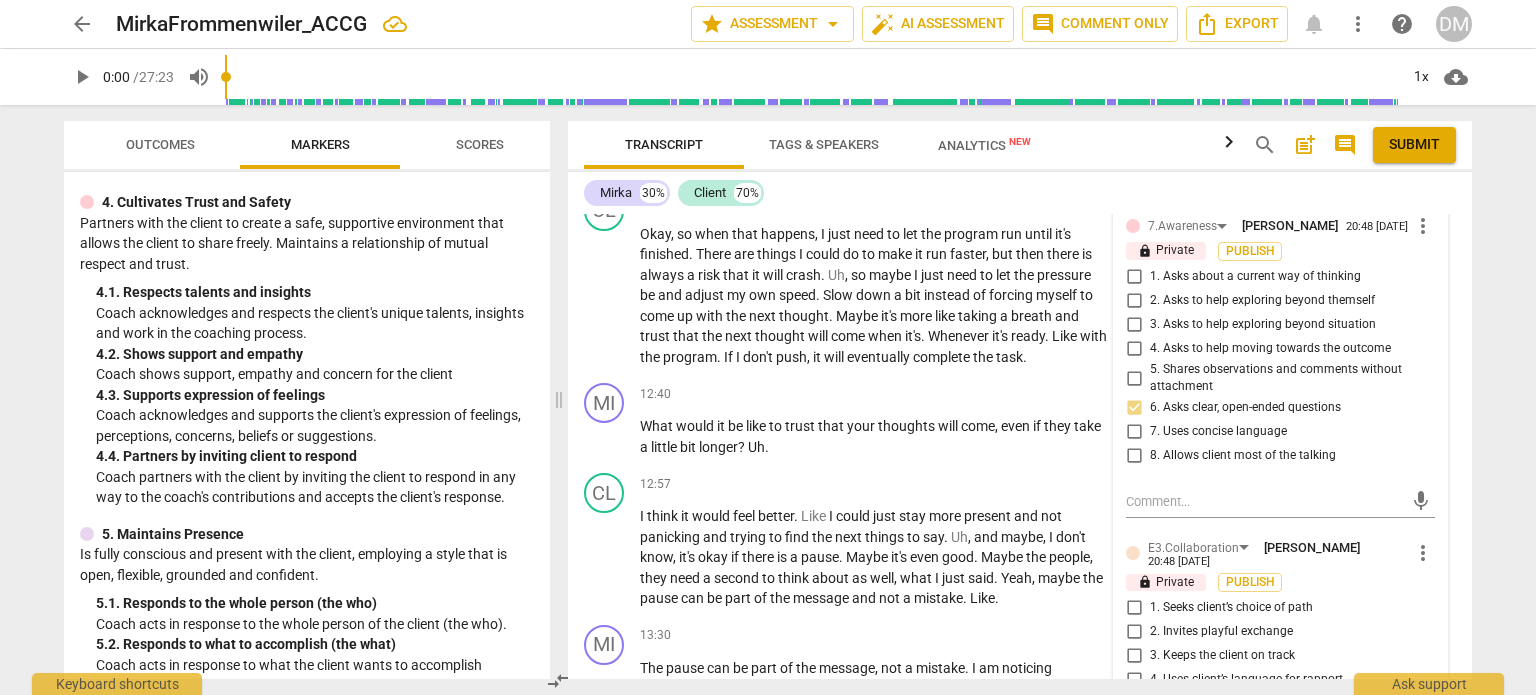 click on "7. Uses concise language" at bounding box center (1134, 432) 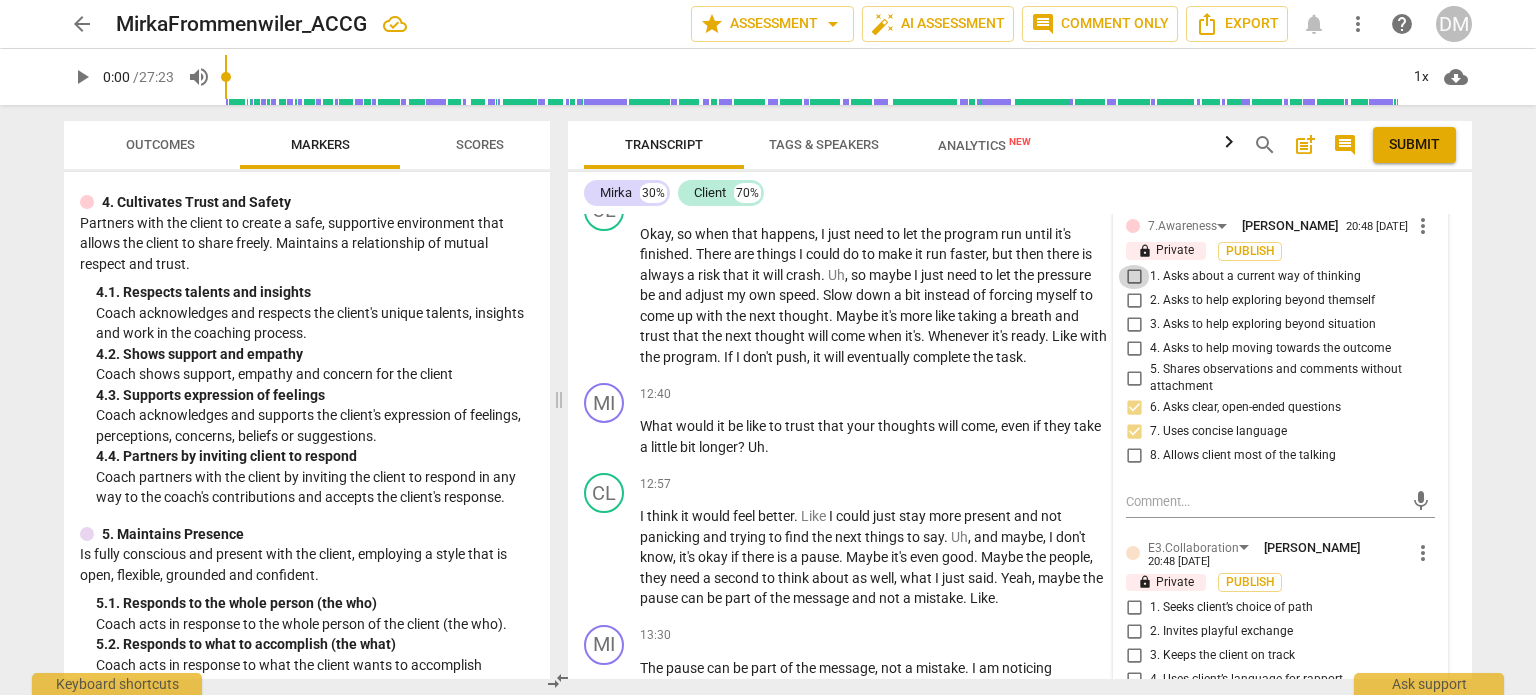 click on "1. Asks about a current way of thinking" at bounding box center [1134, 277] 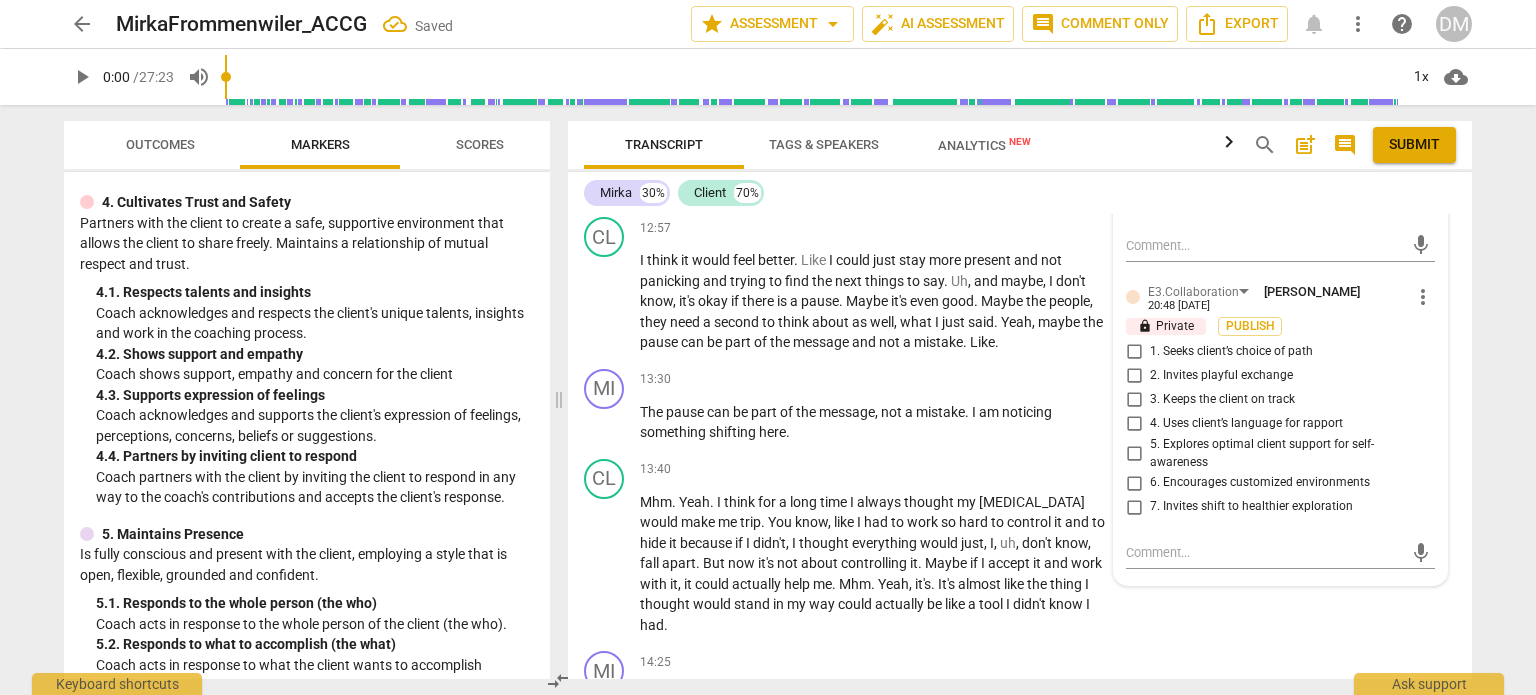 scroll, scrollTop: 5646, scrollLeft: 0, axis: vertical 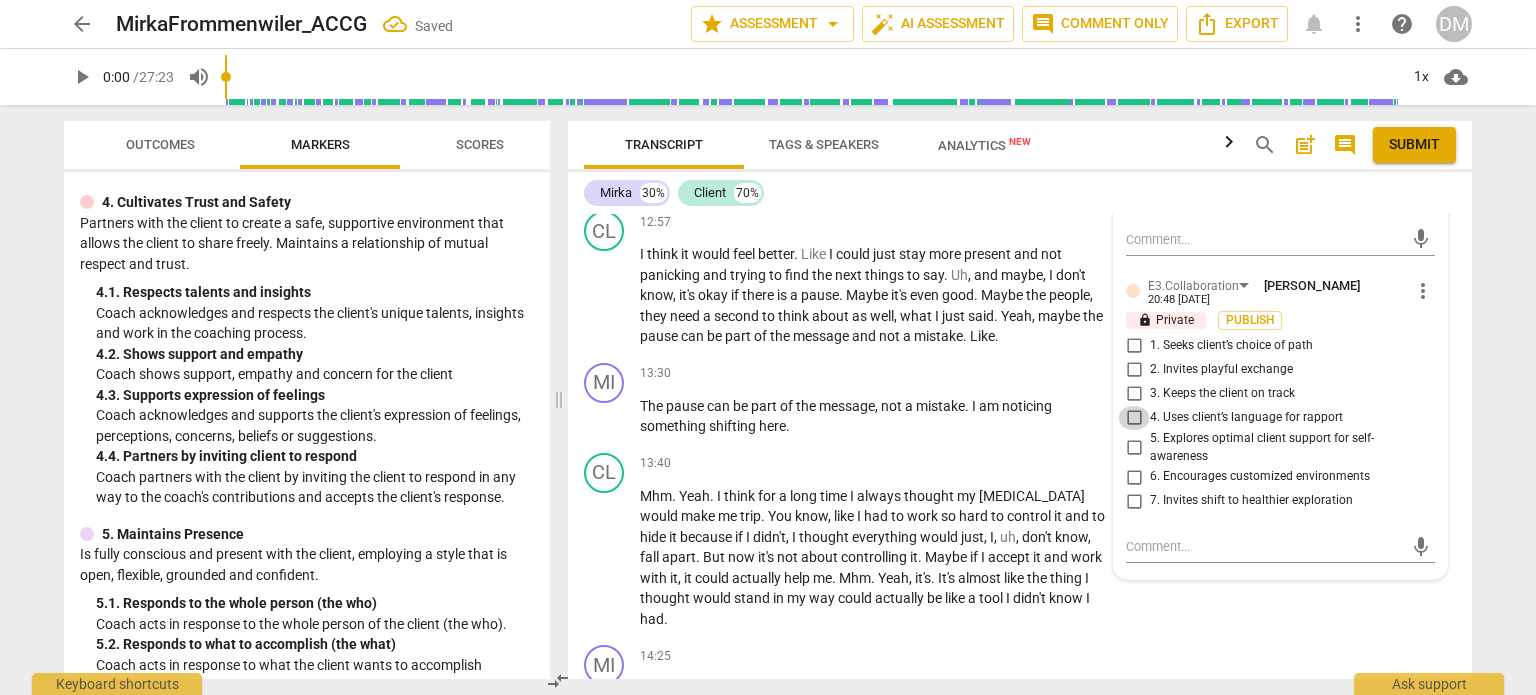 click on "4. Uses client’s language for rapport" at bounding box center (1134, 418) 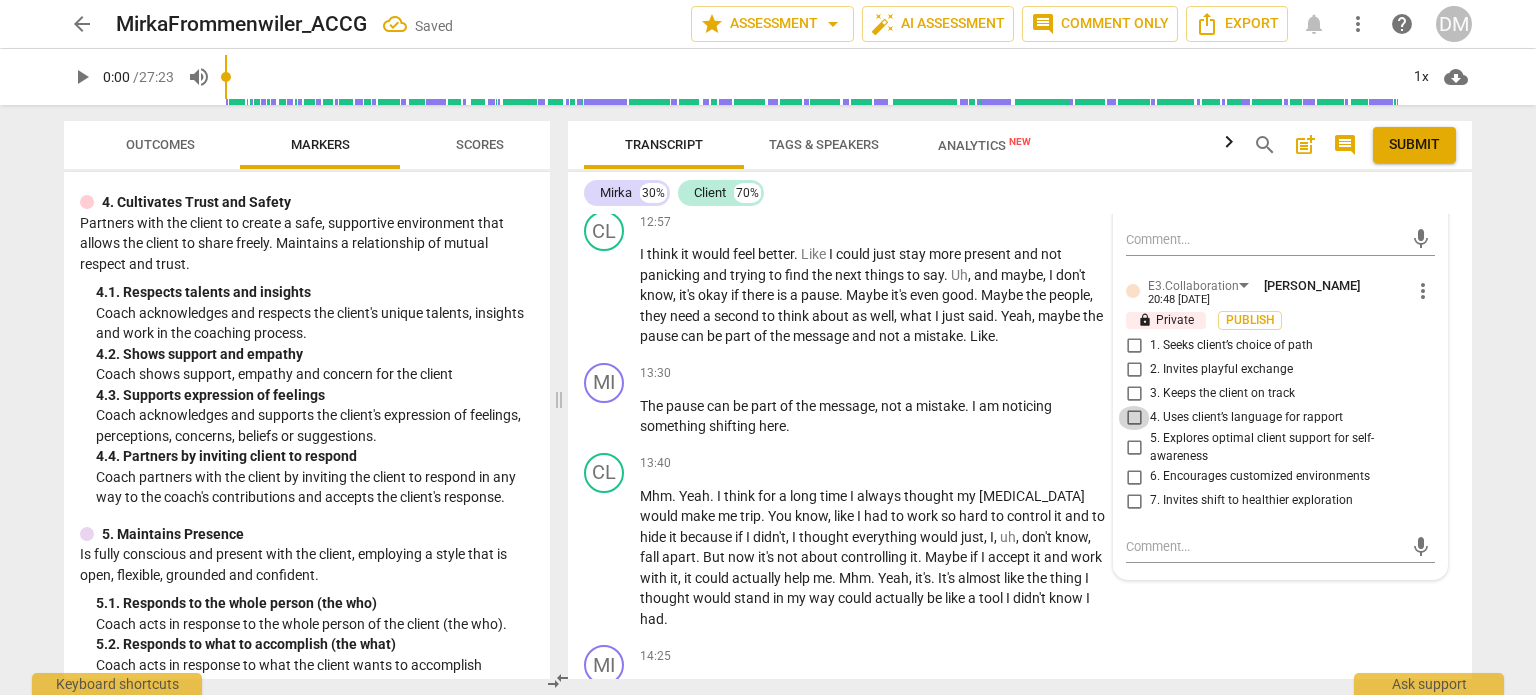 checkbox on "true" 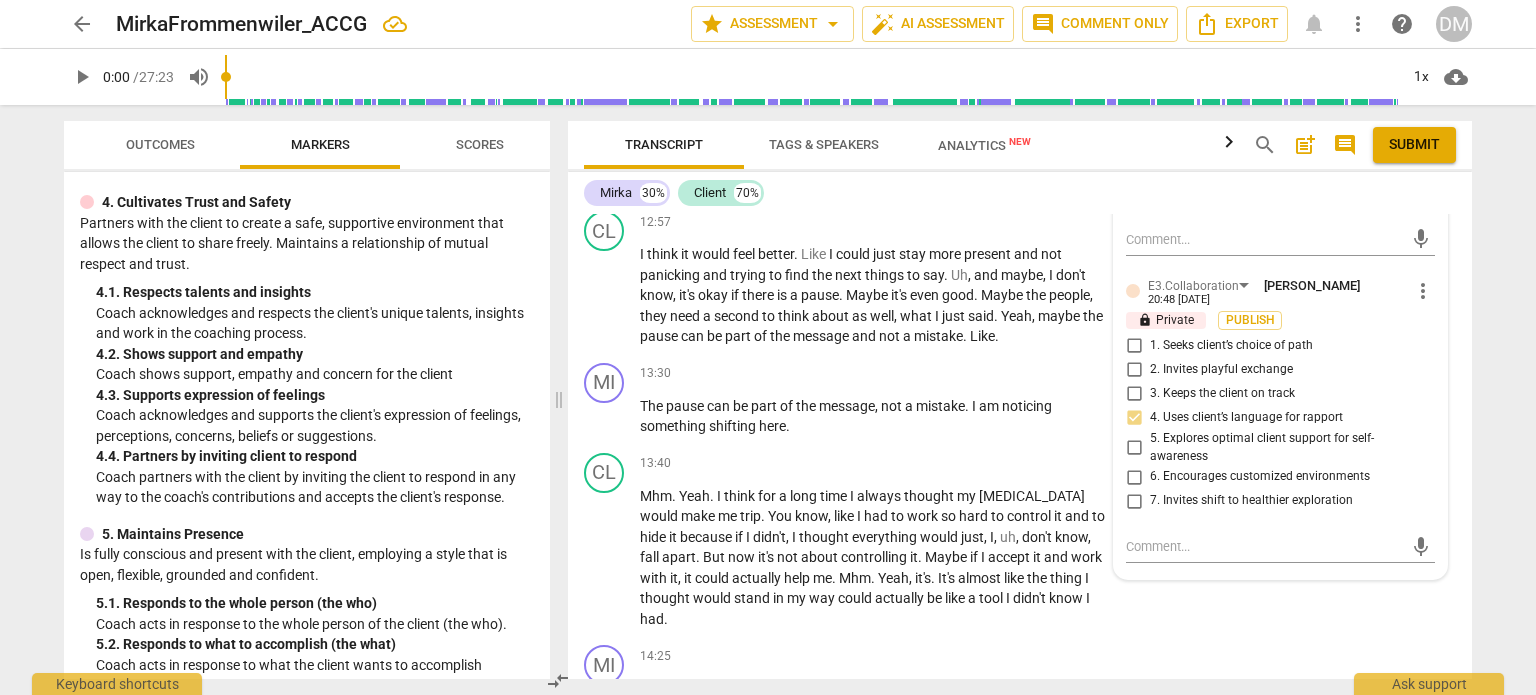 click on "5. Explores optimal client support for self-awareness" at bounding box center (1134, 448) 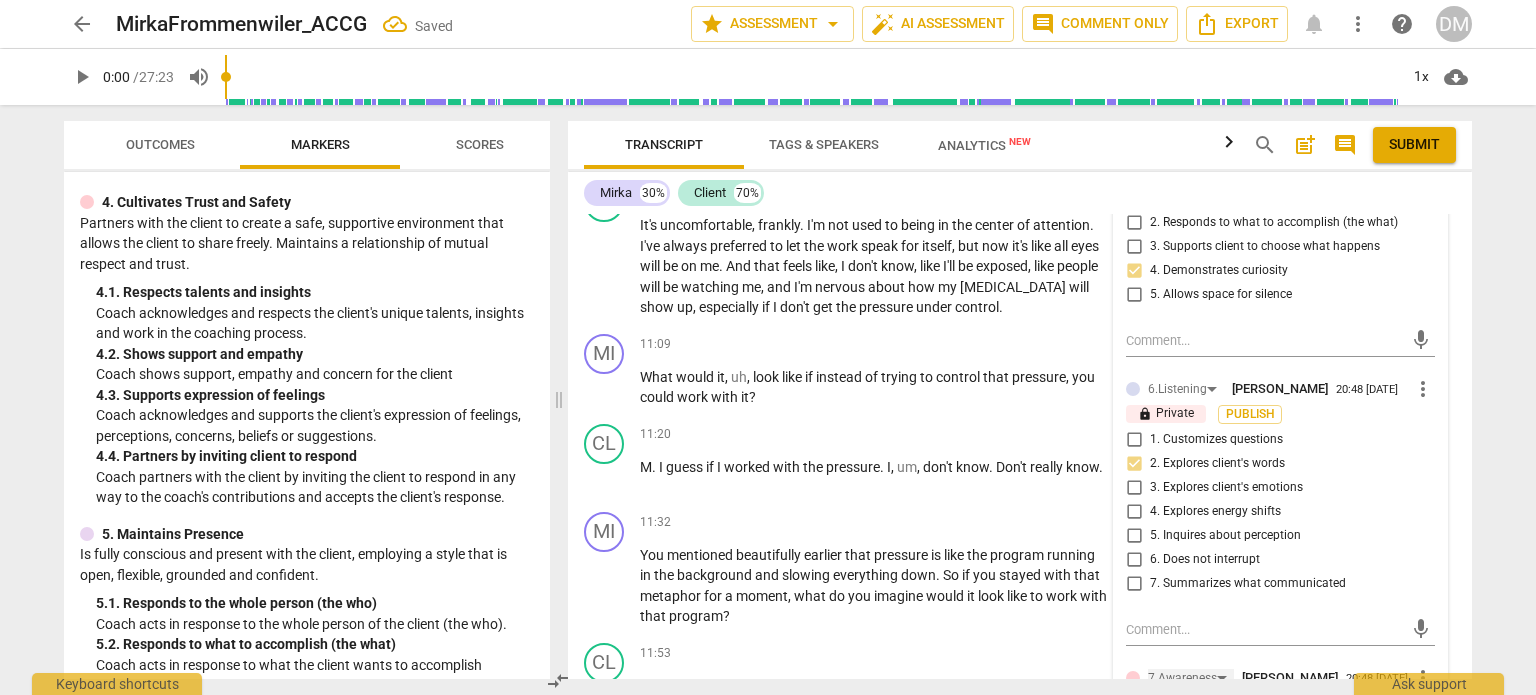 scroll, scrollTop: 4920, scrollLeft: 0, axis: vertical 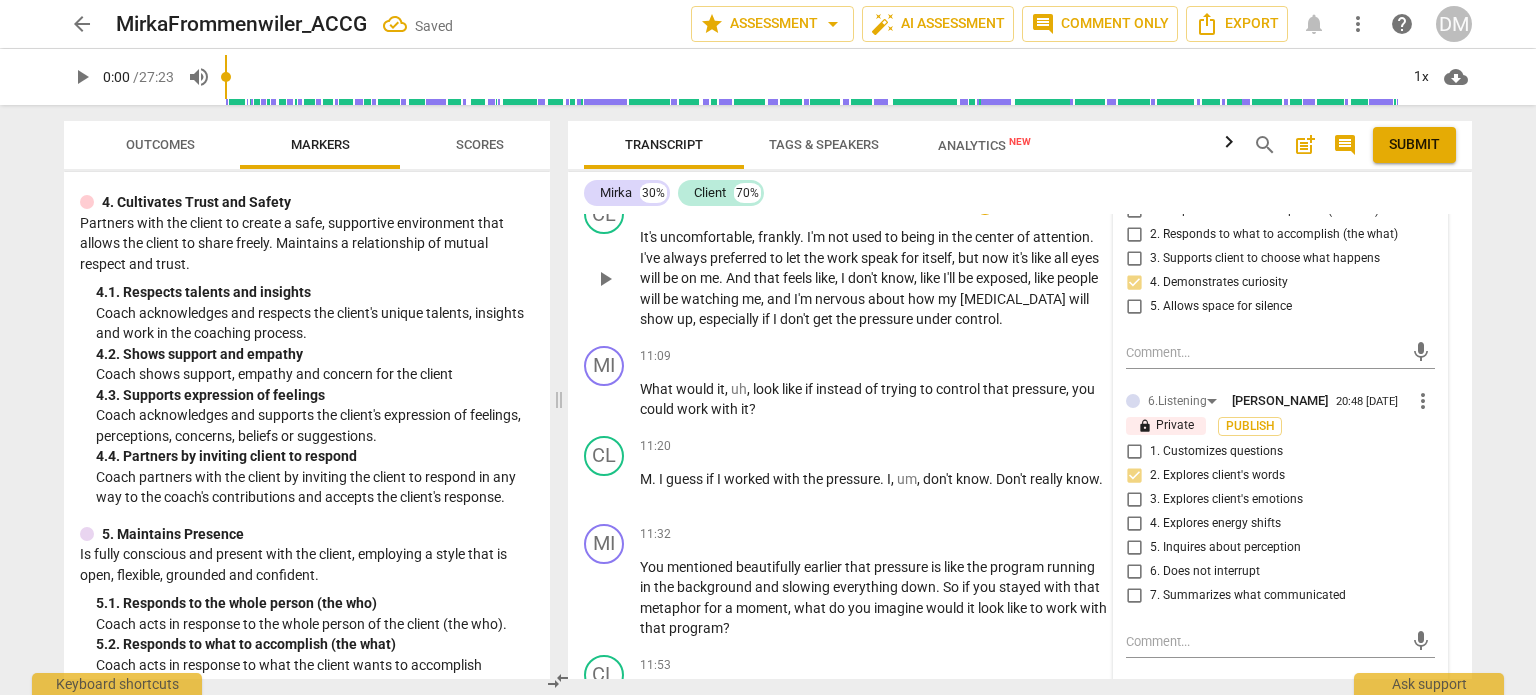 click on "CL play_arrow pause 10:36 + Add competency keyboard_arrow_right It's   uncomfortable ,   frankly .   I'm   not   used   to   being   in   the   center   of   attention .   I've   always   preferred   to   let   the   work   speak   for   itself ,   but   now   it's   like   all   eyes   will   be   on   me .   And   that   feels   like ,   I   don't   know ,   like   I'll   be   exposed ,   like   people   will   be   watching   me ,   and   I'm   nervous   about   how   my   [MEDICAL_DATA]   will   show   up ,   especially   if   I   don't   get   the   pressure   under   control ." at bounding box center [1020, 262] 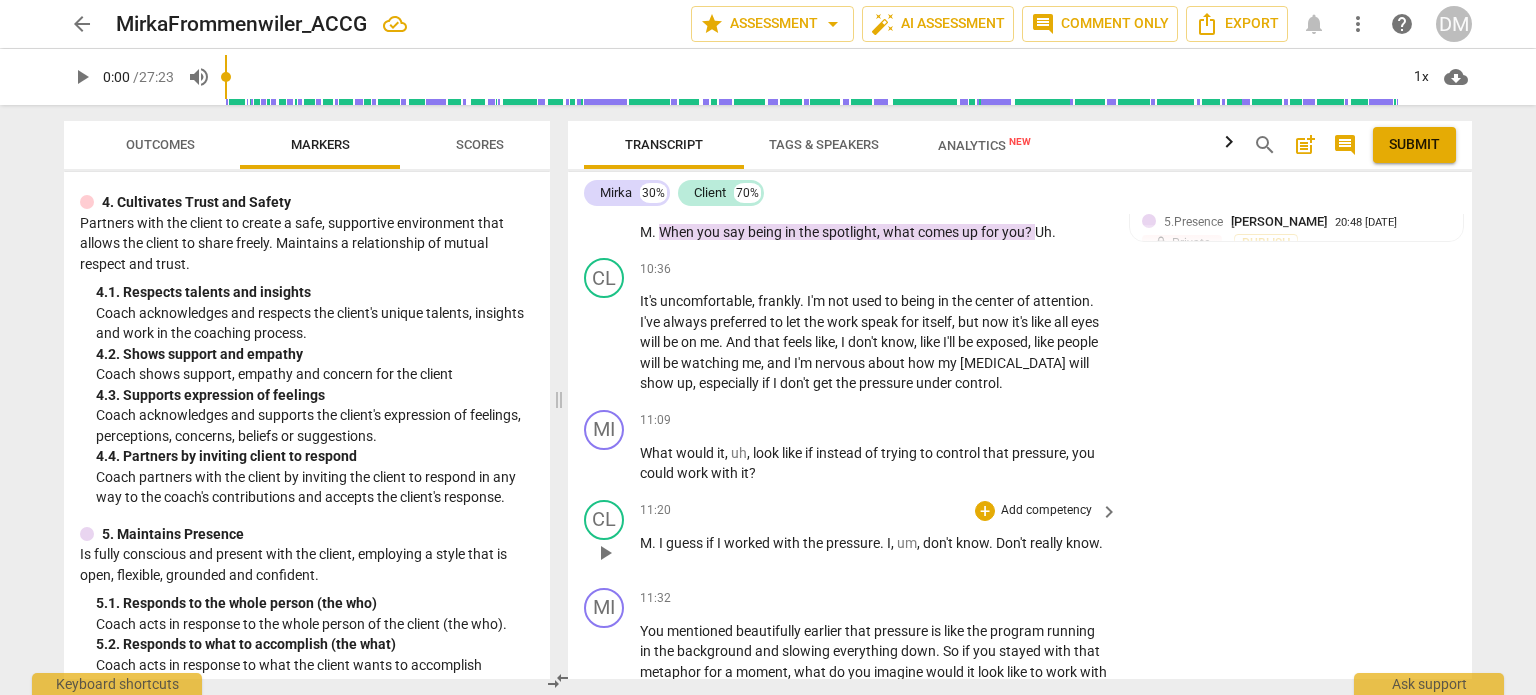 scroll, scrollTop: 4858, scrollLeft: 0, axis: vertical 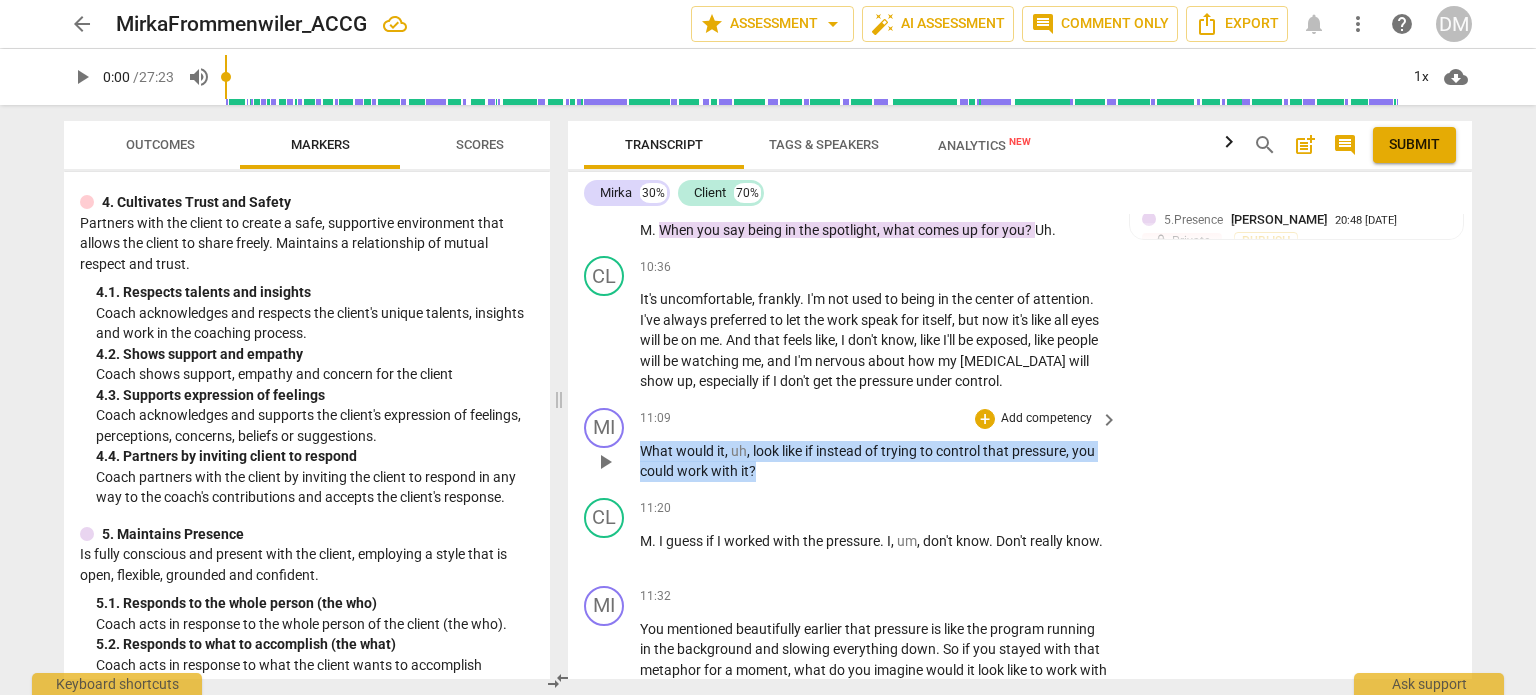 drag, startPoint x: 764, startPoint y: 472, endPoint x: 635, endPoint y: 450, distance: 130.86252 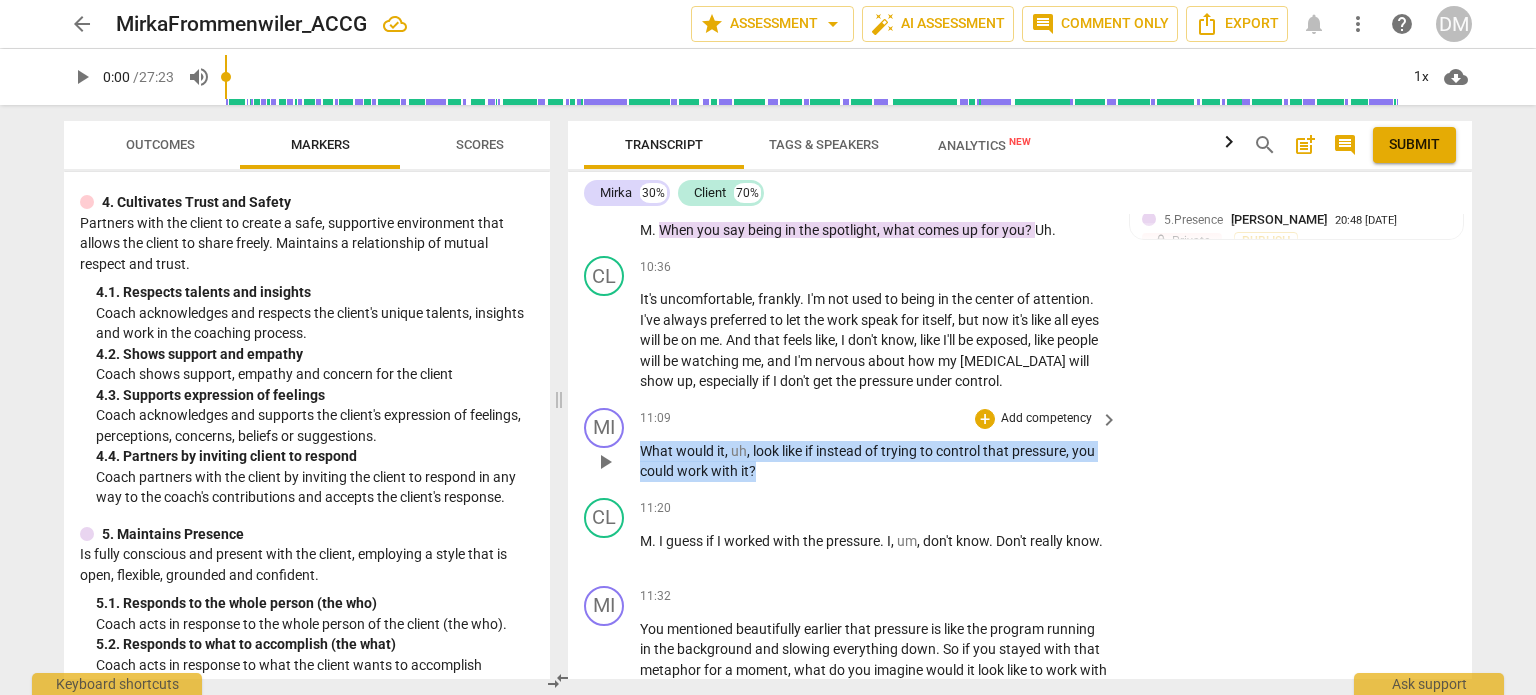 click on "MI play_arrow pause 11:09 + Add competency keyboard_arrow_right What   would   it ,   uh ,   look   like   if   instead   of   trying   to   control   that   pressure ,   you   could   work   with   it ?" at bounding box center (1020, 445) 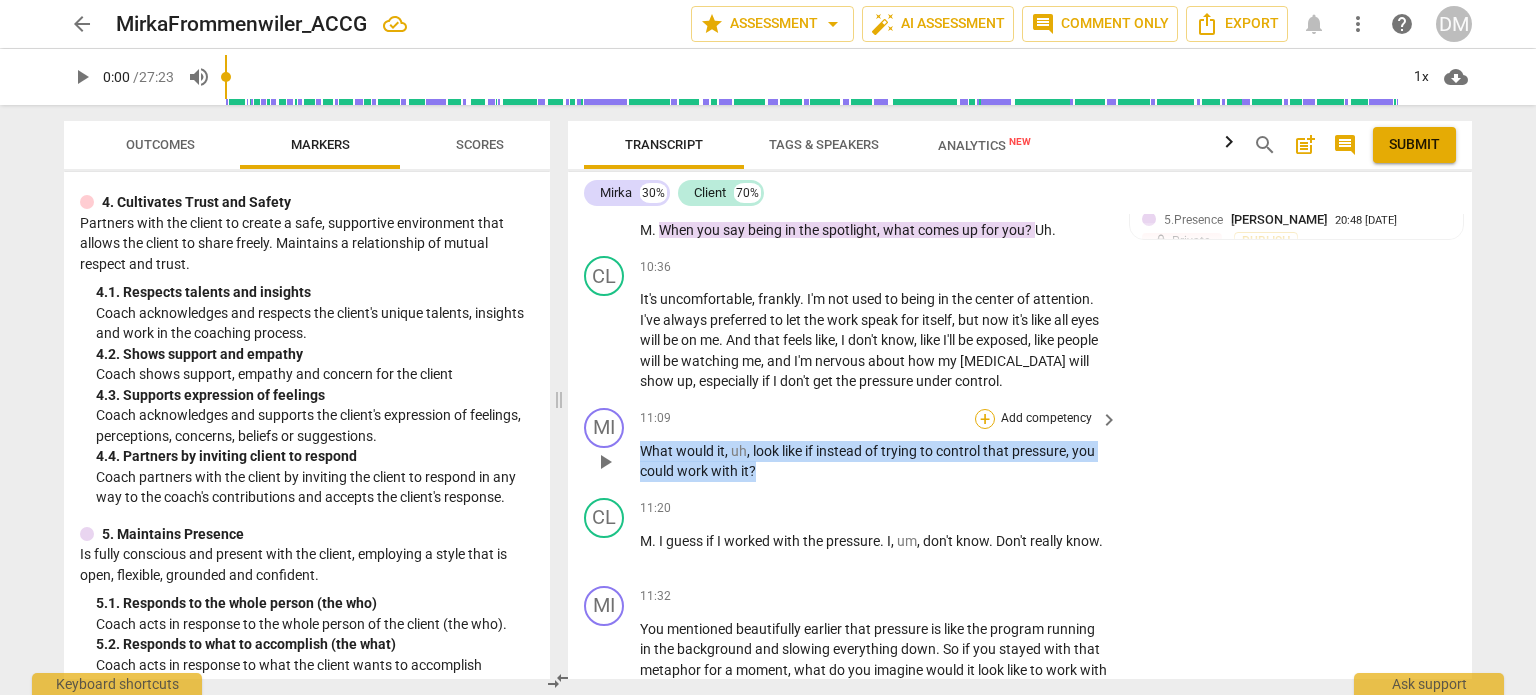 click on "+" at bounding box center (985, 419) 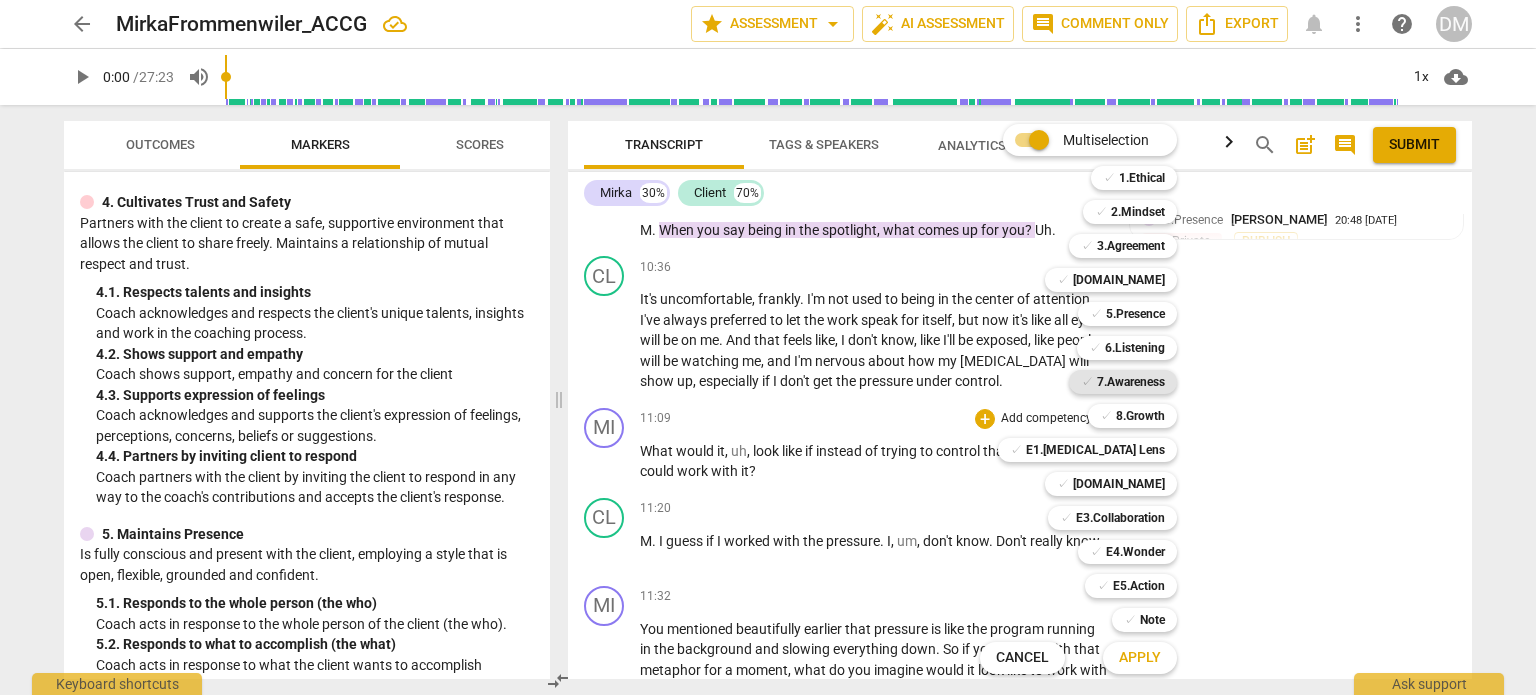 click on "7.Awareness" at bounding box center (1131, 382) 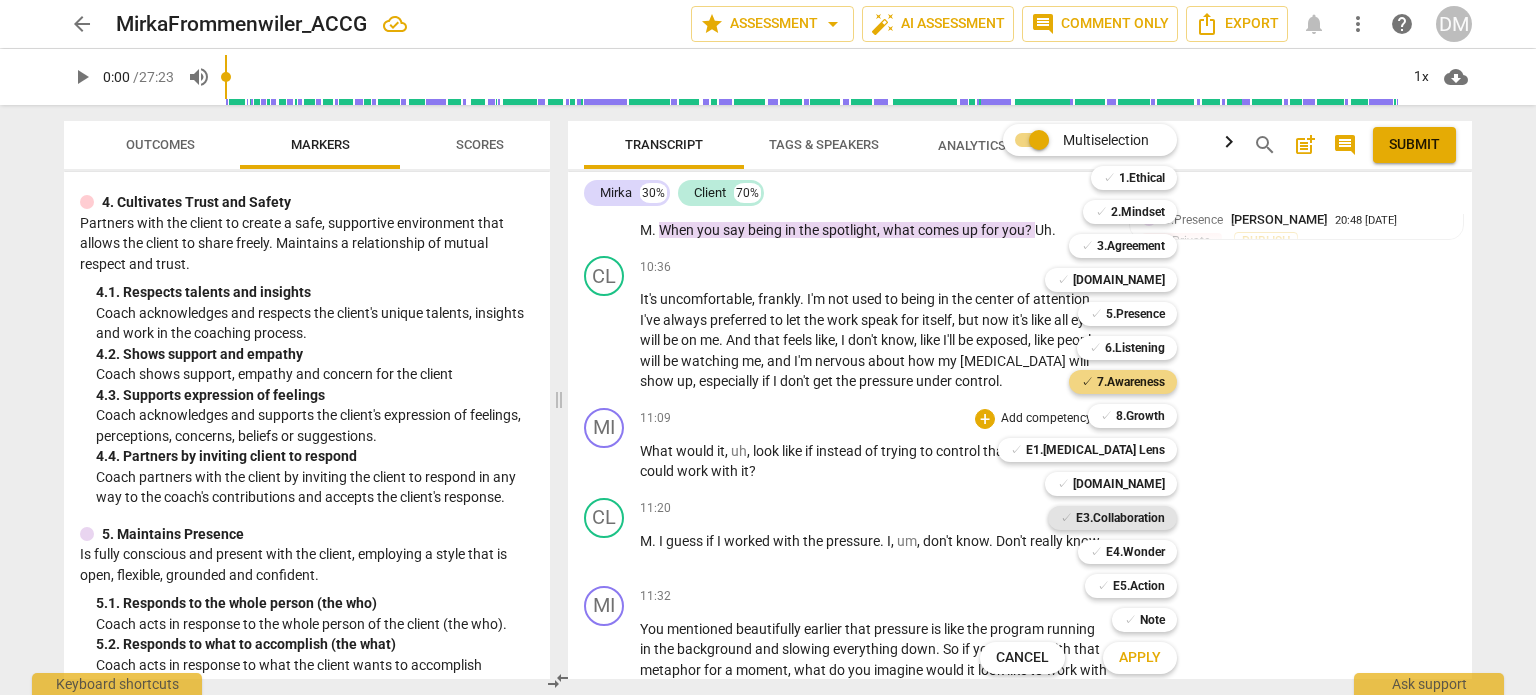 click on "E3.Collaboration" at bounding box center (1120, 518) 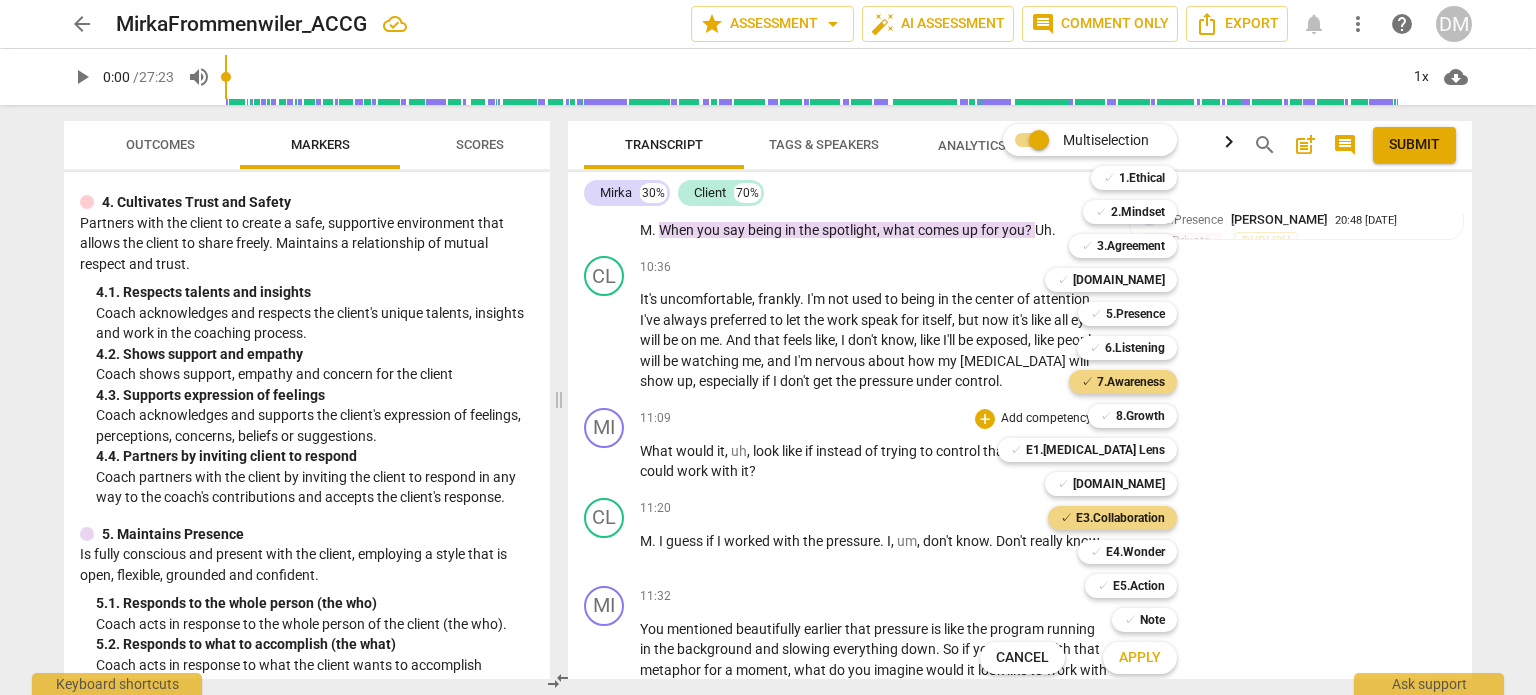 click on "Apply" at bounding box center [1140, 658] 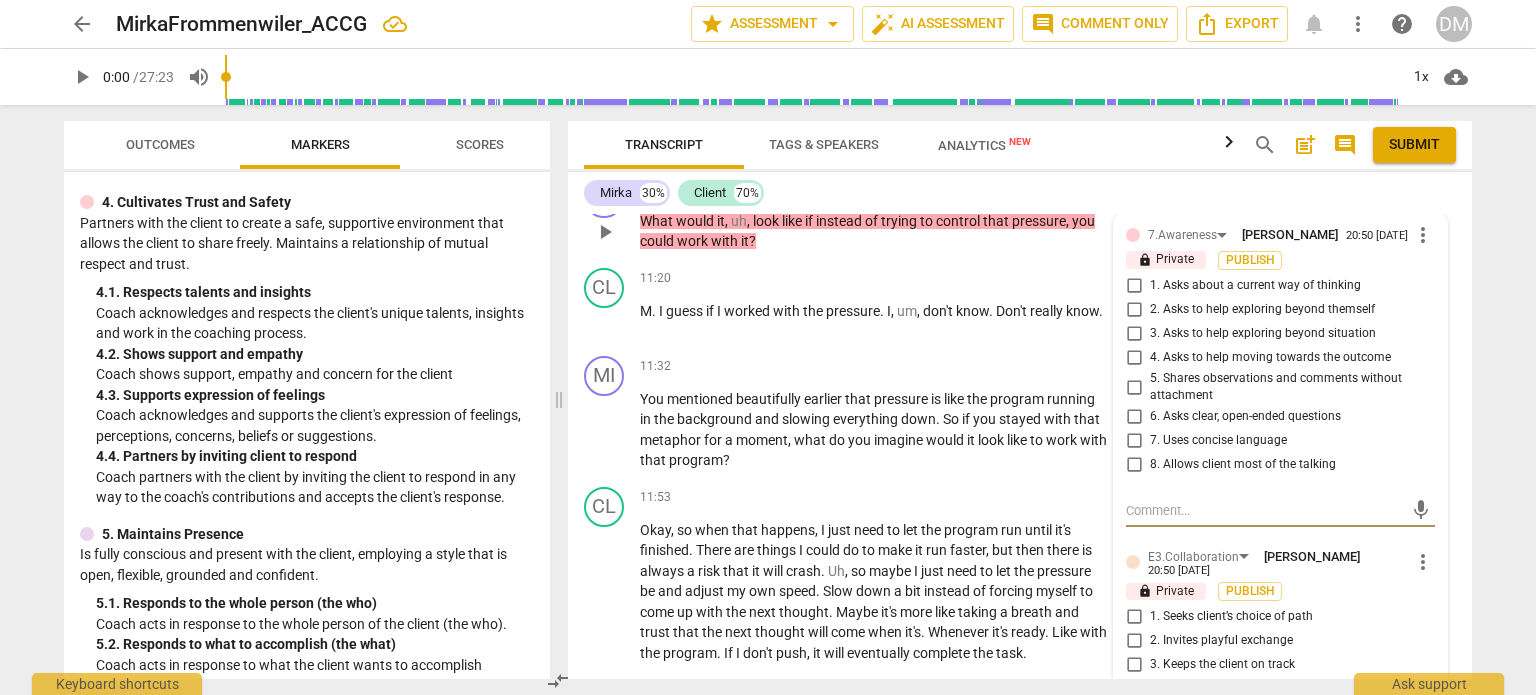 scroll, scrollTop: 5092, scrollLeft: 0, axis: vertical 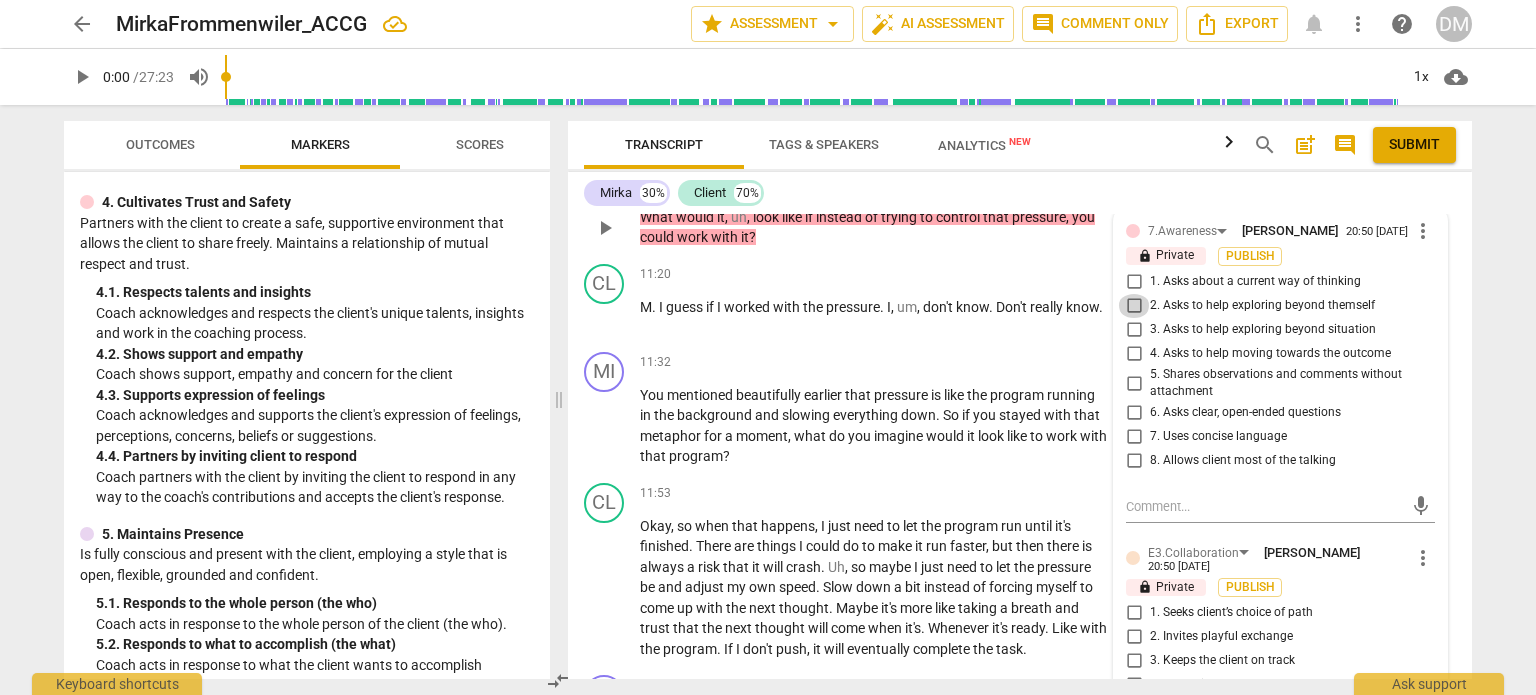 click on "2. Asks to help exploring beyond themself" at bounding box center (1134, 306) 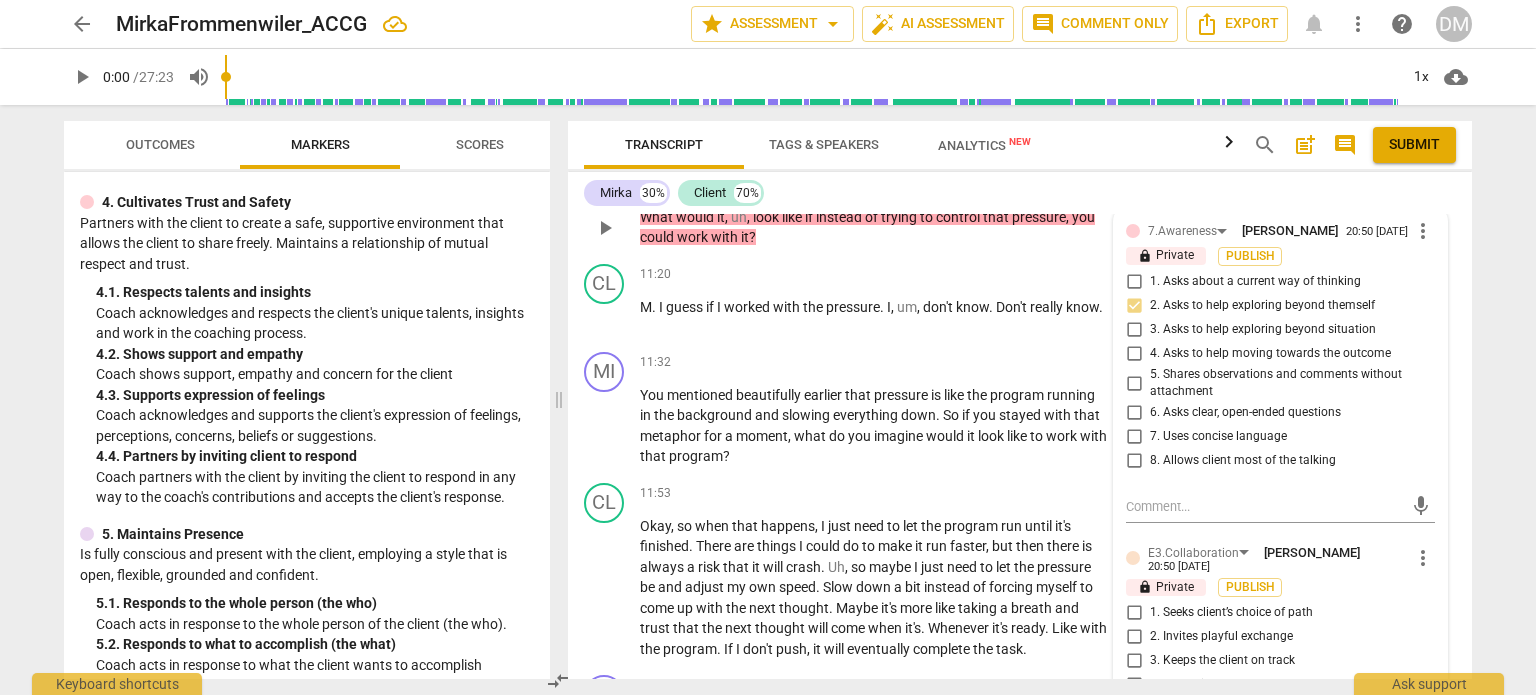 click on "3. Asks to help exploring beyond situation" at bounding box center [1134, 330] 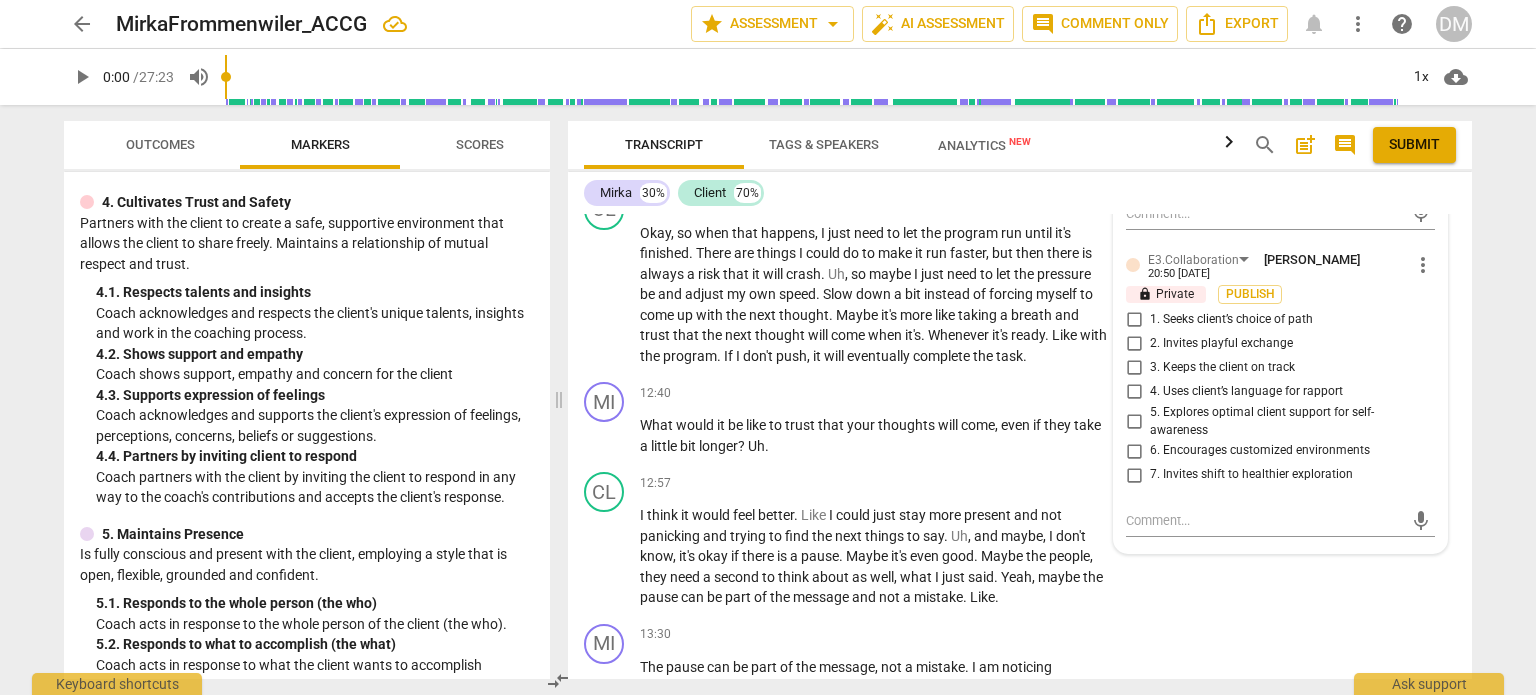 scroll, scrollTop: 5392, scrollLeft: 0, axis: vertical 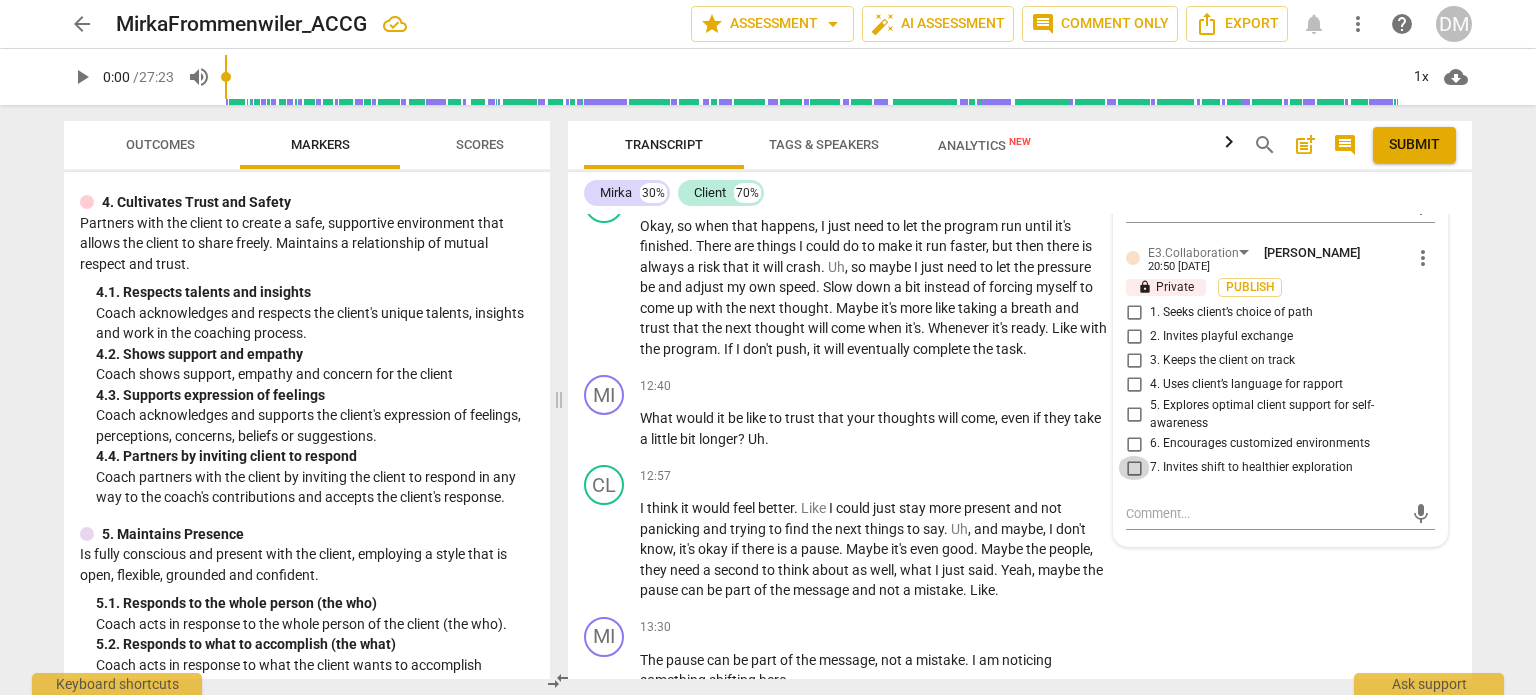 click on "7. Invites shift to healthier exploration" at bounding box center (1134, 468) 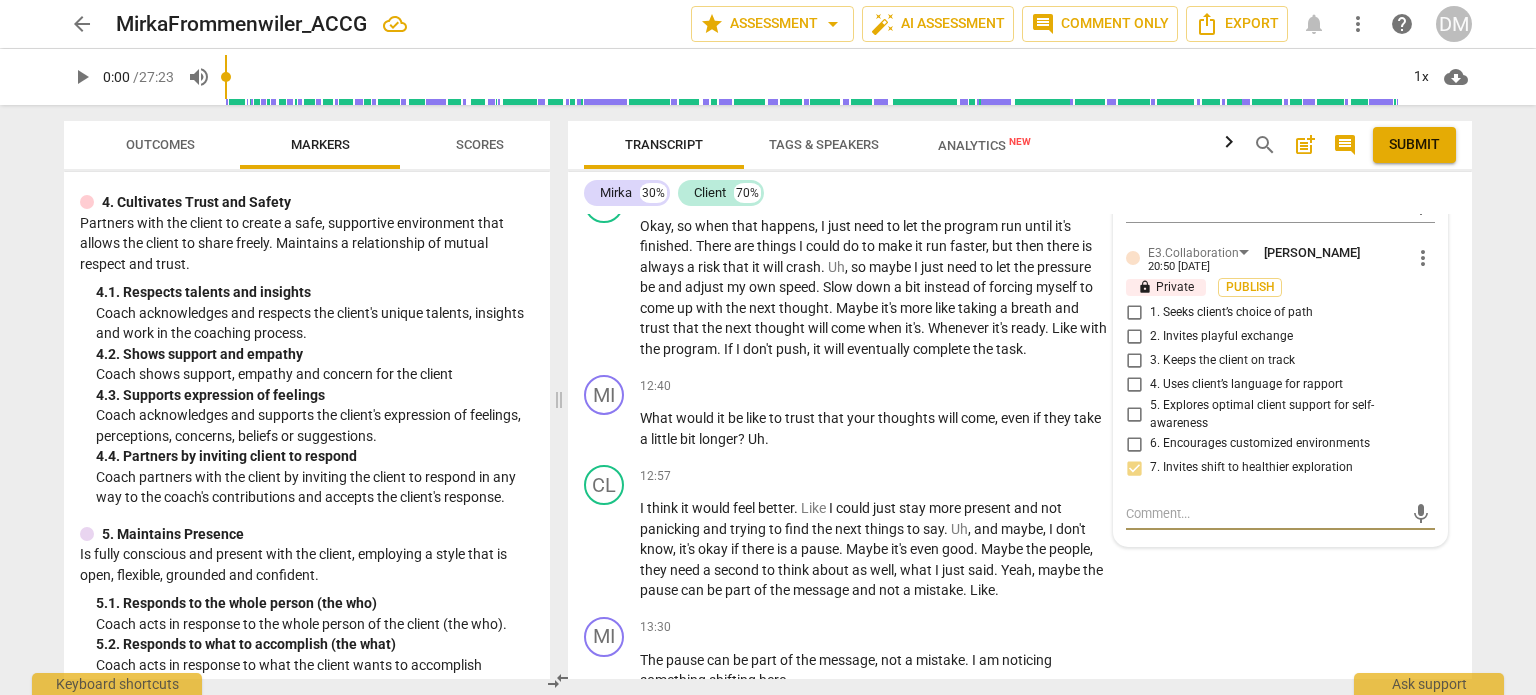 click at bounding box center [1264, 513] 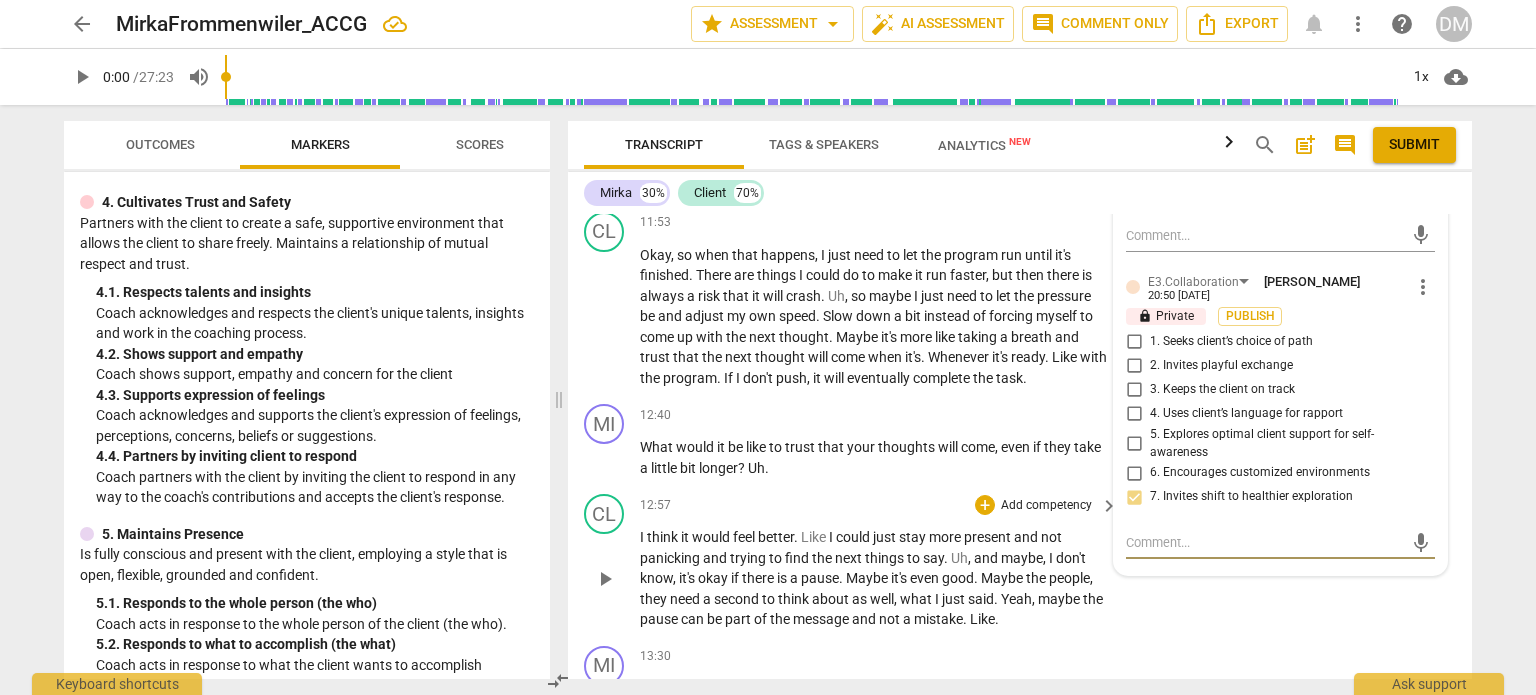 scroll, scrollTop: 5364, scrollLeft: 0, axis: vertical 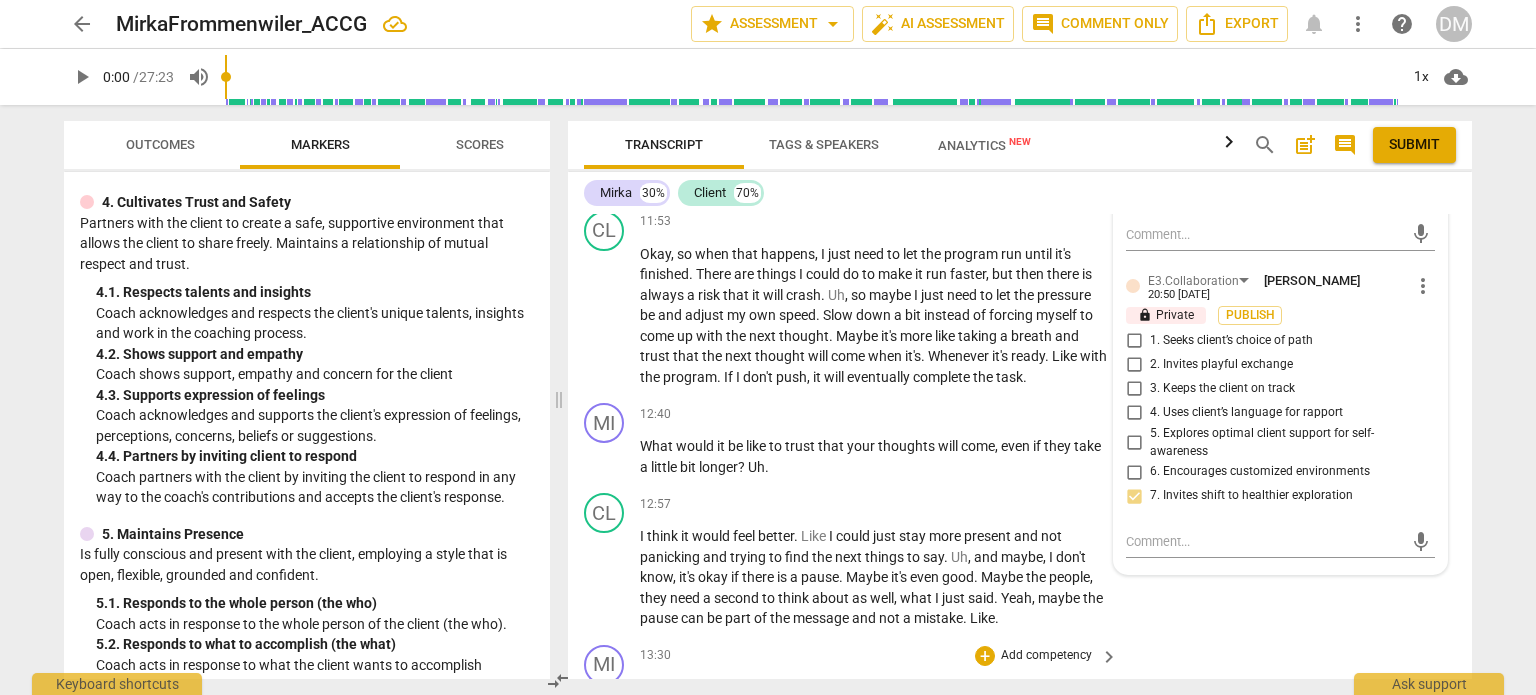 click on "MI play_arrow pause 13:30 + Add competency keyboard_arrow_right The   pause   can   be   part   of   the   message ,   not   a   mistake .   I   am   noticing   something   shifting   here ." at bounding box center (1020, 682) 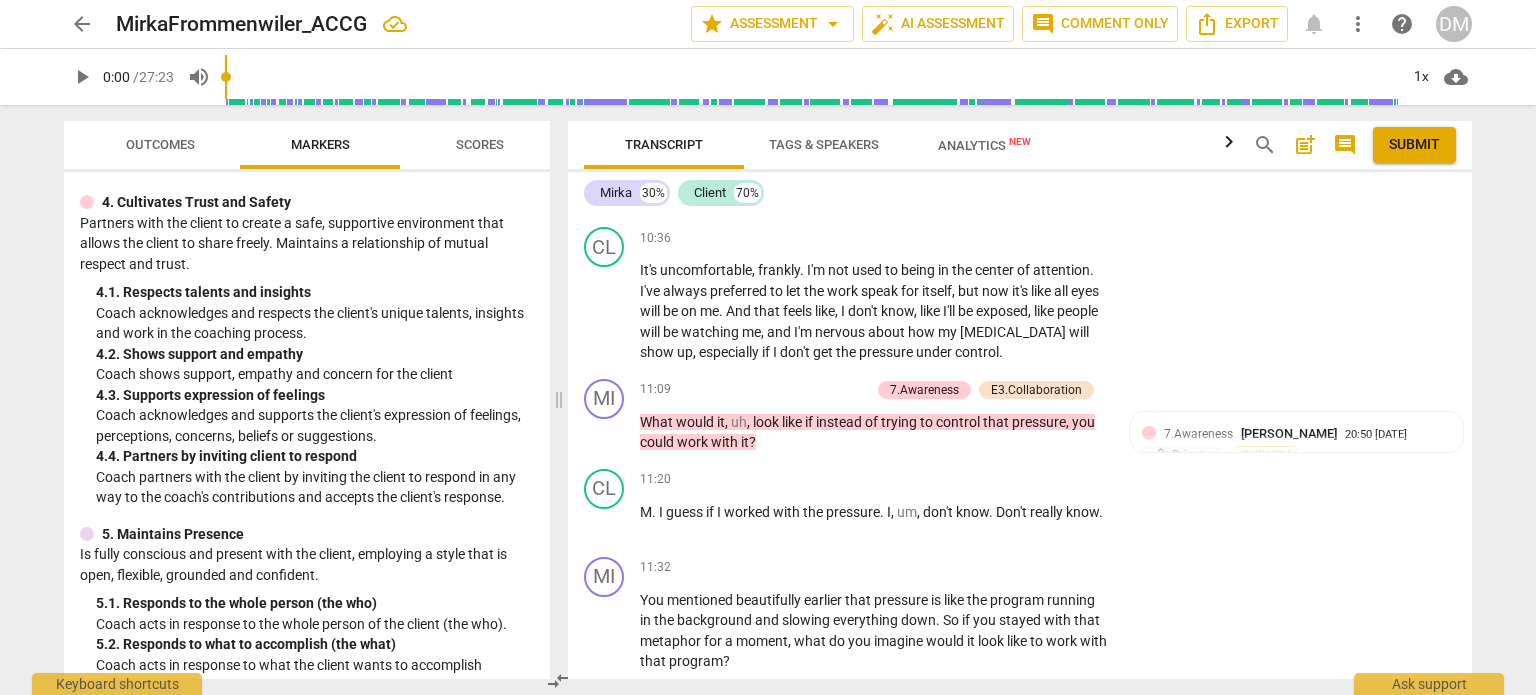 scroll, scrollTop: 4880, scrollLeft: 0, axis: vertical 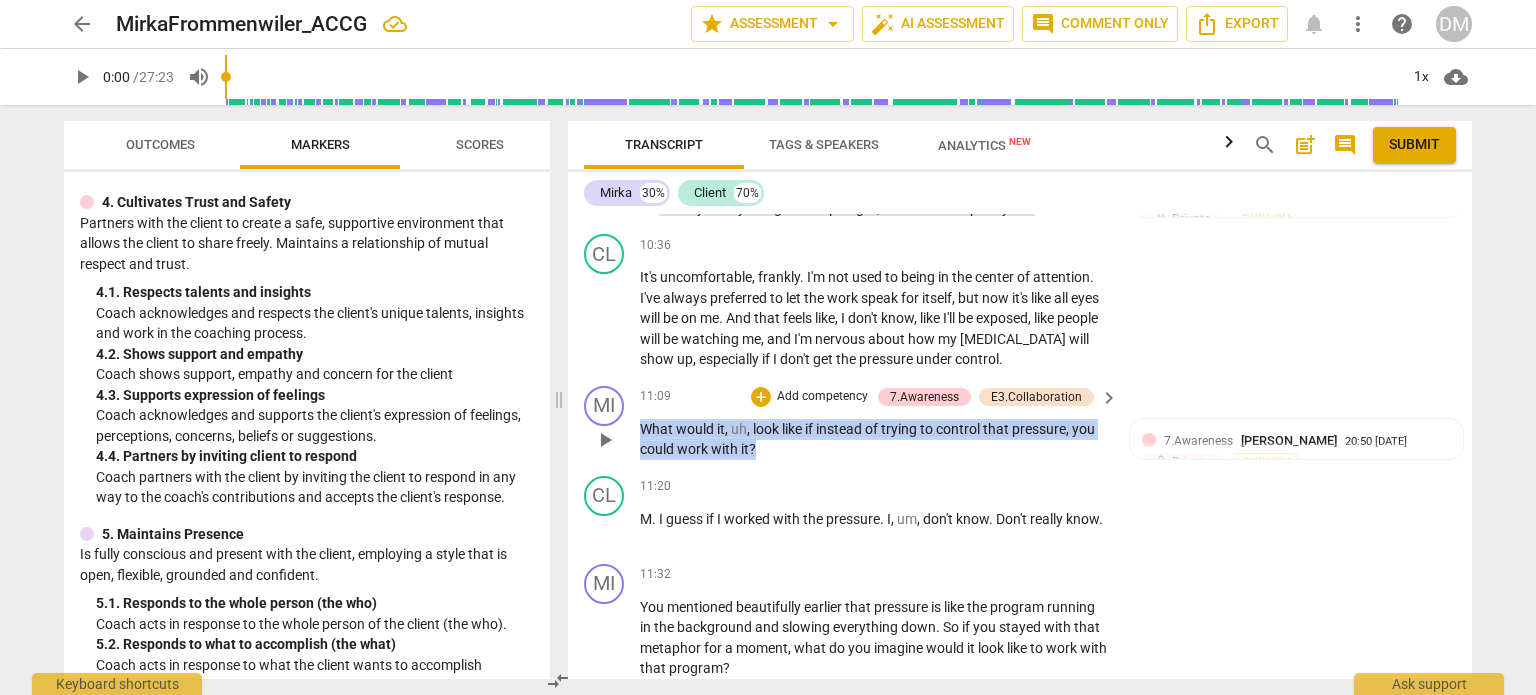 drag, startPoint x: 778, startPoint y: 440, endPoint x: 640, endPoint y: 427, distance: 138.61096 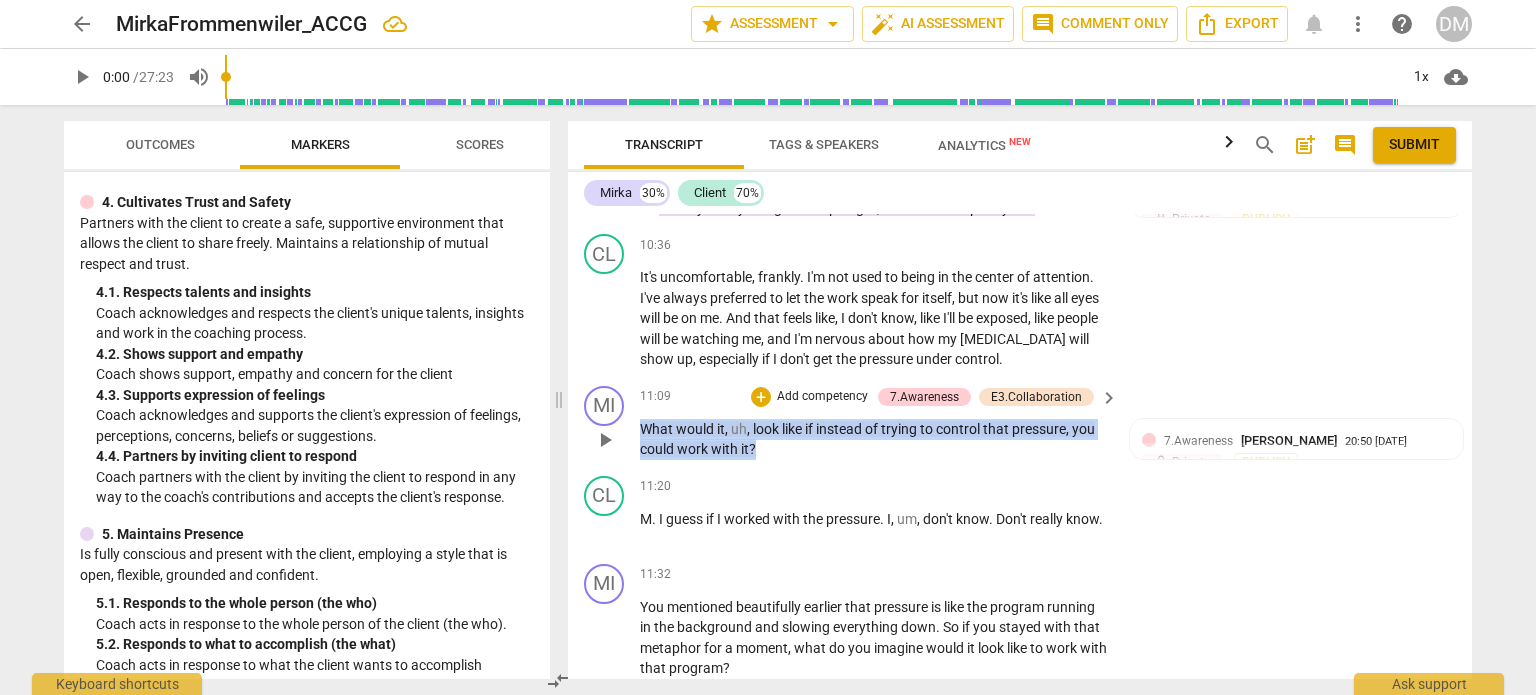 click on "What   would   it ,   uh ,   look   like   if   instead   of   trying   to   control   that   pressure ,   you   could   work   with   it ?" at bounding box center (874, 439) 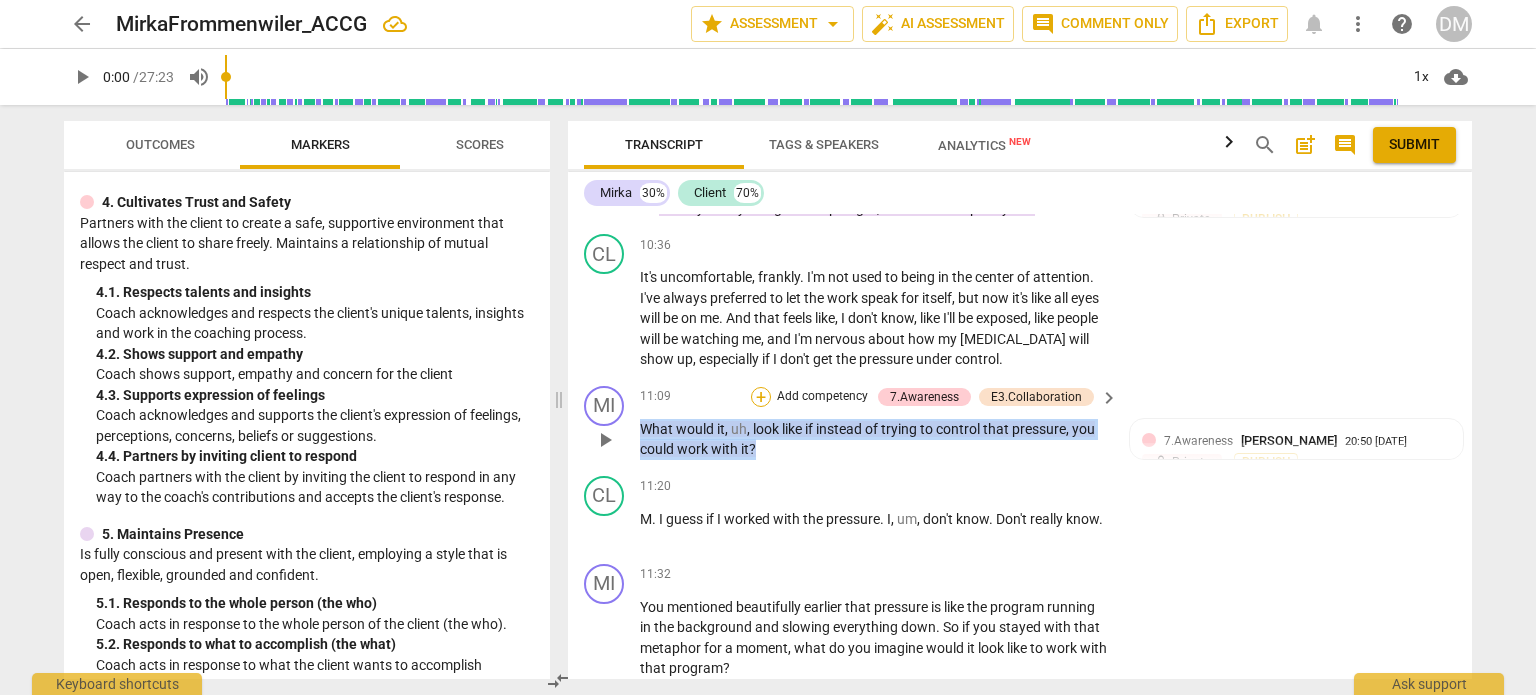click on "+" at bounding box center (761, 397) 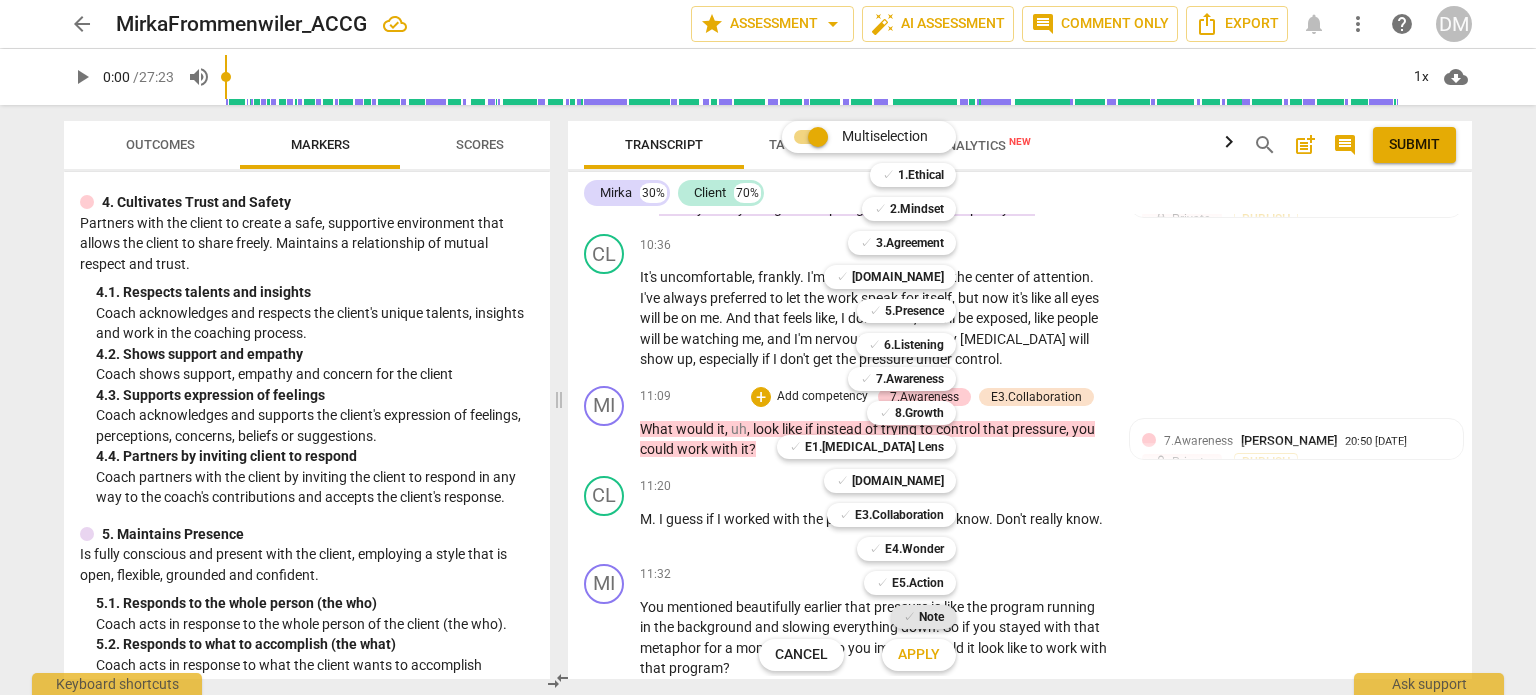 click on "✓" at bounding box center [909, 617] 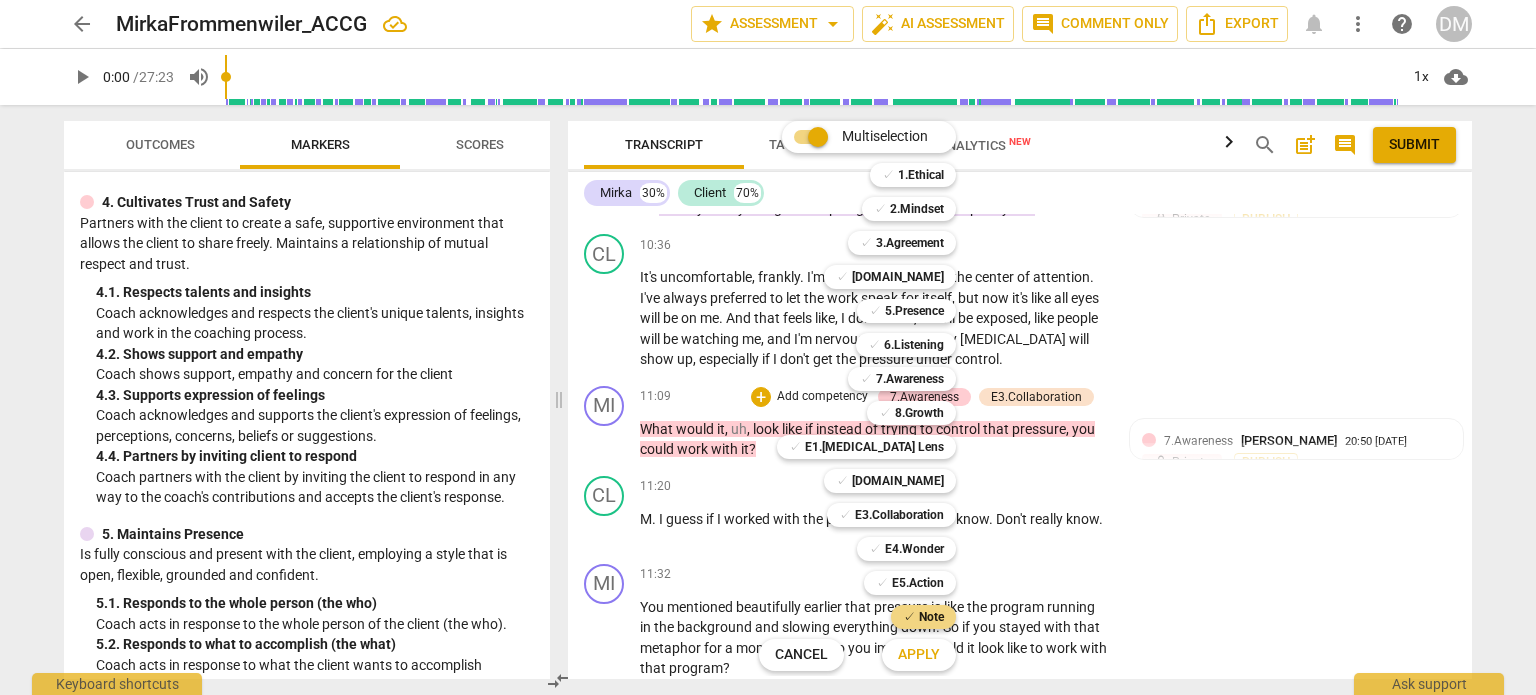 click on "Apply" at bounding box center (919, 655) 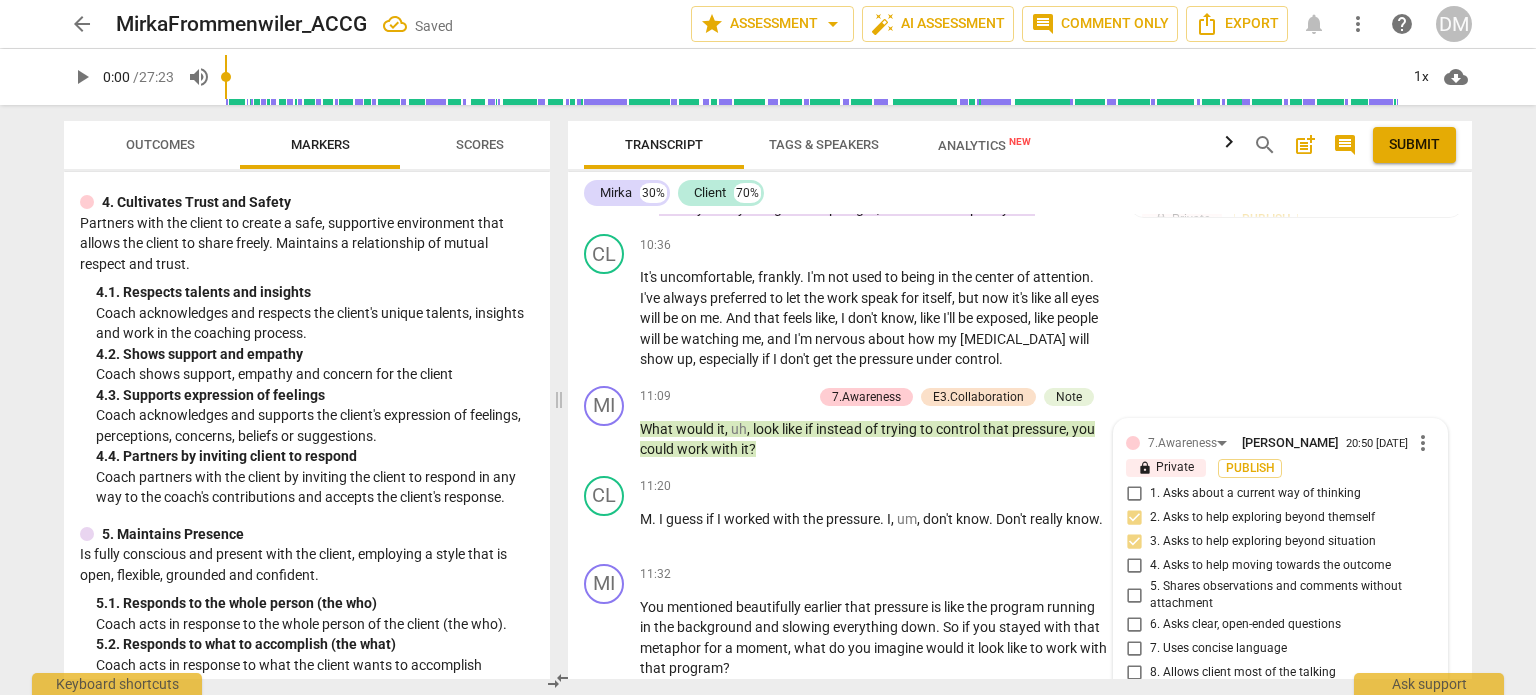 scroll, scrollTop: 5159, scrollLeft: 0, axis: vertical 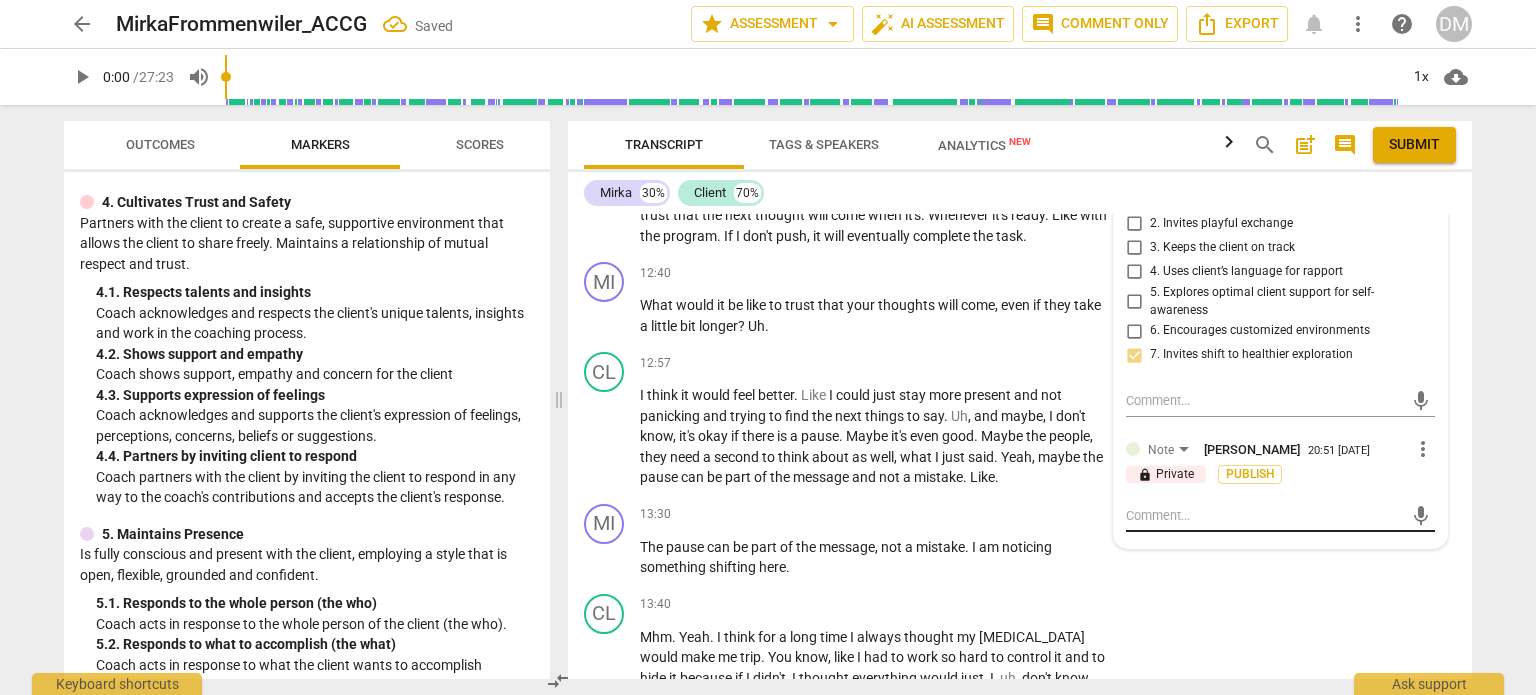 click on "mic" at bounding box center (1280, 516) 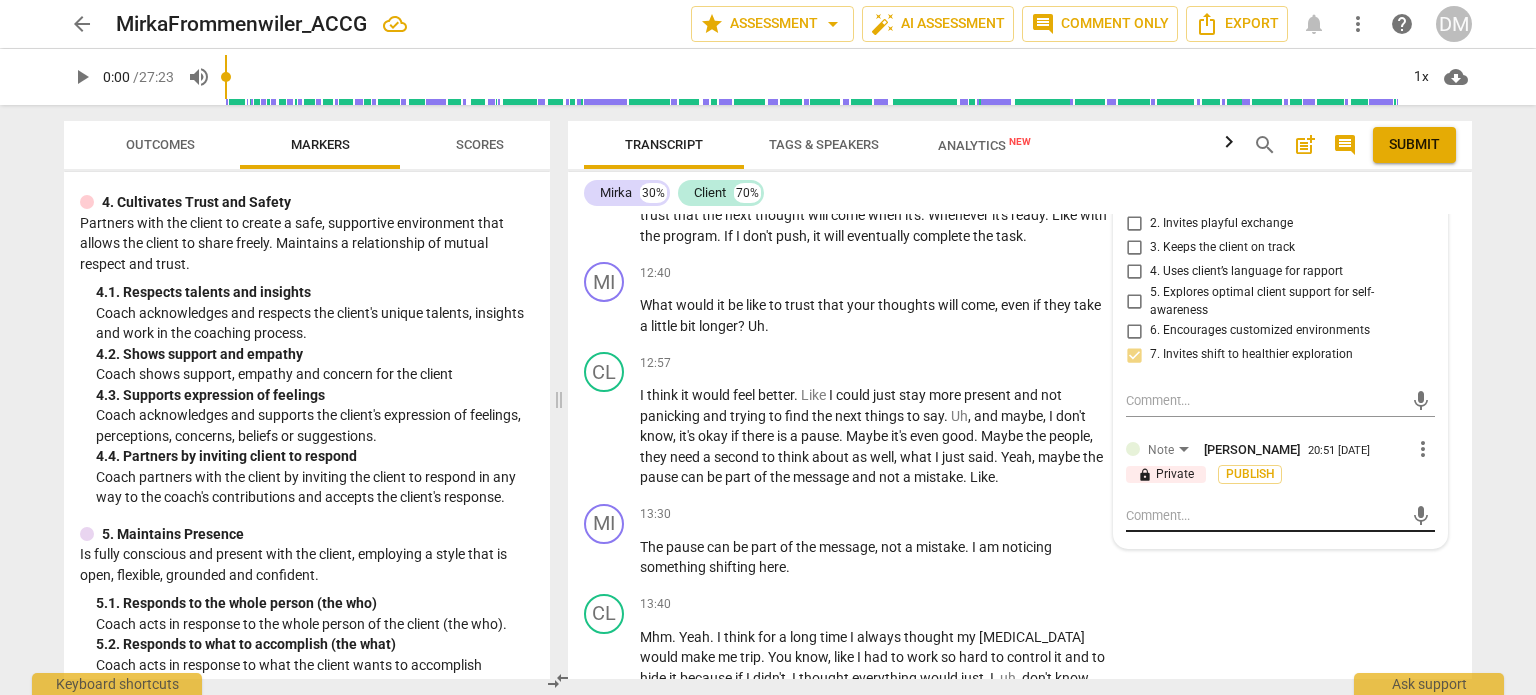 click at bounding box center (1264, 515) 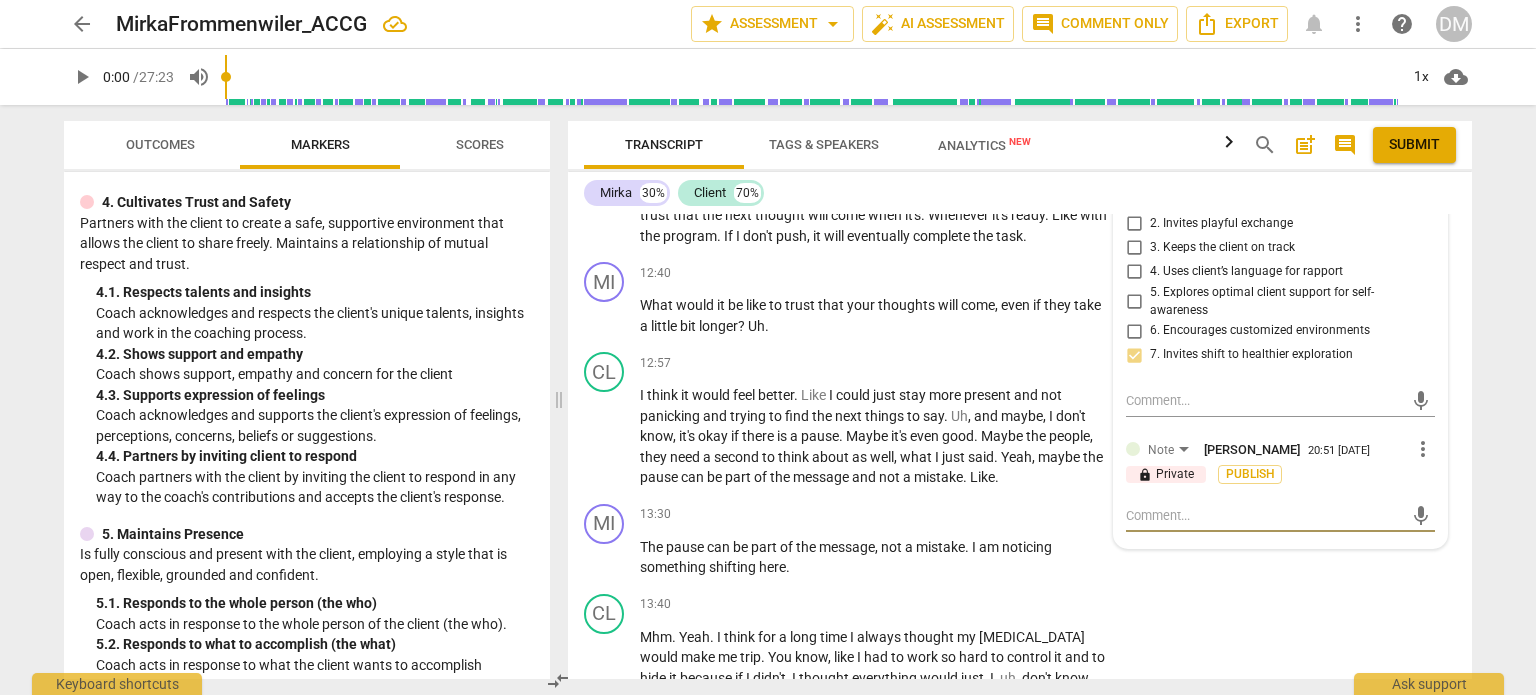 type on "Y" 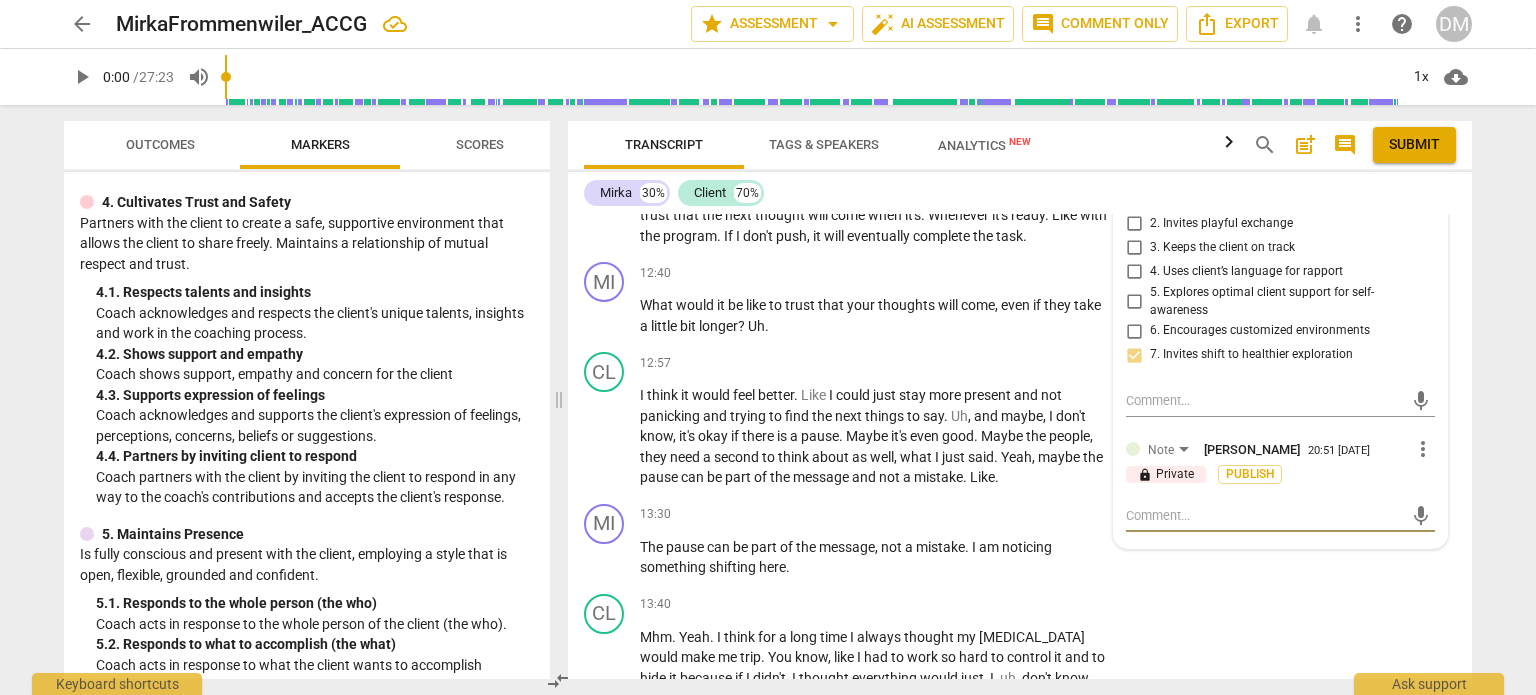type on "Y" 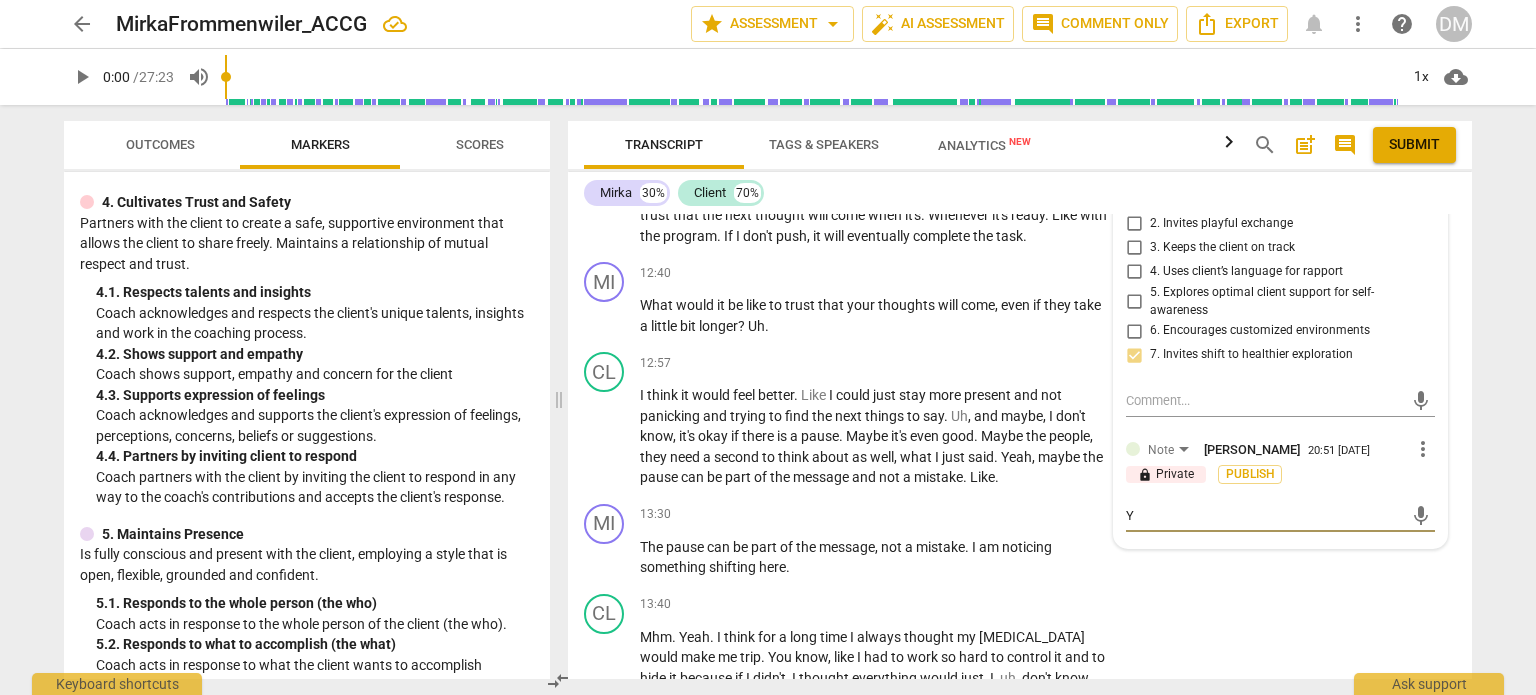 type on "Yo" 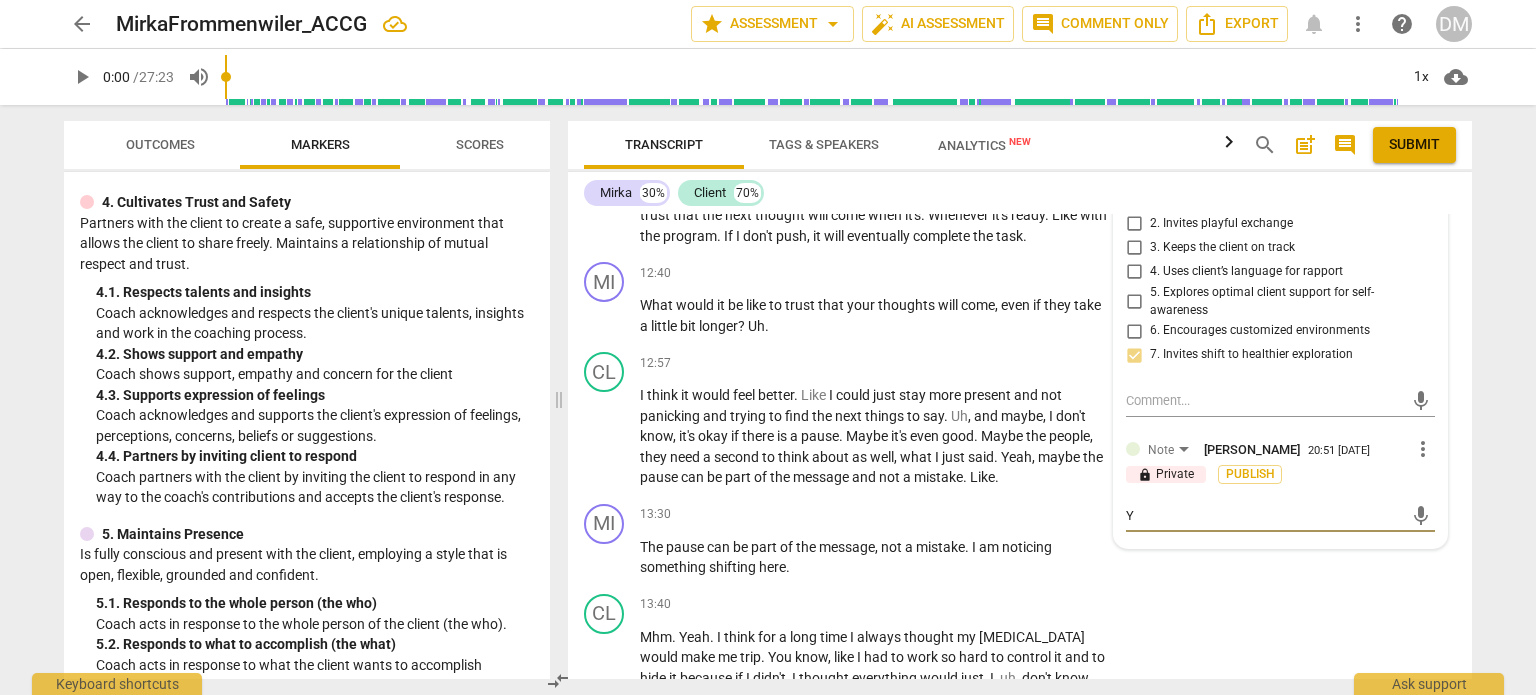 type on "Yo" 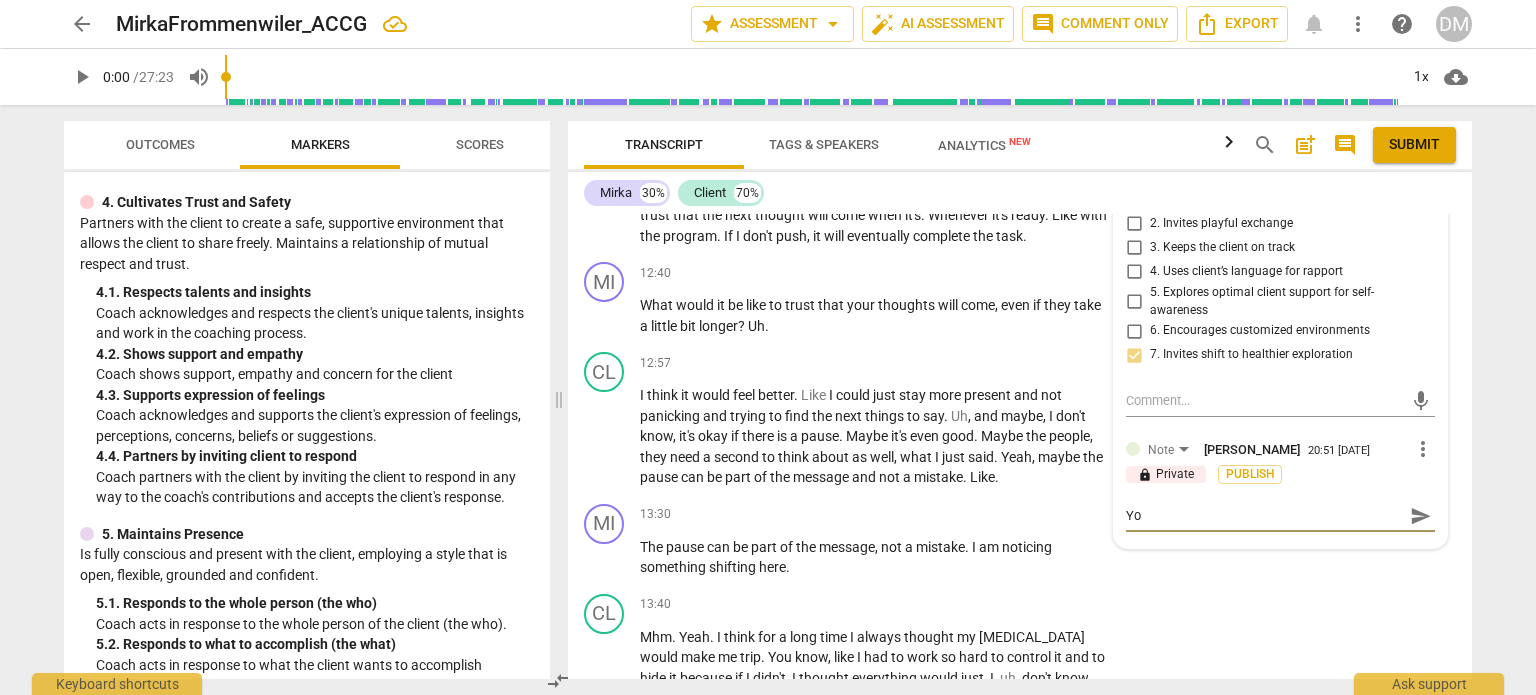type on "You" 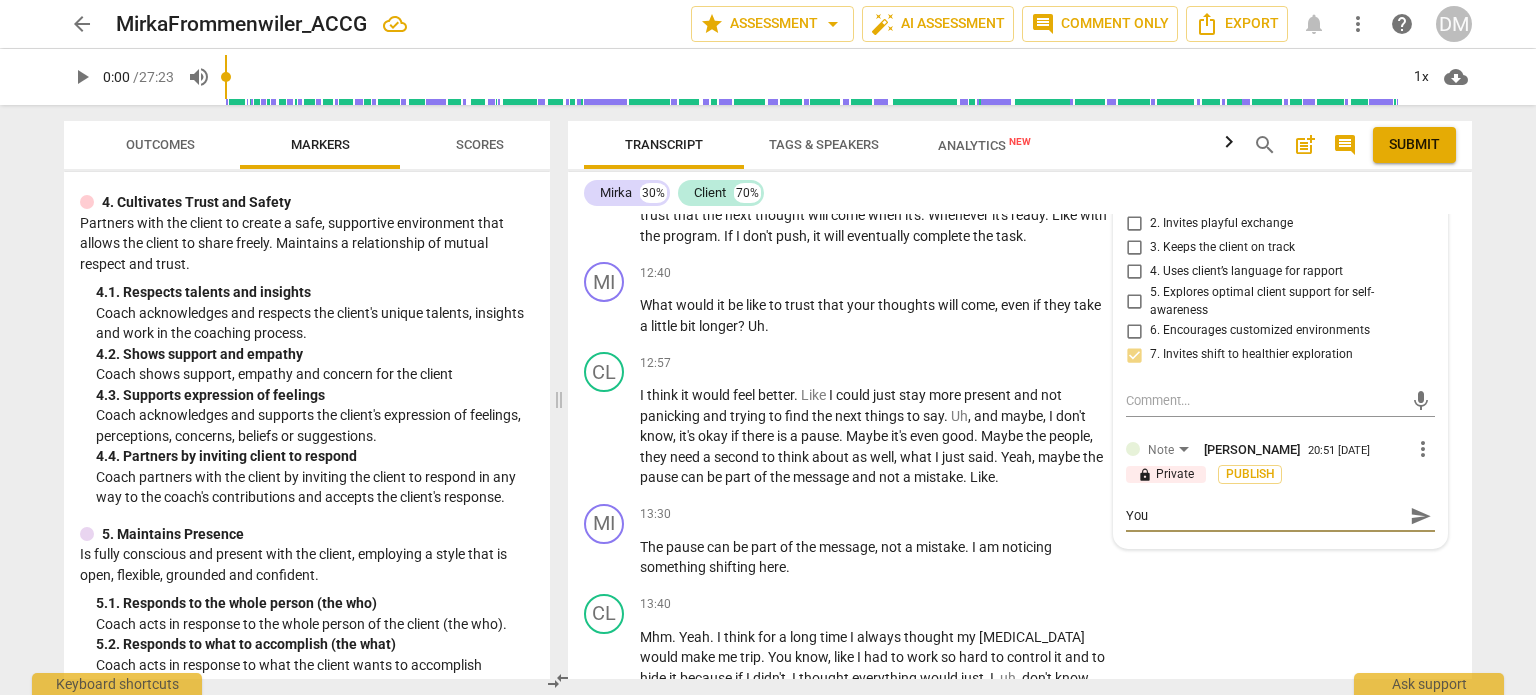 type on "You" 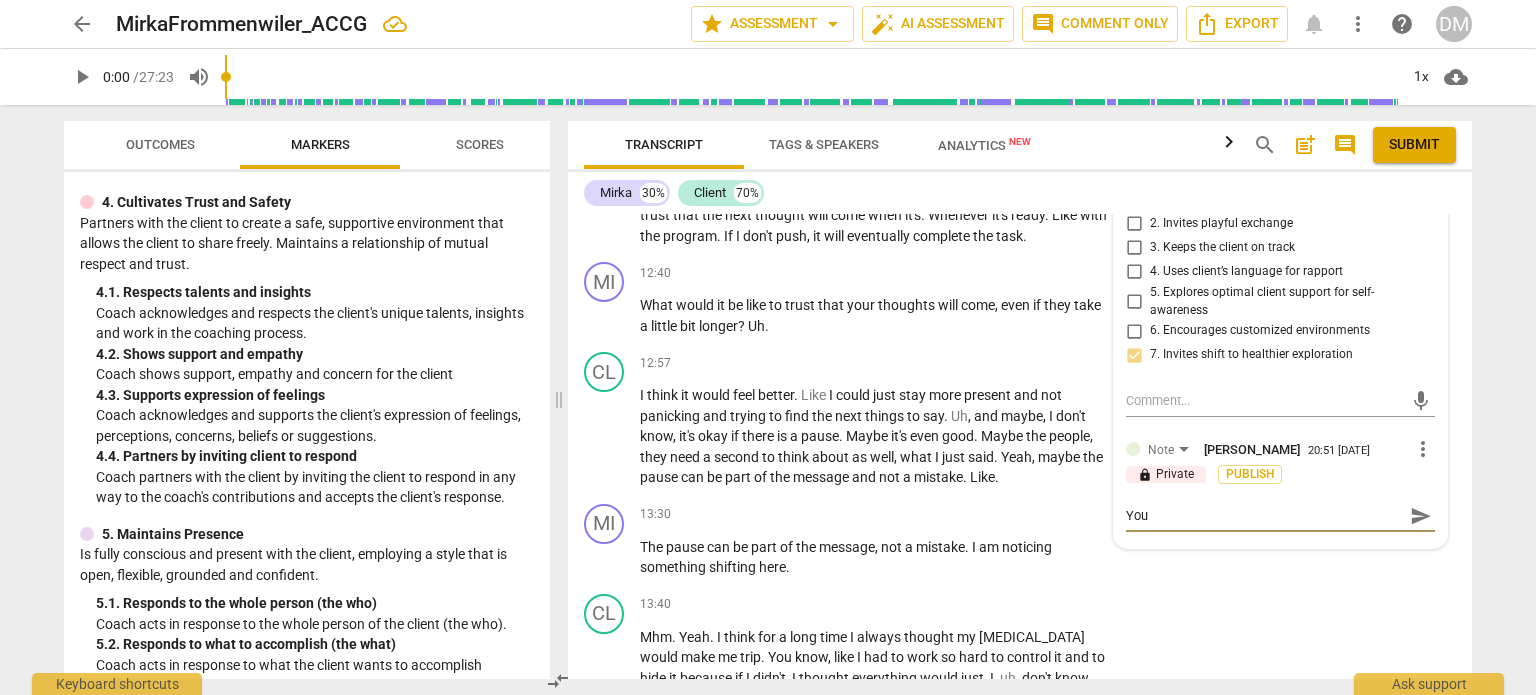type on "You h" 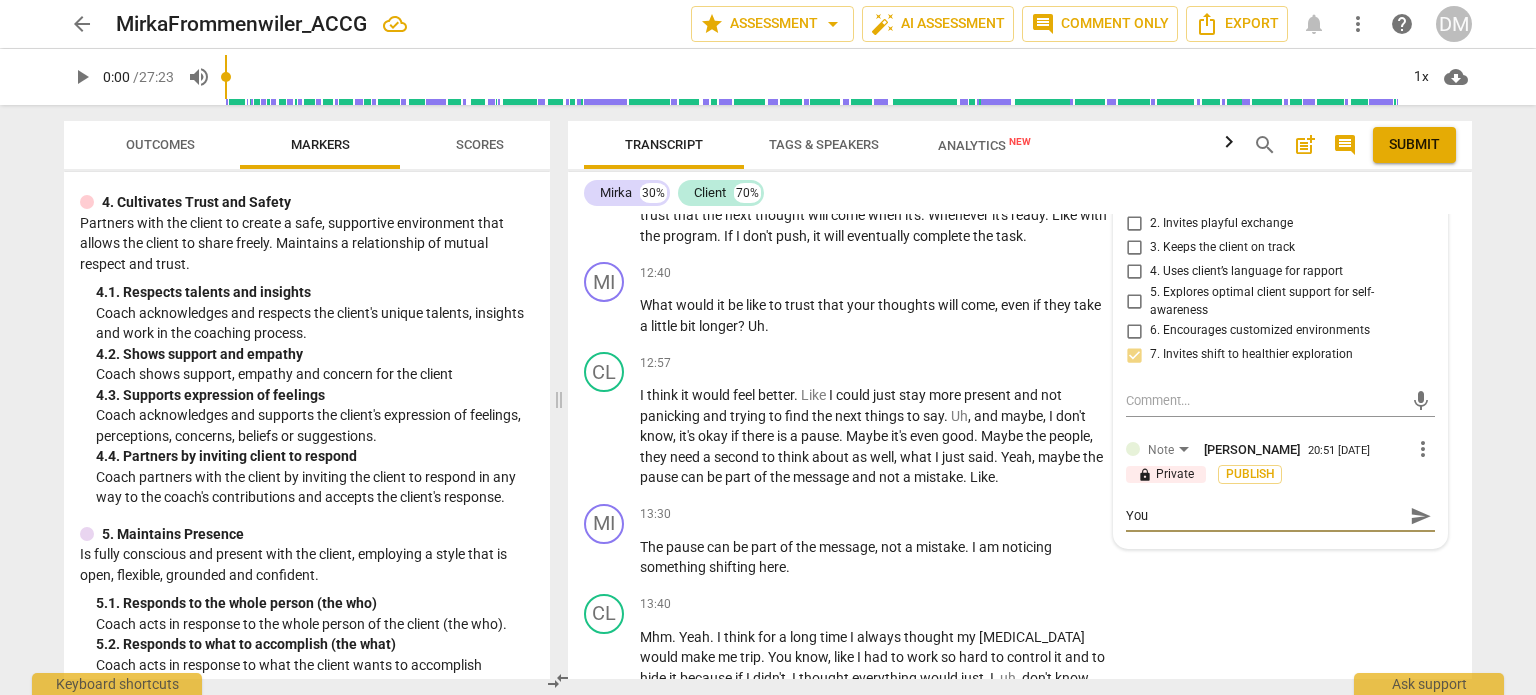 type on "You h" 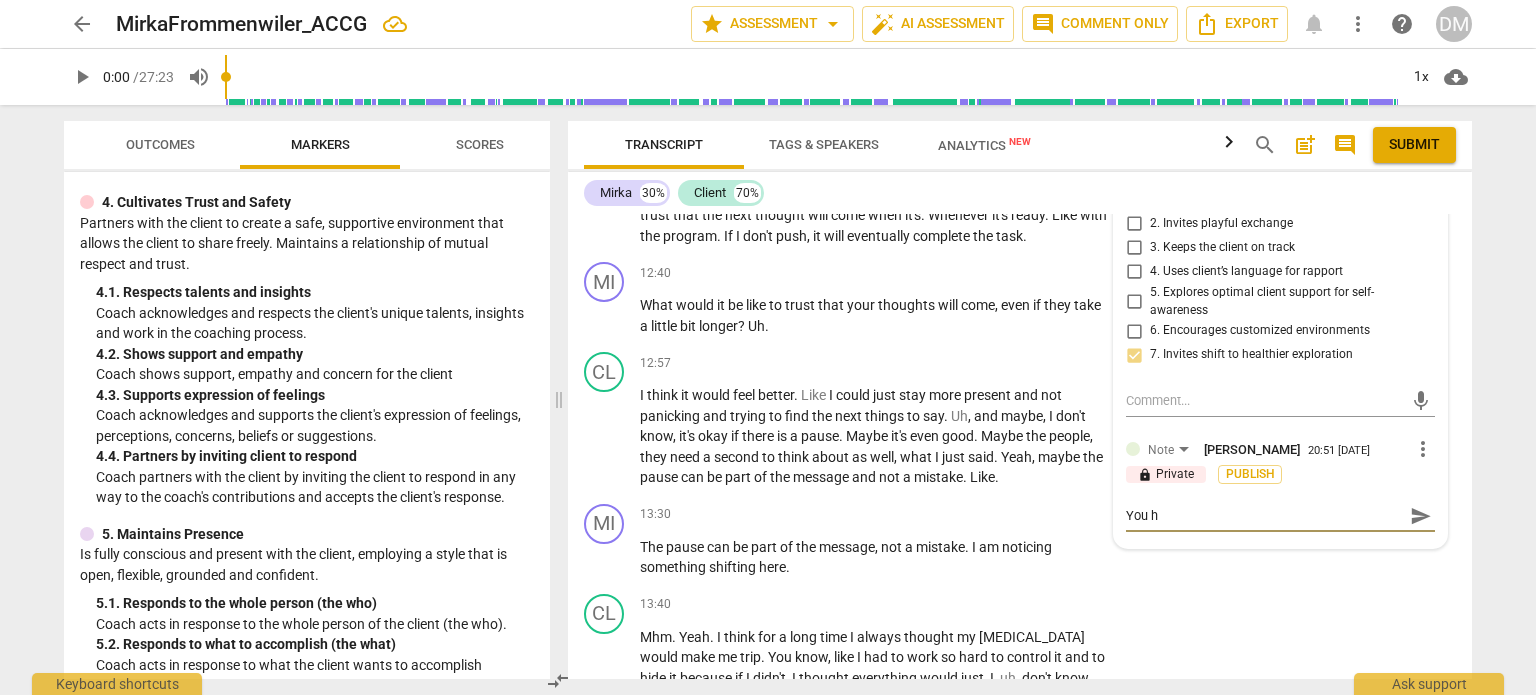 type on "You he" 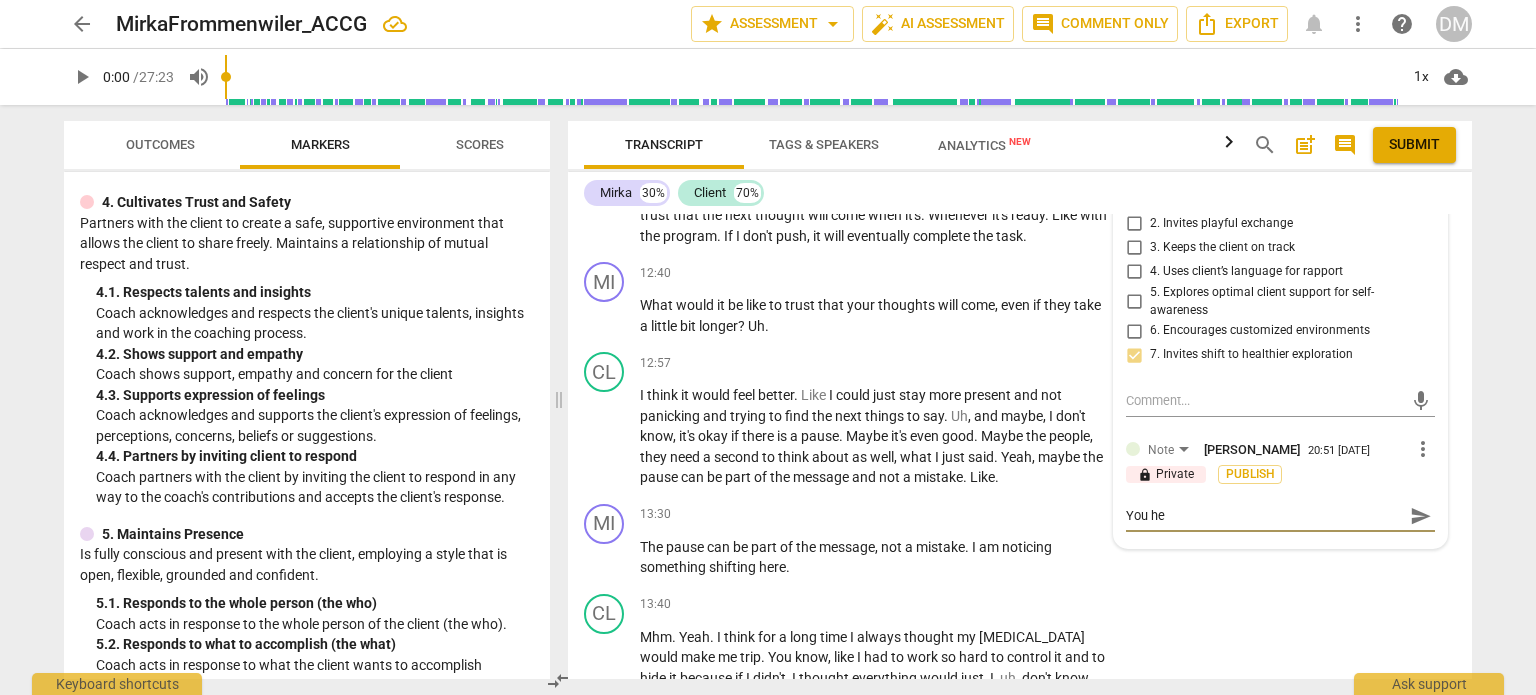 type on "You hea" 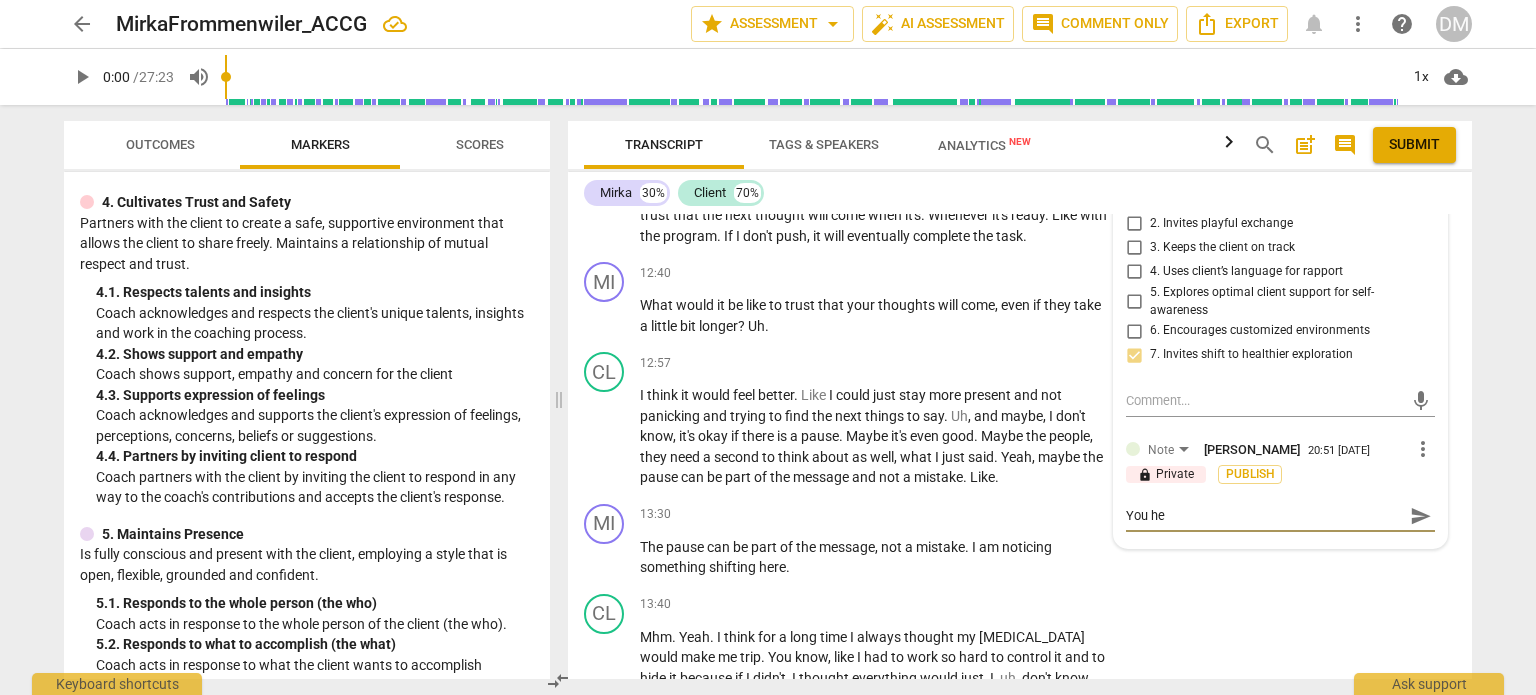 type on "You hea" 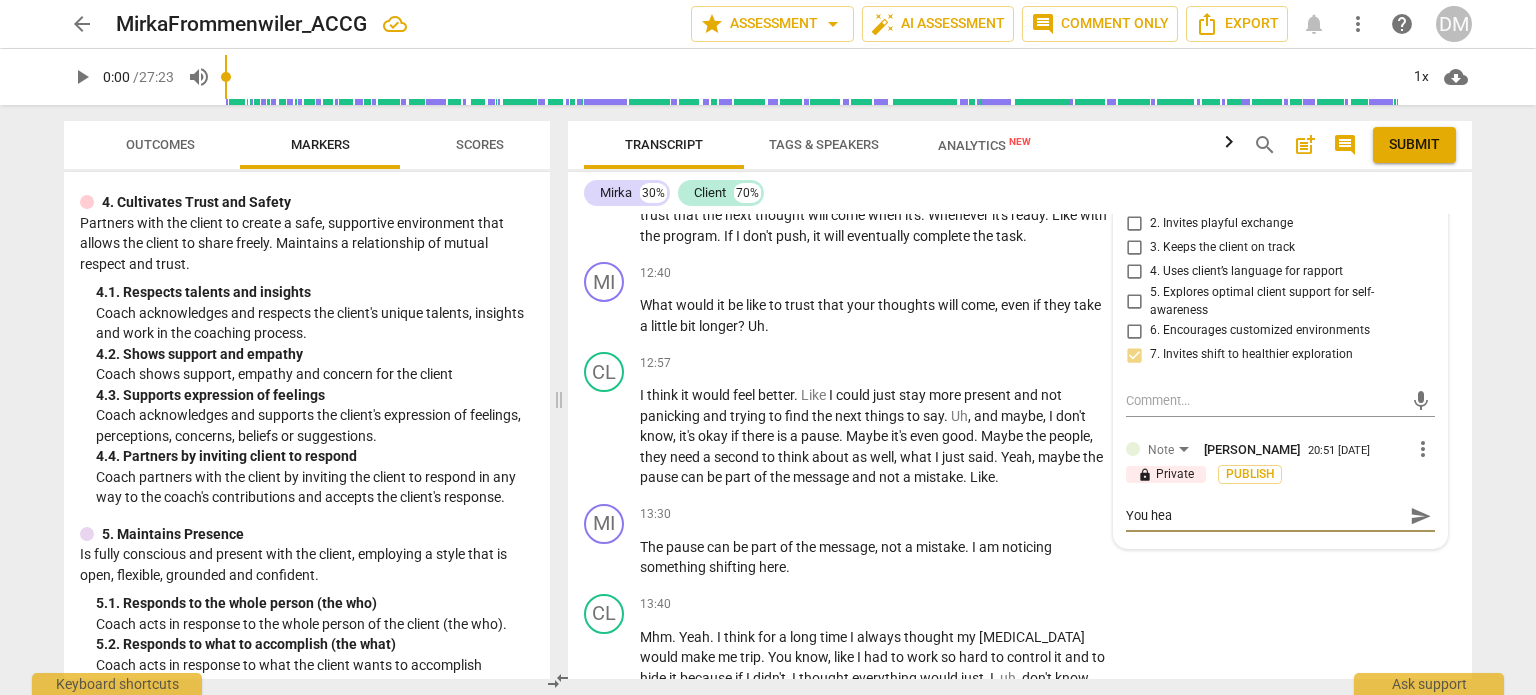 type on "You hear" 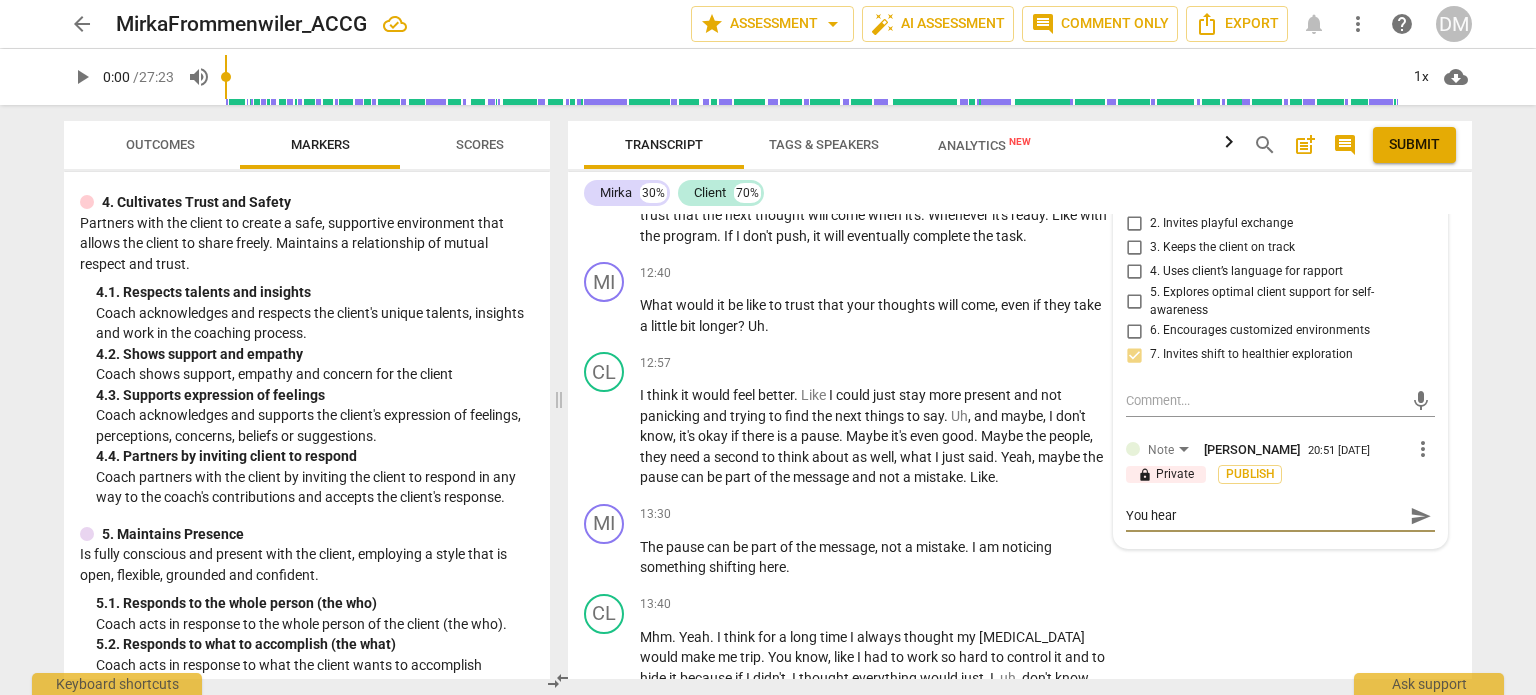 type on "You hear" 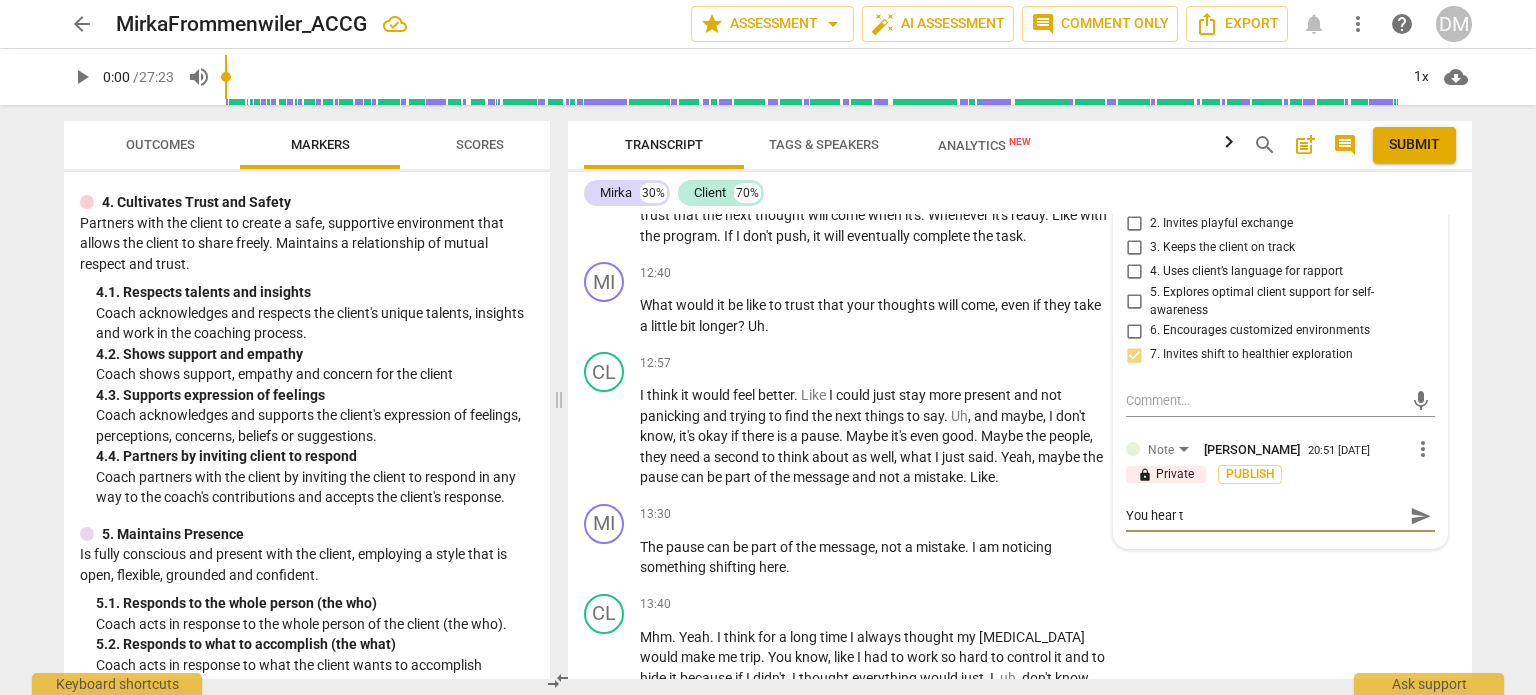 type on "You hear th" 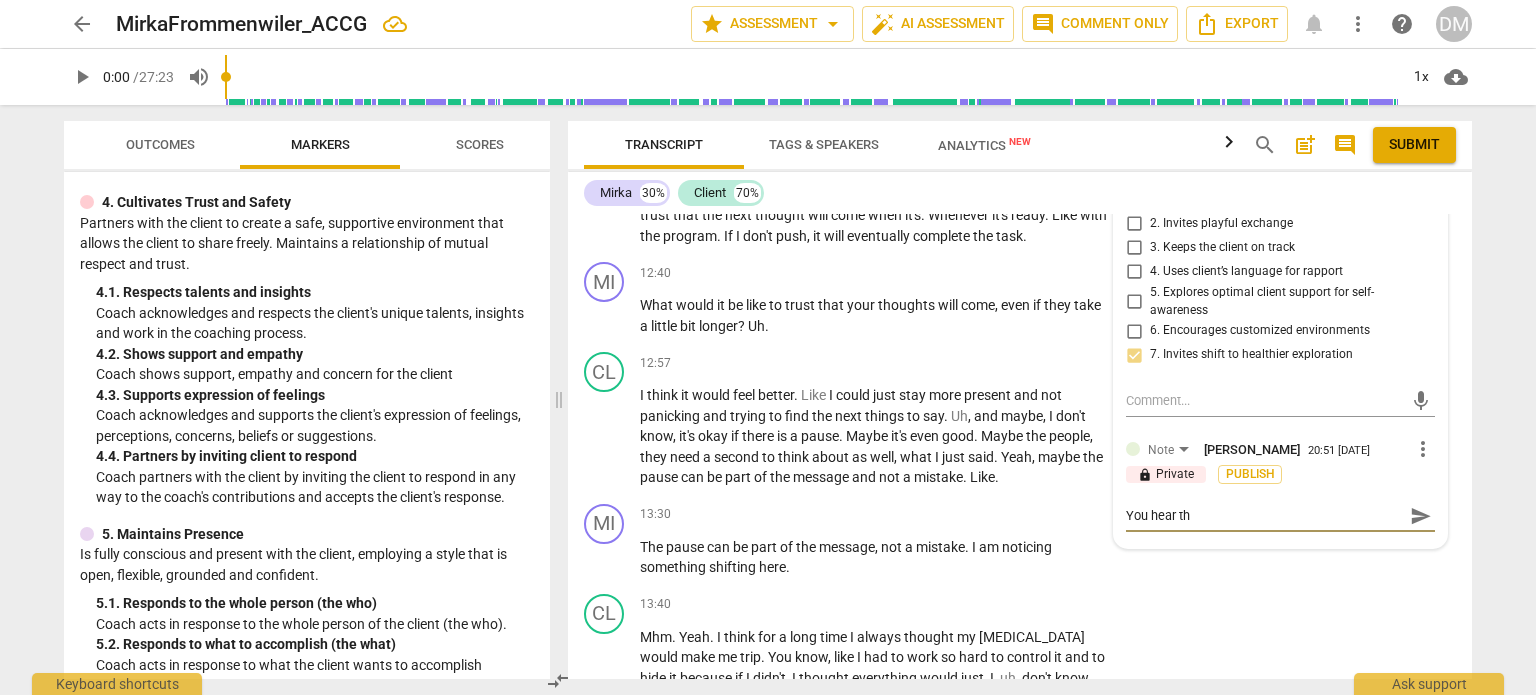 type on "You hear the" 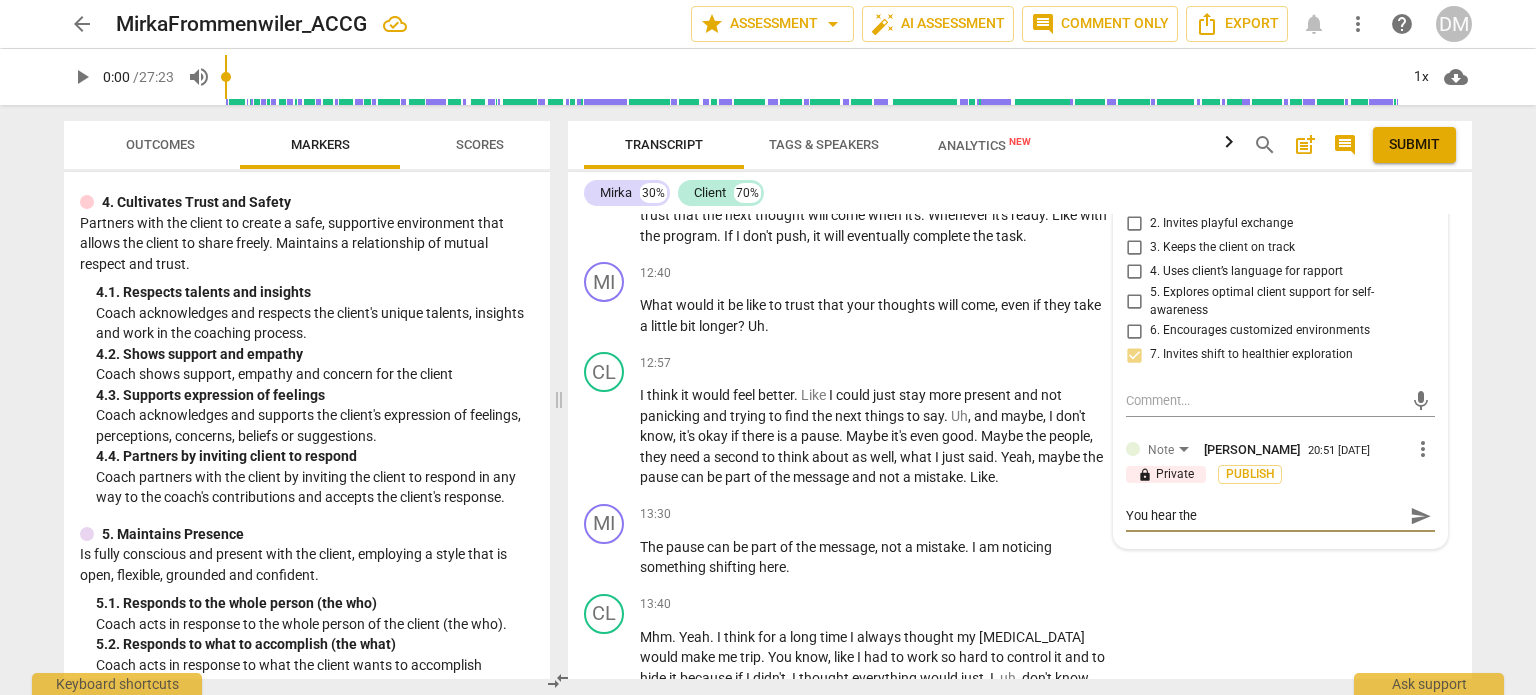 type on "You hear the" 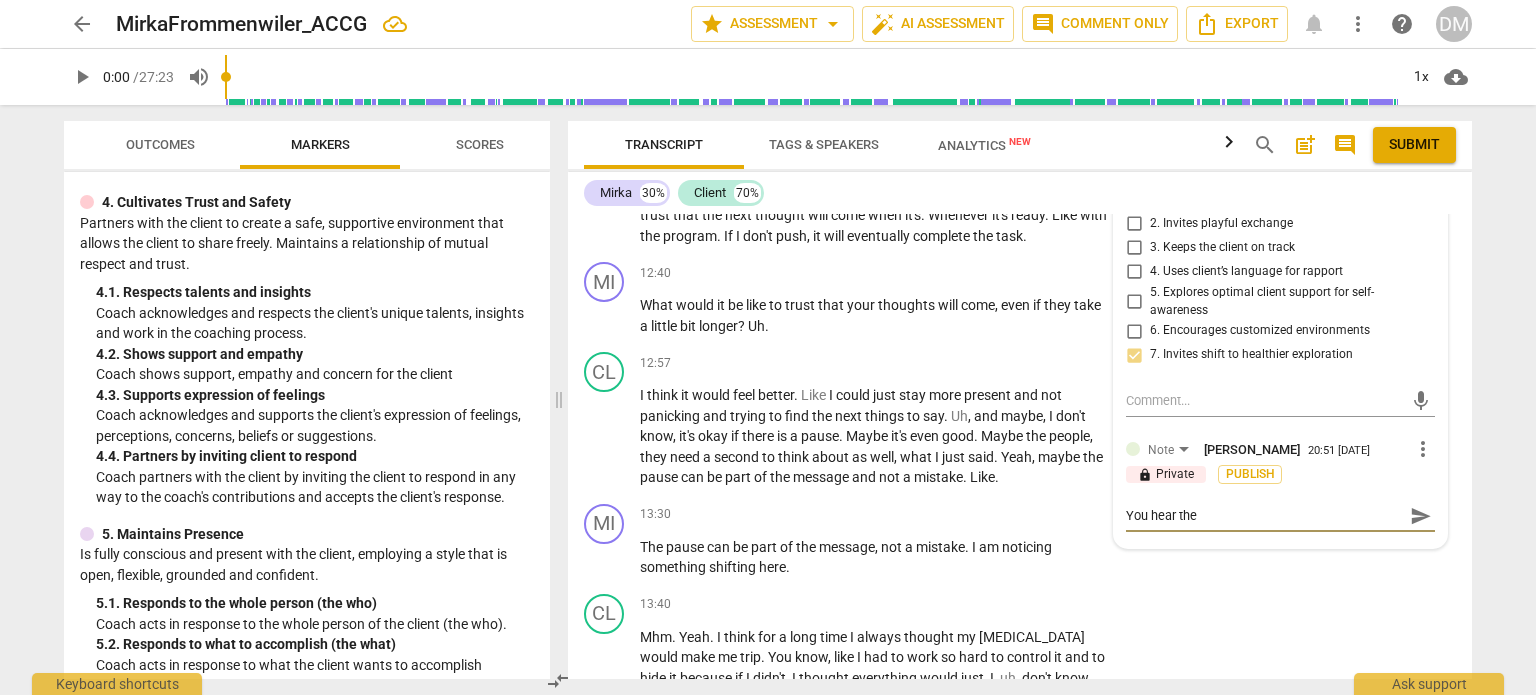 type on "You hear the s" 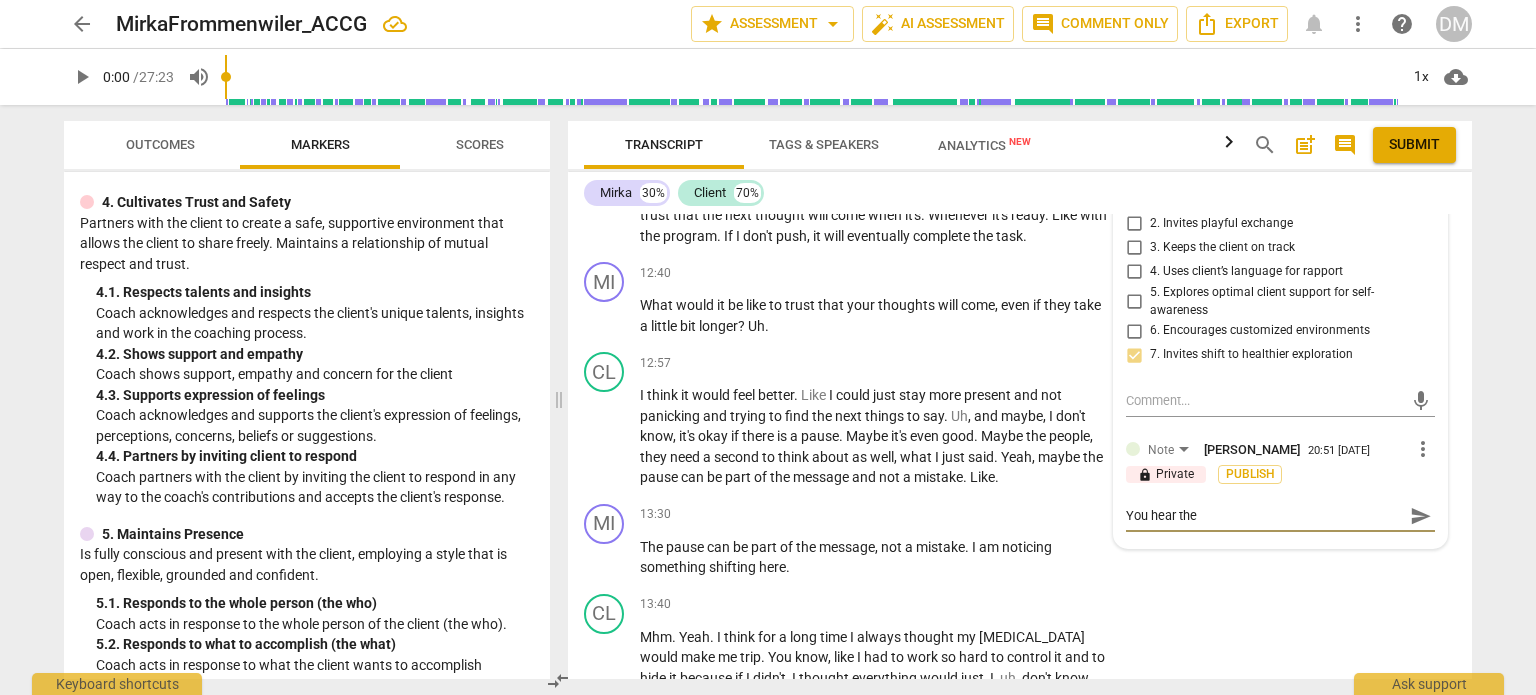 type on "You hear the s" 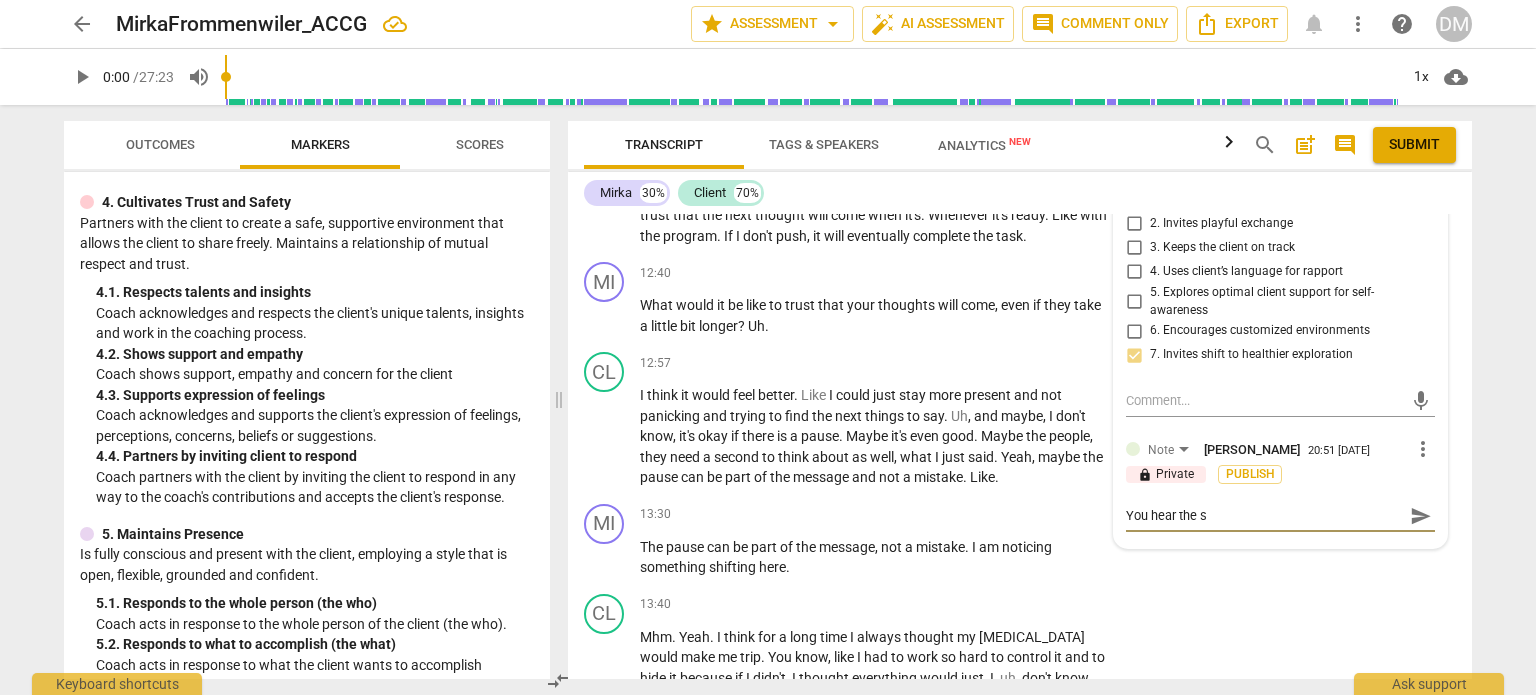 type on "You hear the st" 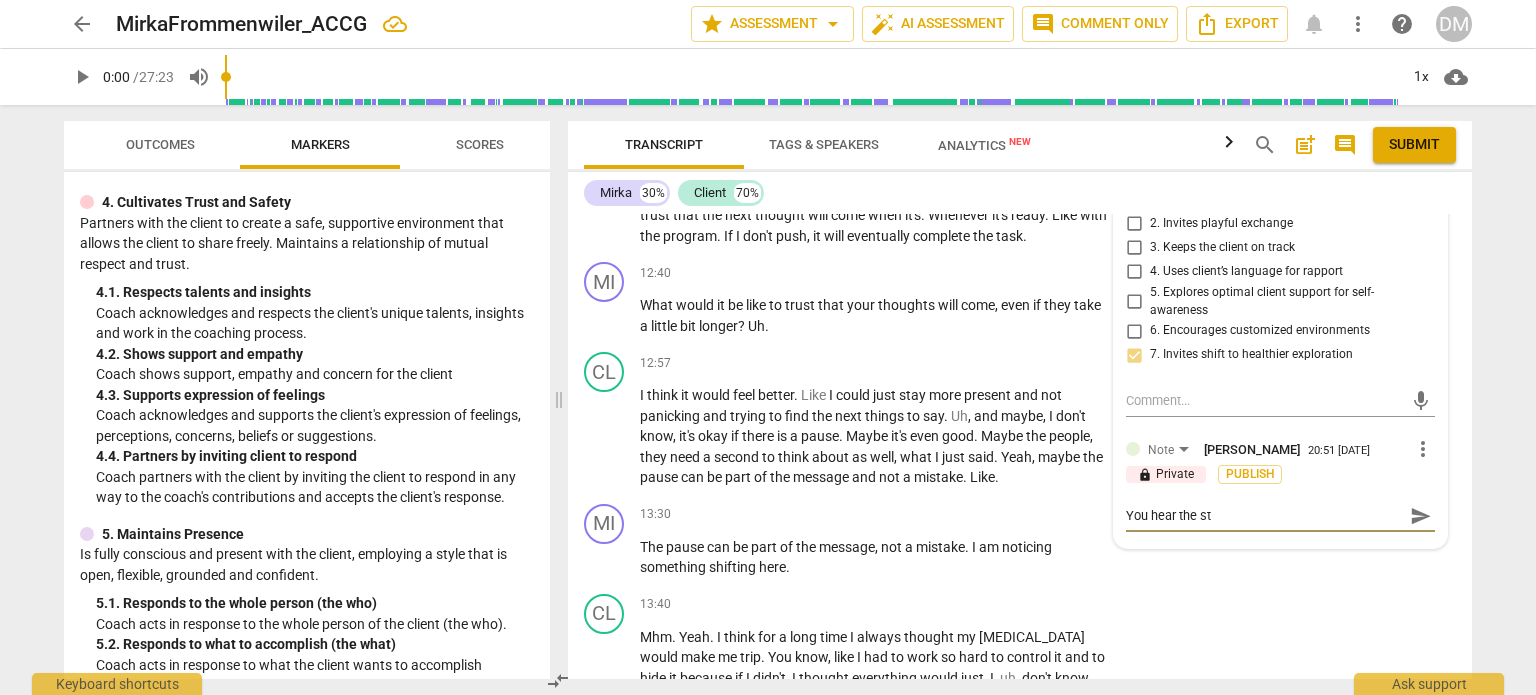 type on "You hear the str" 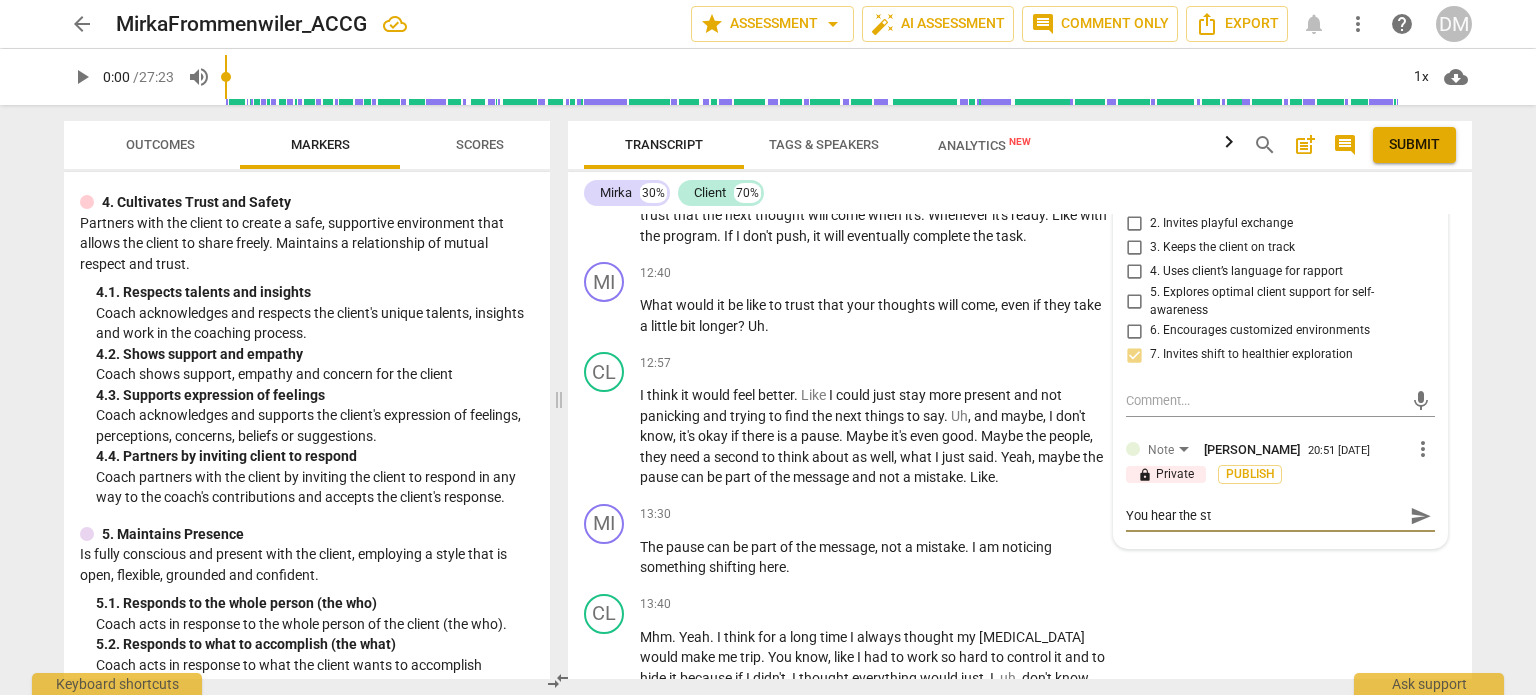 type on "You hear the str" 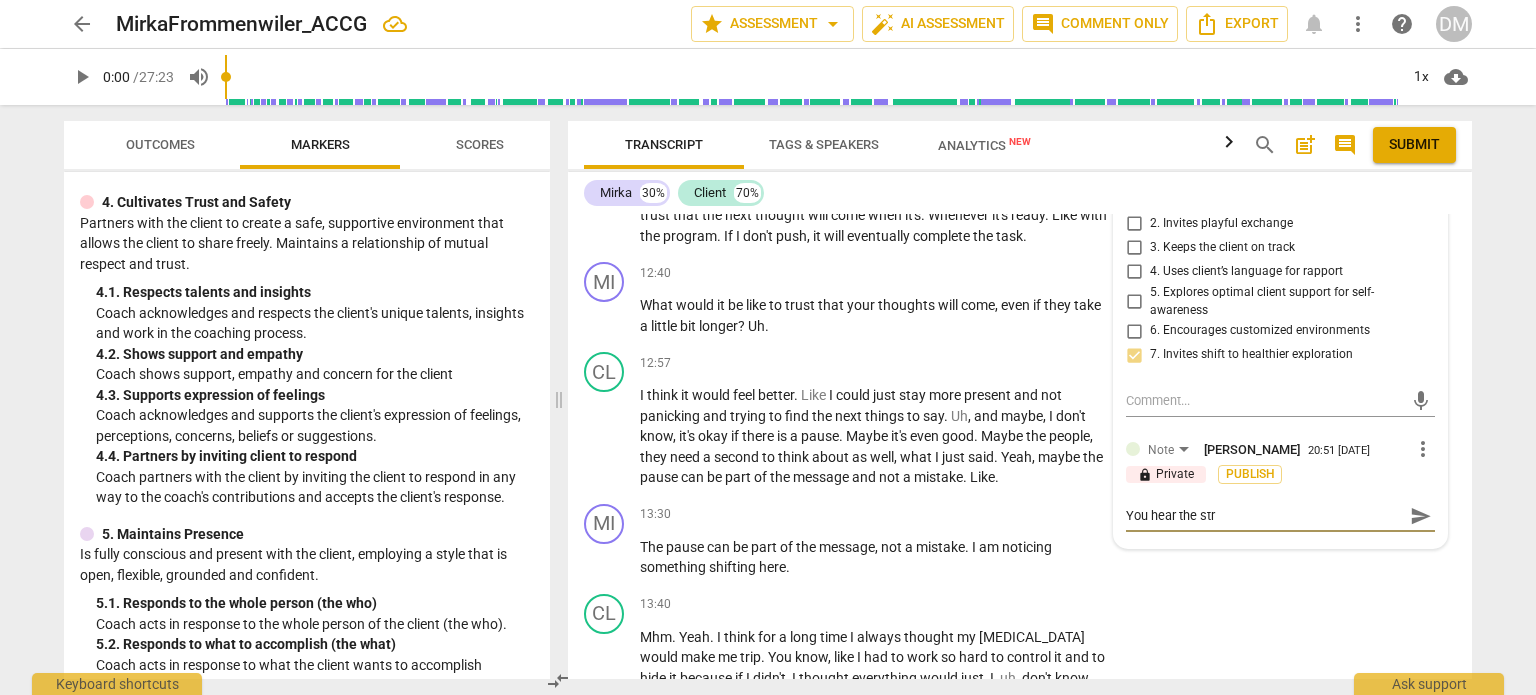 type on "You hear the st" 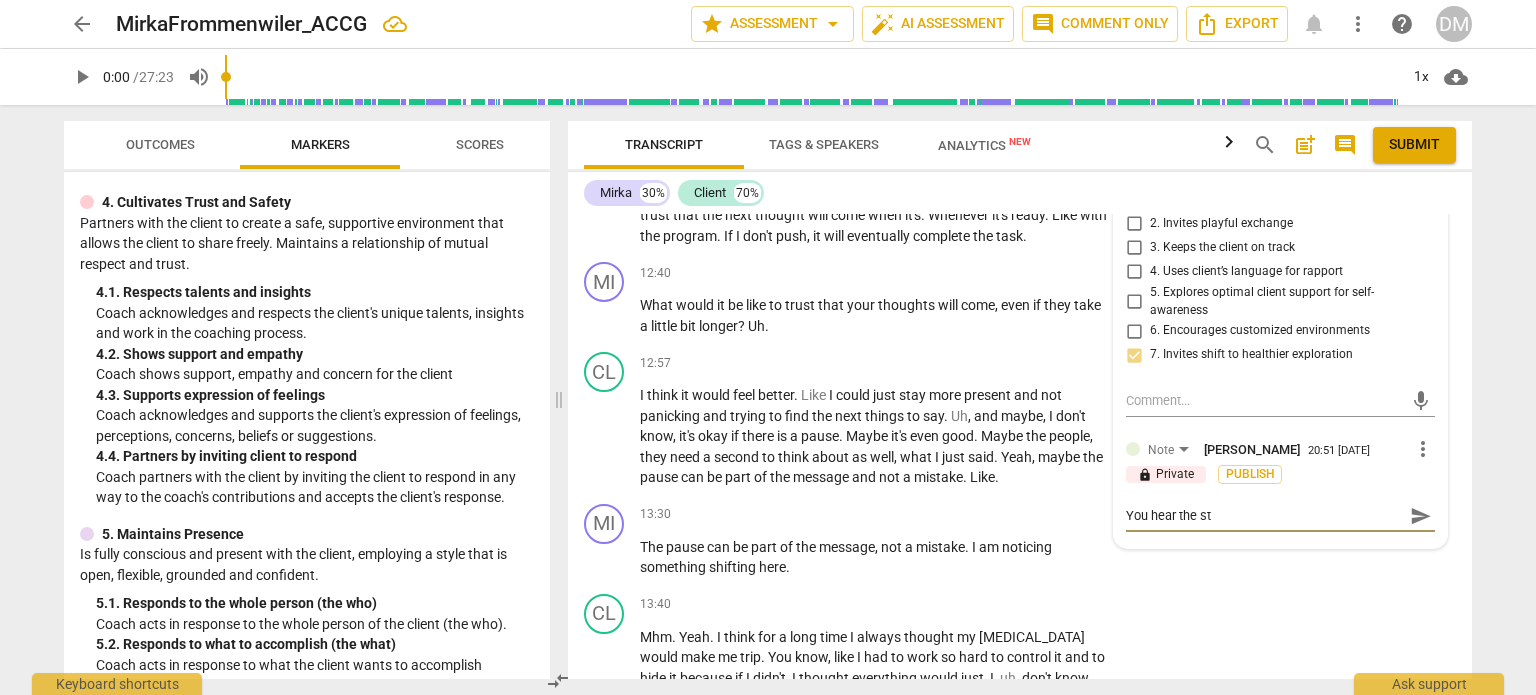 type on "You hear the sto" 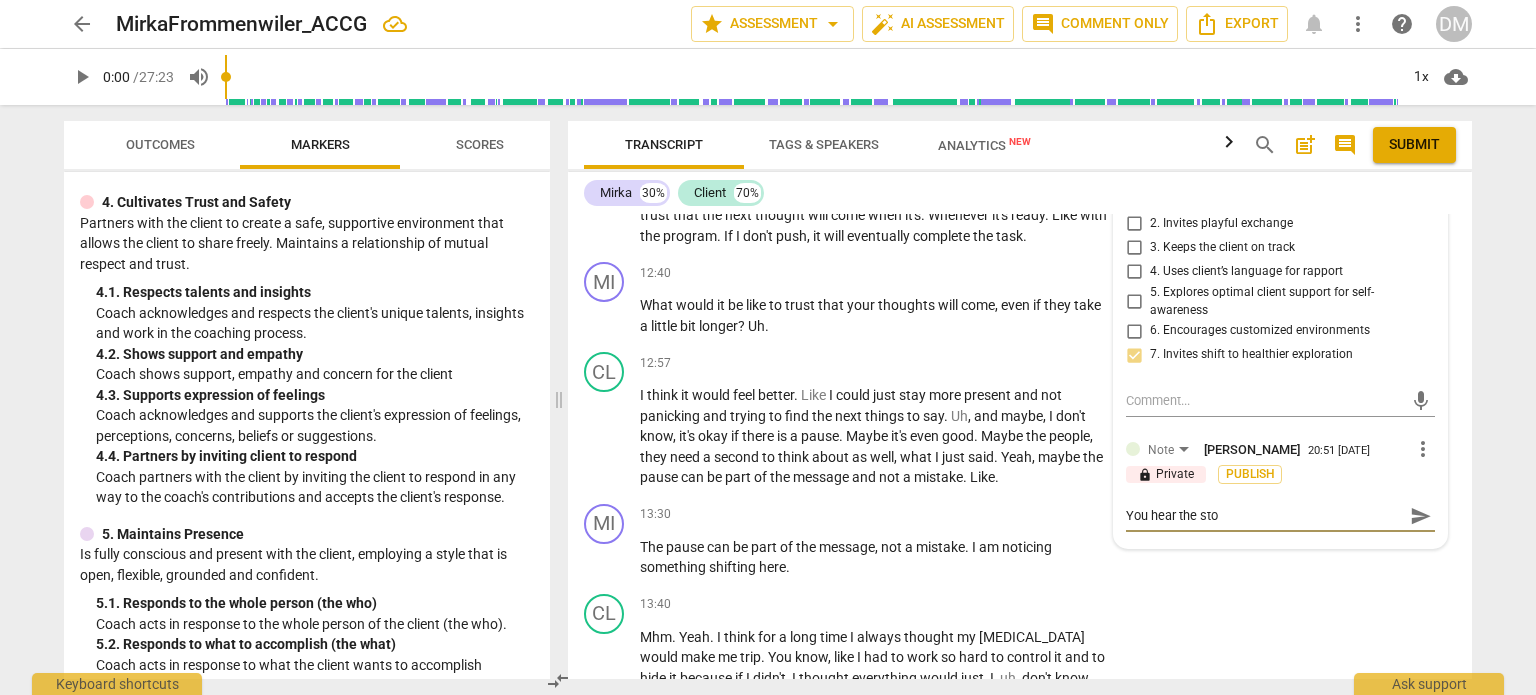 type on "You hear the stor" 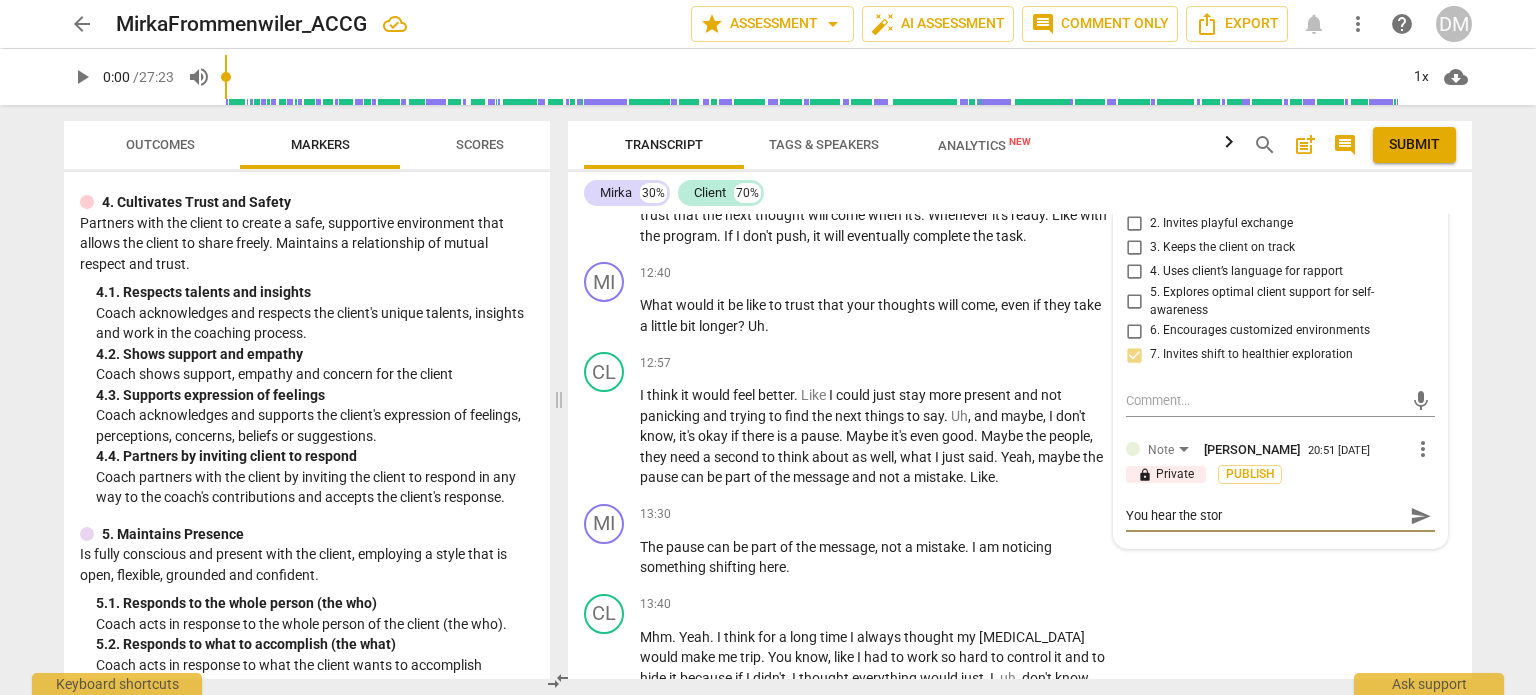 type on "You hear the story" 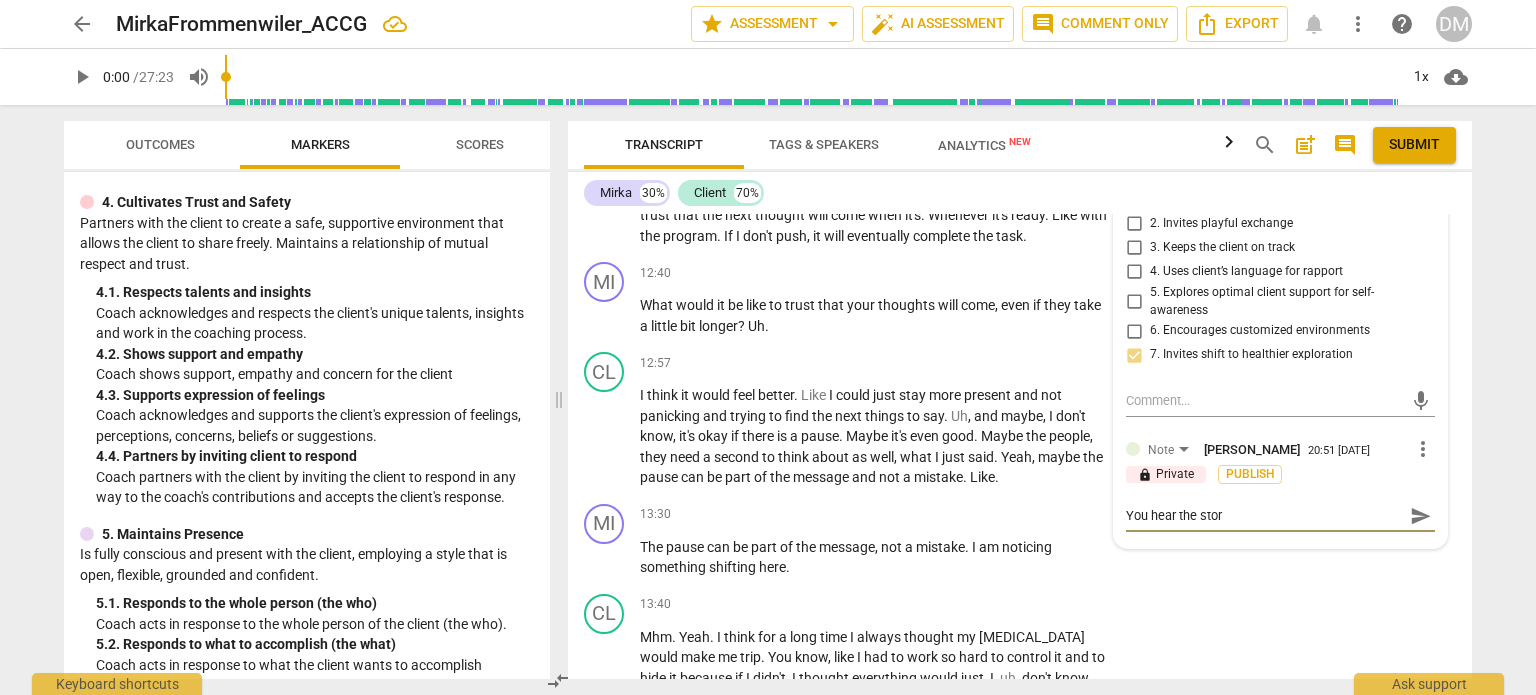 type on "You hear the story" 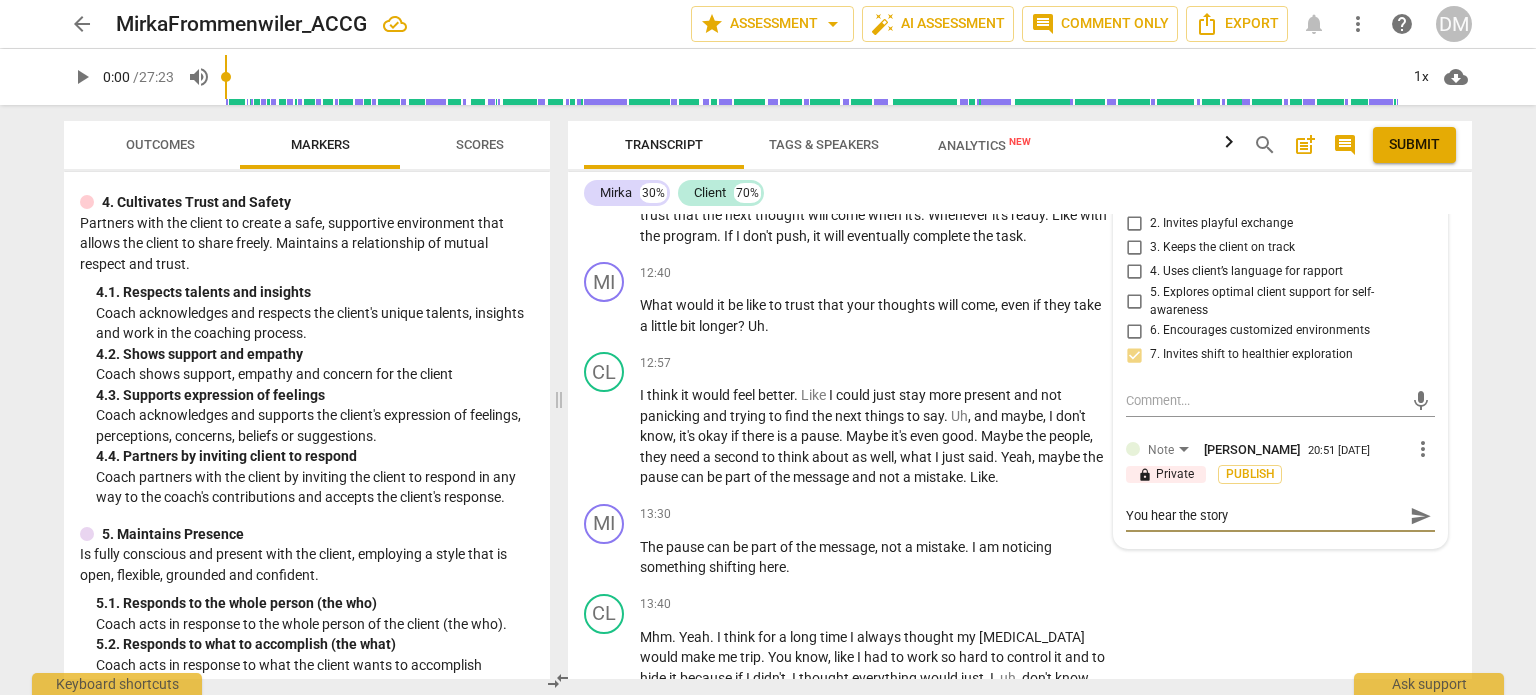 type on "You hear the story" 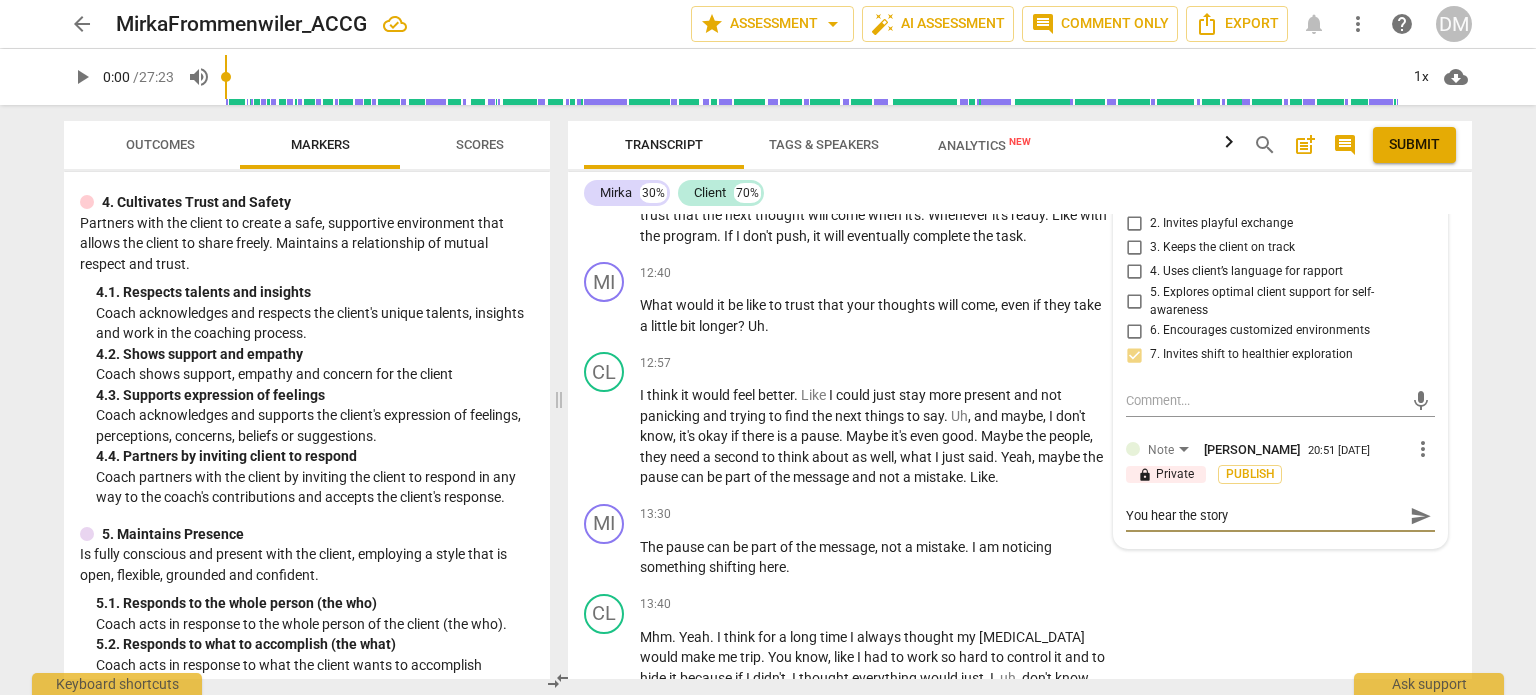 type on "You hear the story y" 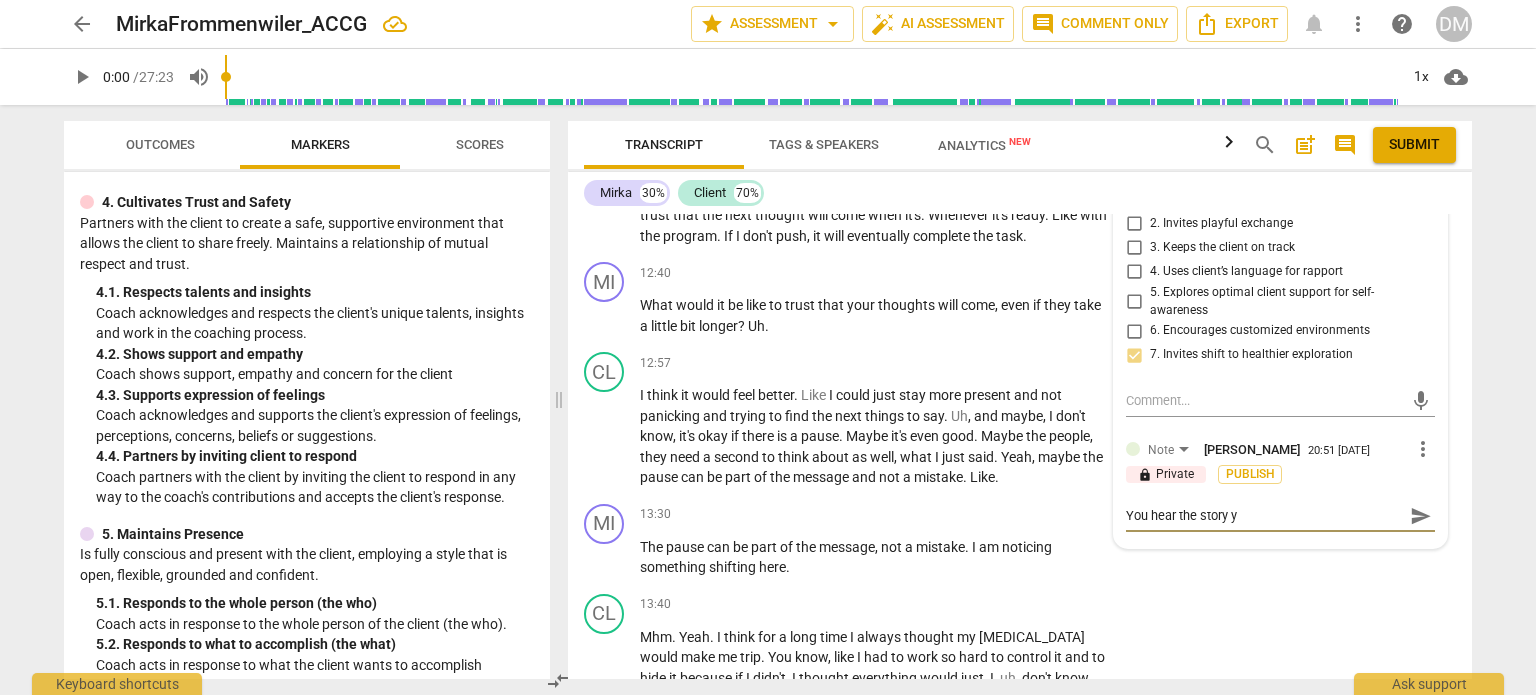 type on "You hear the story yo" 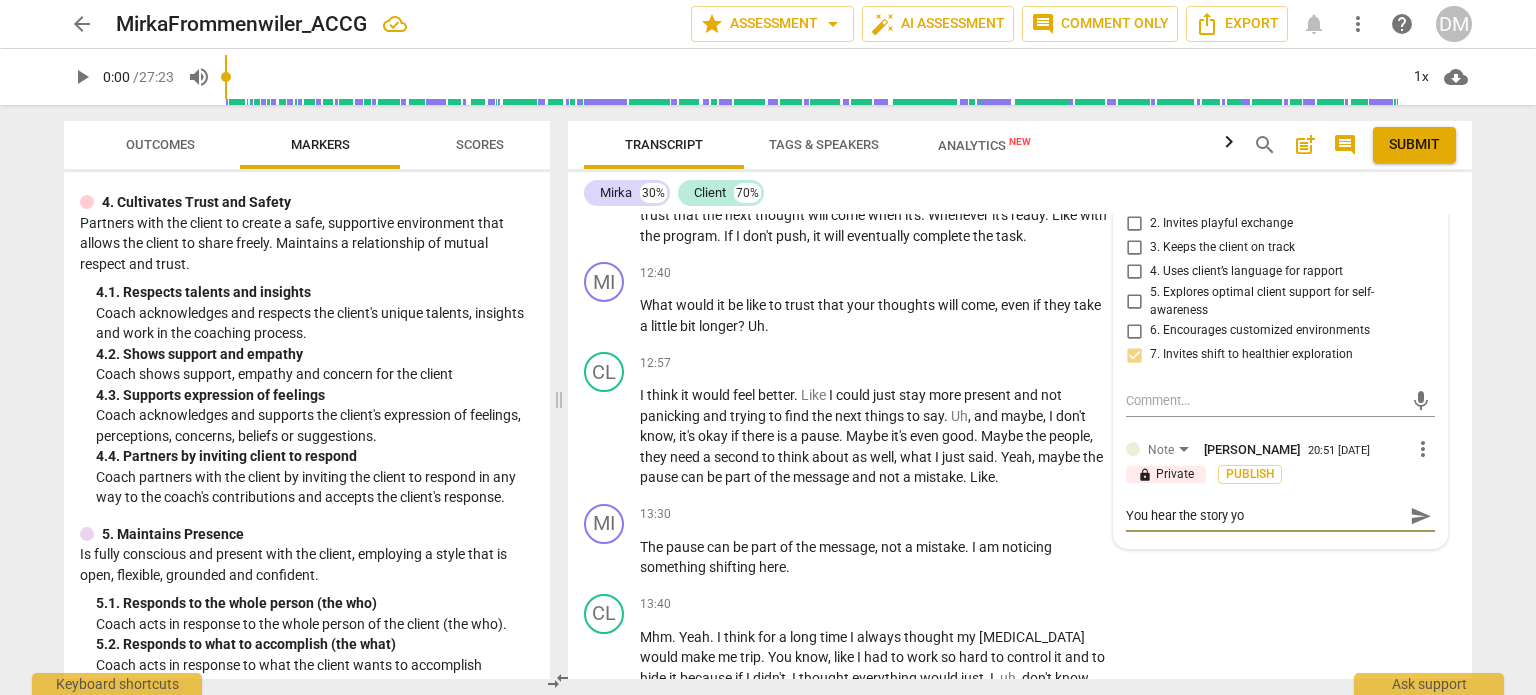 type on "You hear the story you" 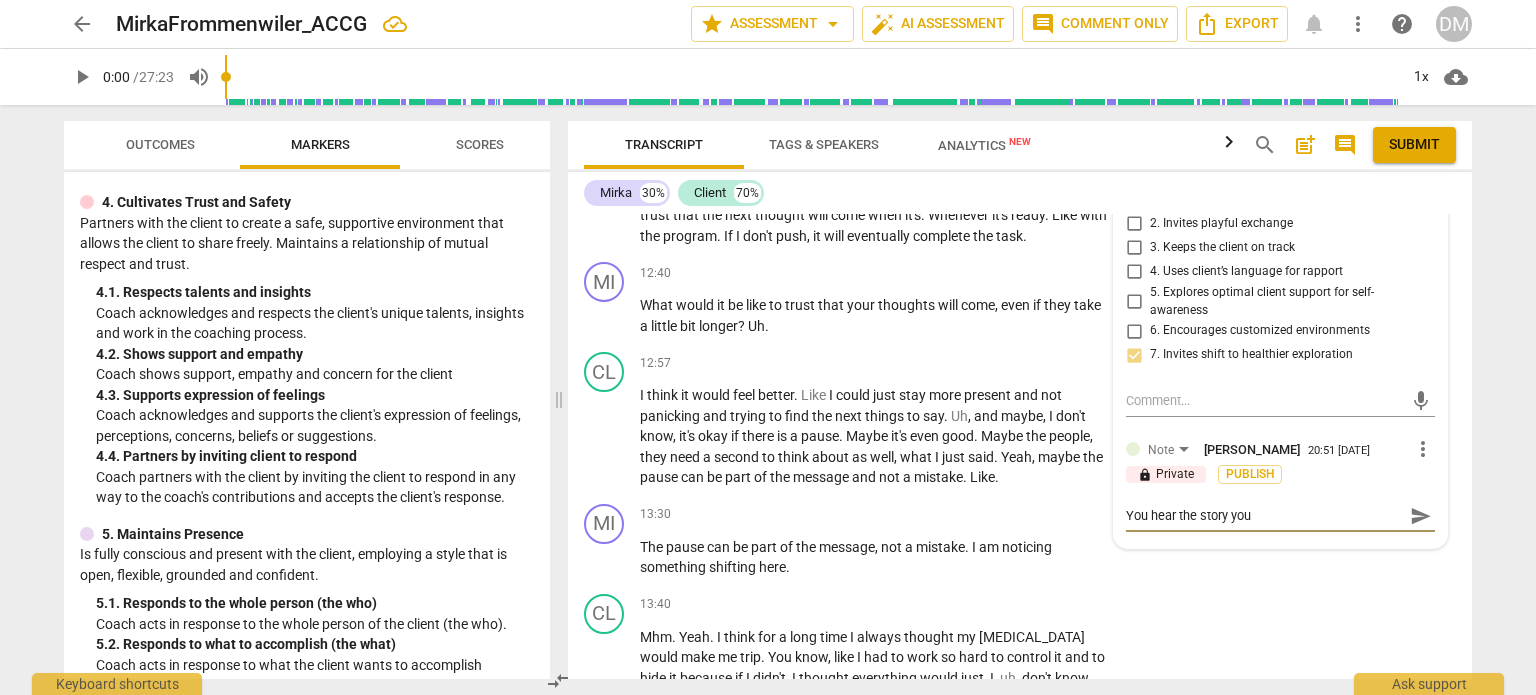 type on "You hear the story your" 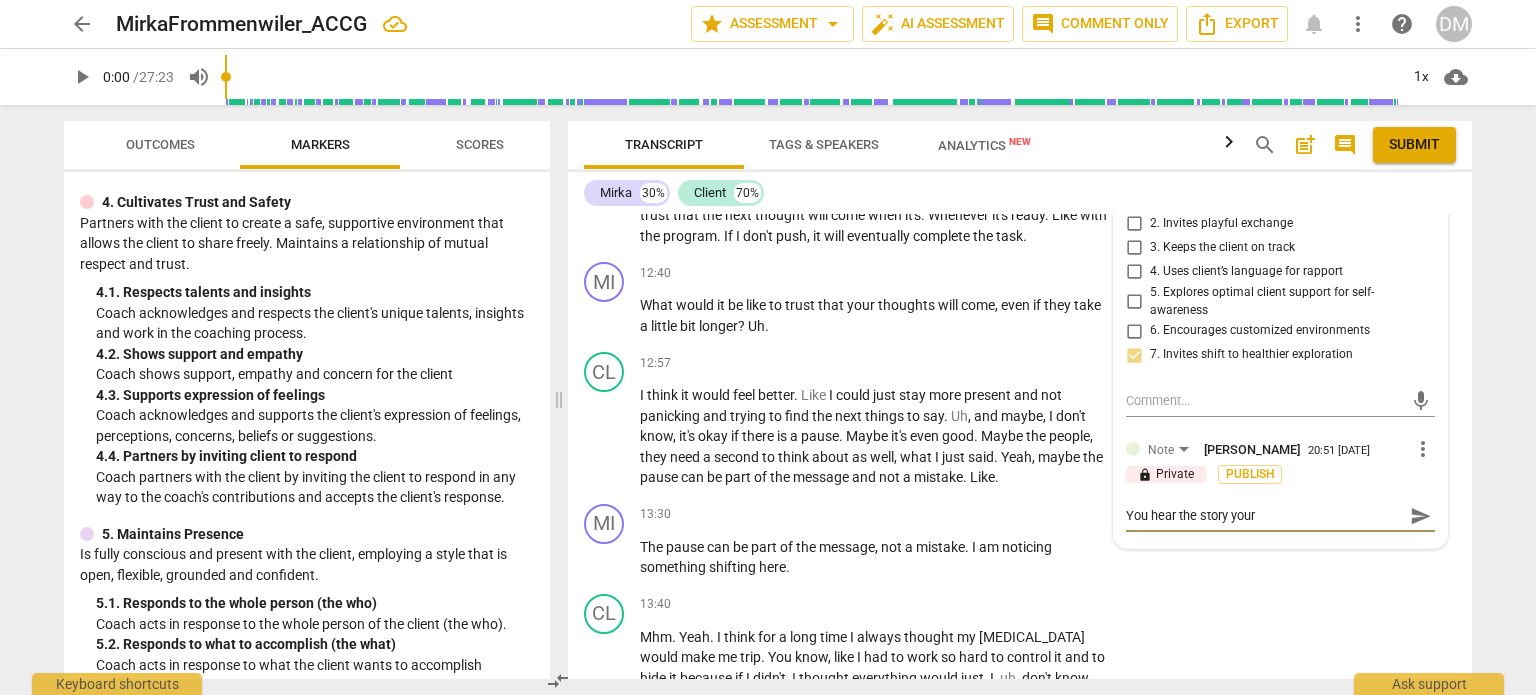 type on "You hear the story your" 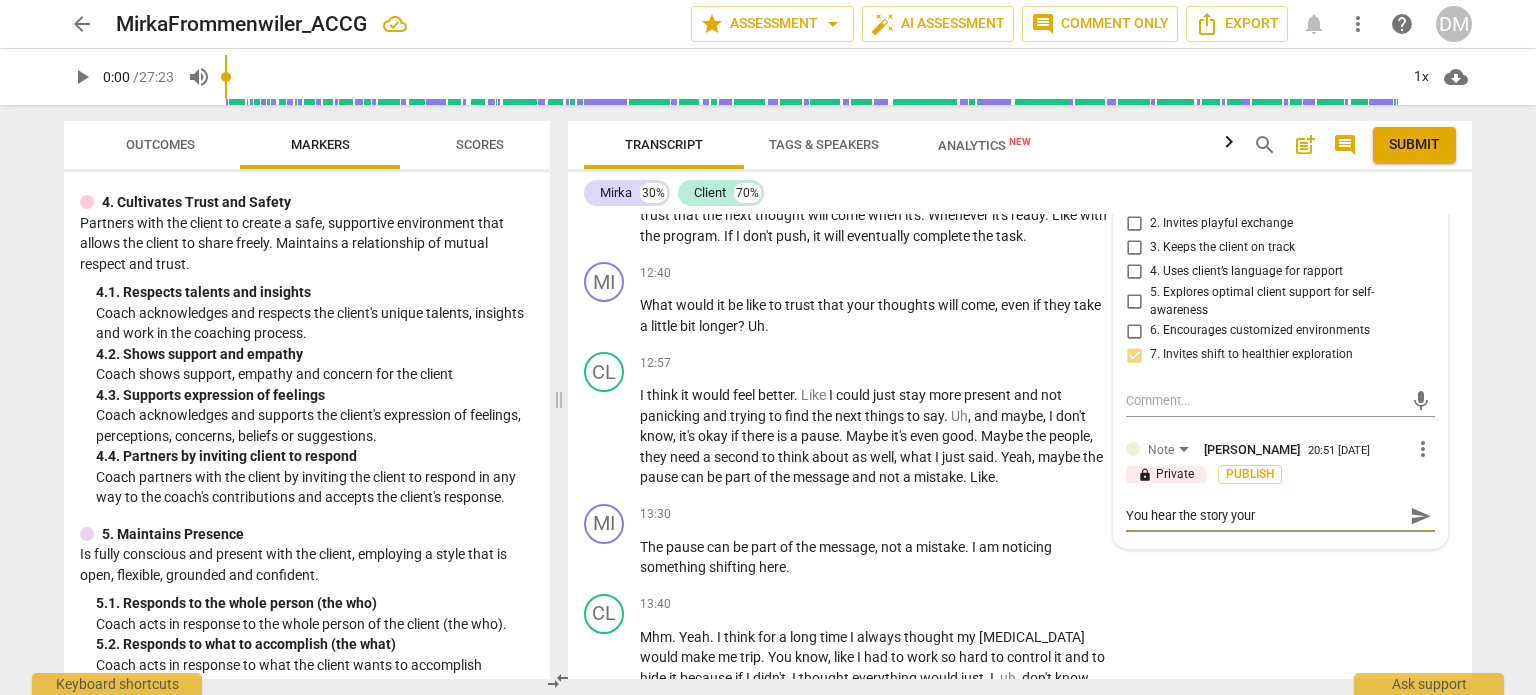 type on "You hear the story your c" 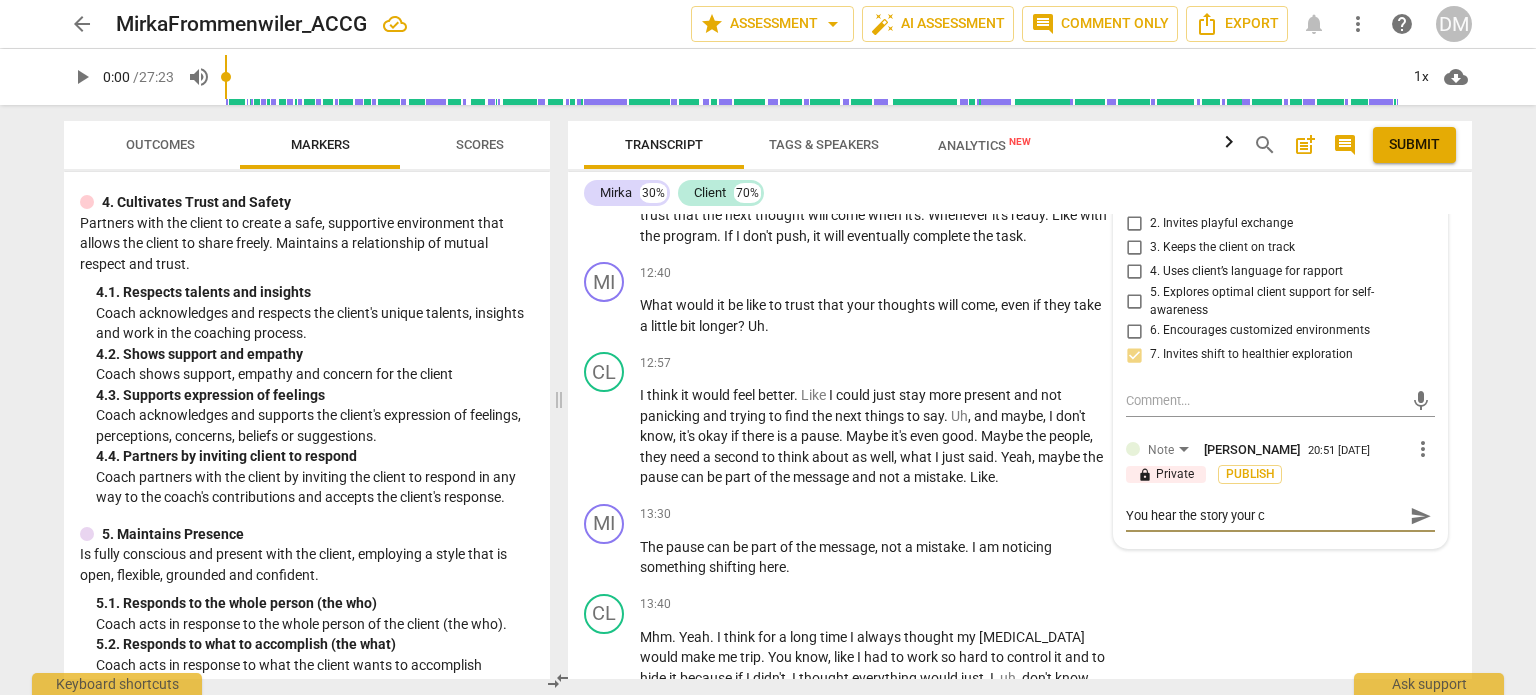 type on "You hear the story your cl" 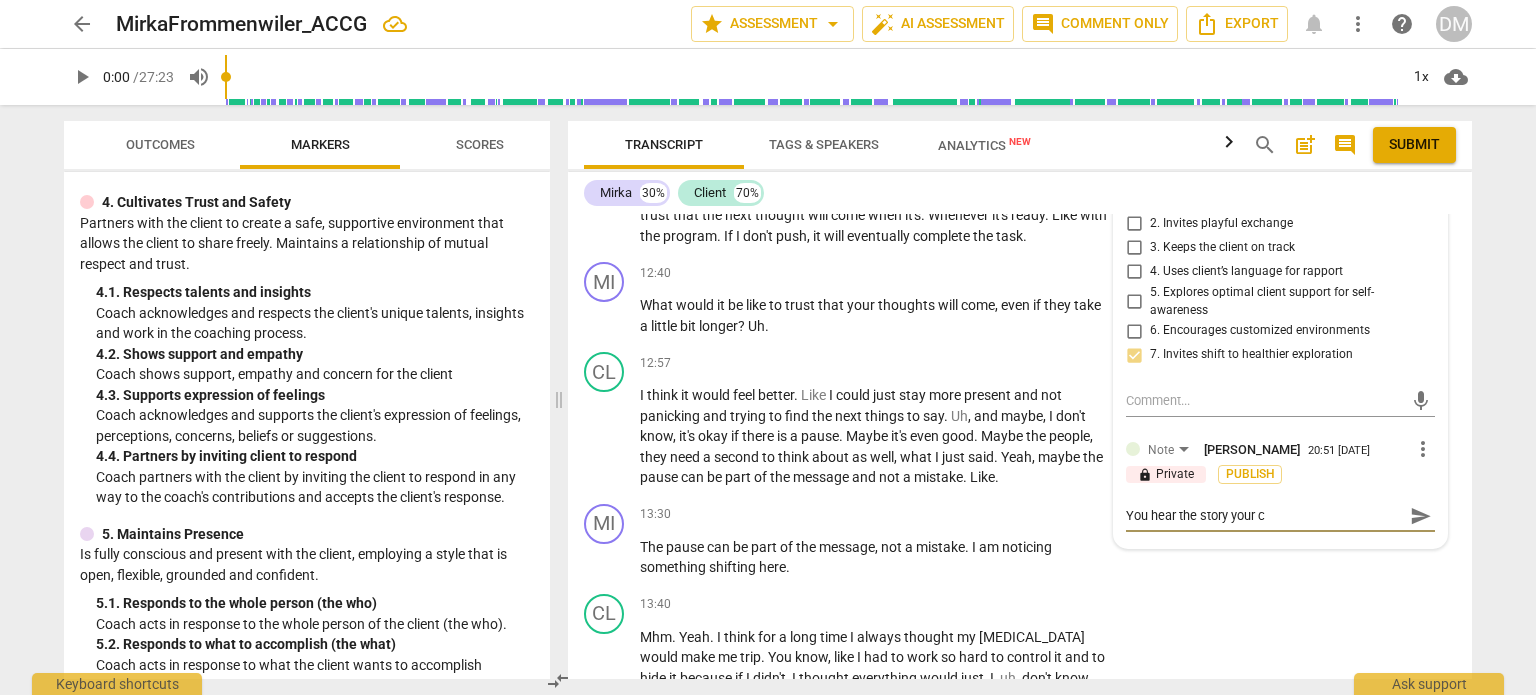 type on "You hear the story your cl" 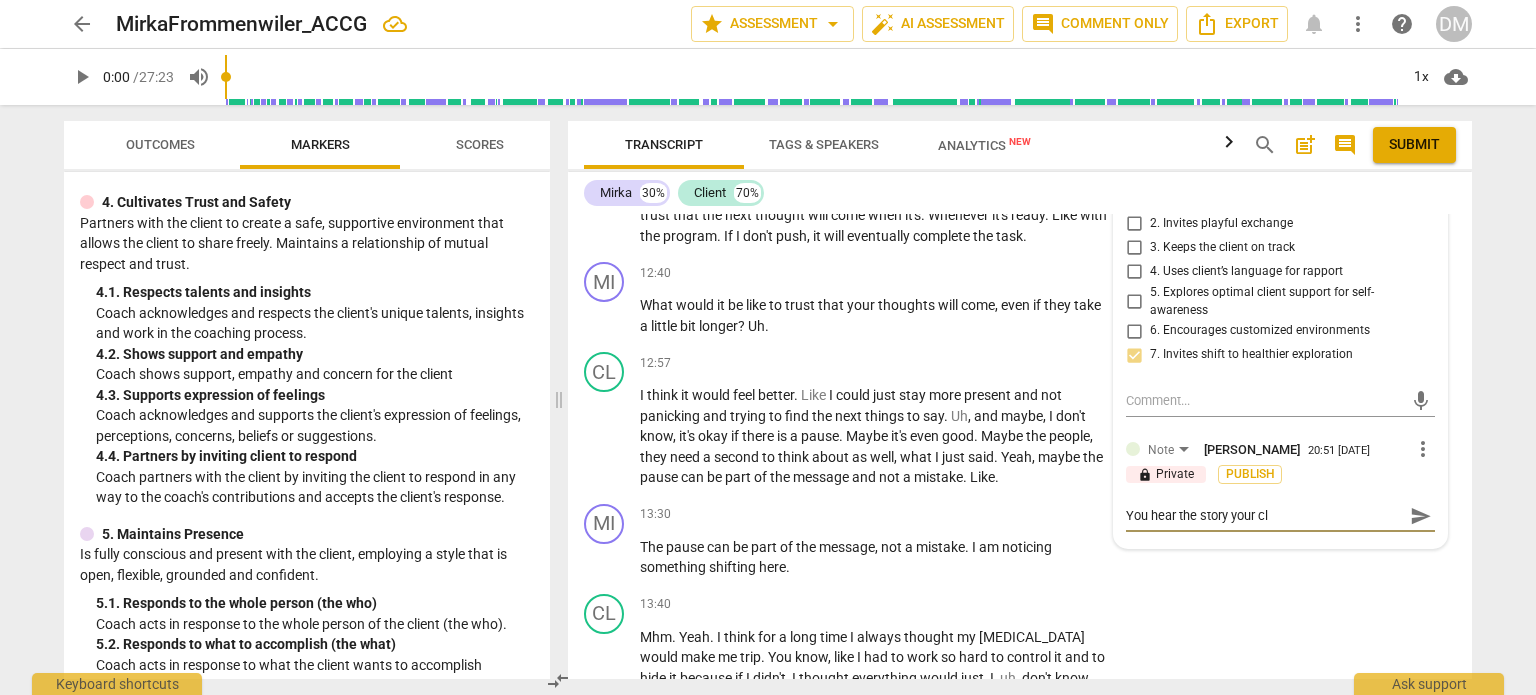 type on "You hear the story your cli" 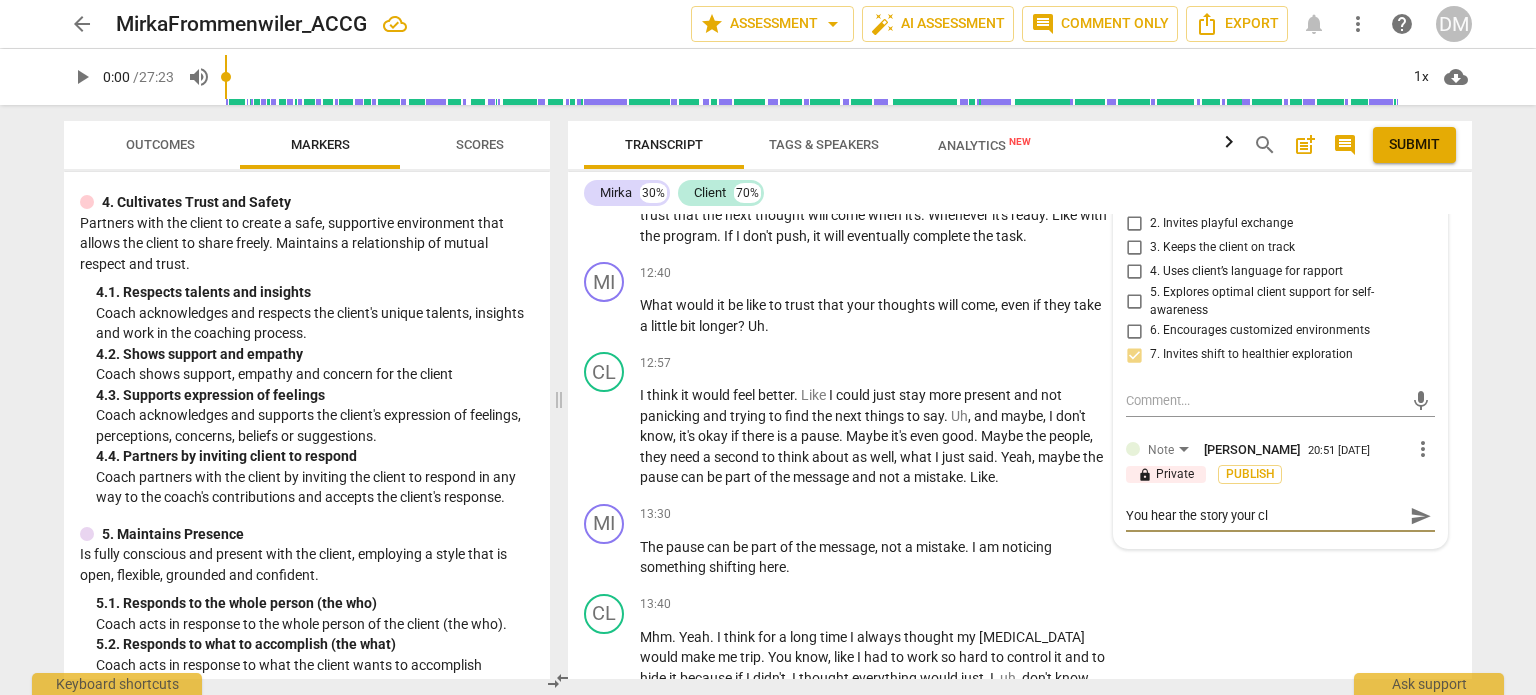type on "You hear the story your cli" 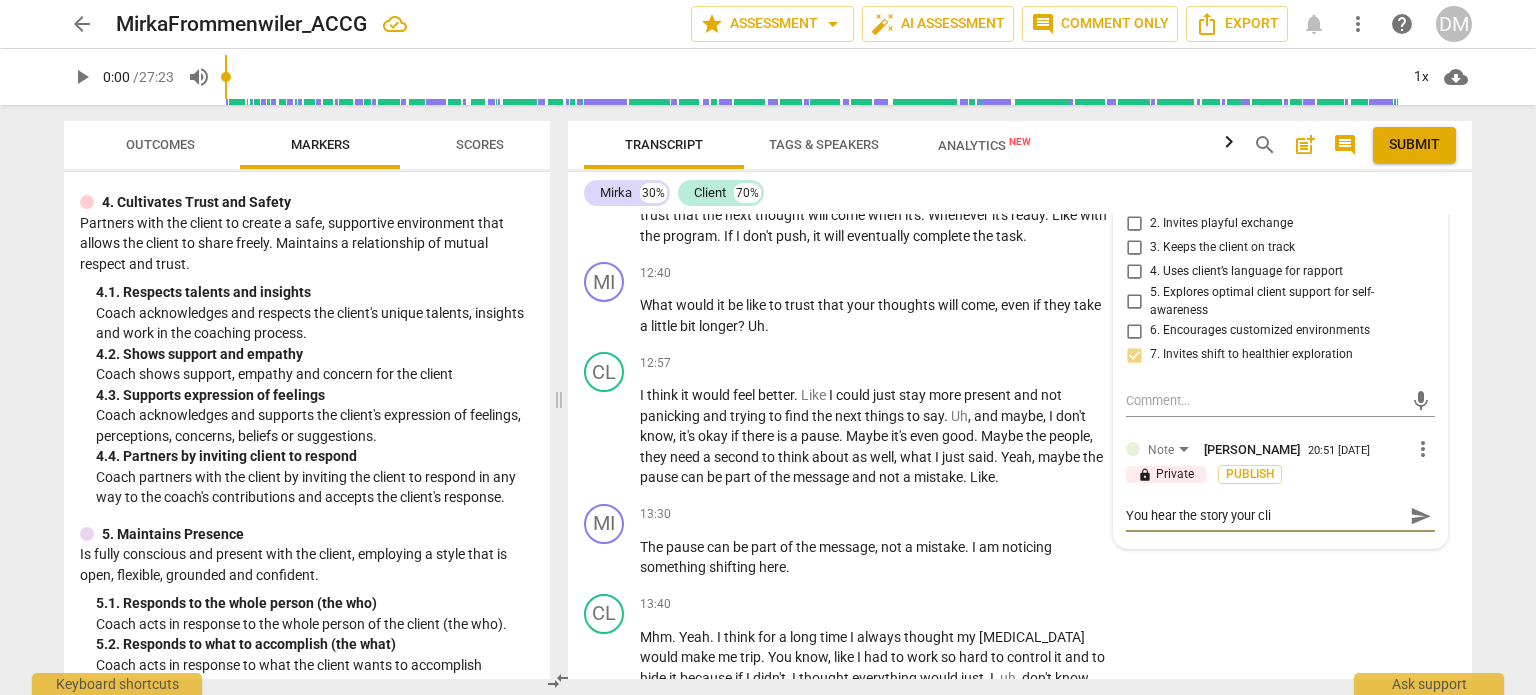 type on "You hear the story your clie" 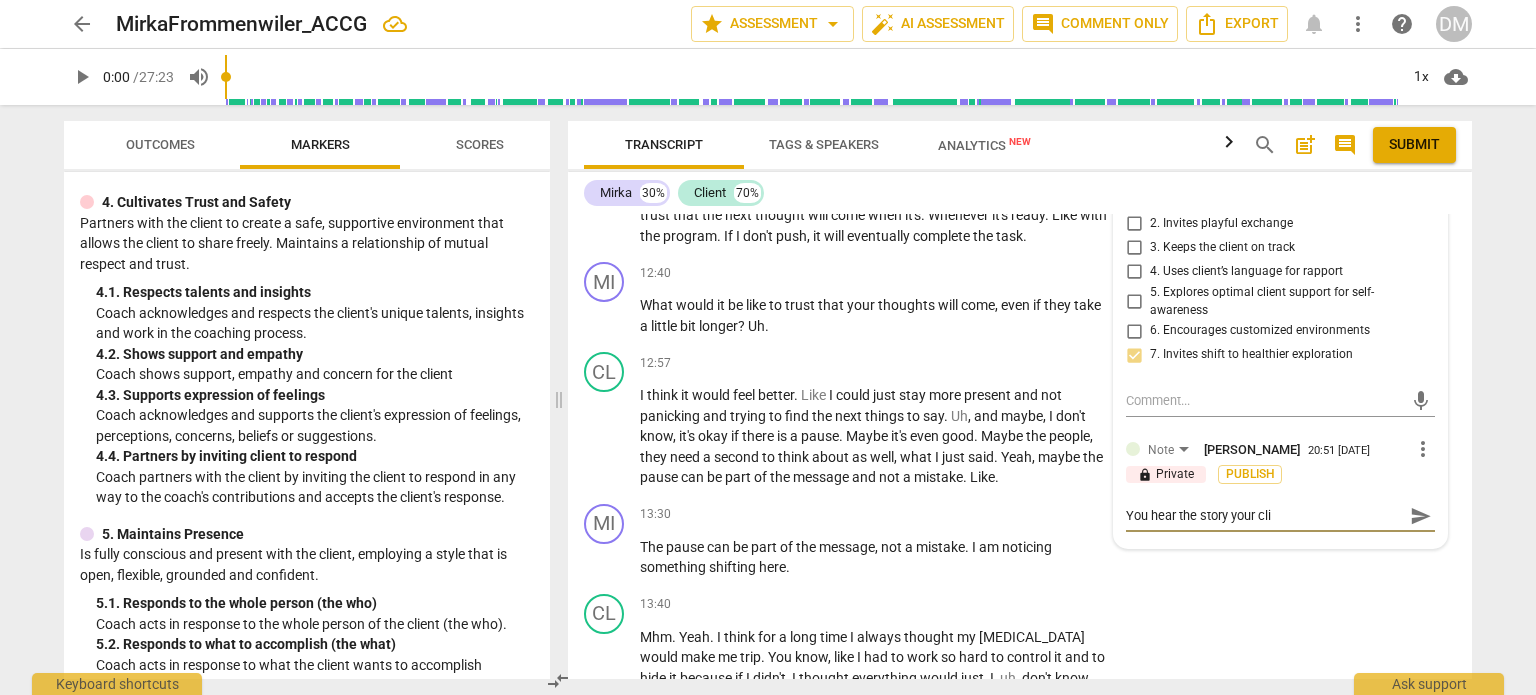 type on "You hear the story your clie" 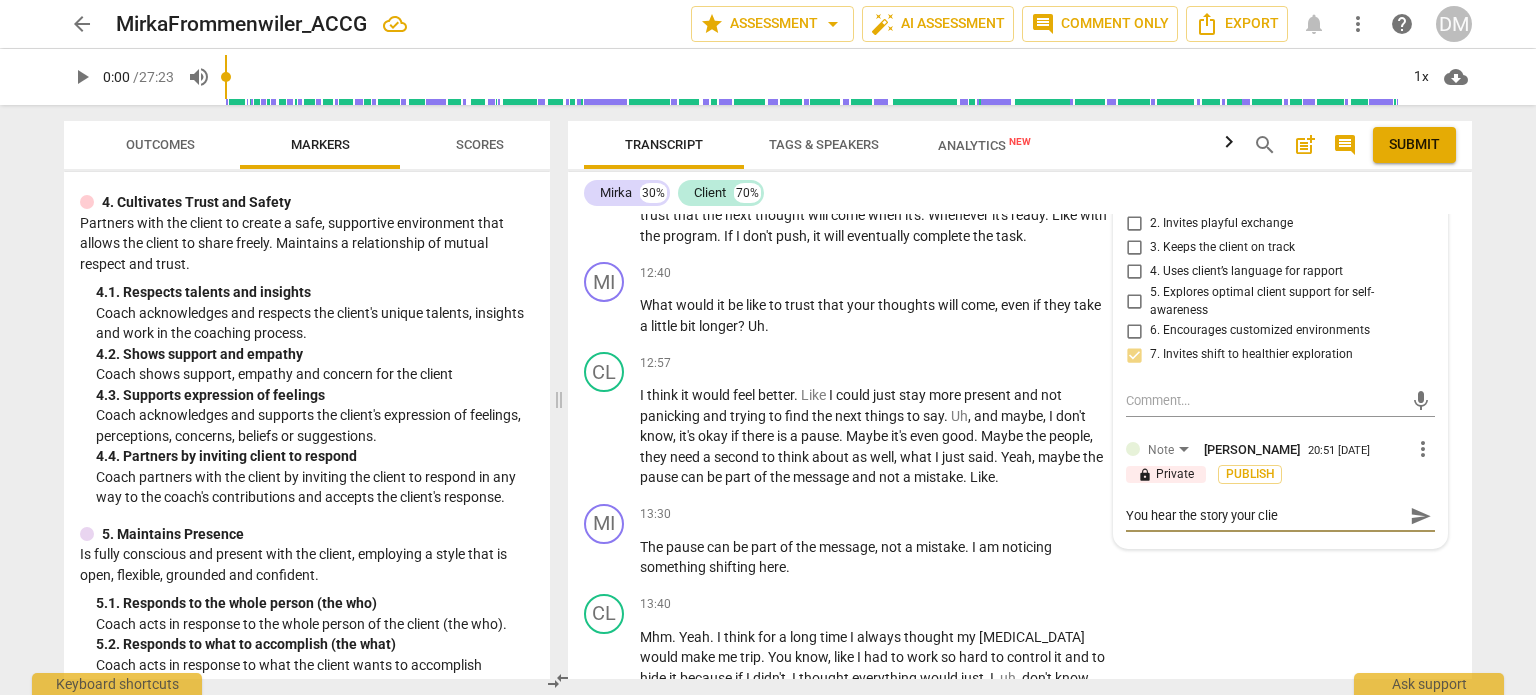 type on "You hear the story your clien" 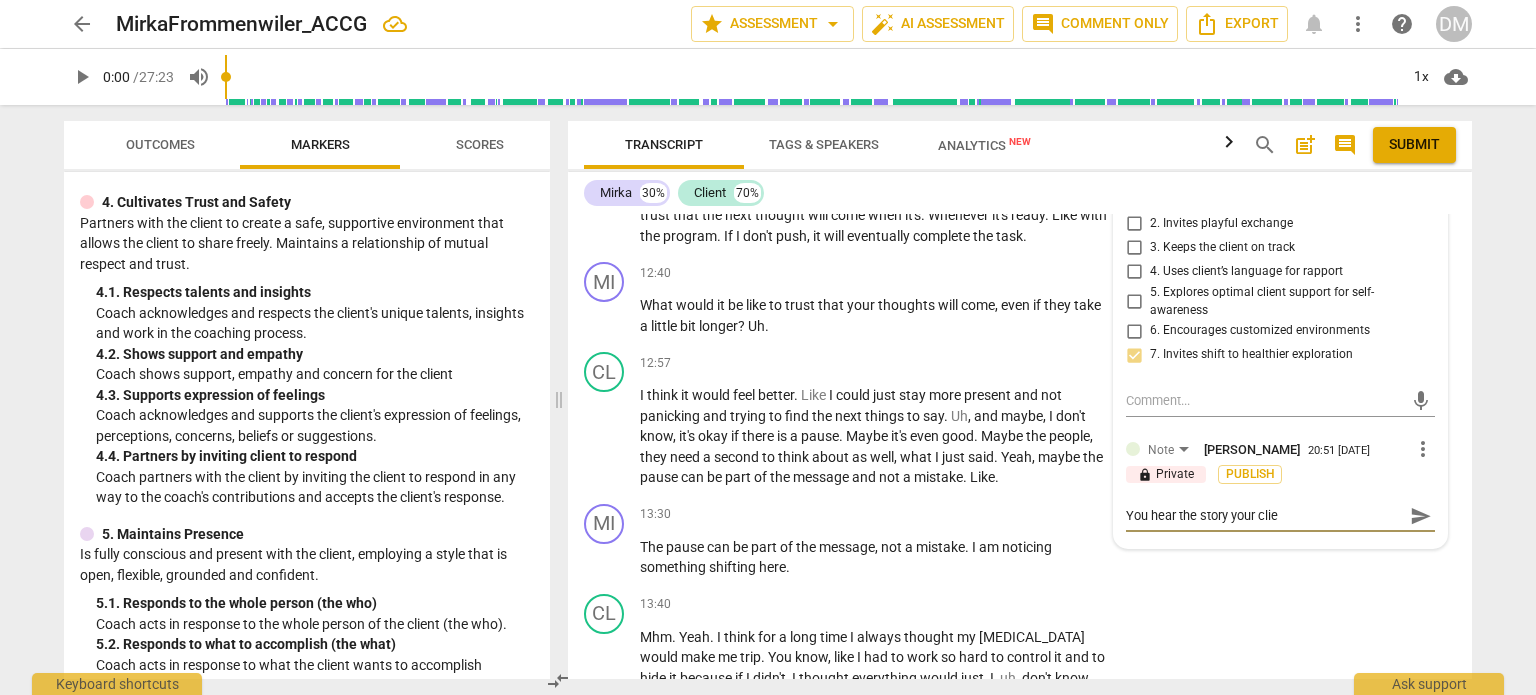 type on "You hear the story your clien" 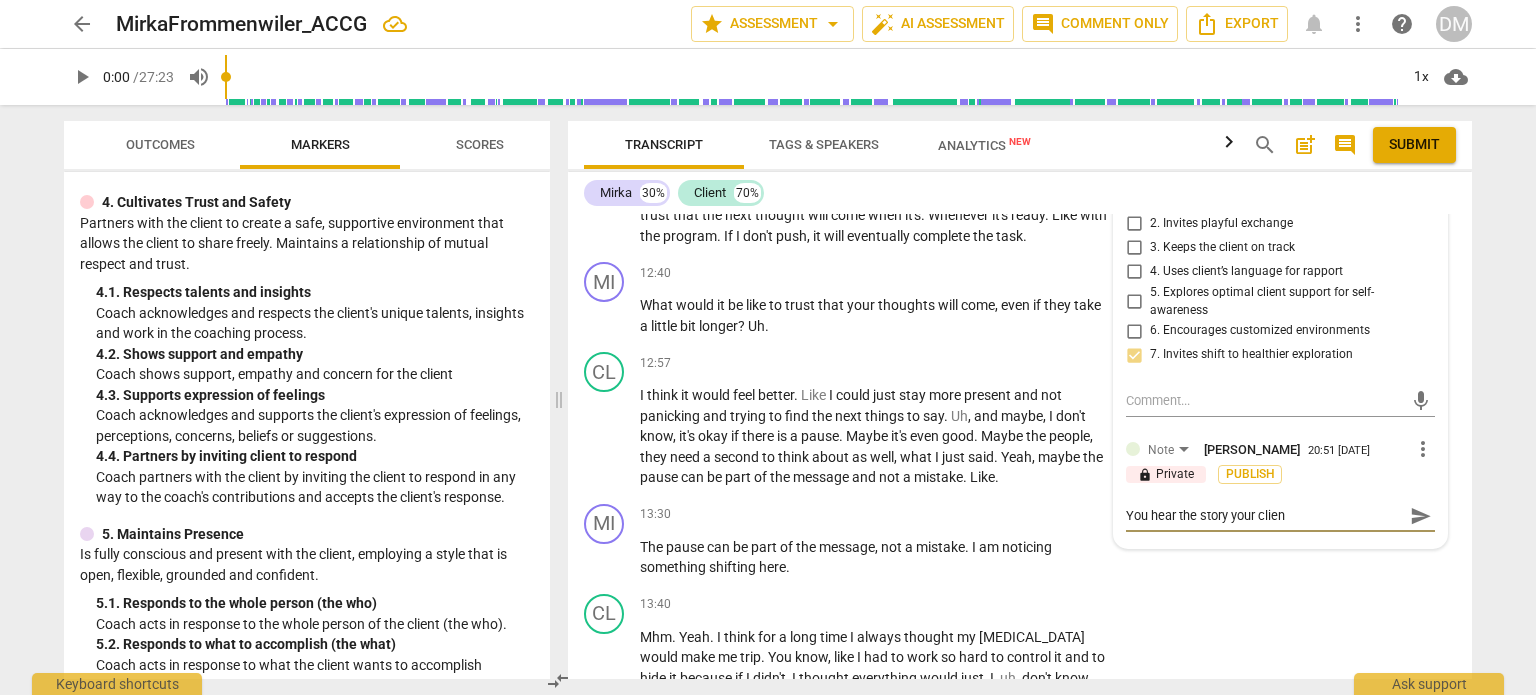 type on "You hear the story your client" 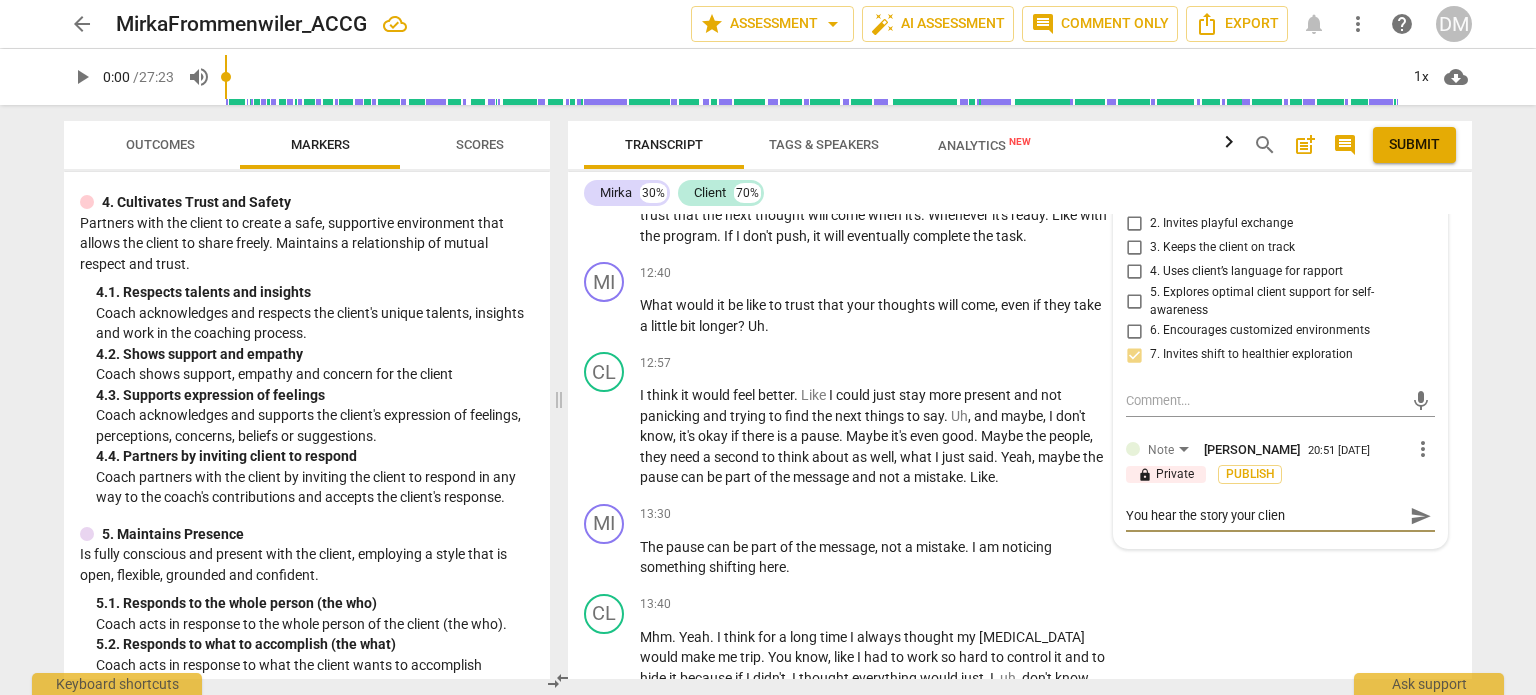 type on "You hear the story your client" 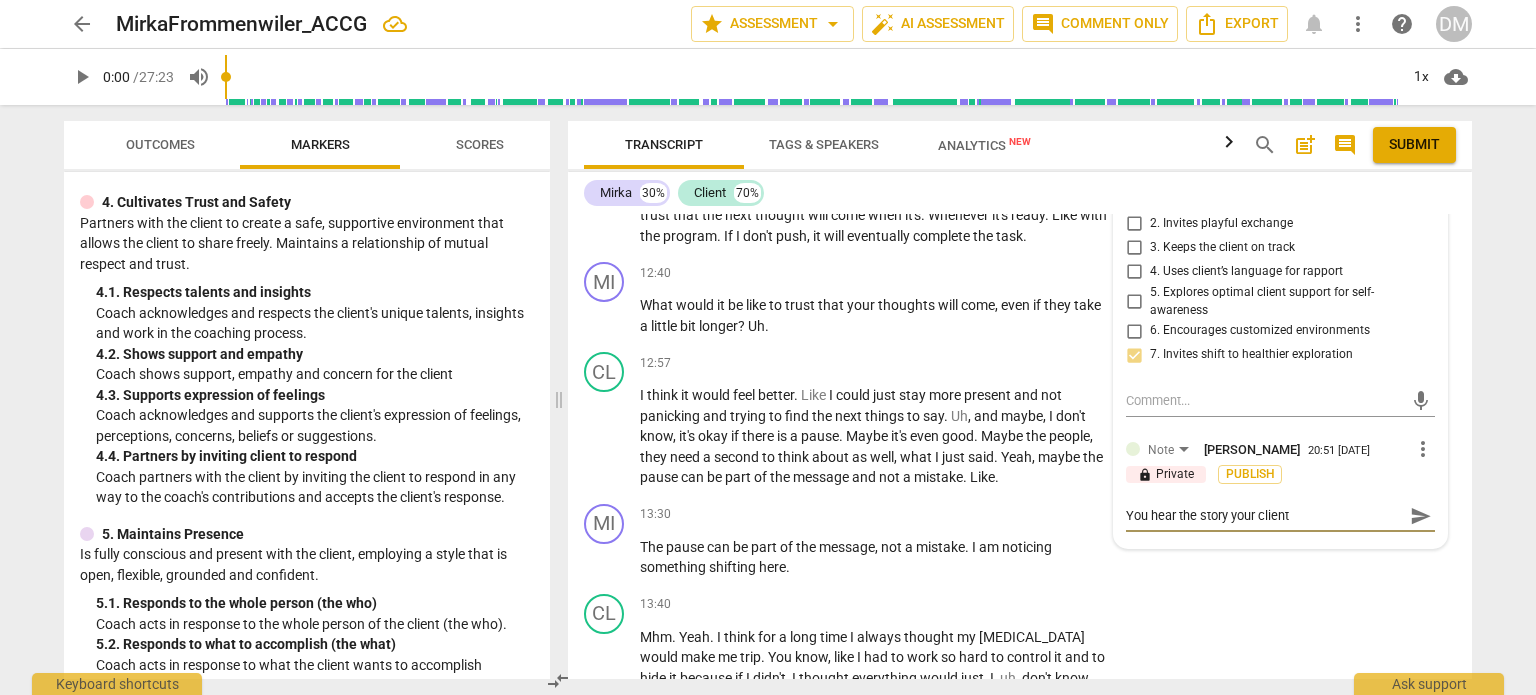type on "You hear the story your client" 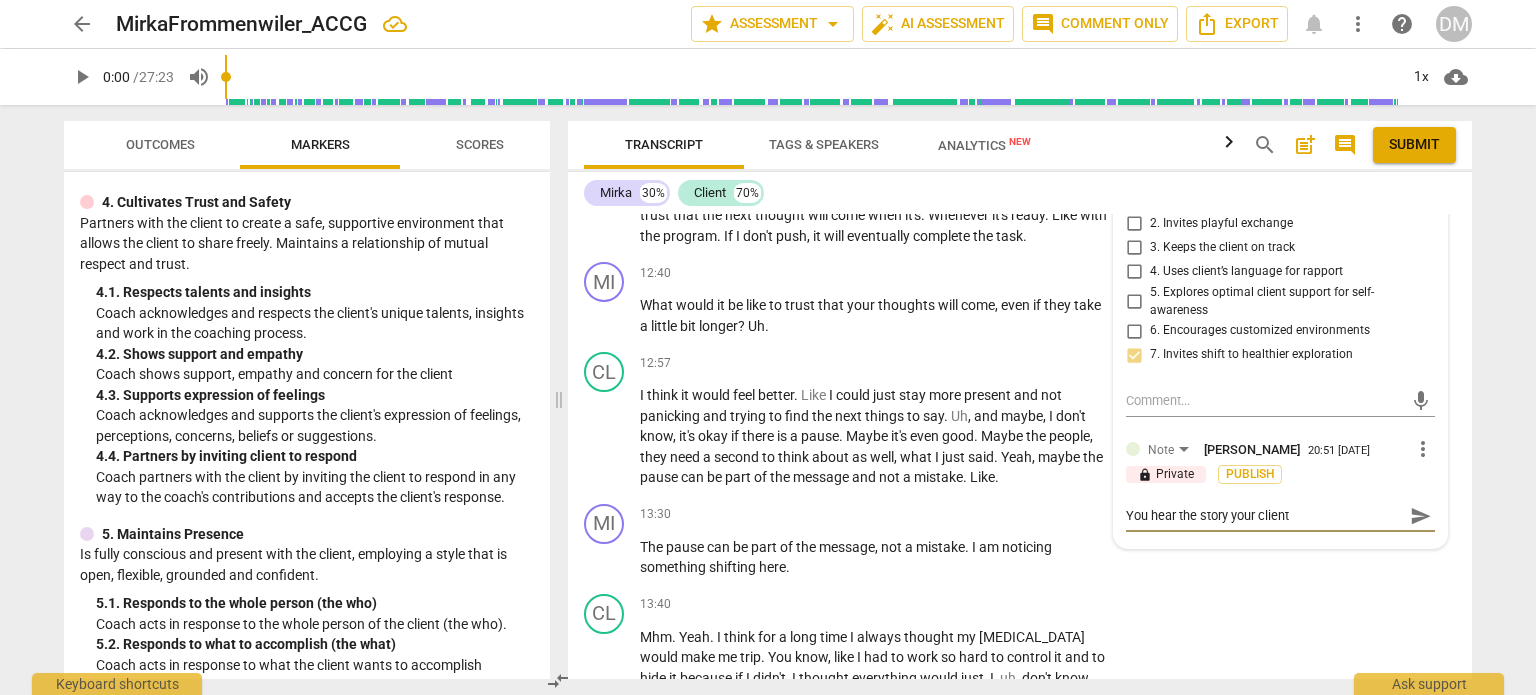 type on "You hear the story your client" 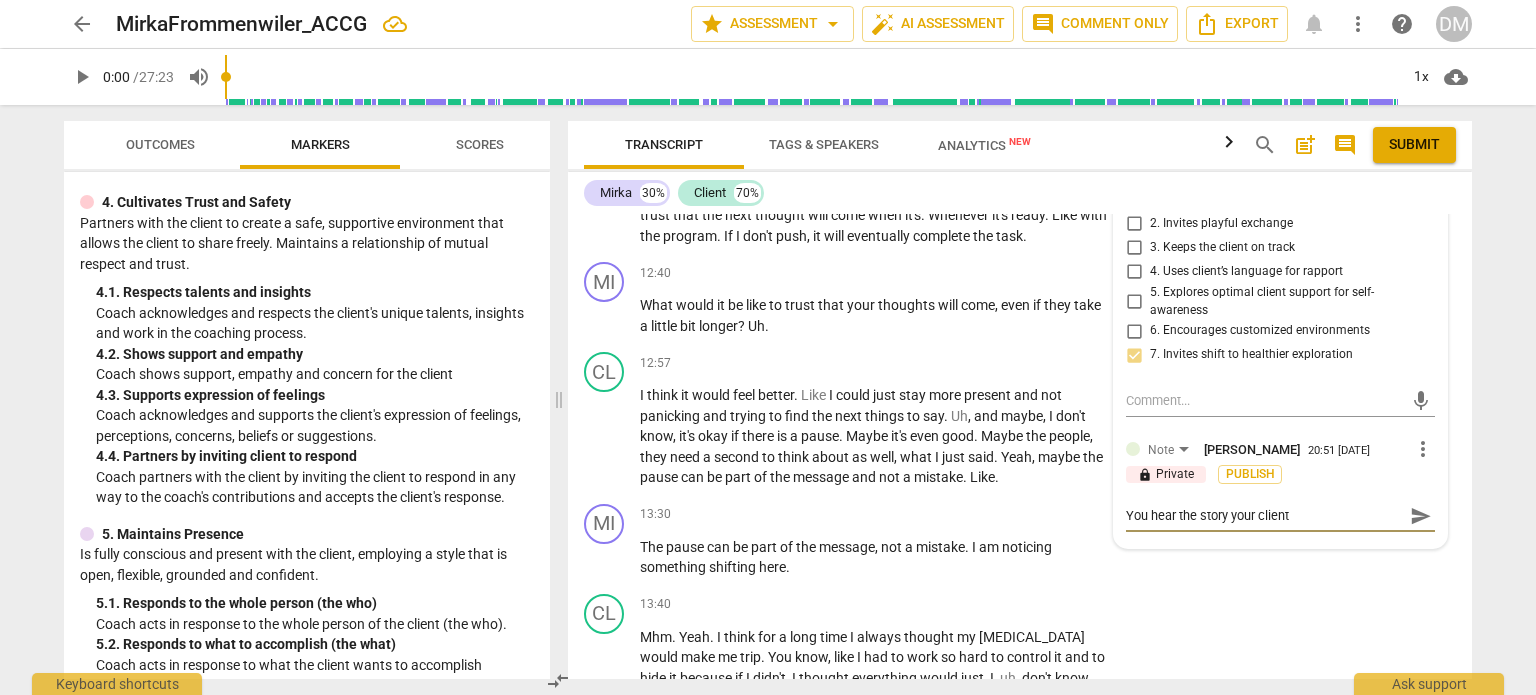 type on "You hear the story your client i" 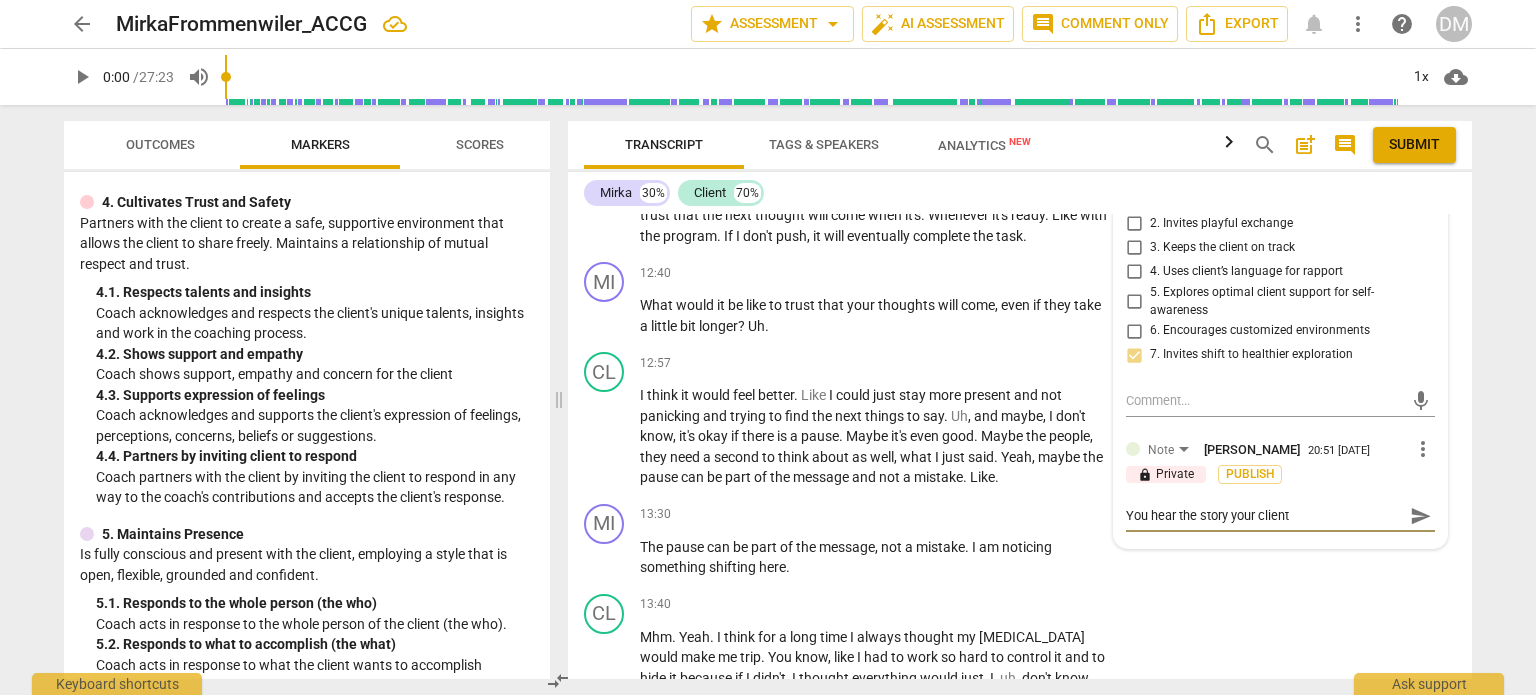type on "You hear the story your client i" 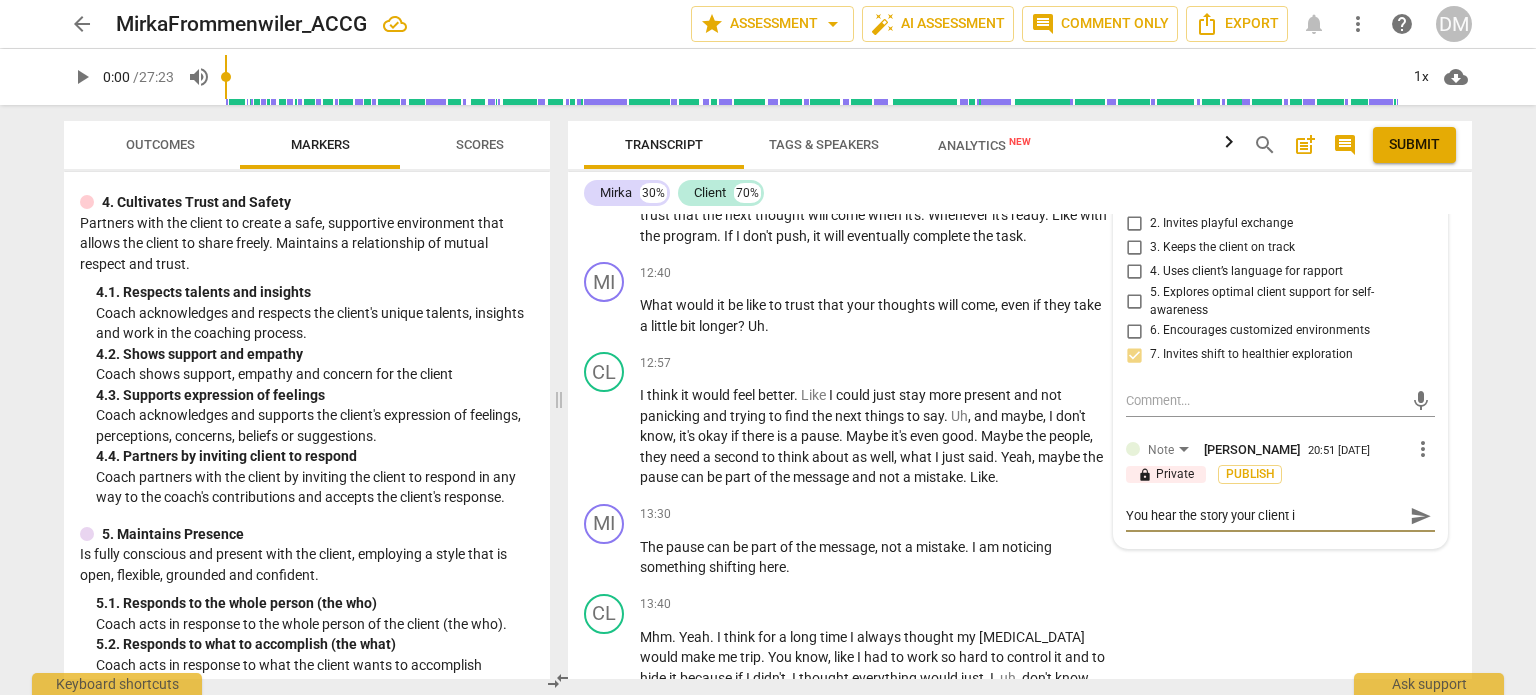 type on "You hear the story your client is" 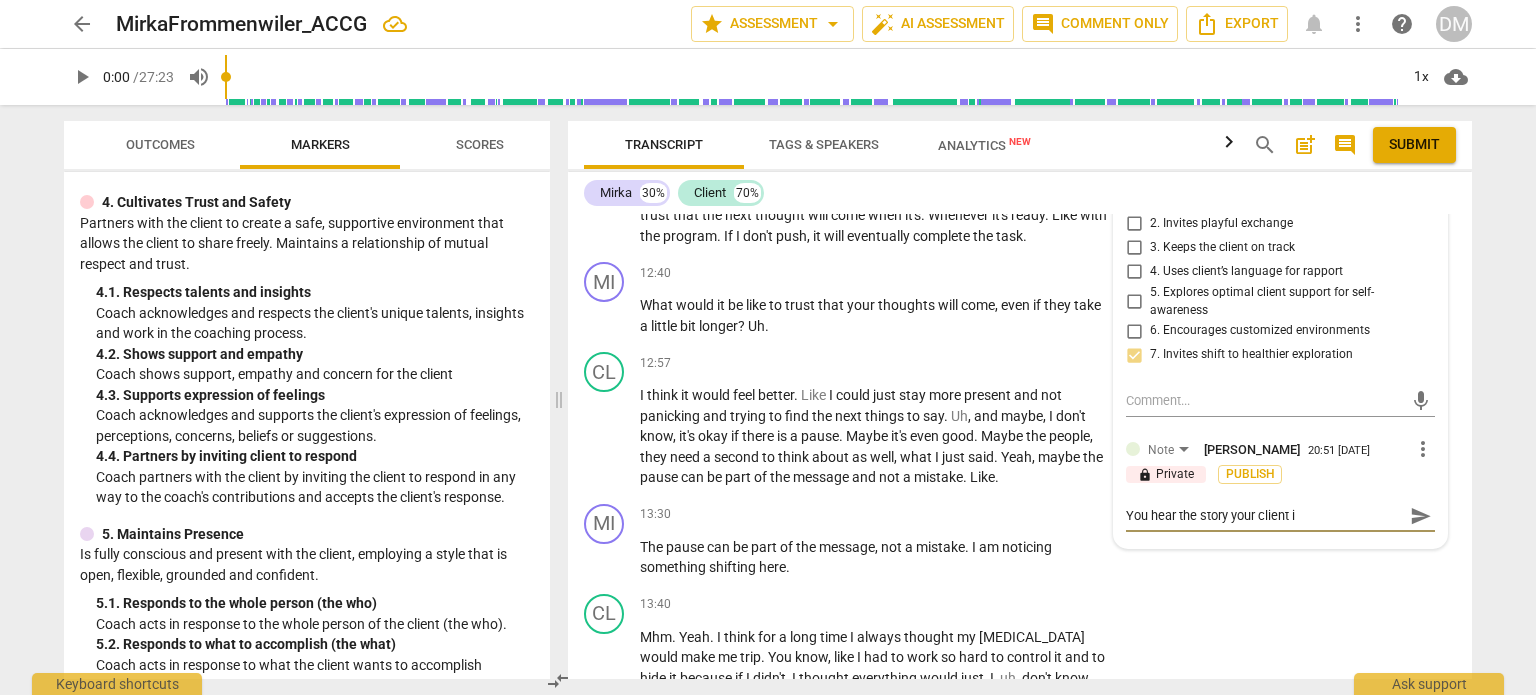 type on "You hear the story your client is" 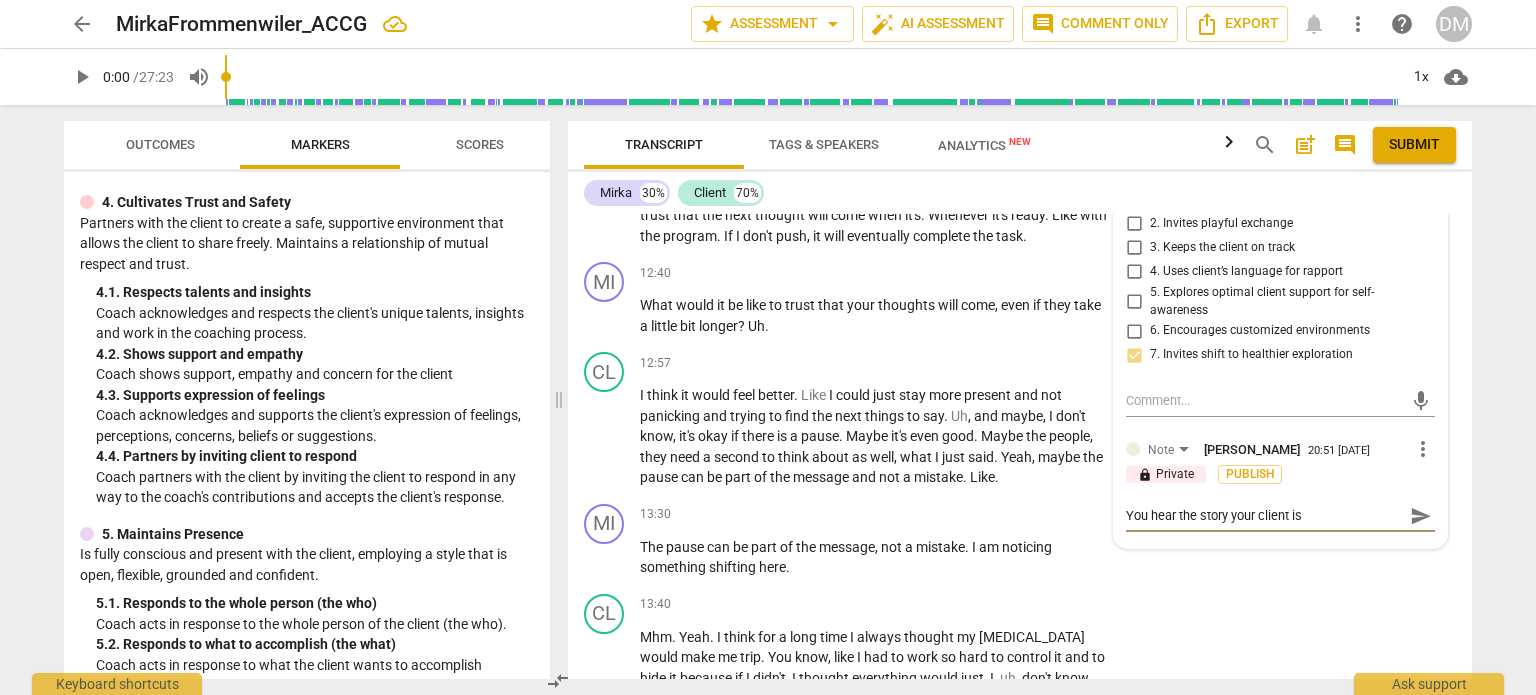 type on "You hear the story your client is" 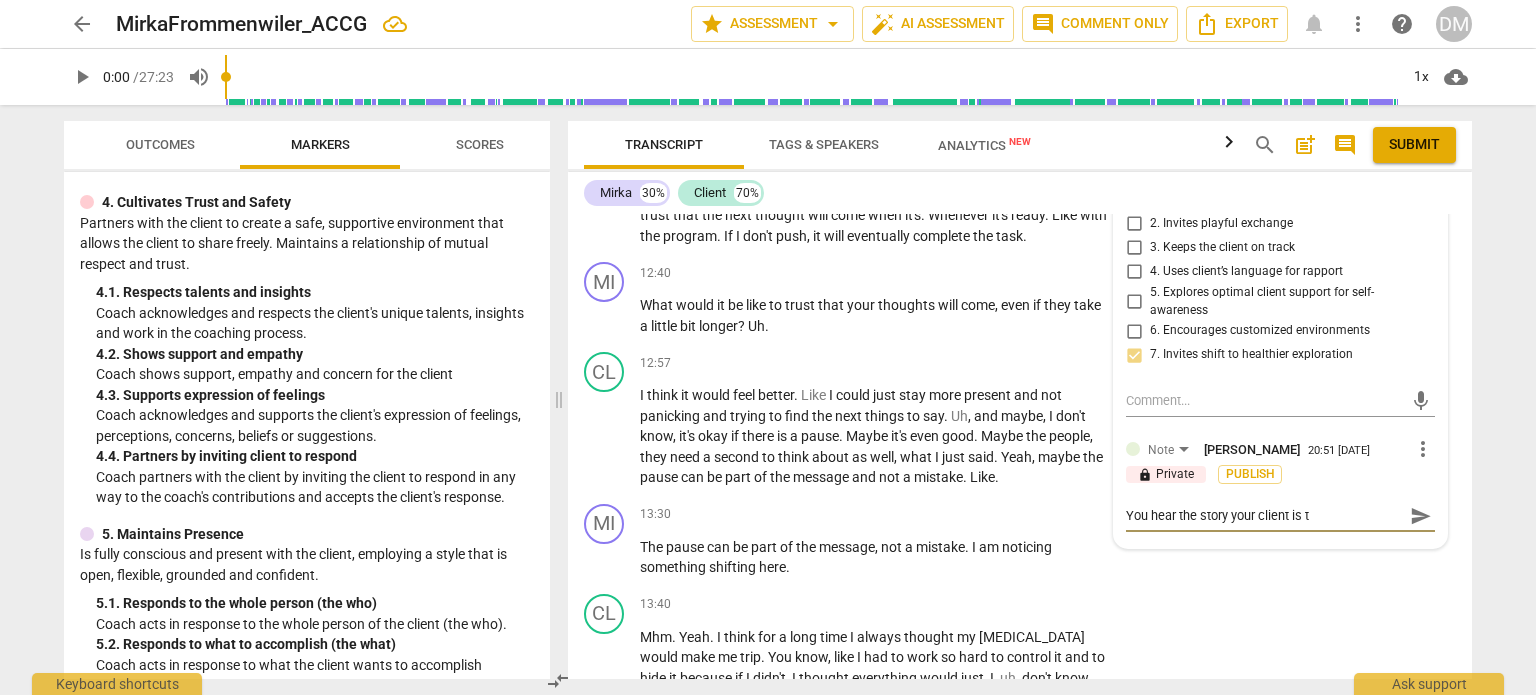 type on "You hear the story your client is te" 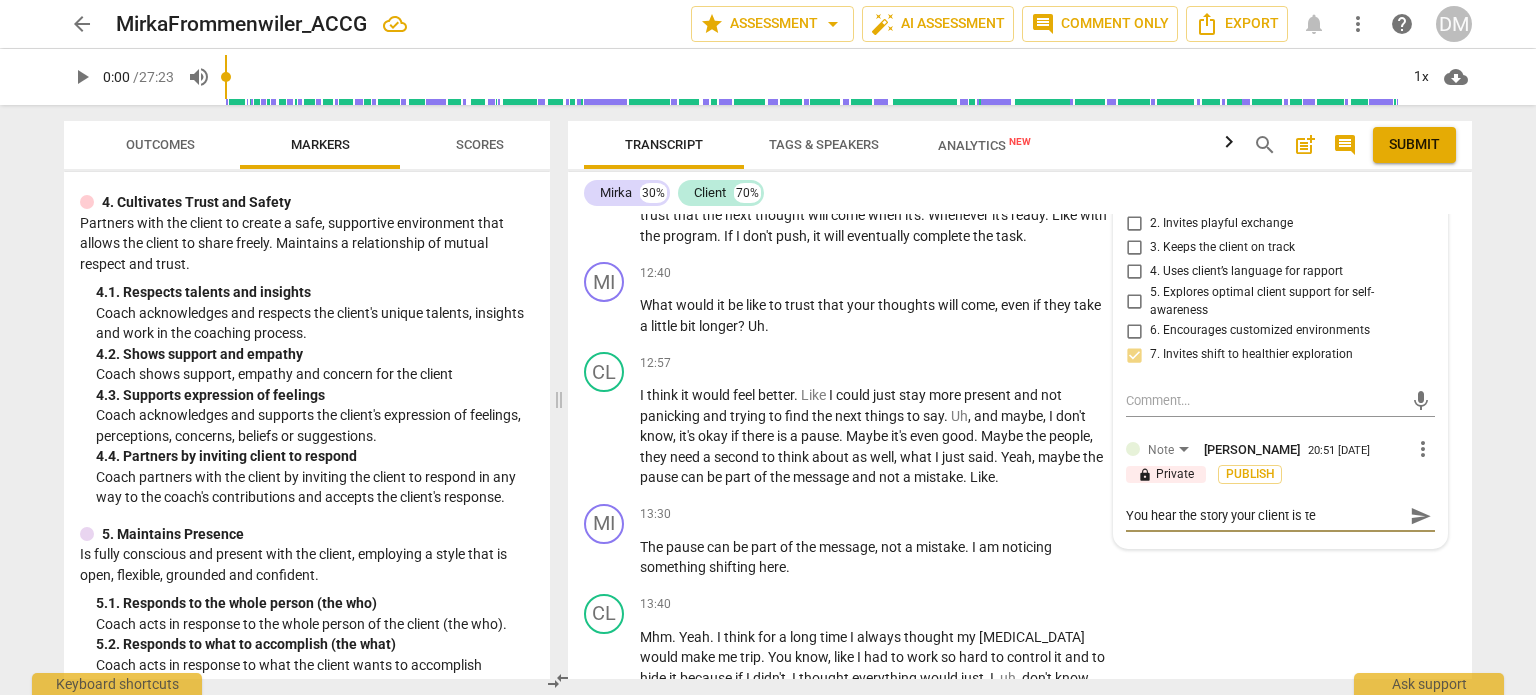 type on "You hear the story your client is tel" 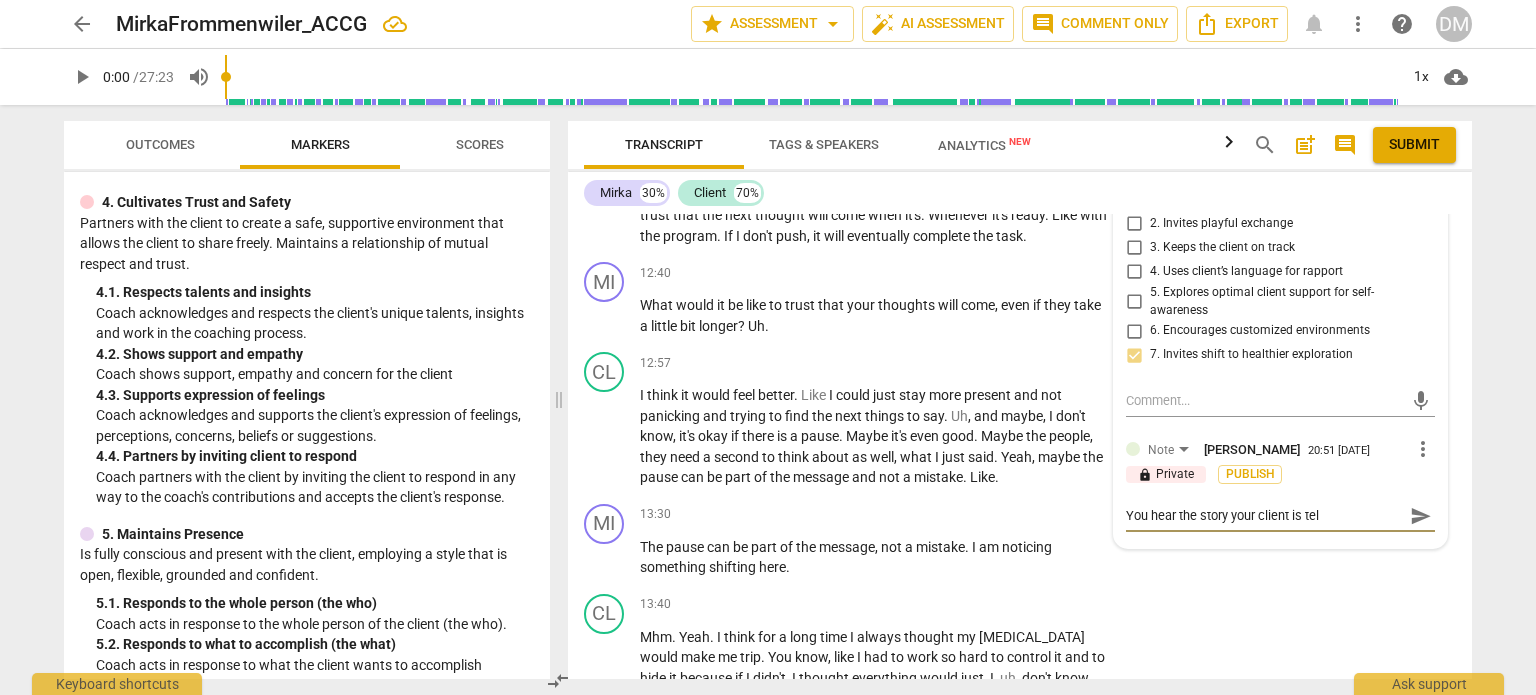 type on "You hear the story your client is tell" 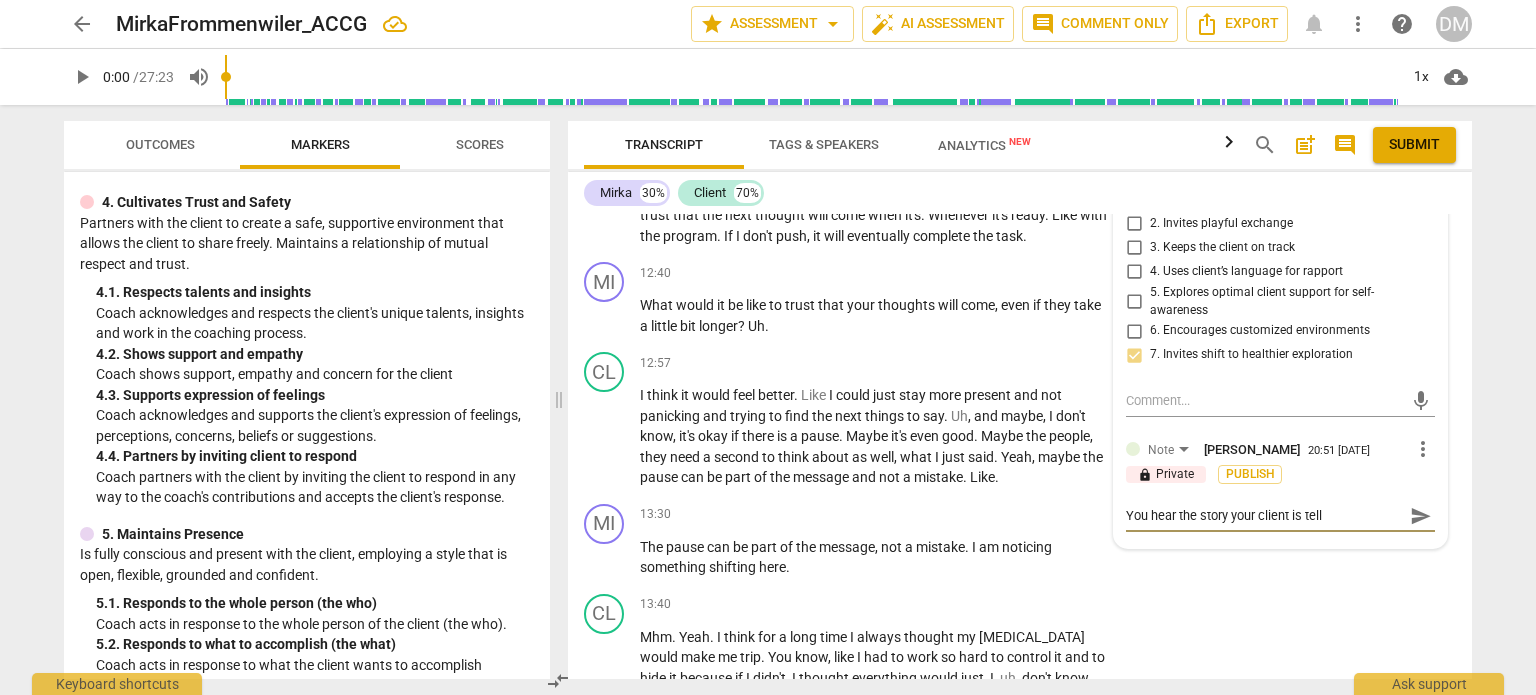 type on "You hear the story your client is tell" 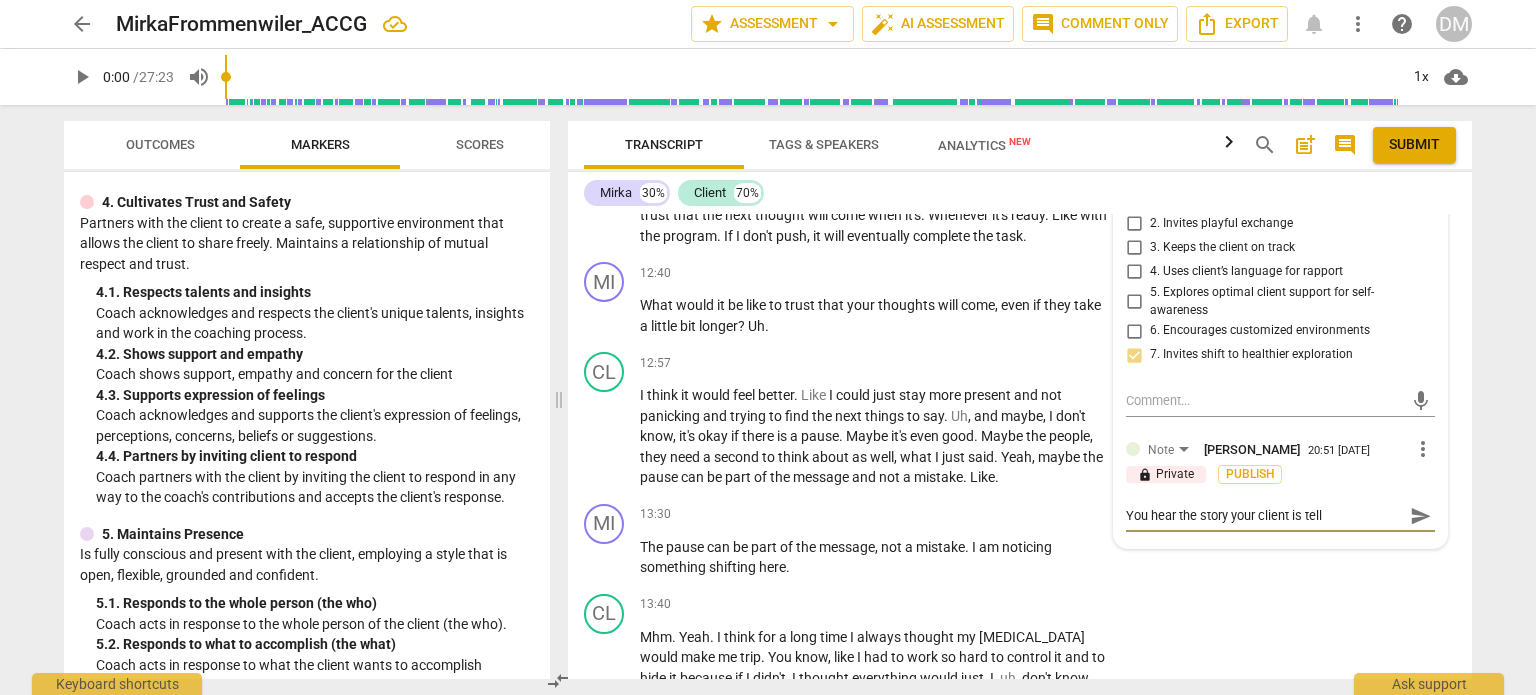 type on "You hear the story your client is tell" 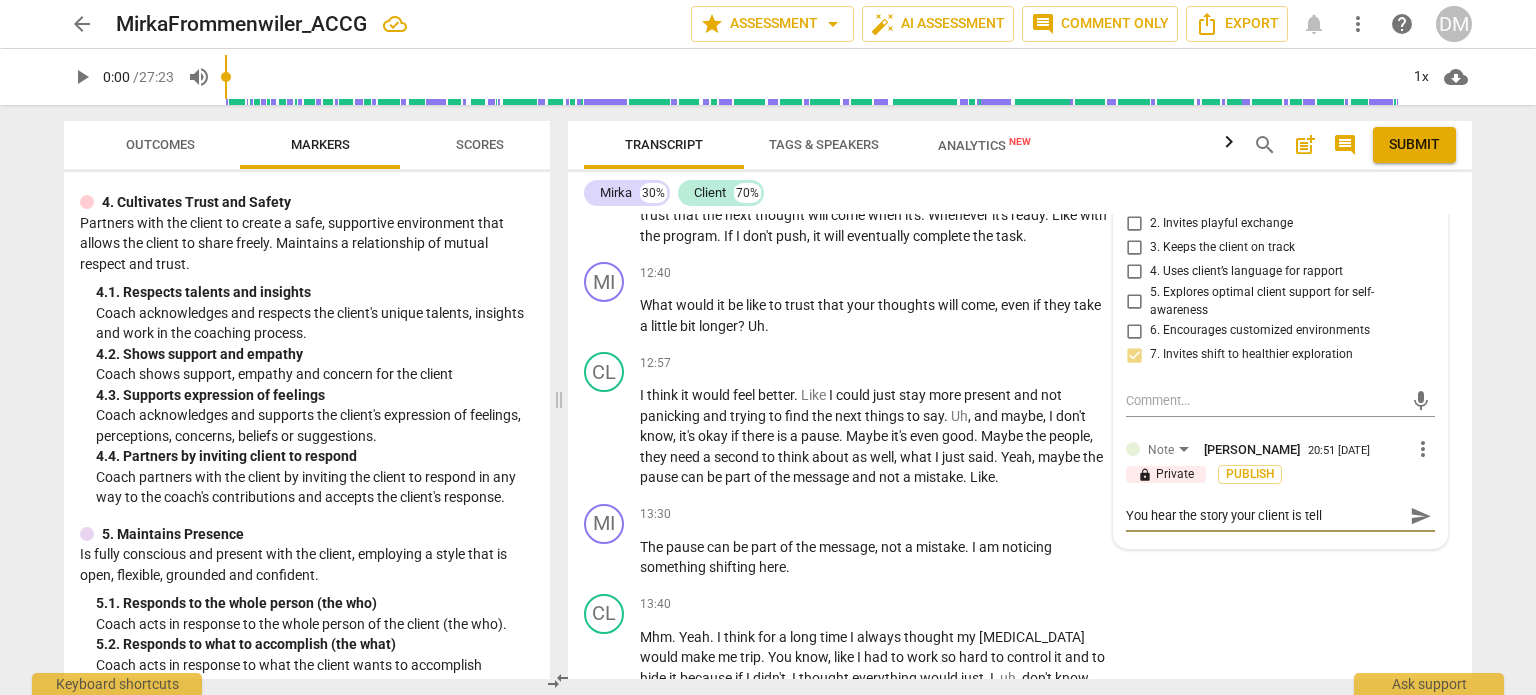 type on "You hear the story your client is telli" 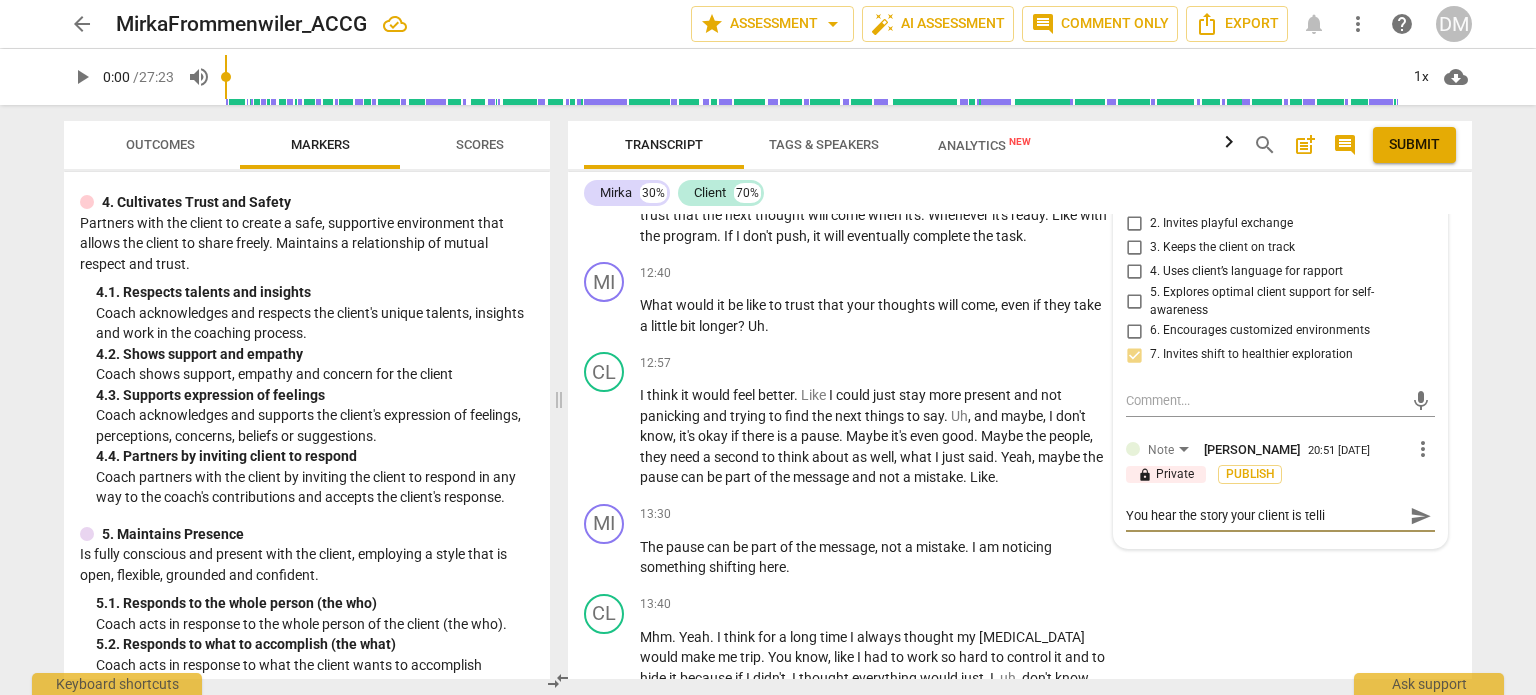 type on "You hear the story your client is tellin" 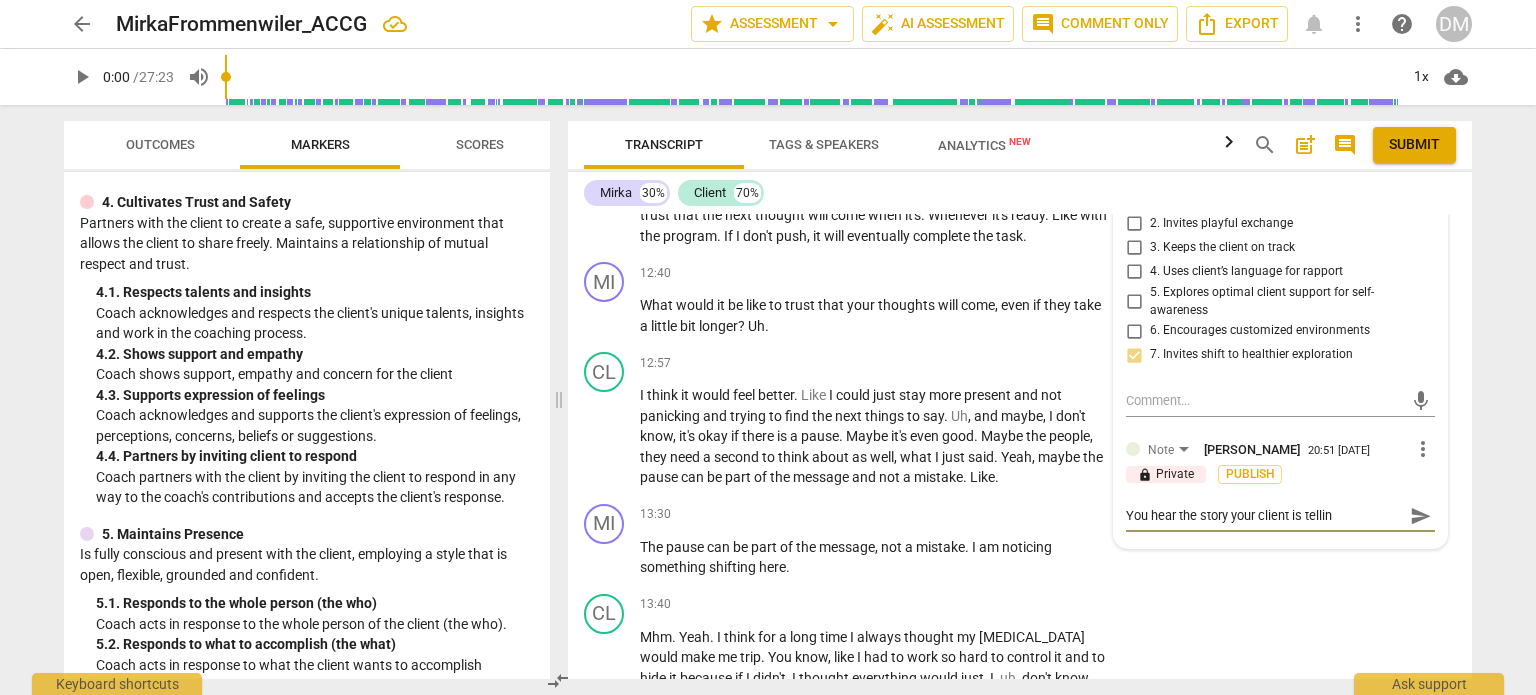 type on "You hear the story your client is tellin" 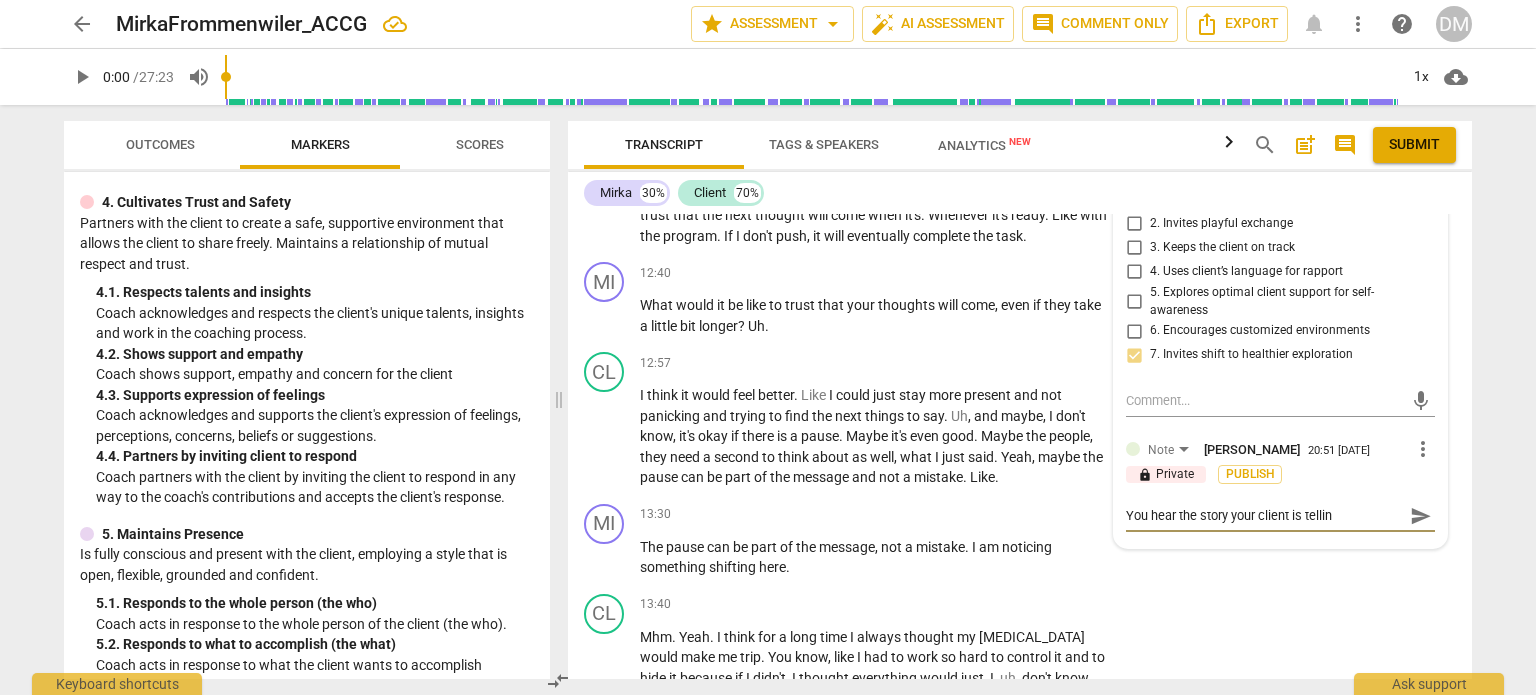 type on "You hear the story your client is tellin" 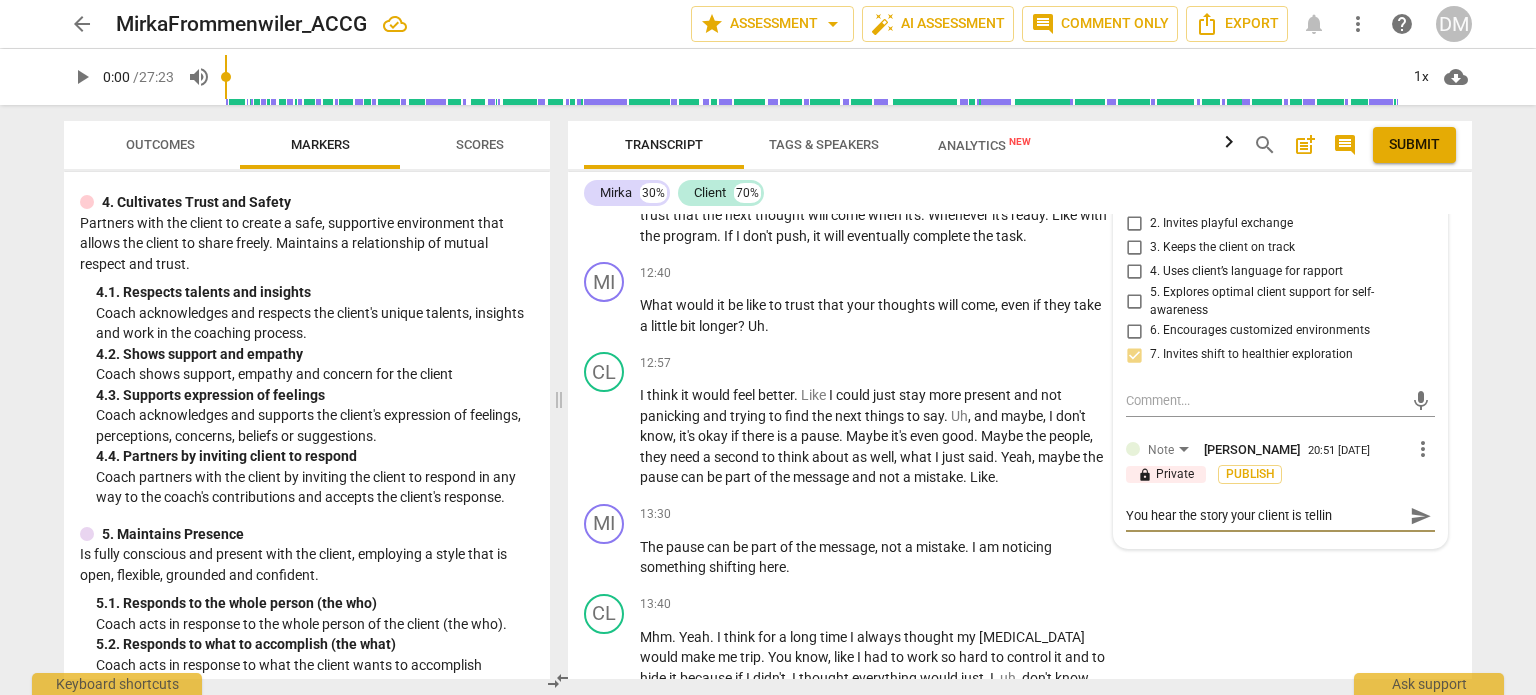 type on "You hear the story your client is telling" 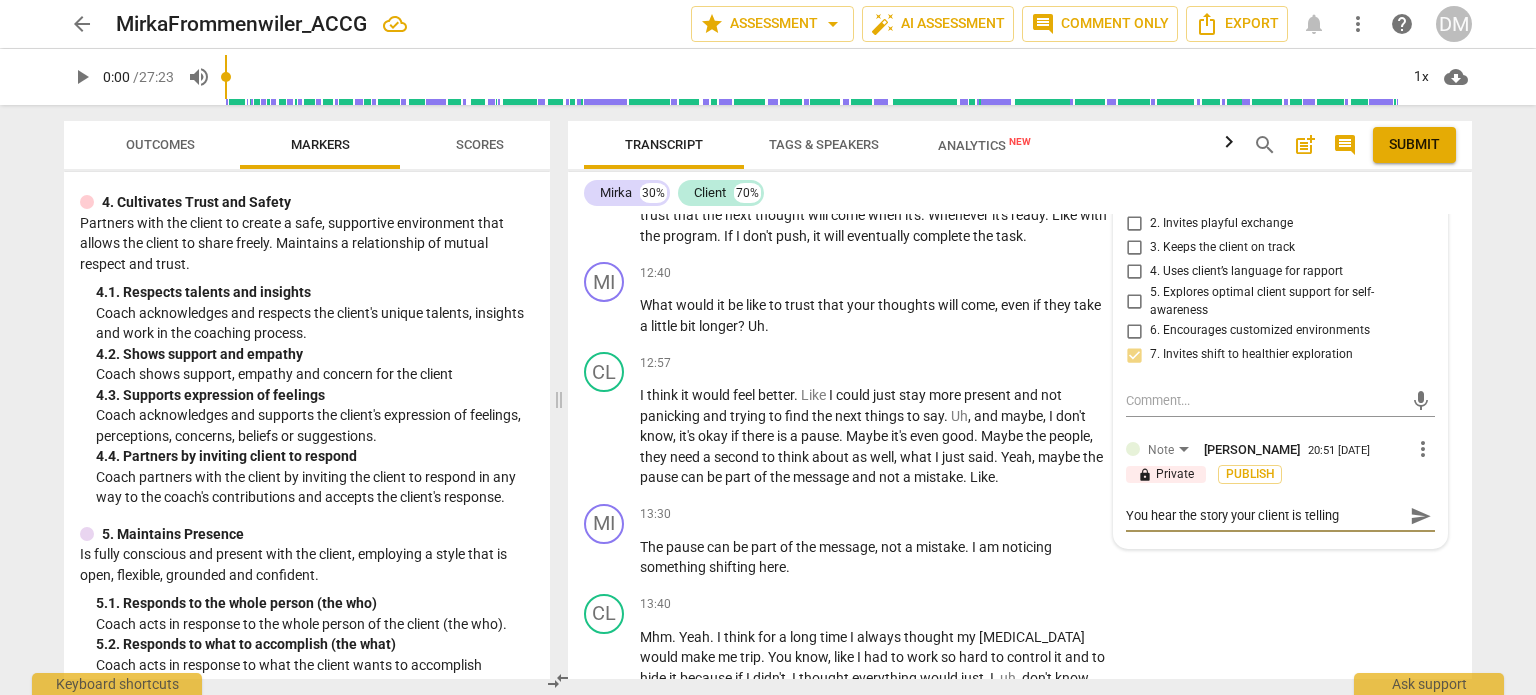 type on "You hear the story your client is telling" 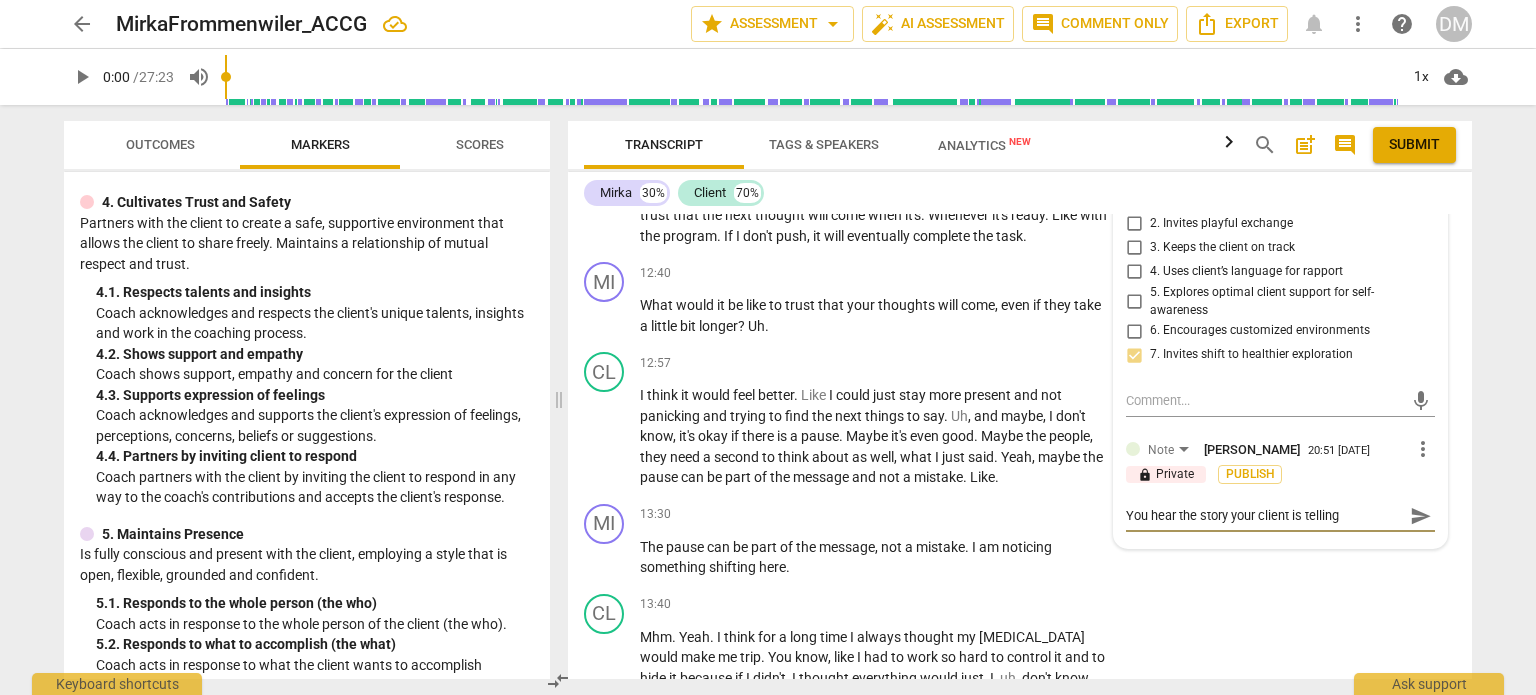 type on "You hear the story your client is telling" 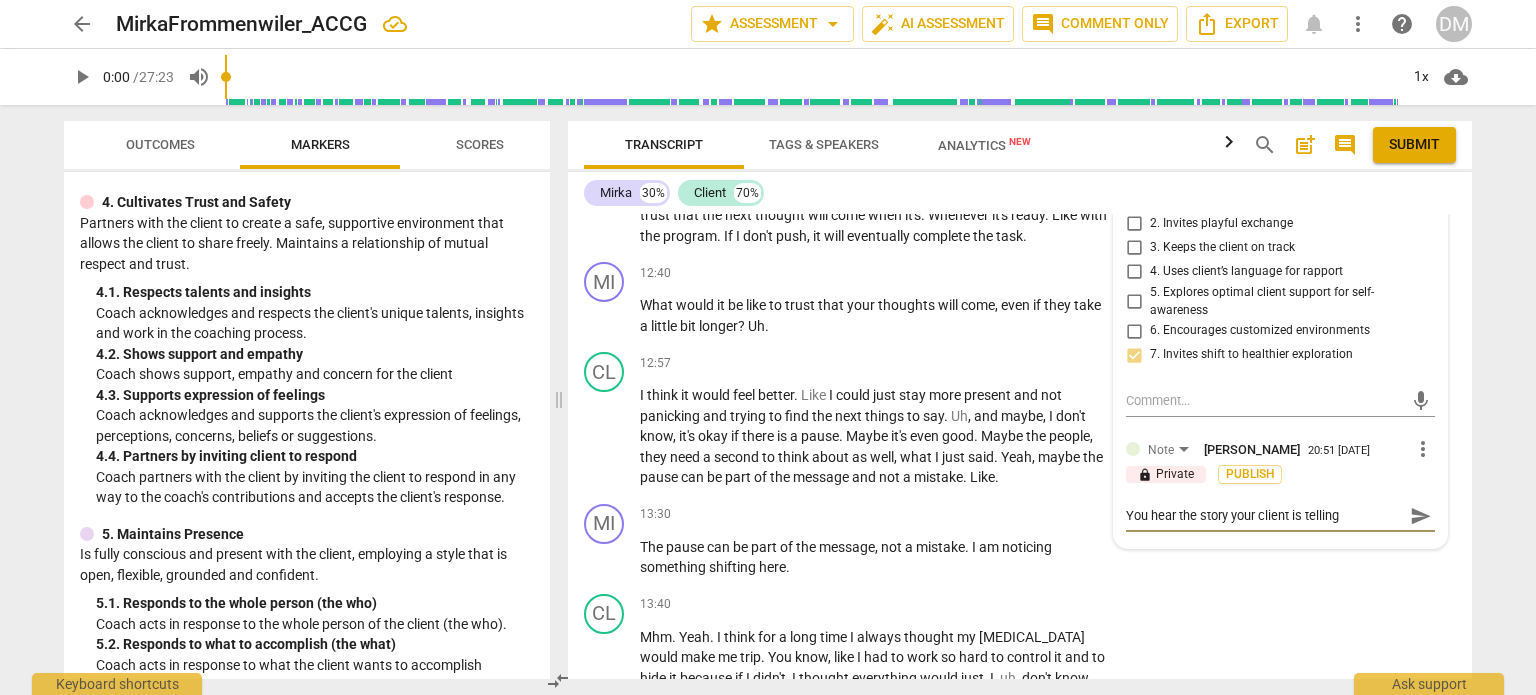 type on "You hear the story your client is telling h" 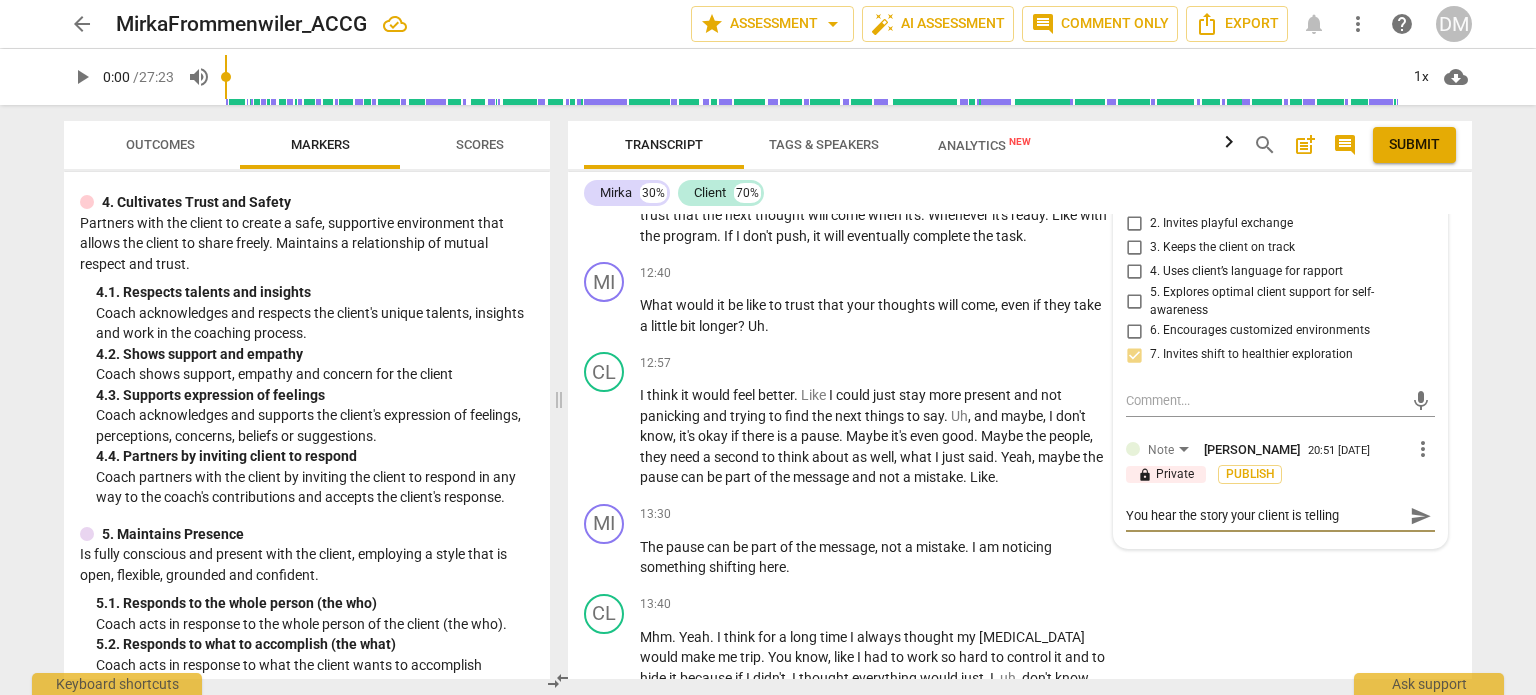 type on "You hear the story your client is telling h" 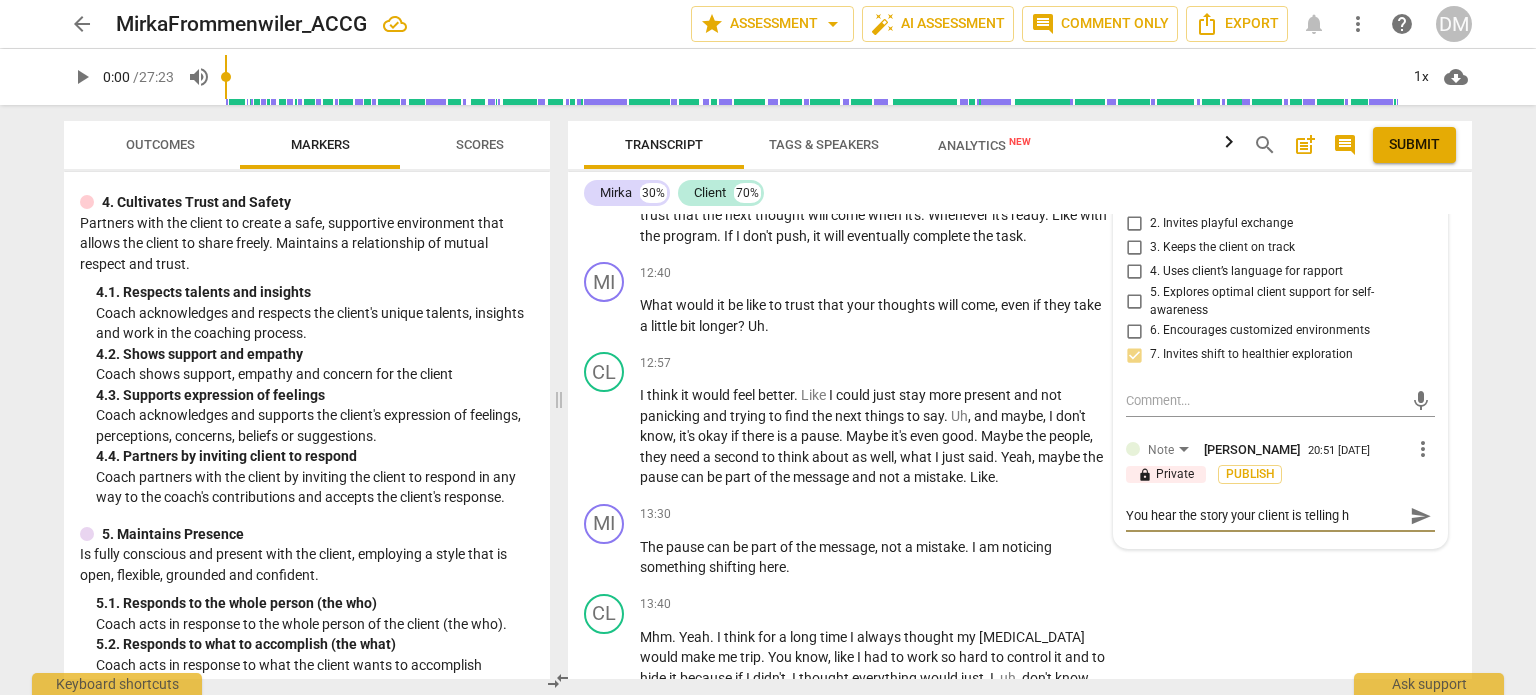 type on "You hear the story your client is telling hi" 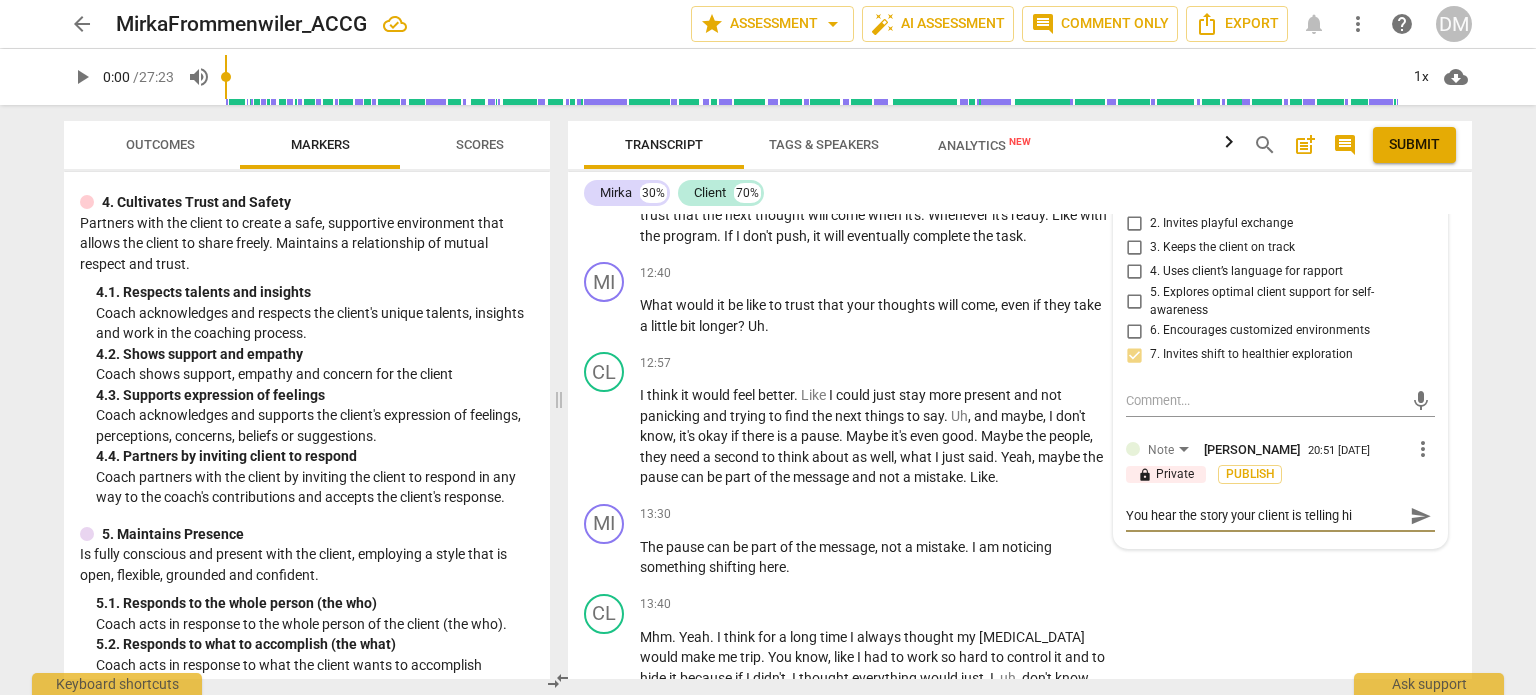 type on "You hear the story your client is telling him" 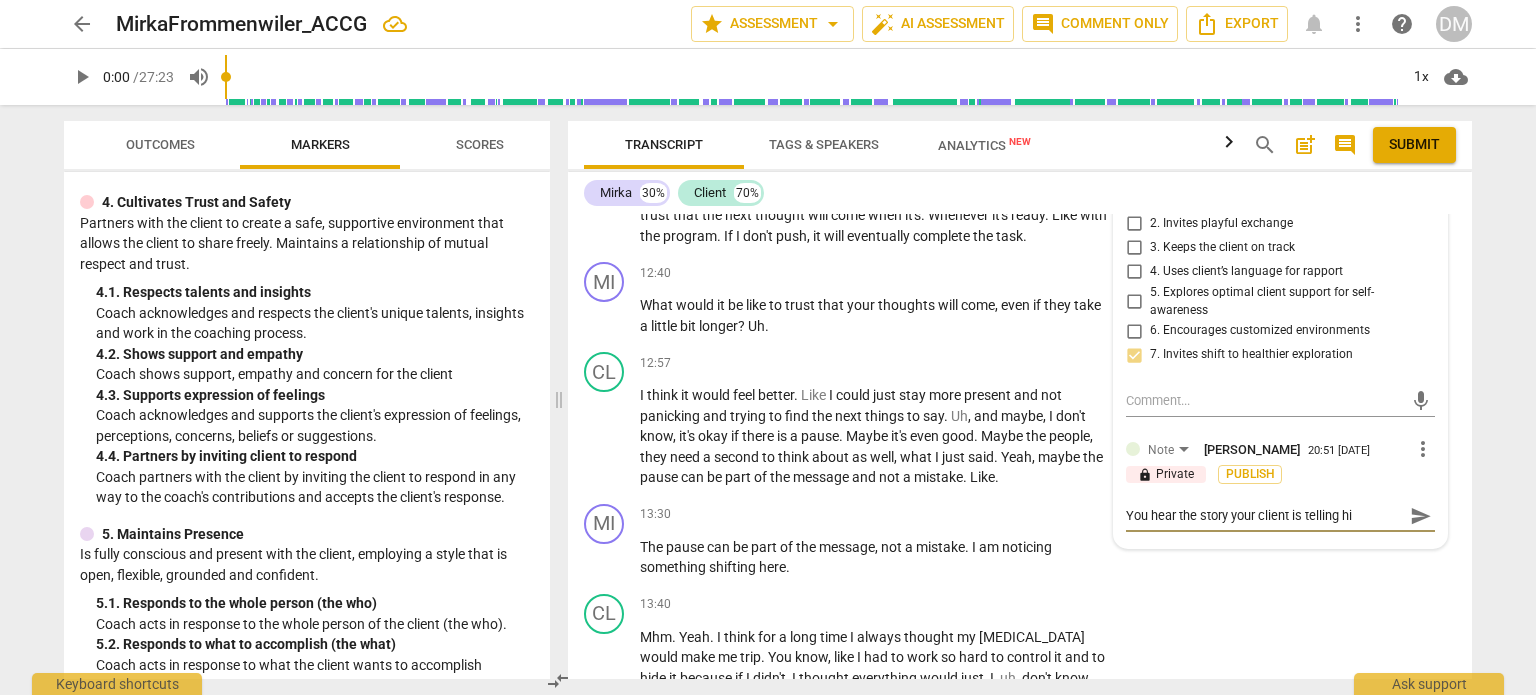 type on "You hear the story your client is telling him" 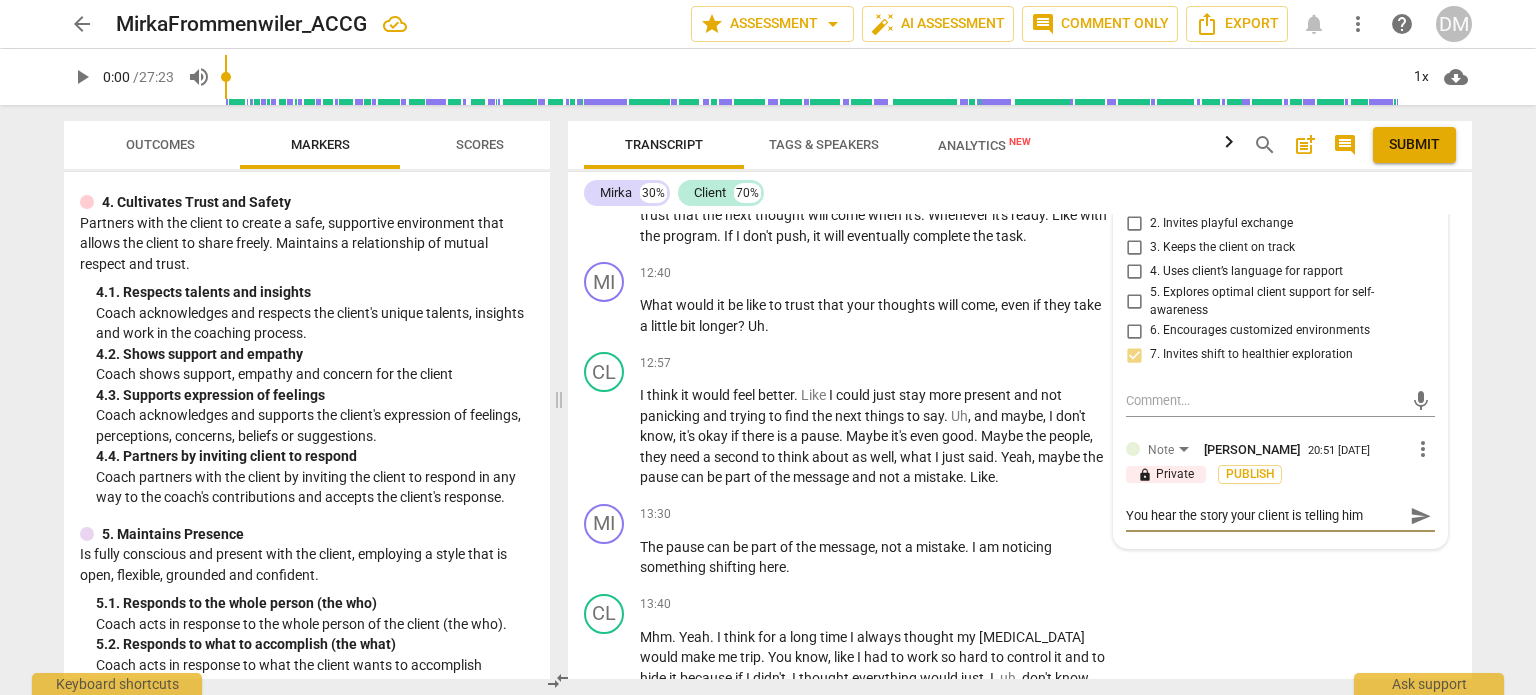 type on "You hear the story your client is telling hims" 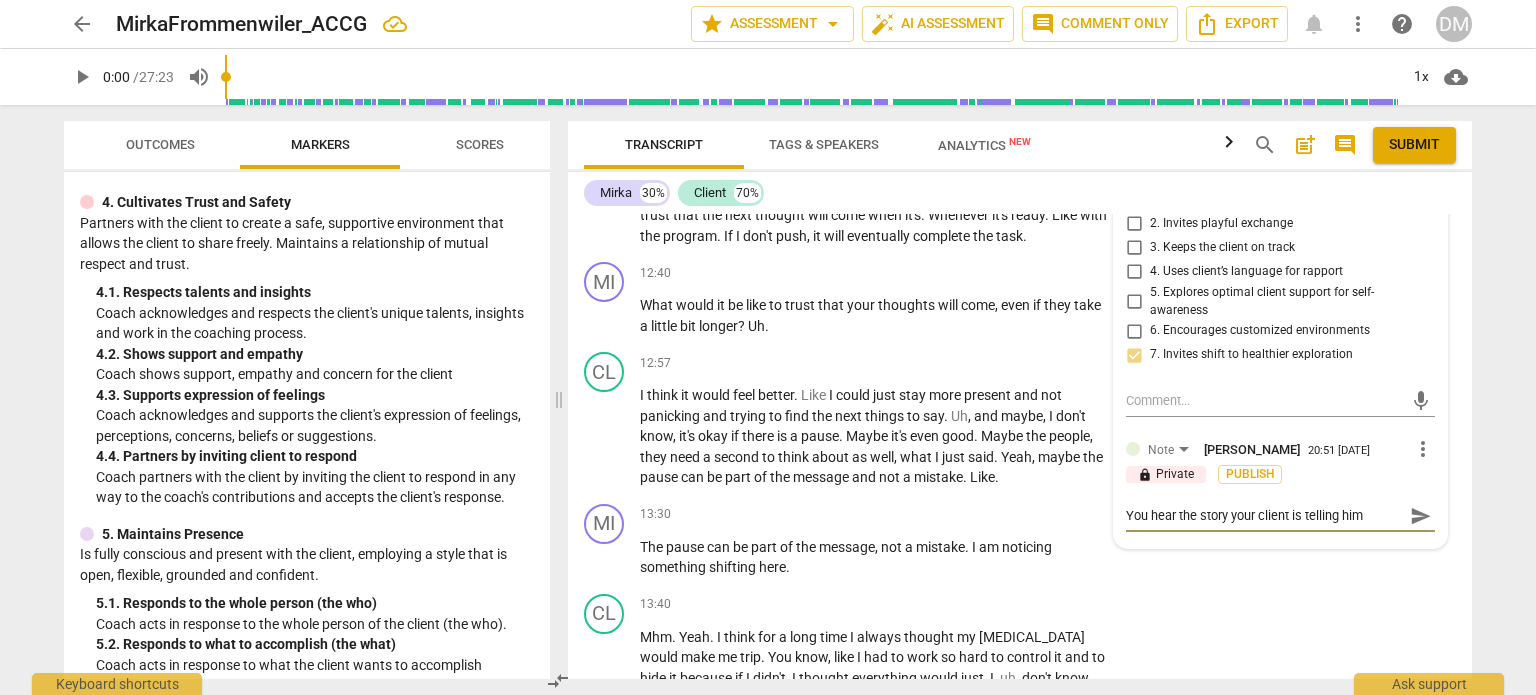 type on "You hear the story your client is telling hims" 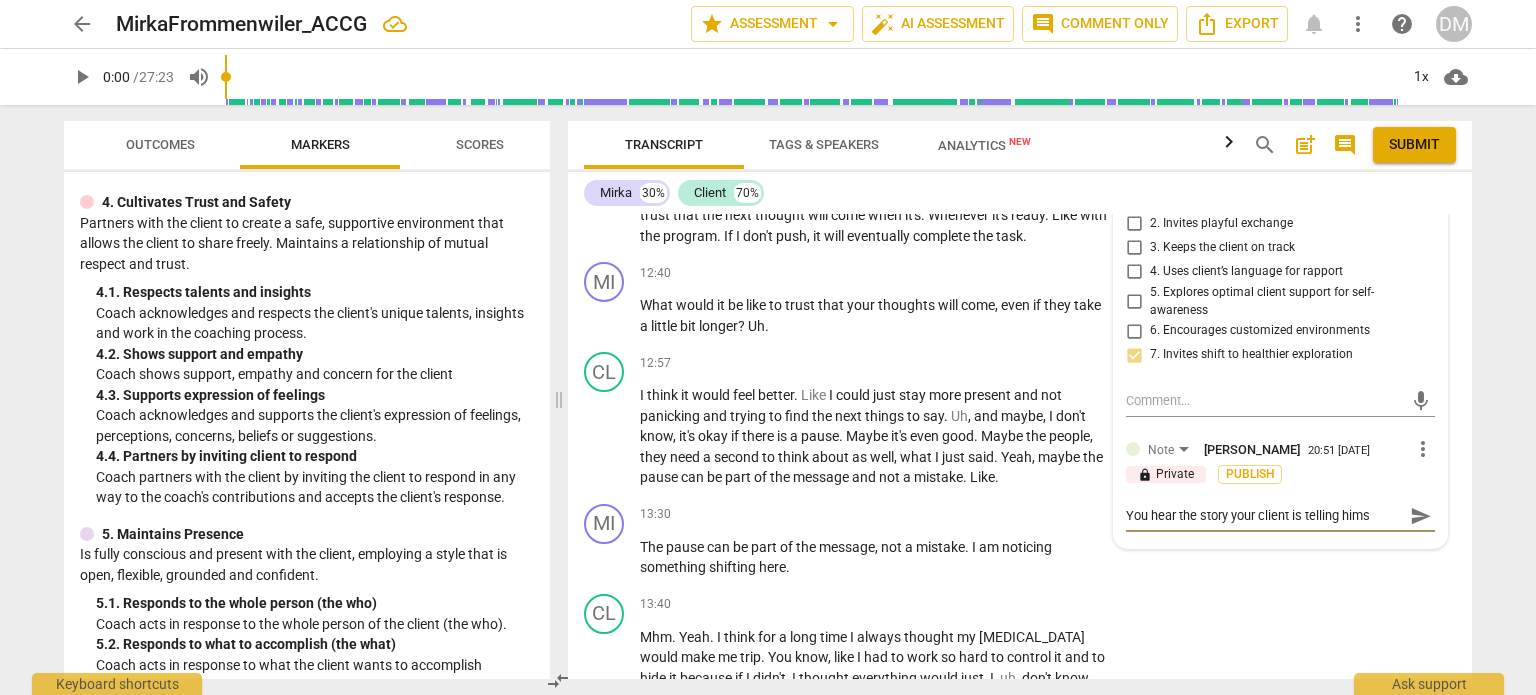 type on "You hear the story your client is telling himse" 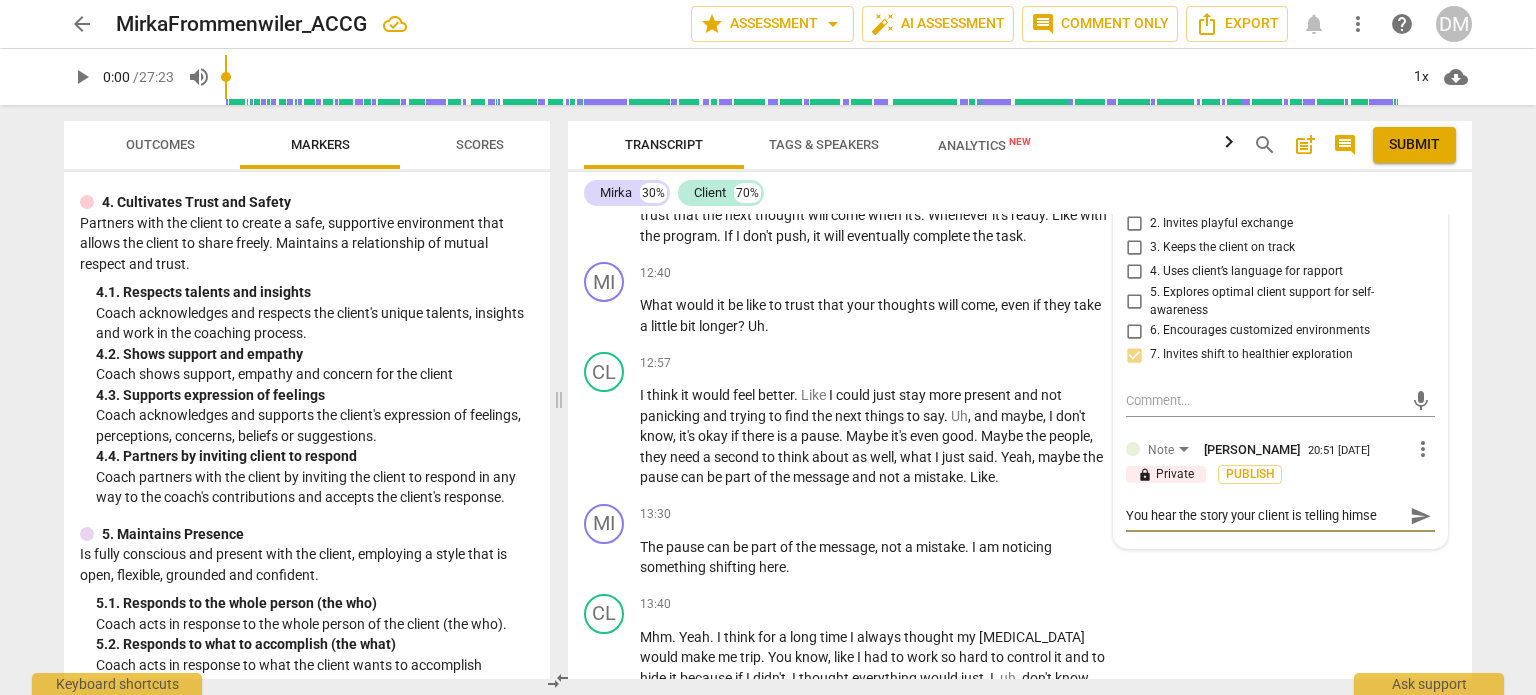 type on "You hear the story your client is telling [PERSON_NAME]" 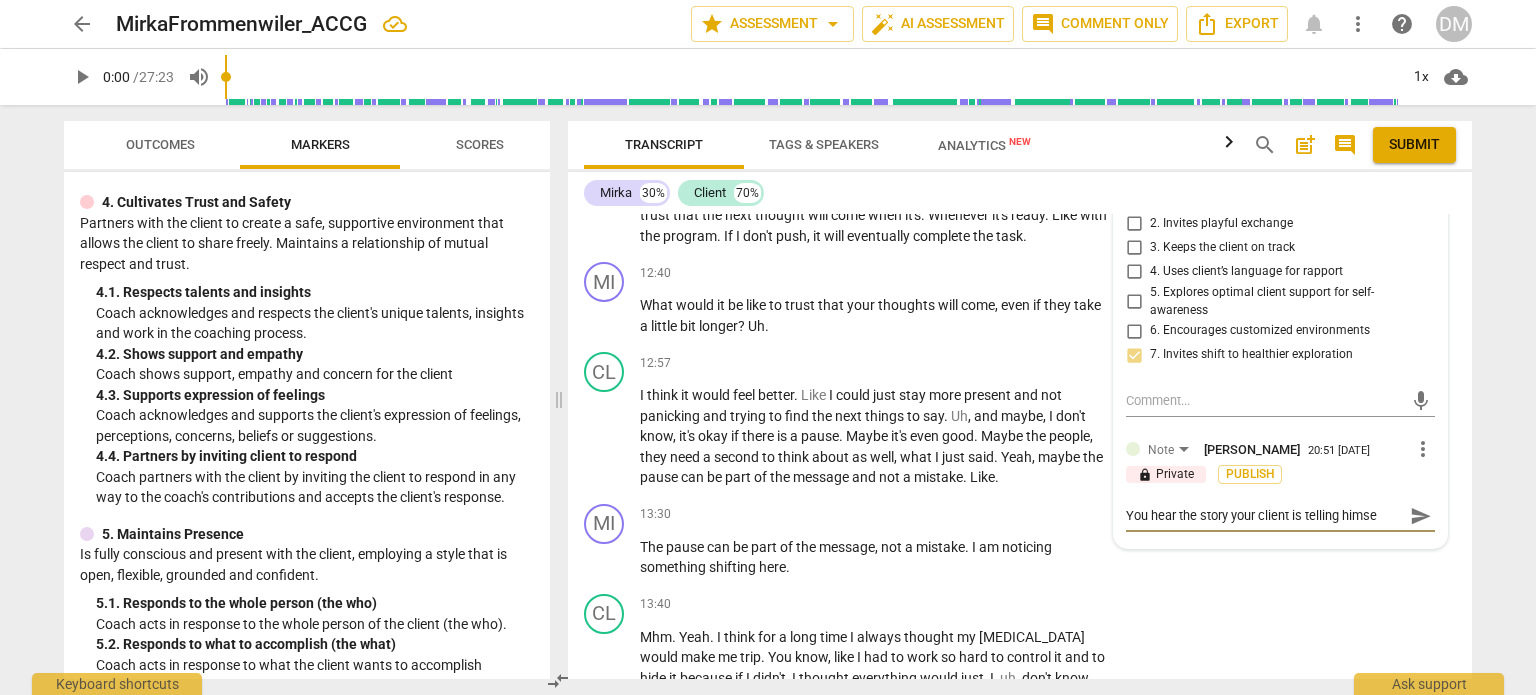type on "You hear the story your client is telling [PERSON_NAME]" 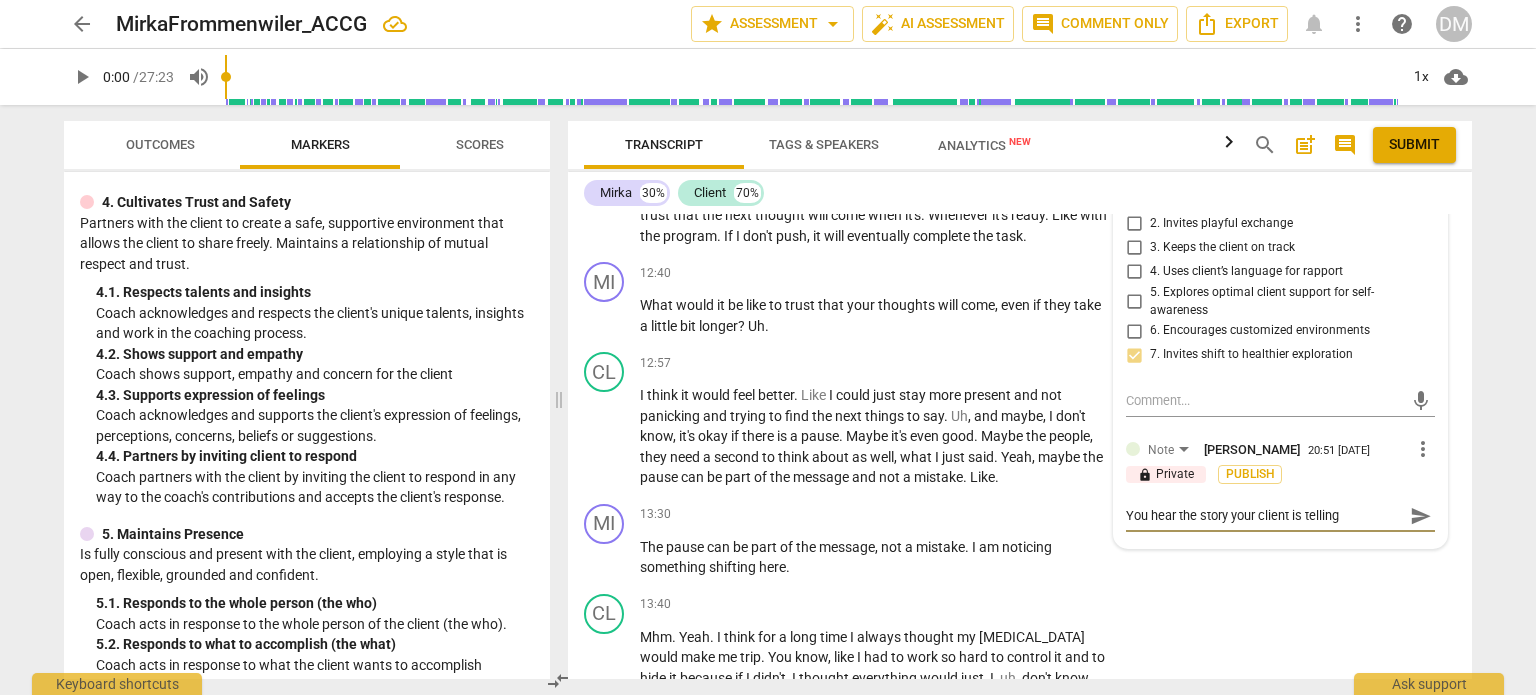 type on "You hear the story your client is telling himself" 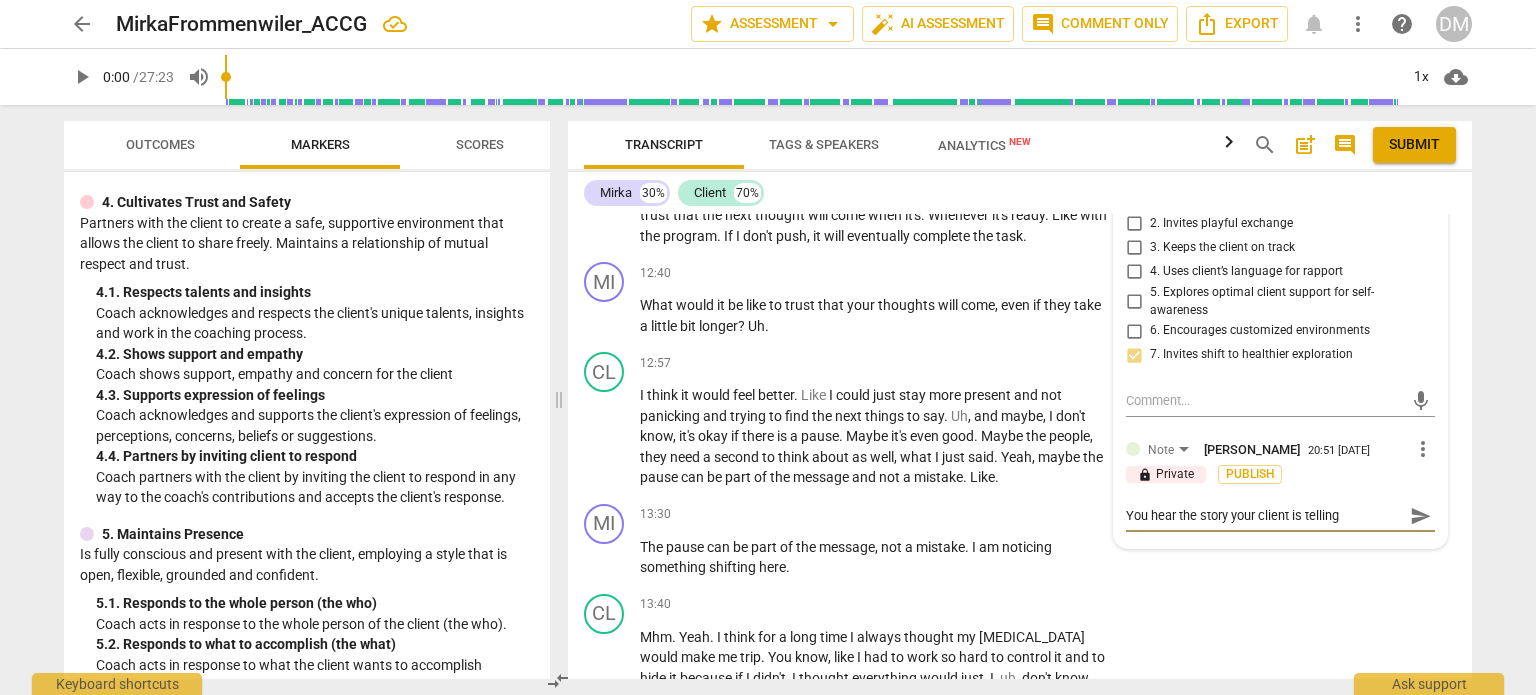 type on "You hear the story your client is telling himself" 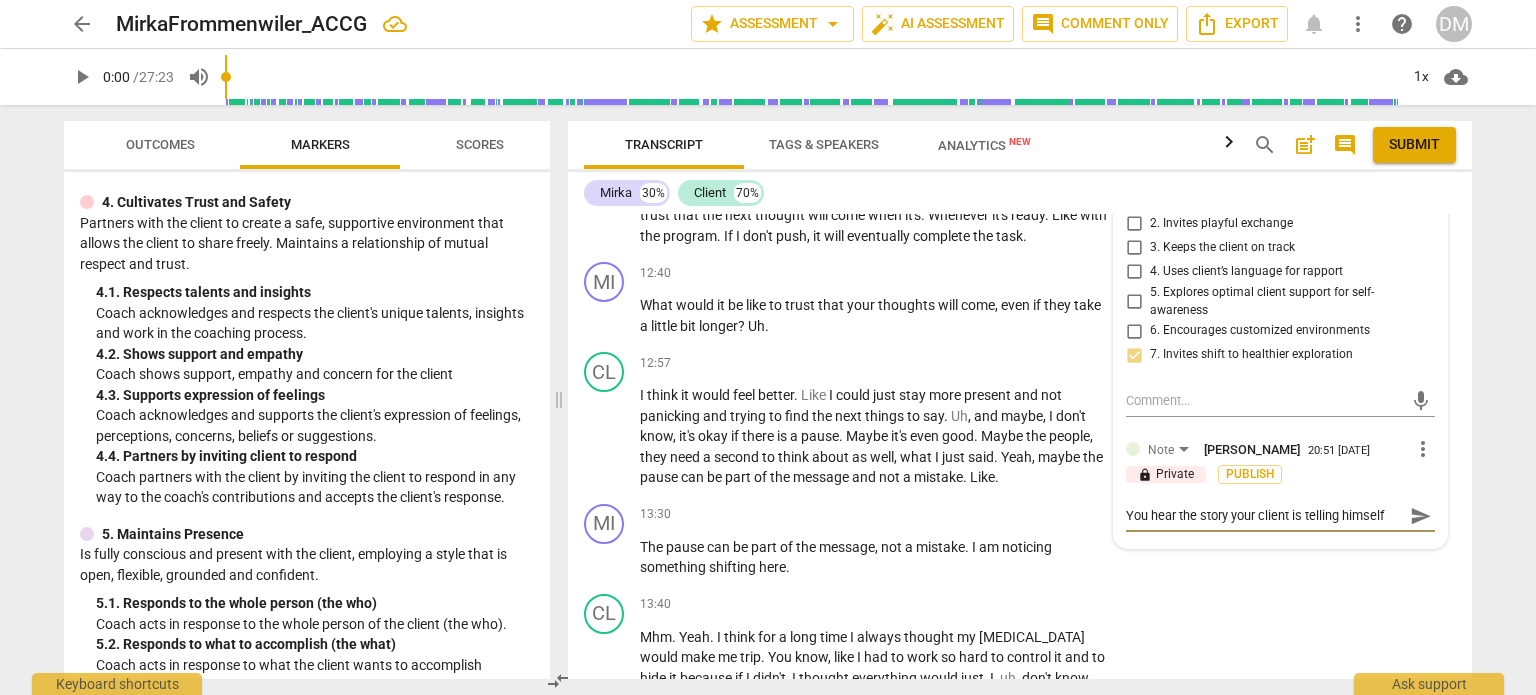 type on "You hear the story your client is telling himself" 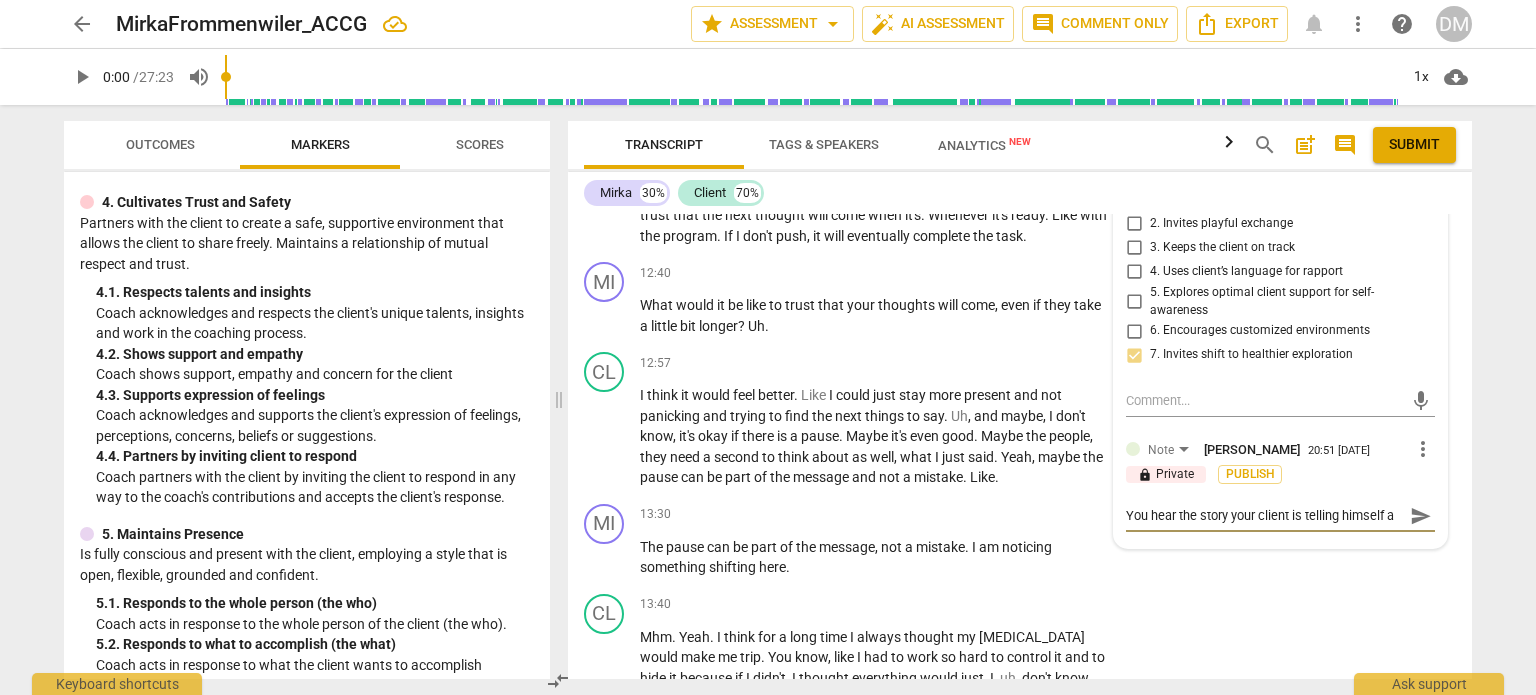 type on "You hear the story your client is telling himself ab" 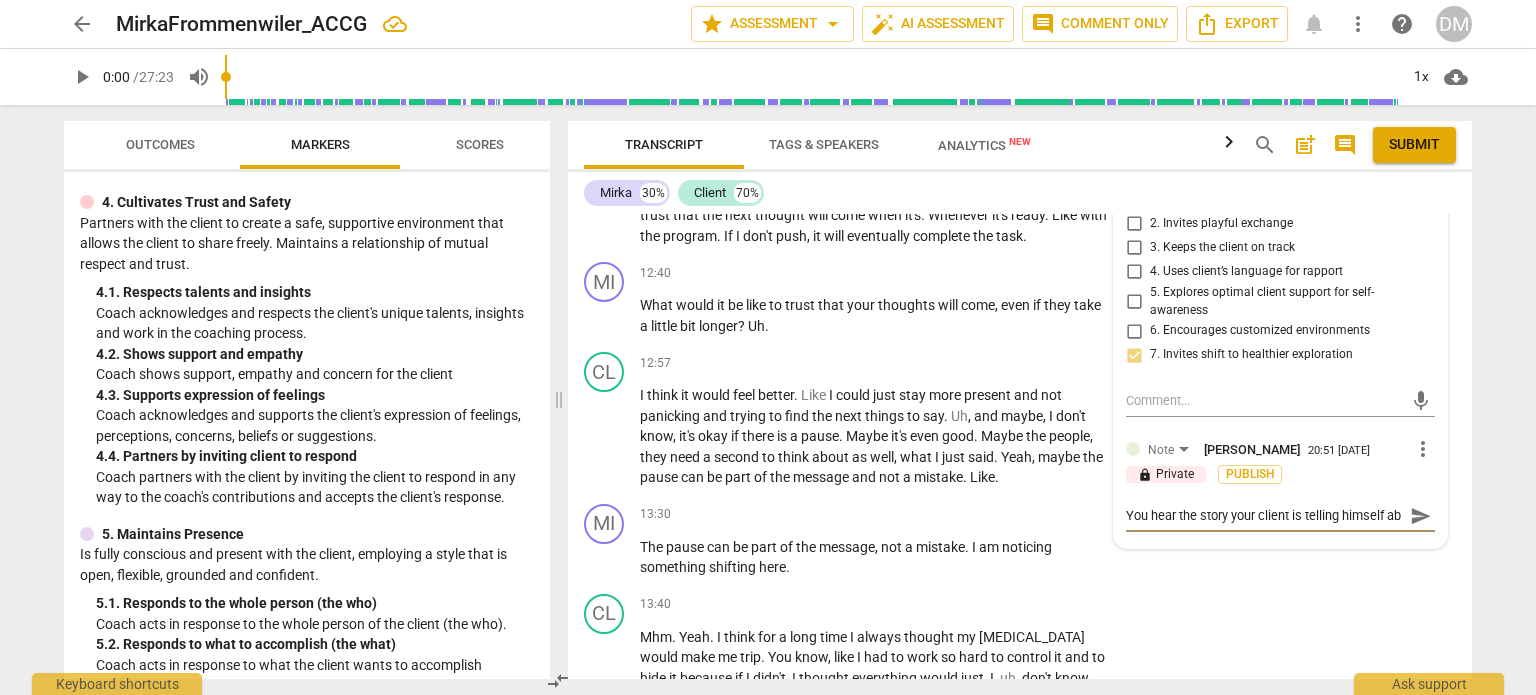 scroll, scrollTop: 16, scrollLeft: 0, axis: vertical 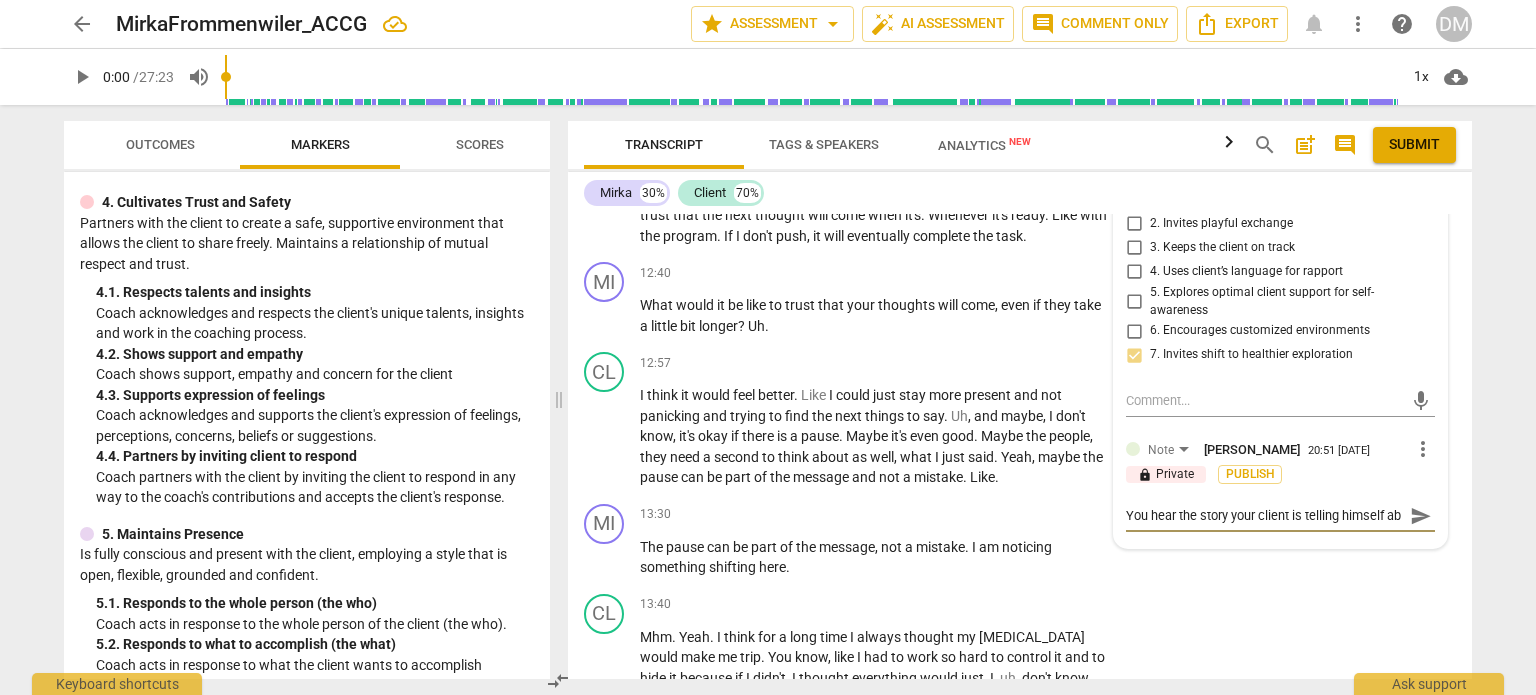 type on "You hear the story your client is telling himself abo" 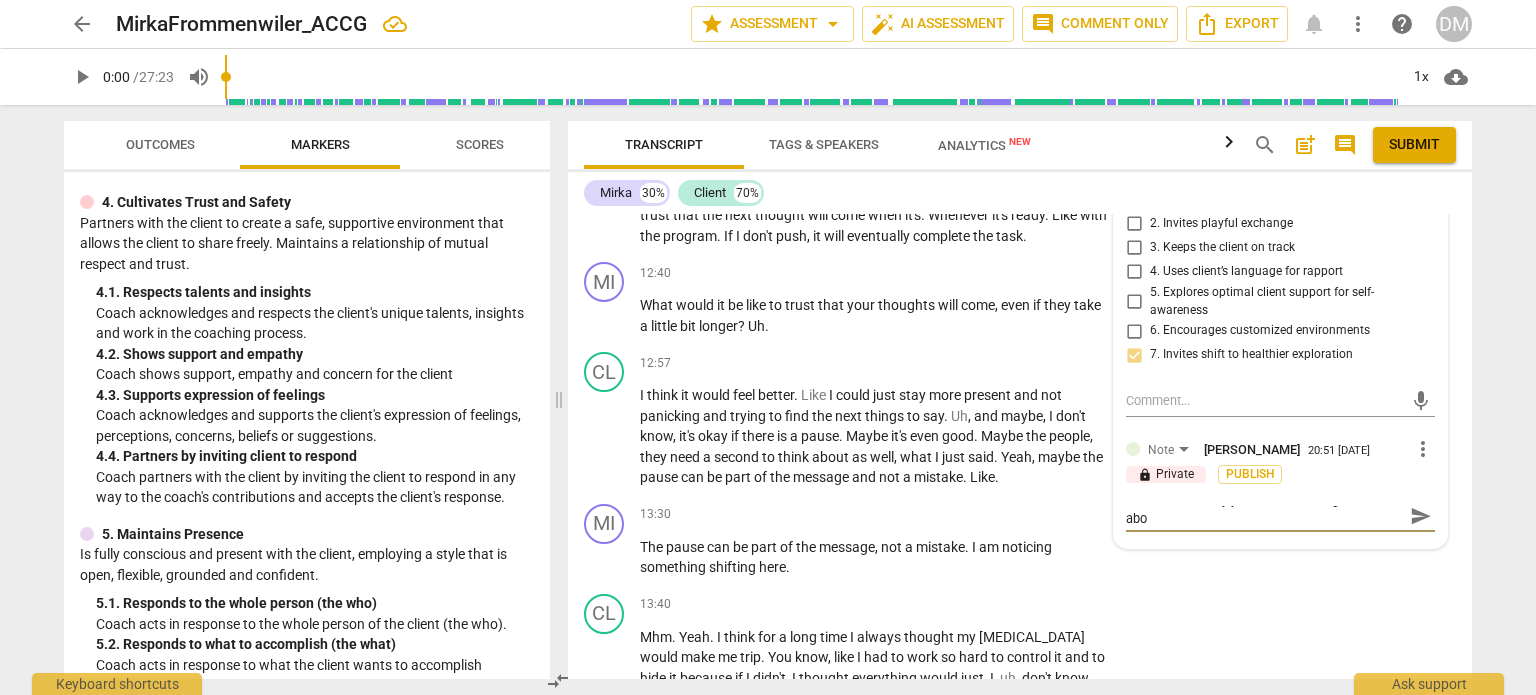 type on "You hear the story your client is telling himself abou" 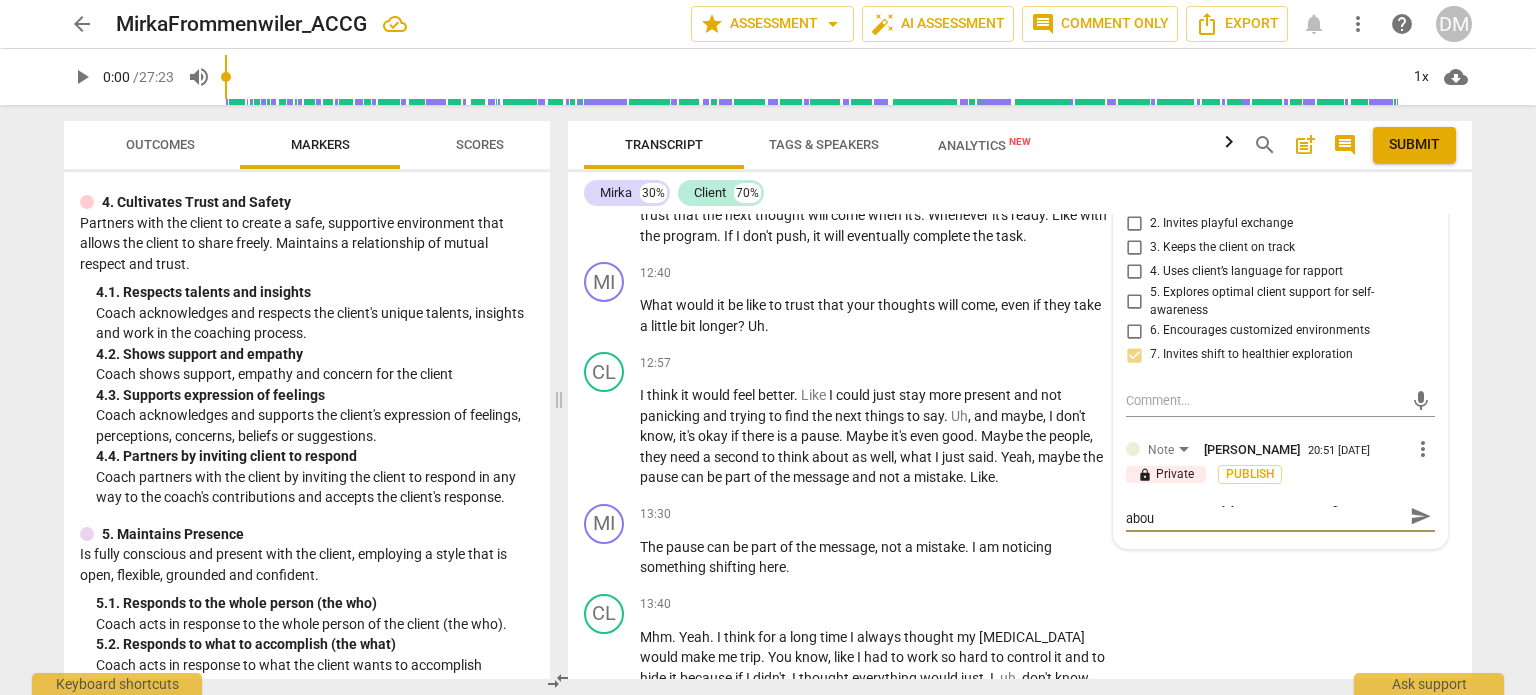 type on "You hear the story your client is telling himself about" 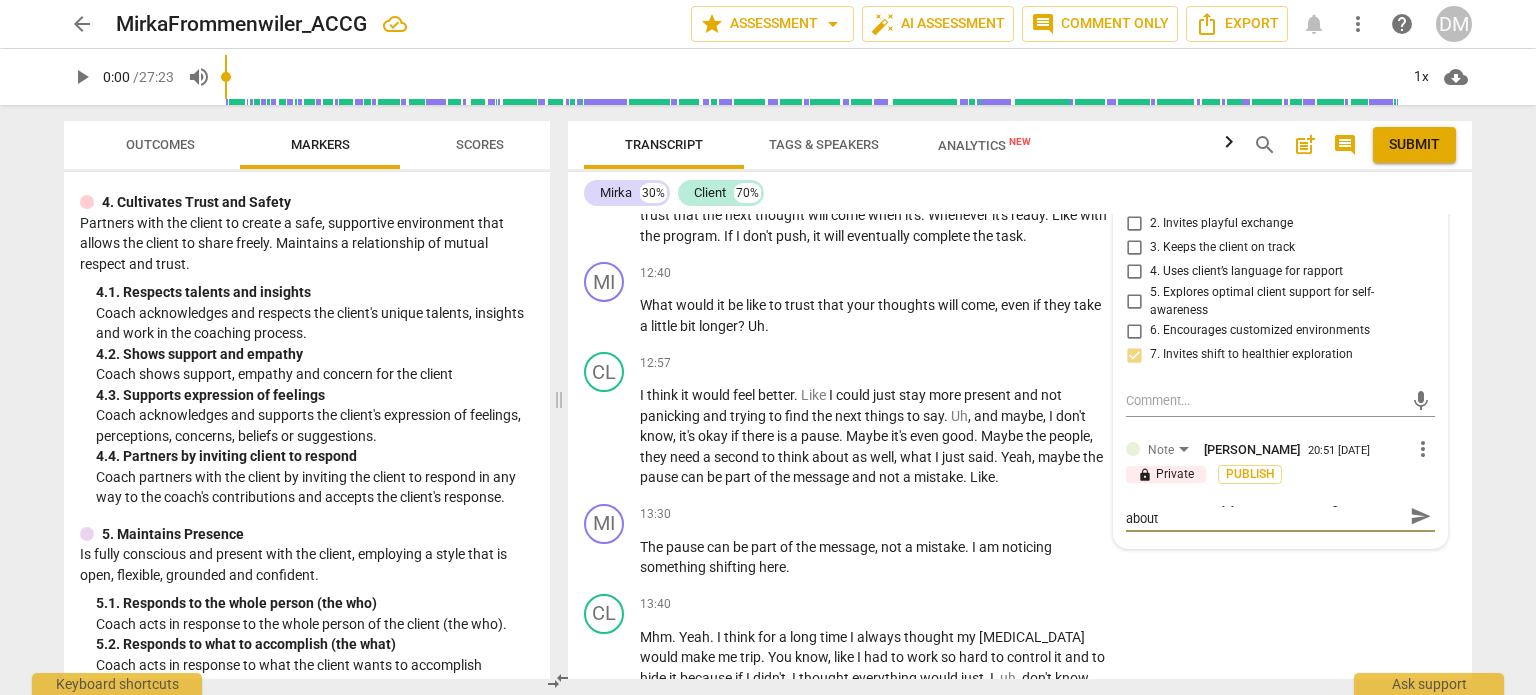 type on "You hear the story your client is telling himself abou" 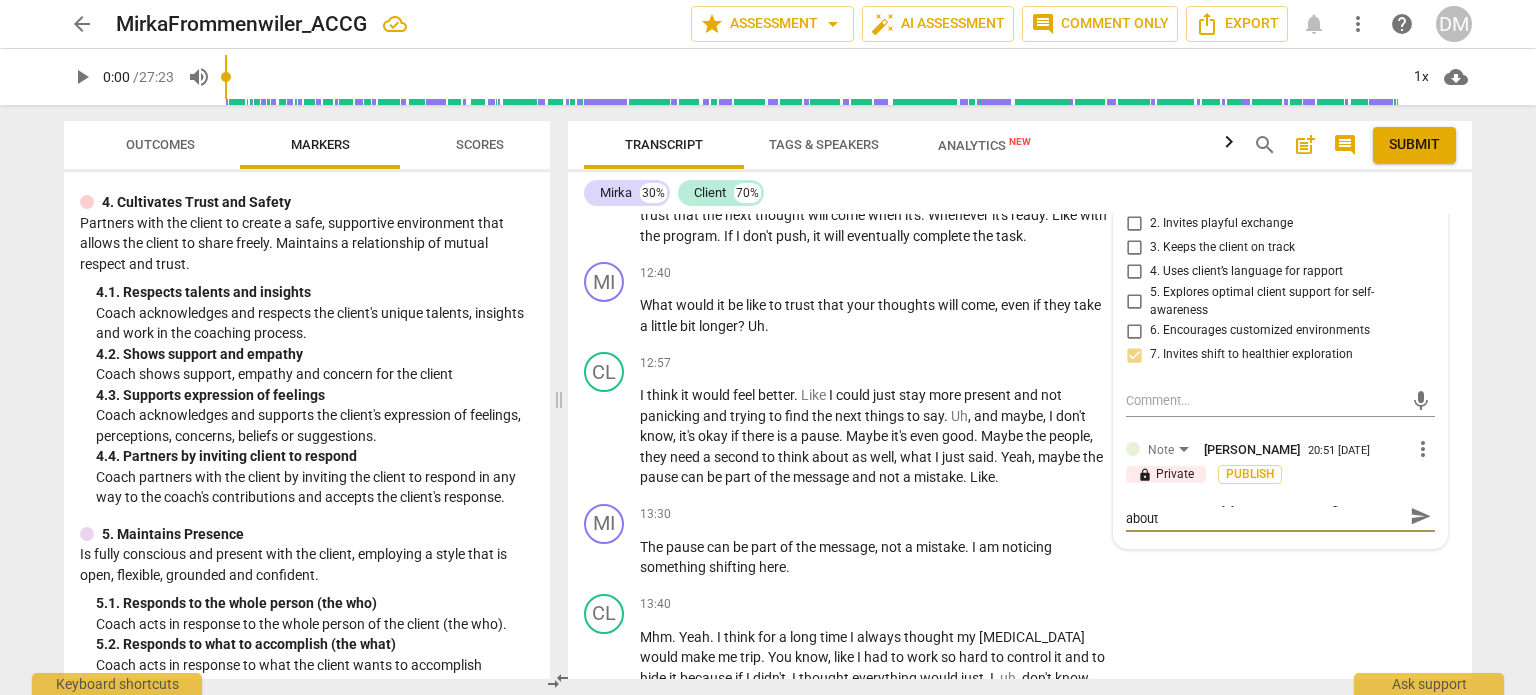 type on "You hear the story your client is telling himself abou" 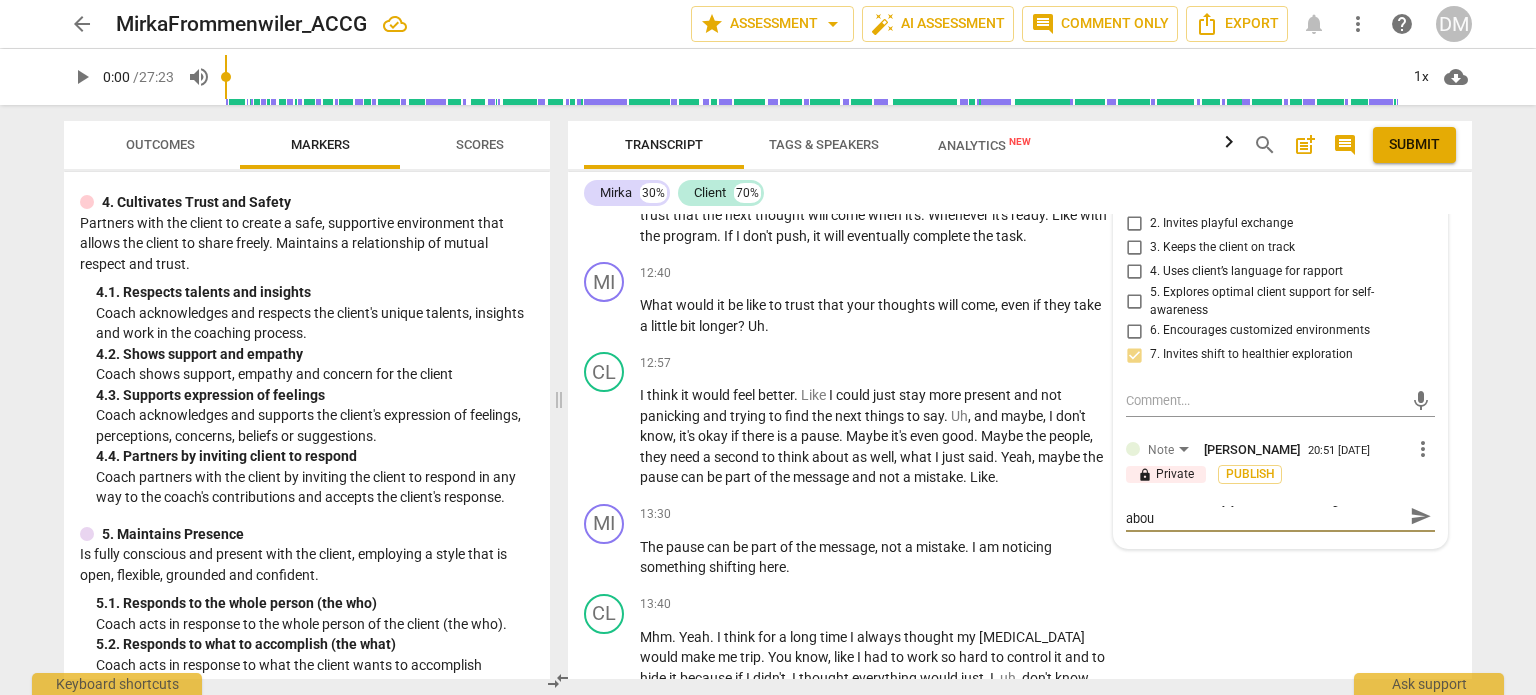 type on "You hear the story your client is telling himself abo" 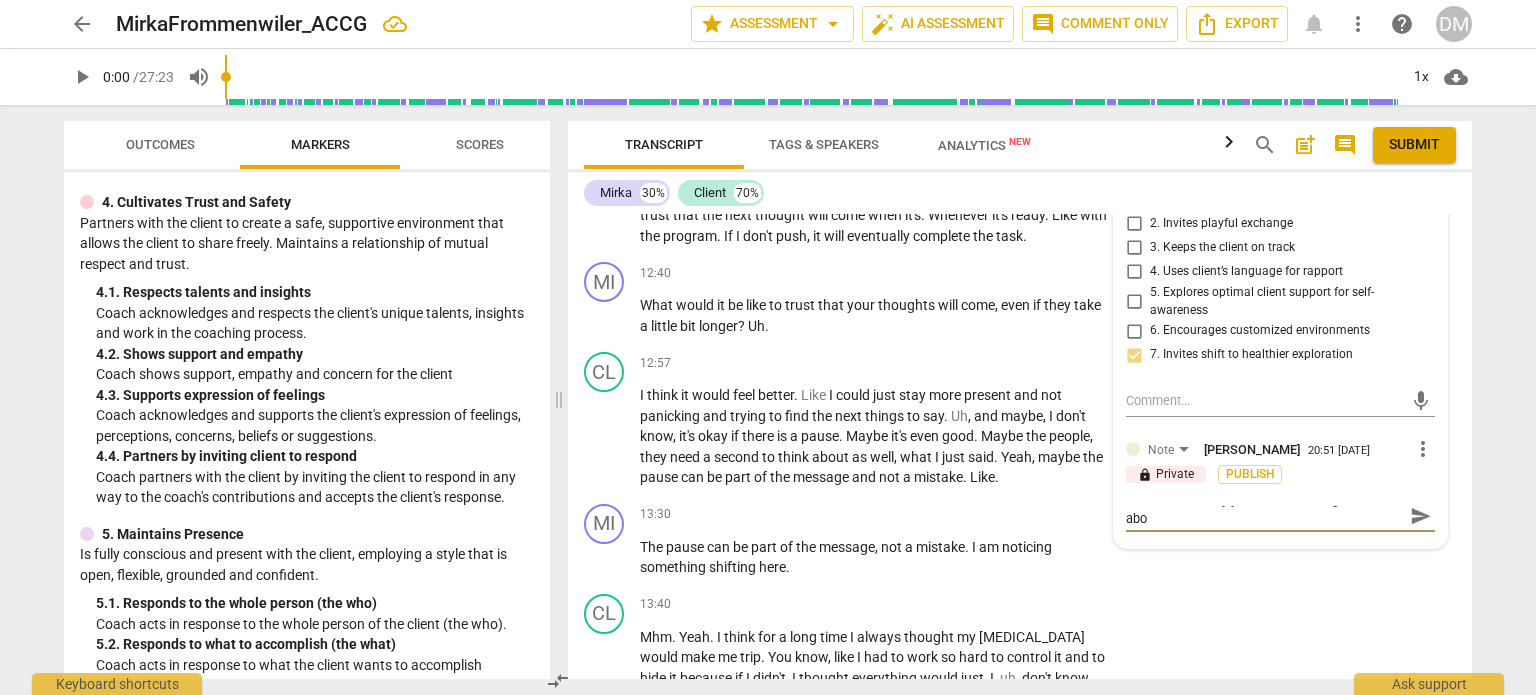 type on "You hear the story your client is telling himself ab" 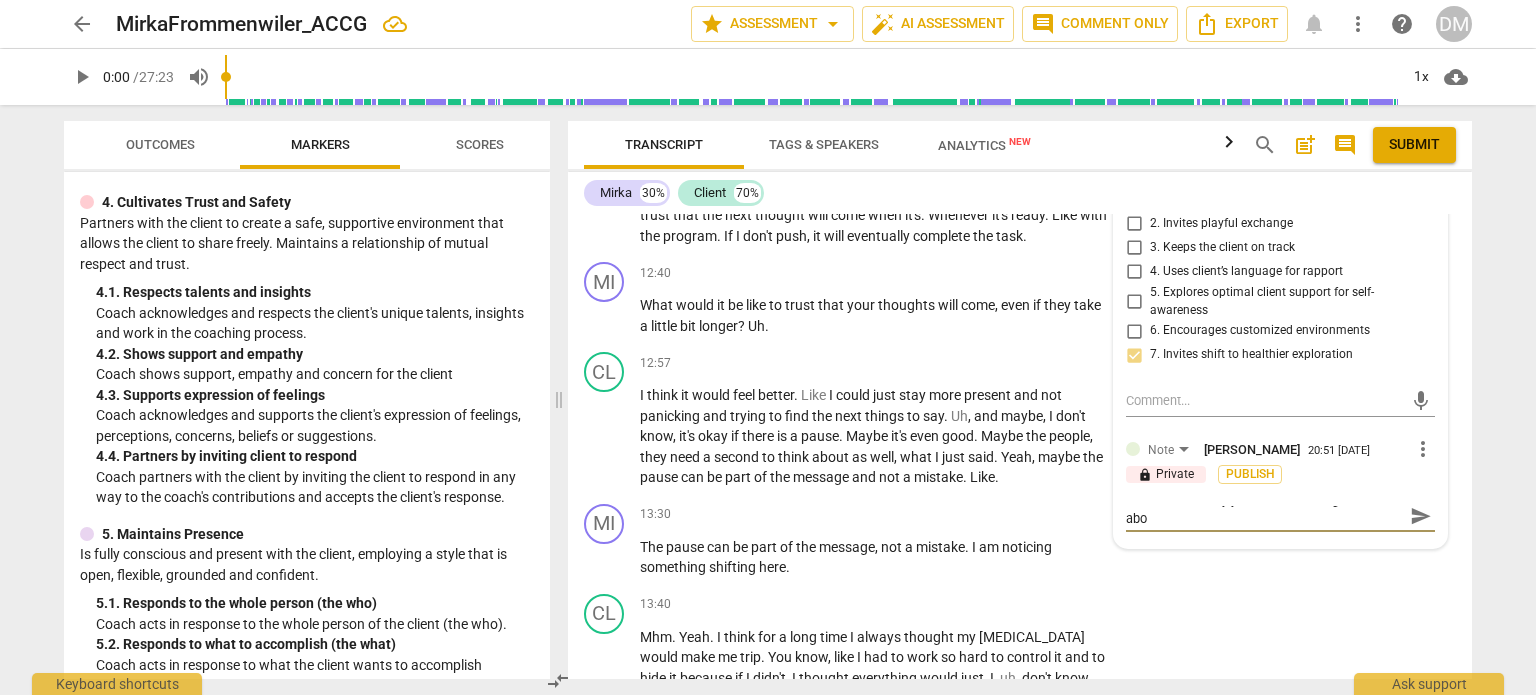 type on "You hear the story your client is telling himself ab" 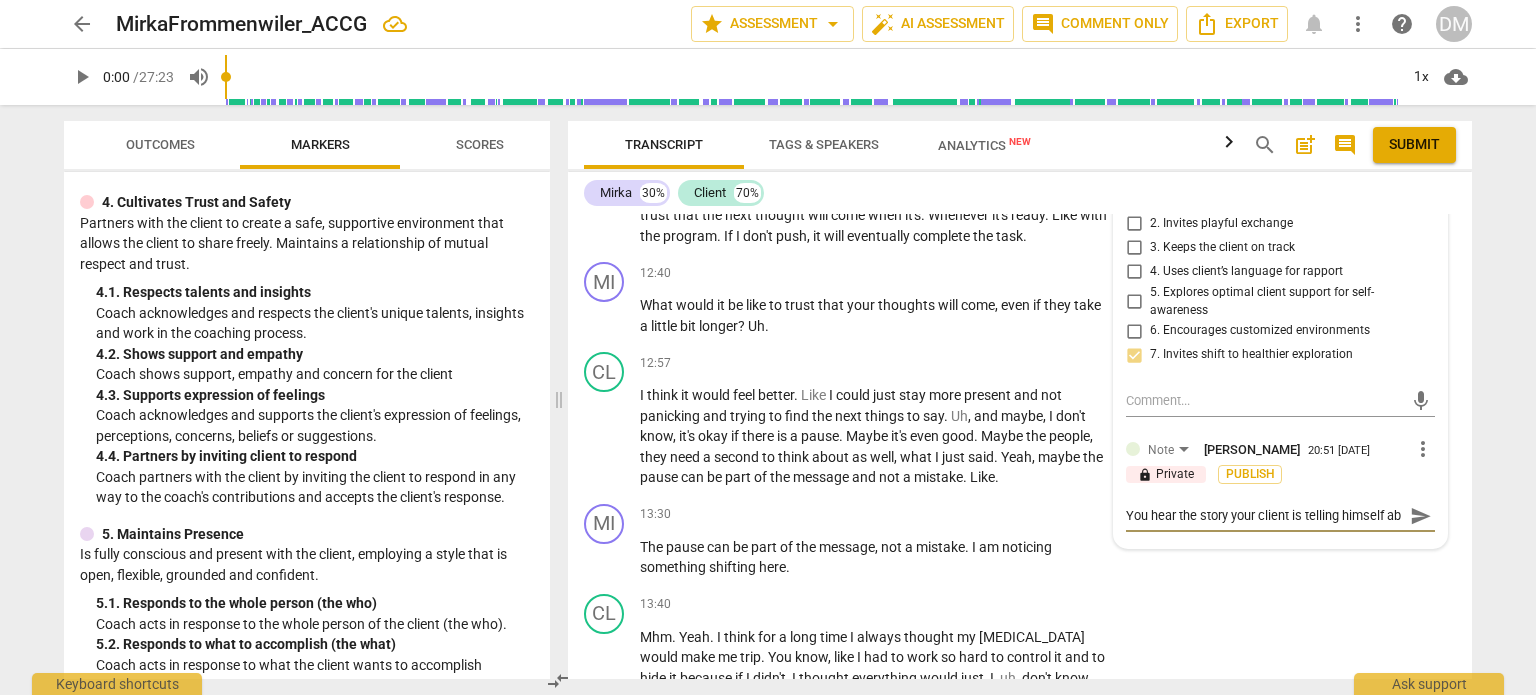 type on "You hear the story your client is telling himself a" 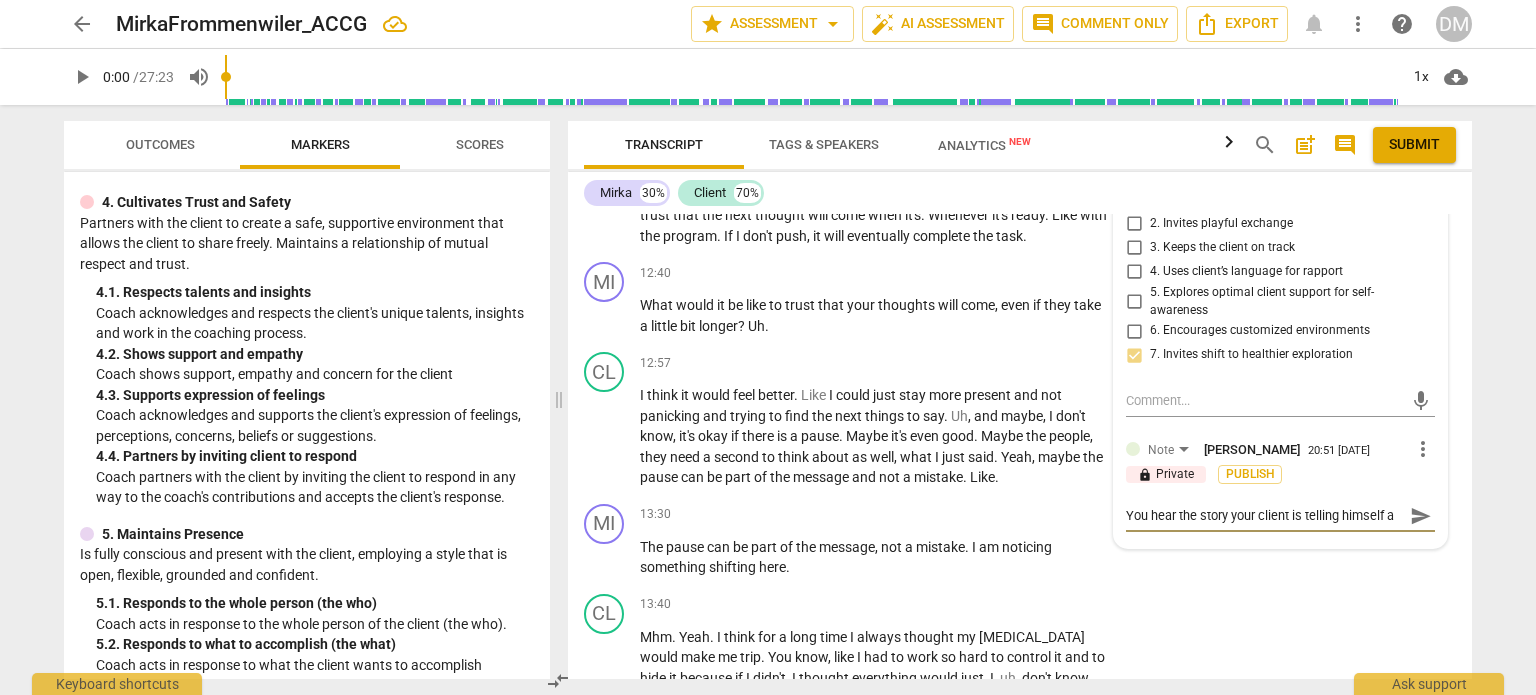 type on "You hear the story your client is telling himself" 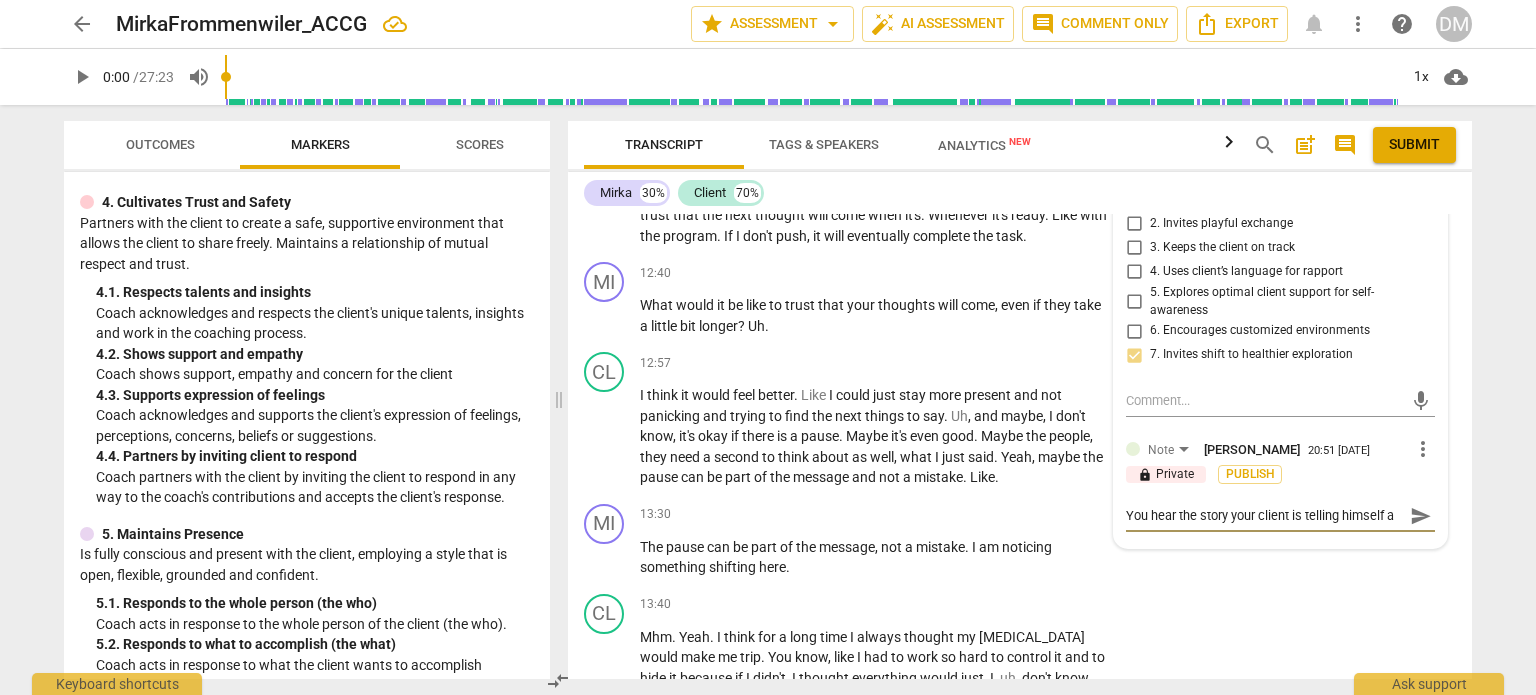 type on "You hear the story your client is telling himself" 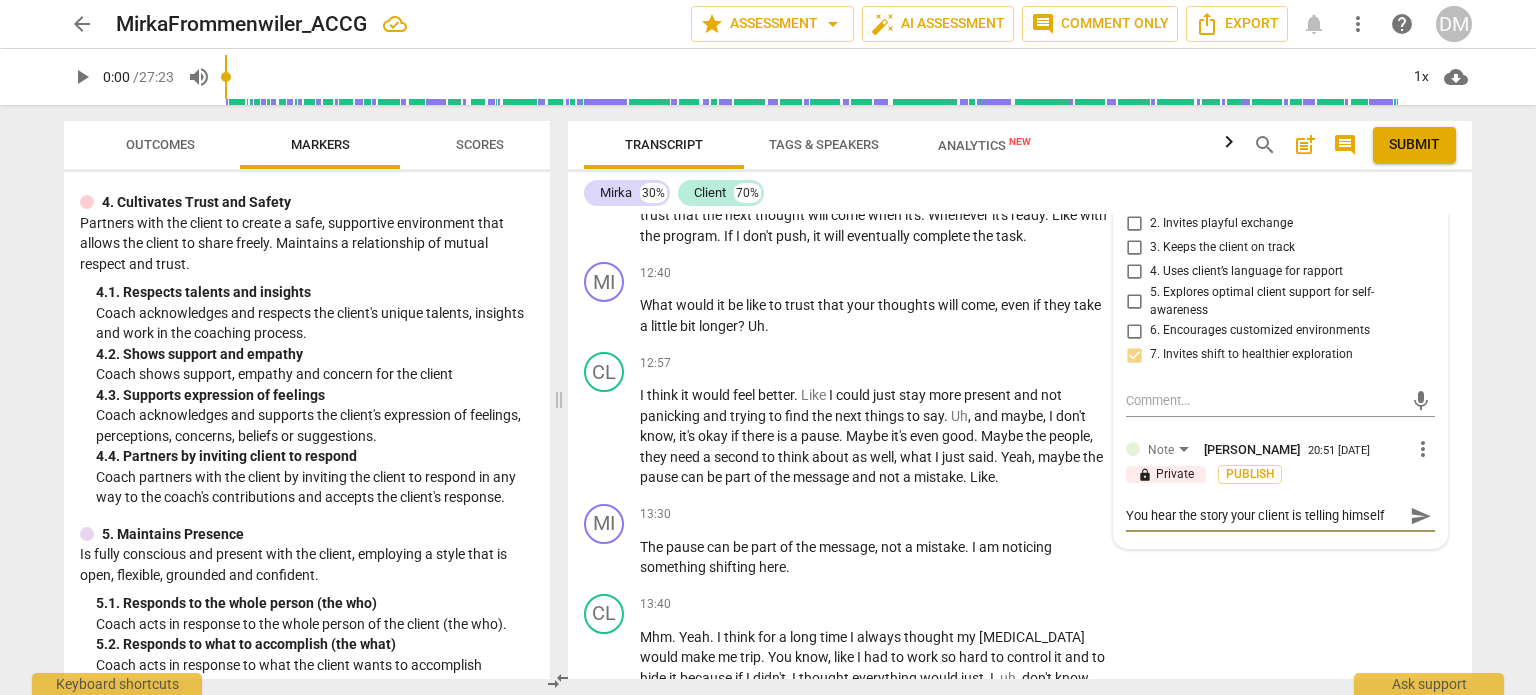 scroll, scrollTop: 0, scrollLeft: 0, axis: both 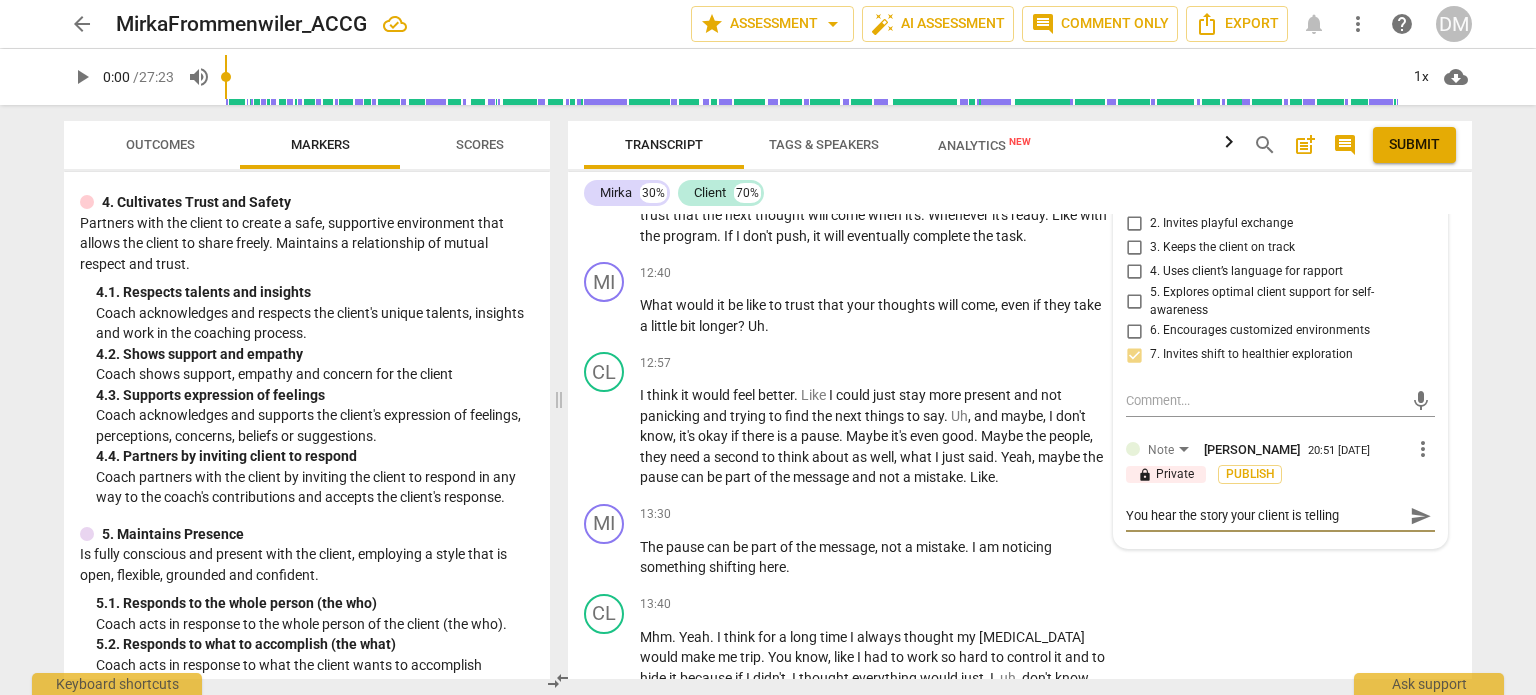type on "You hear the story your client is telling himse" 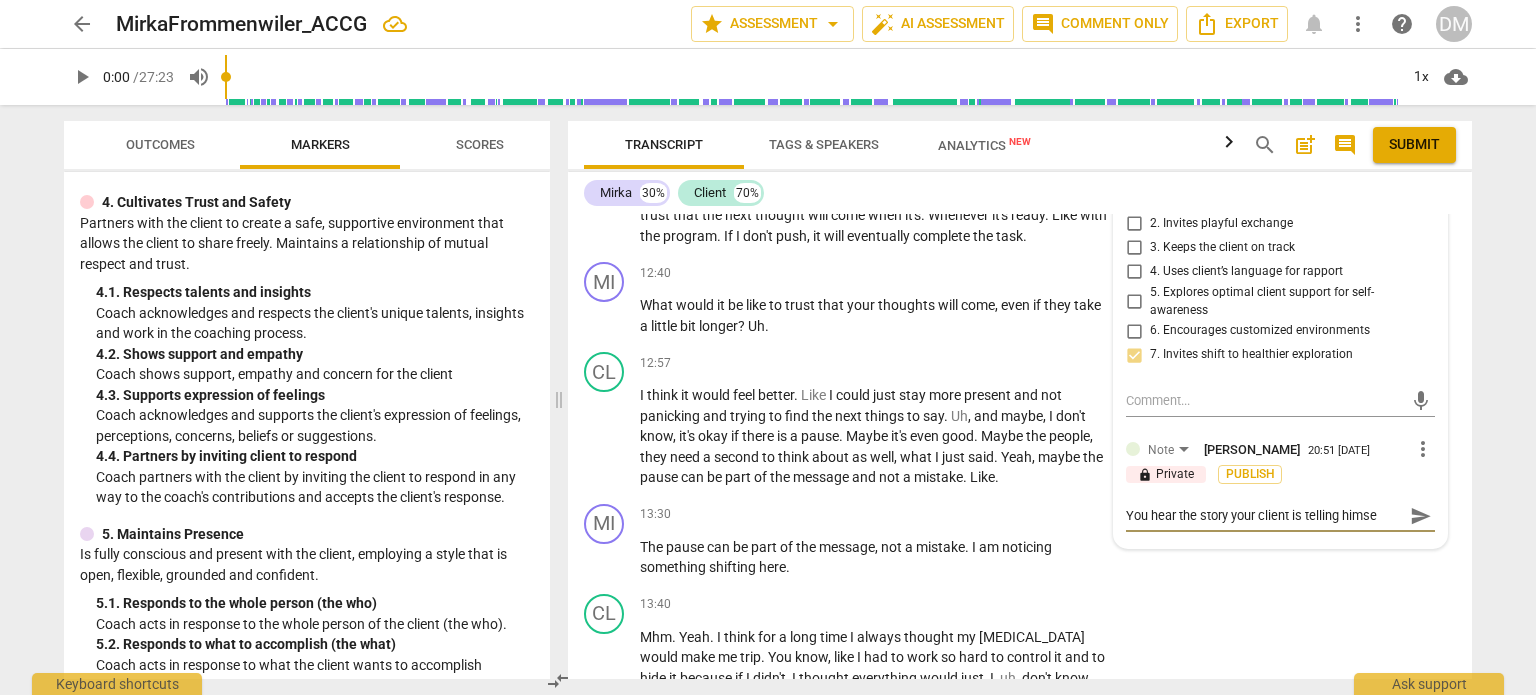 type on "You hear the story your client is telling hims" 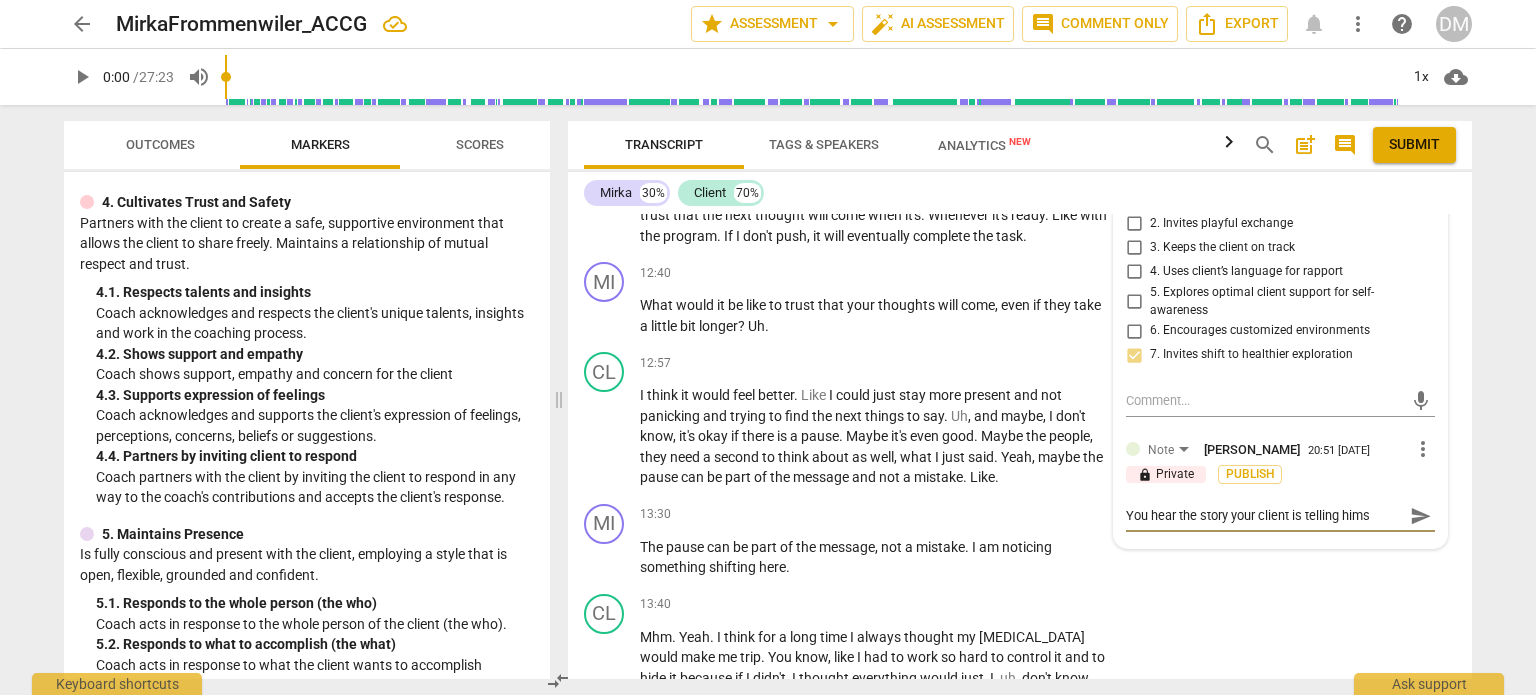type on "You hear the story your client is telling him" 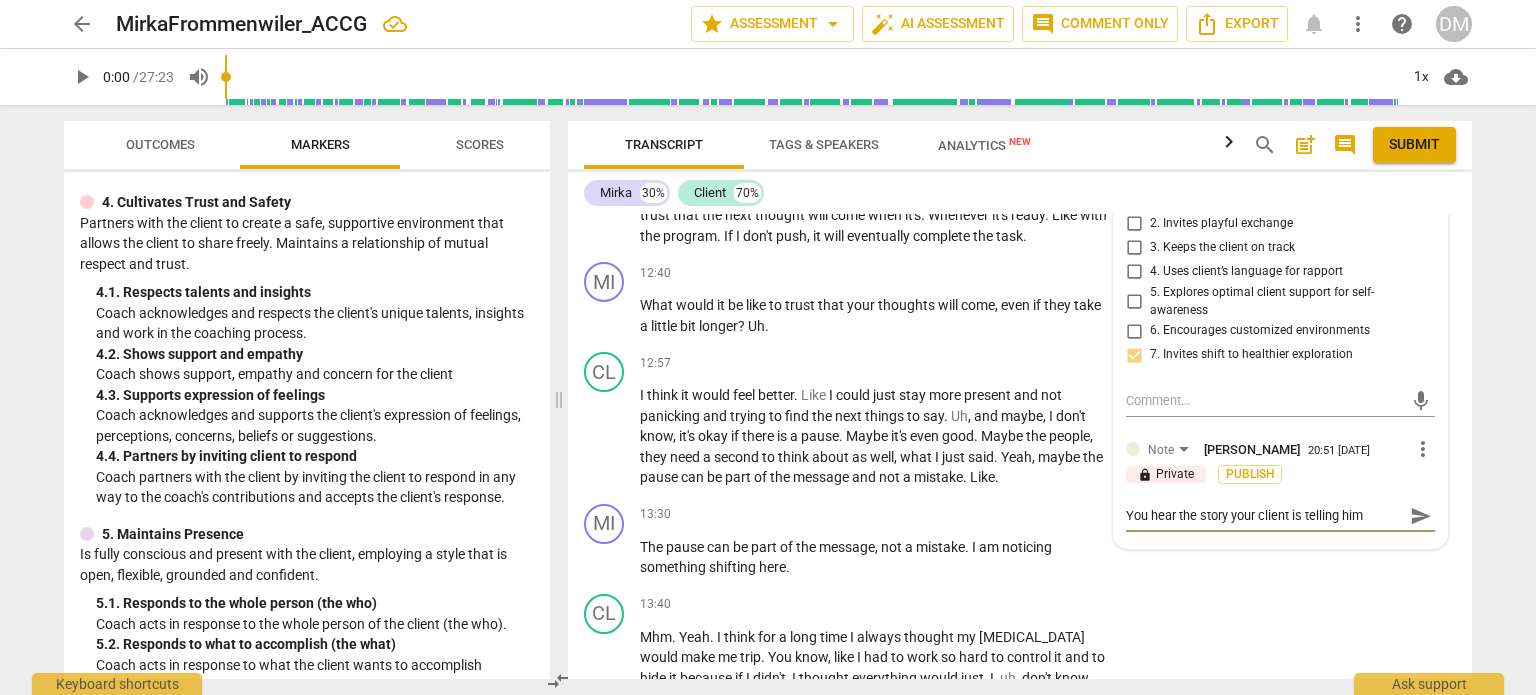 type on "You hear the story your client is telling hi" 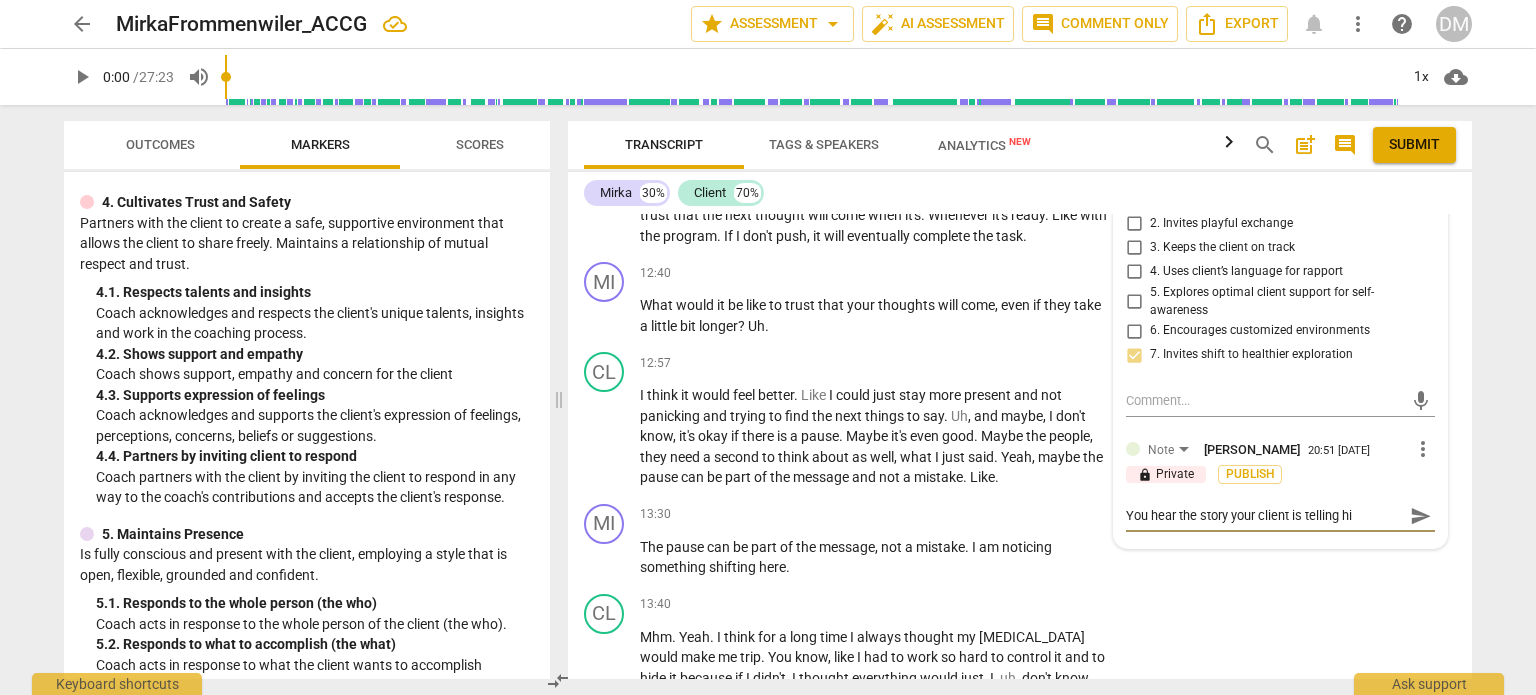 type on "You hear the story your client is telling h" 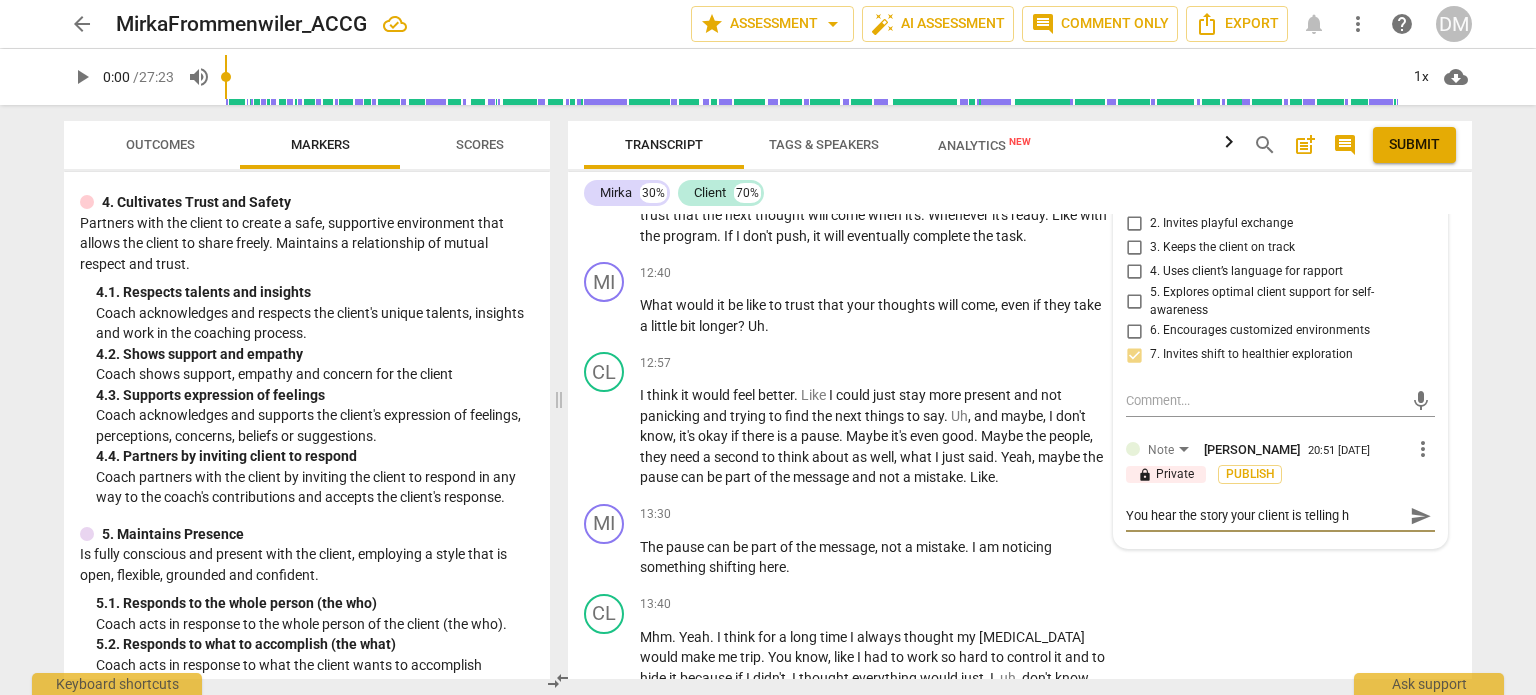 type on "You hear the story your client is telling" 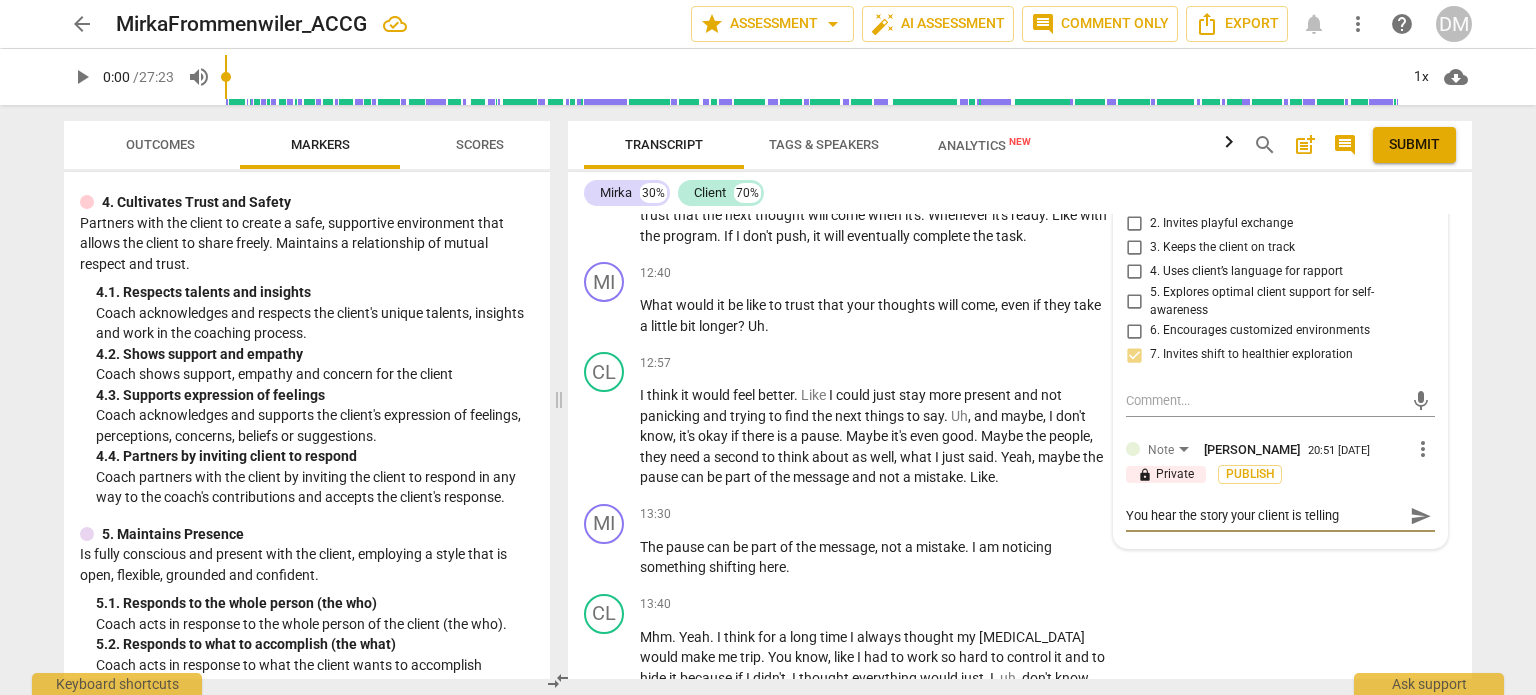 type on "You hear the story your client is telling" 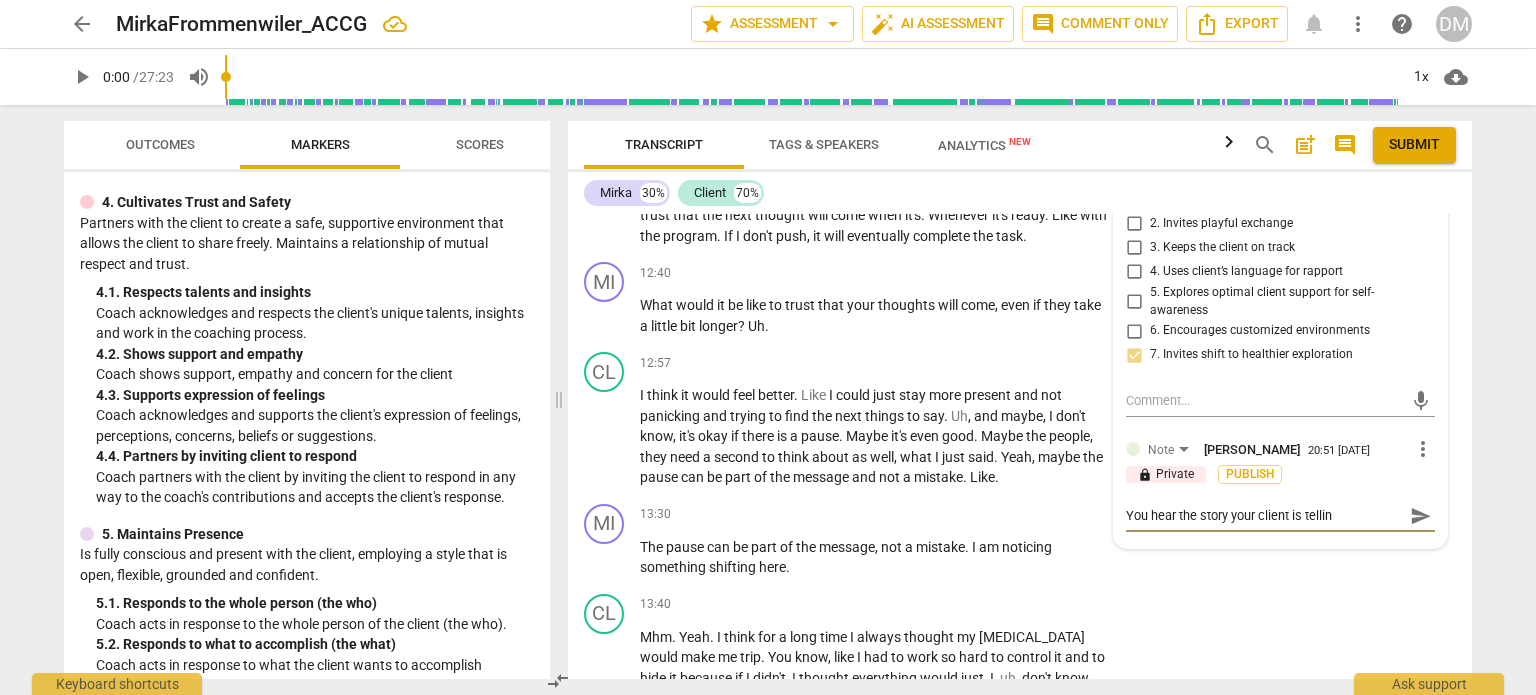 type on "You hear the story your client is telli" 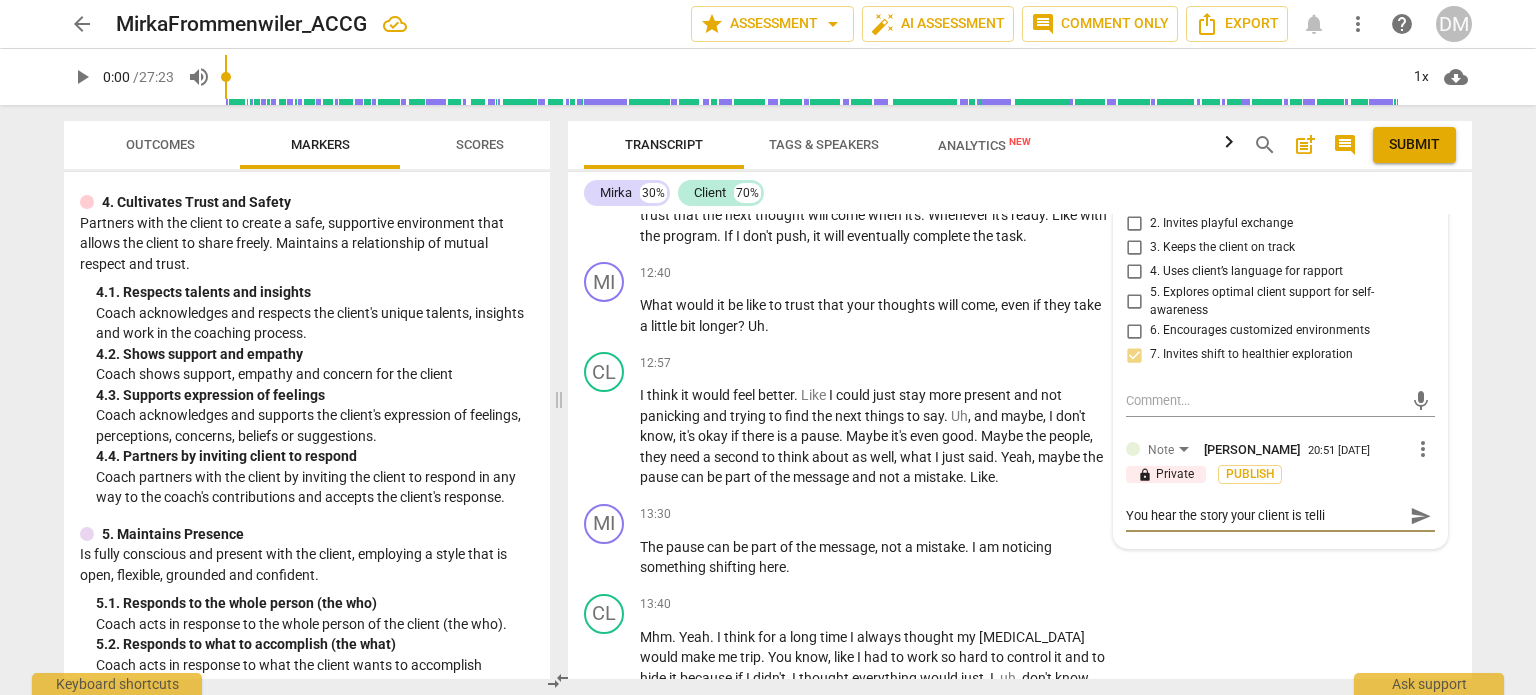 type on "You hear the story your client is tell" 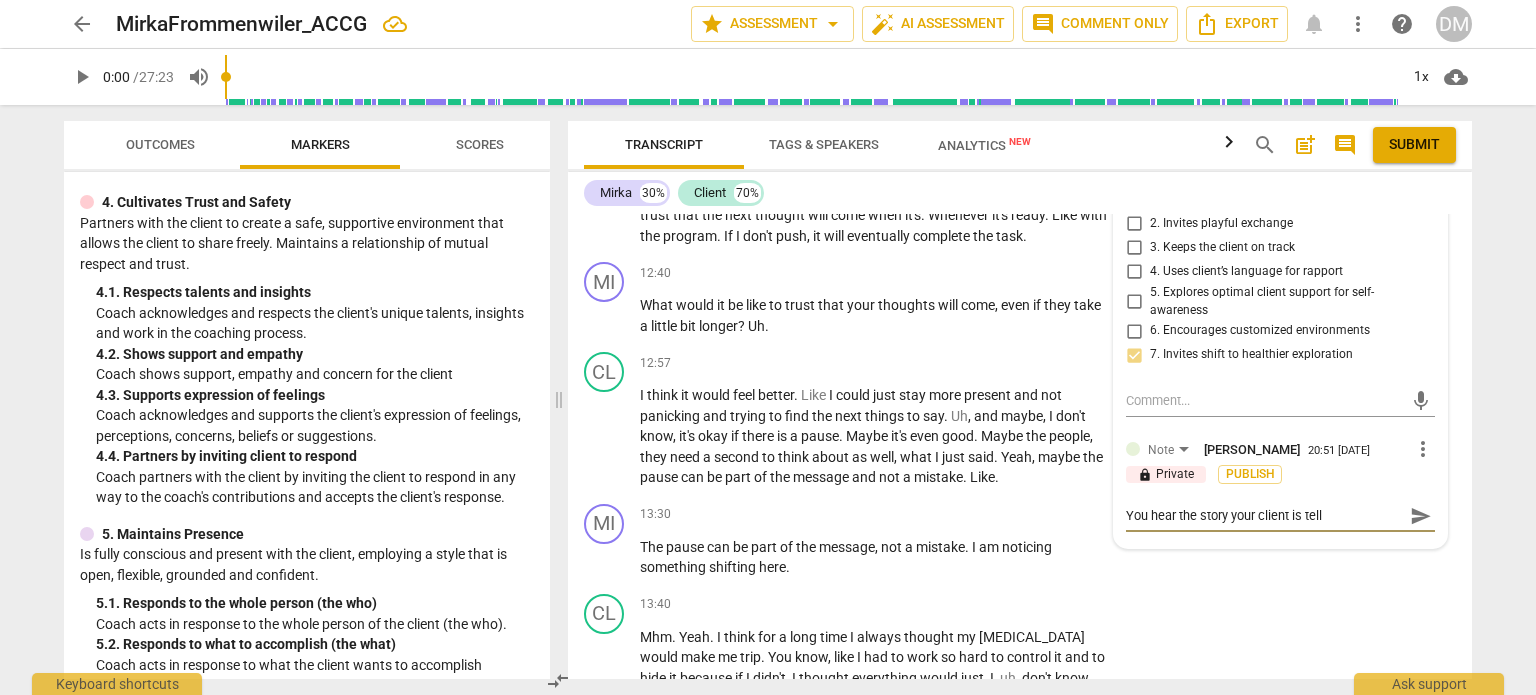 type on "You hear the story your client is tel" 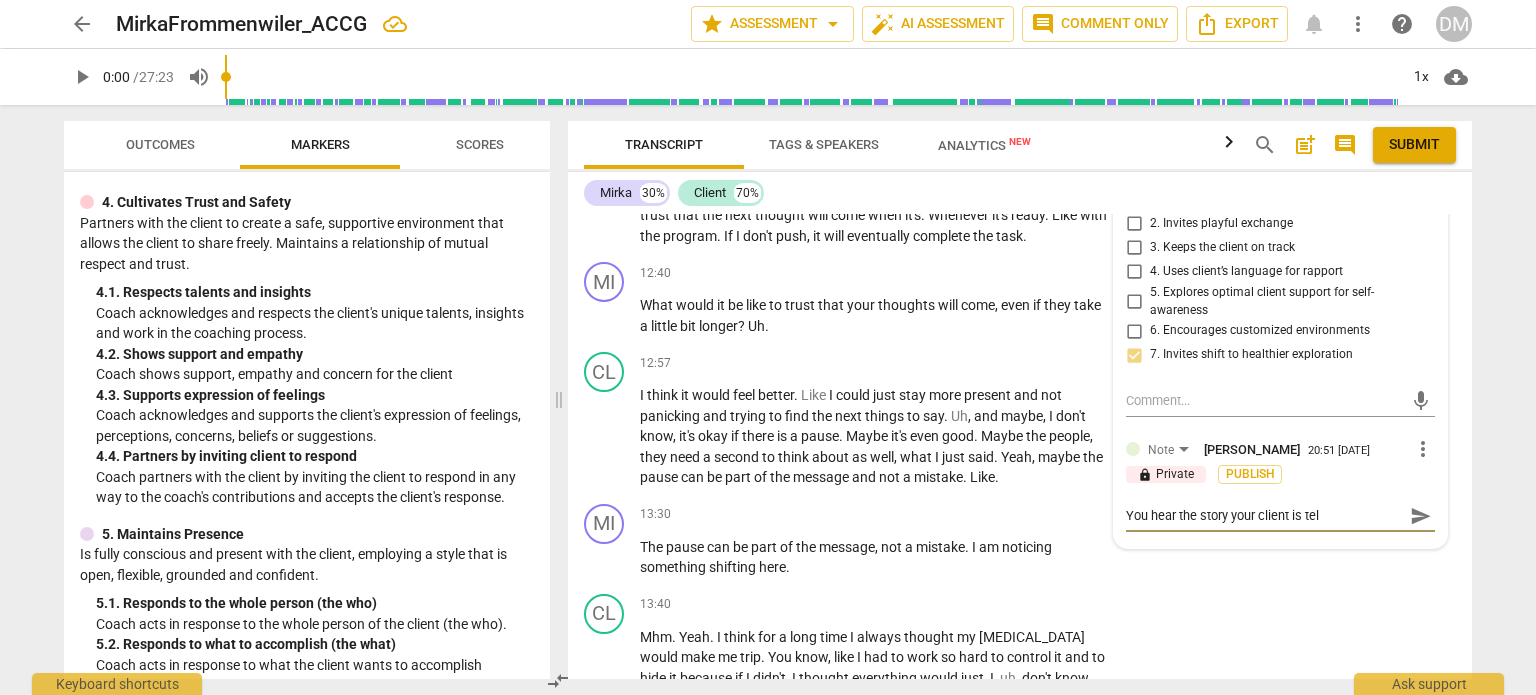 type on "You hear the story your client is te" 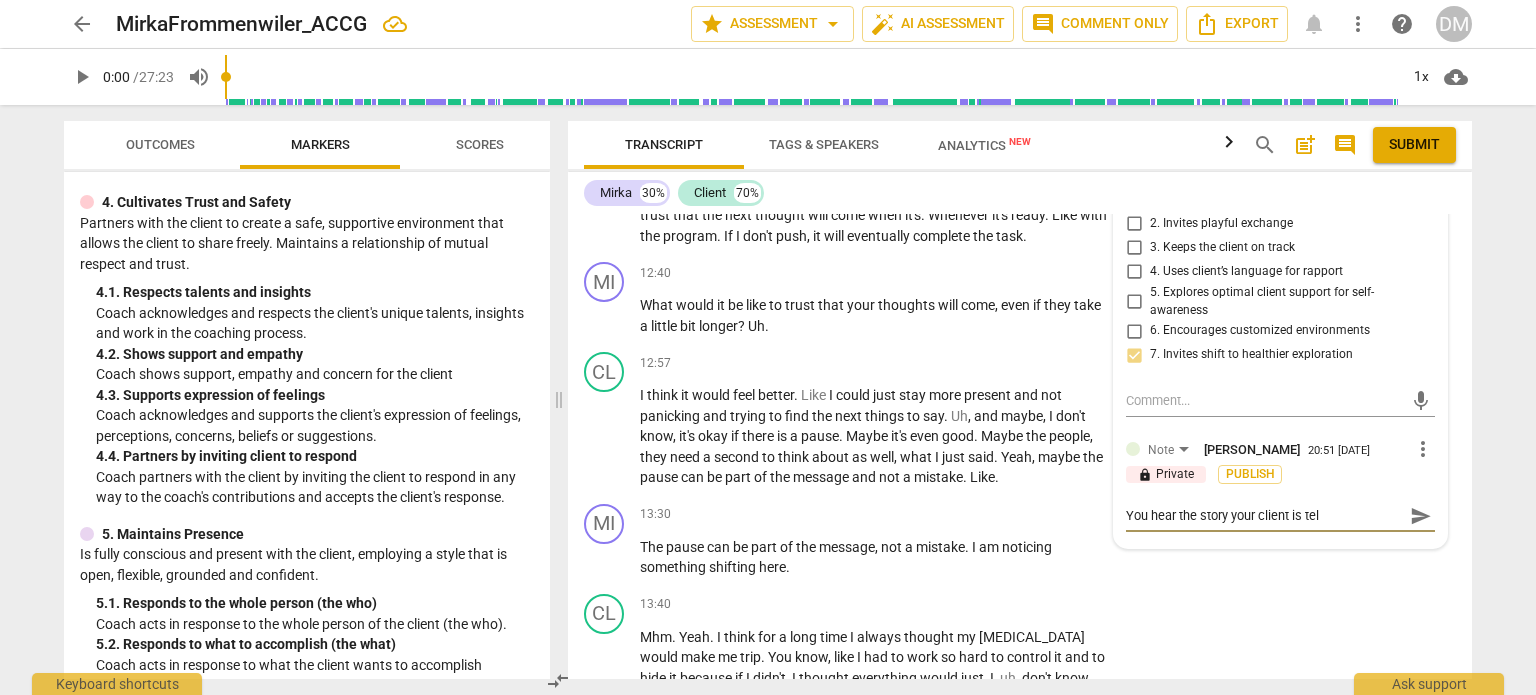 type on "You hear the story your client is te" 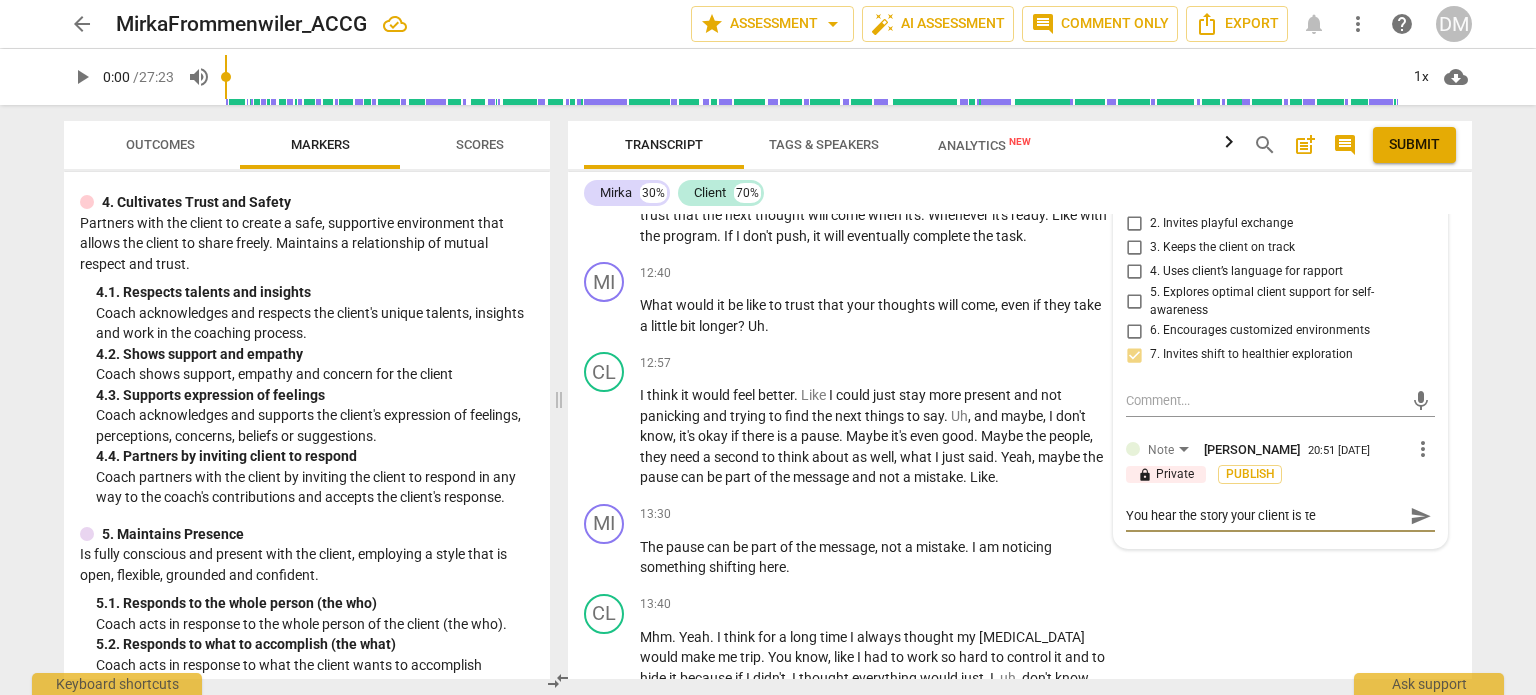 type on "You hear the story your client is t" 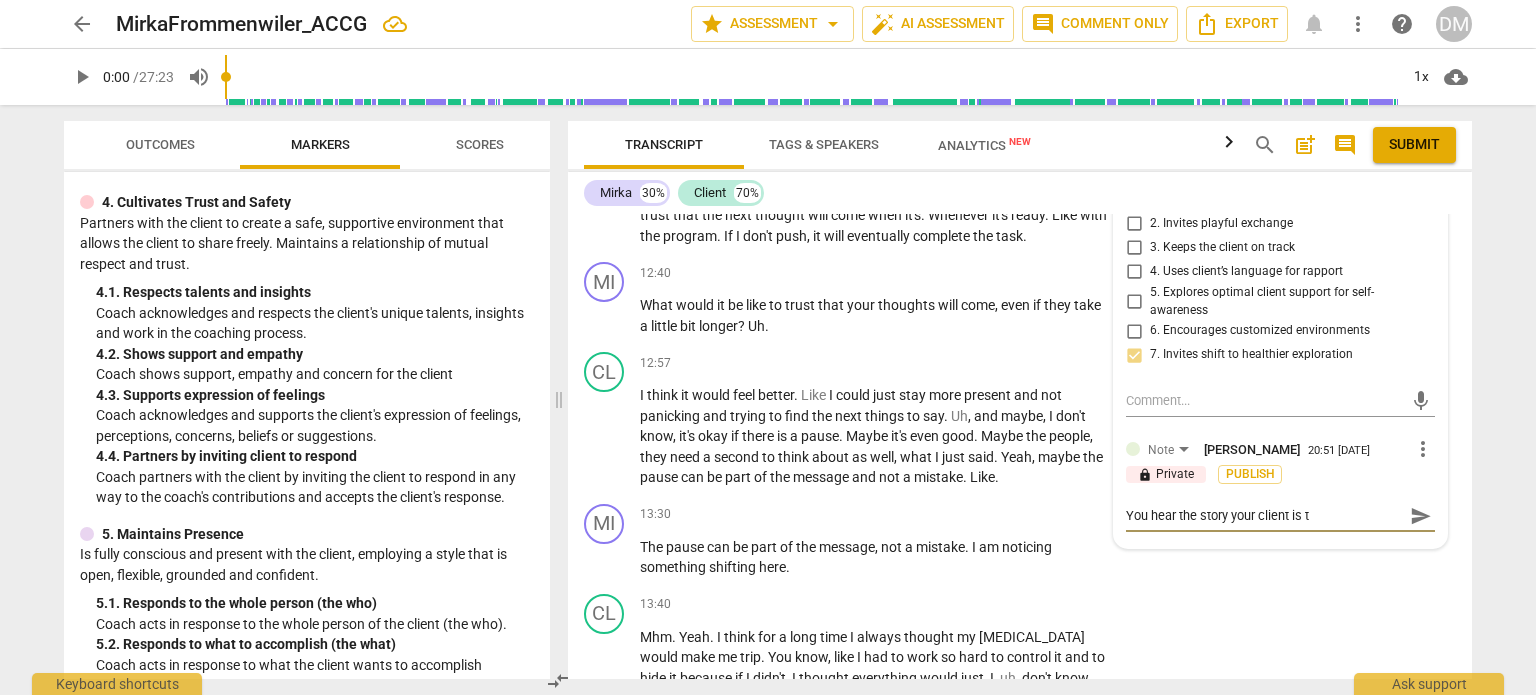 type on "You hear the story your client is" 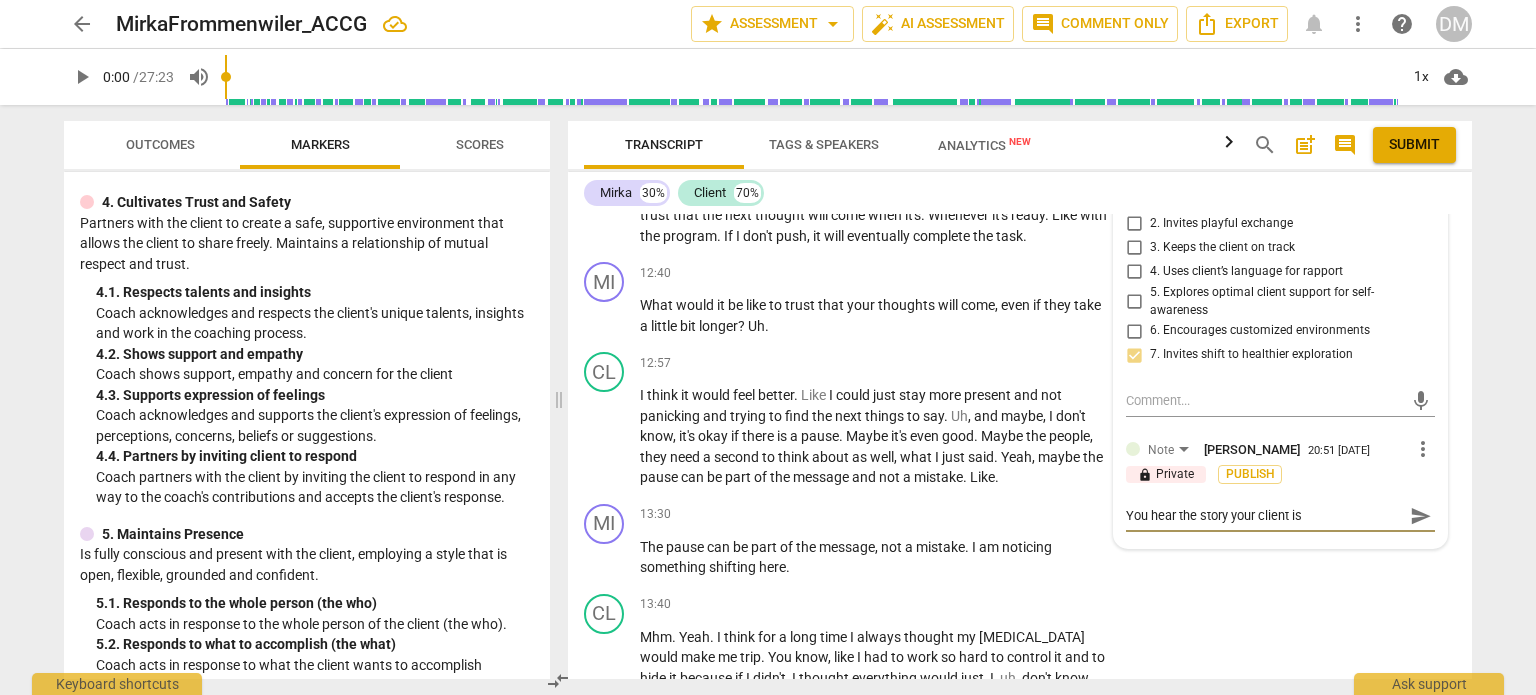 type on "You hear the story your client is" 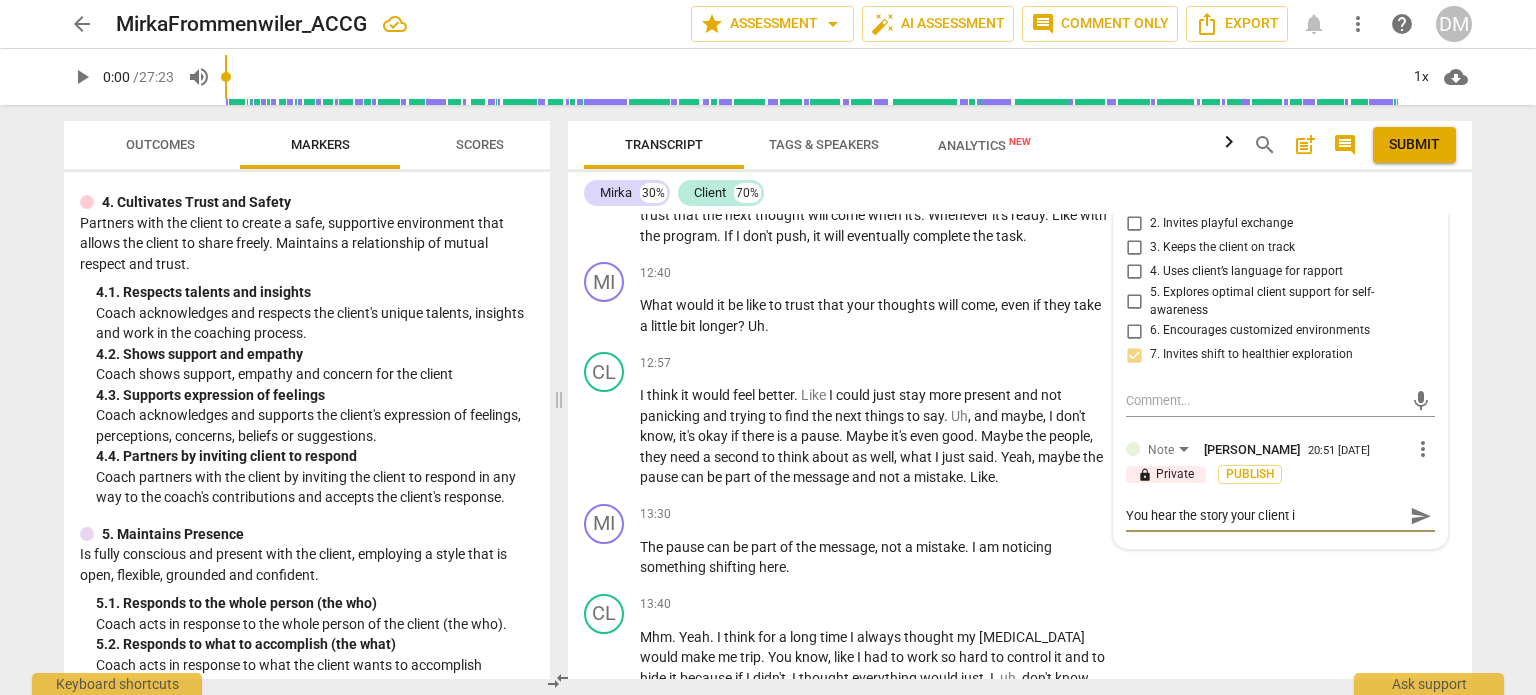 type on "You hear the story your client" 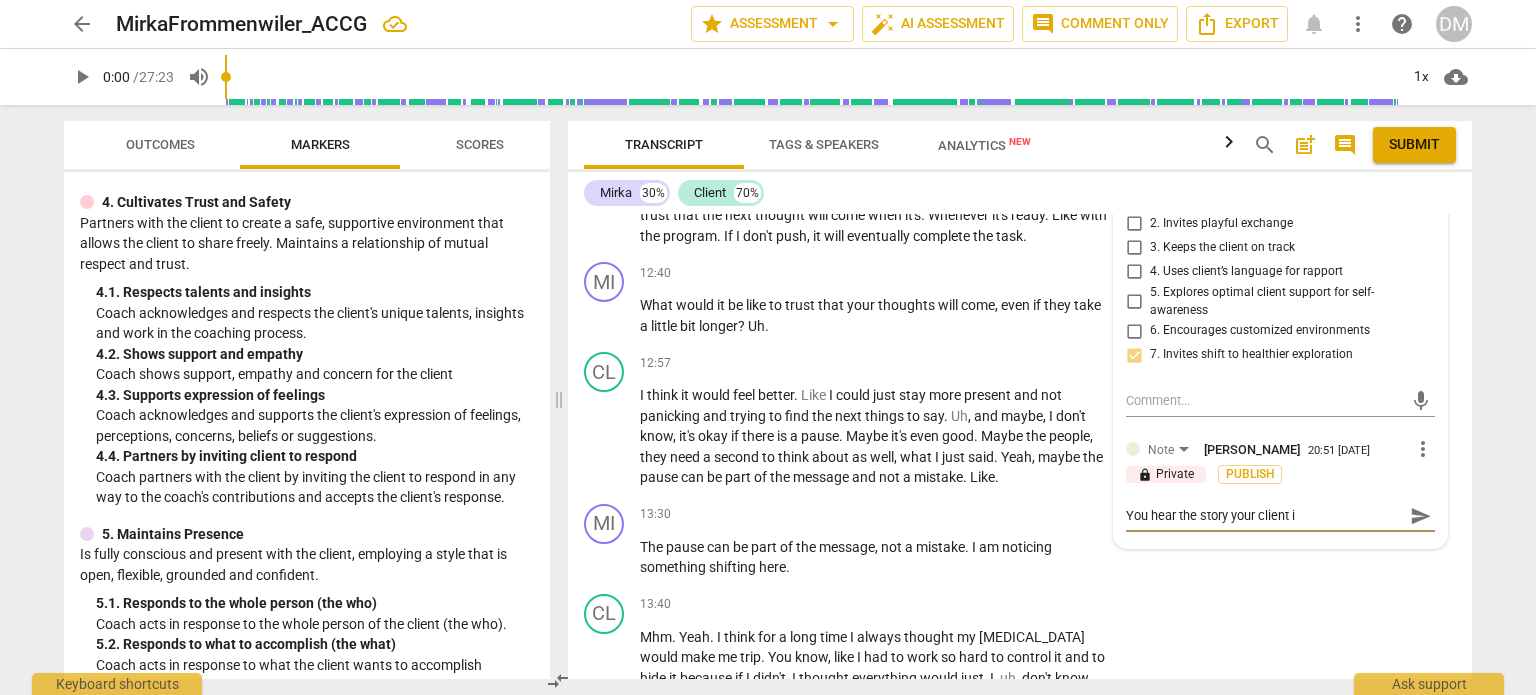 type on "You hear the story your client" 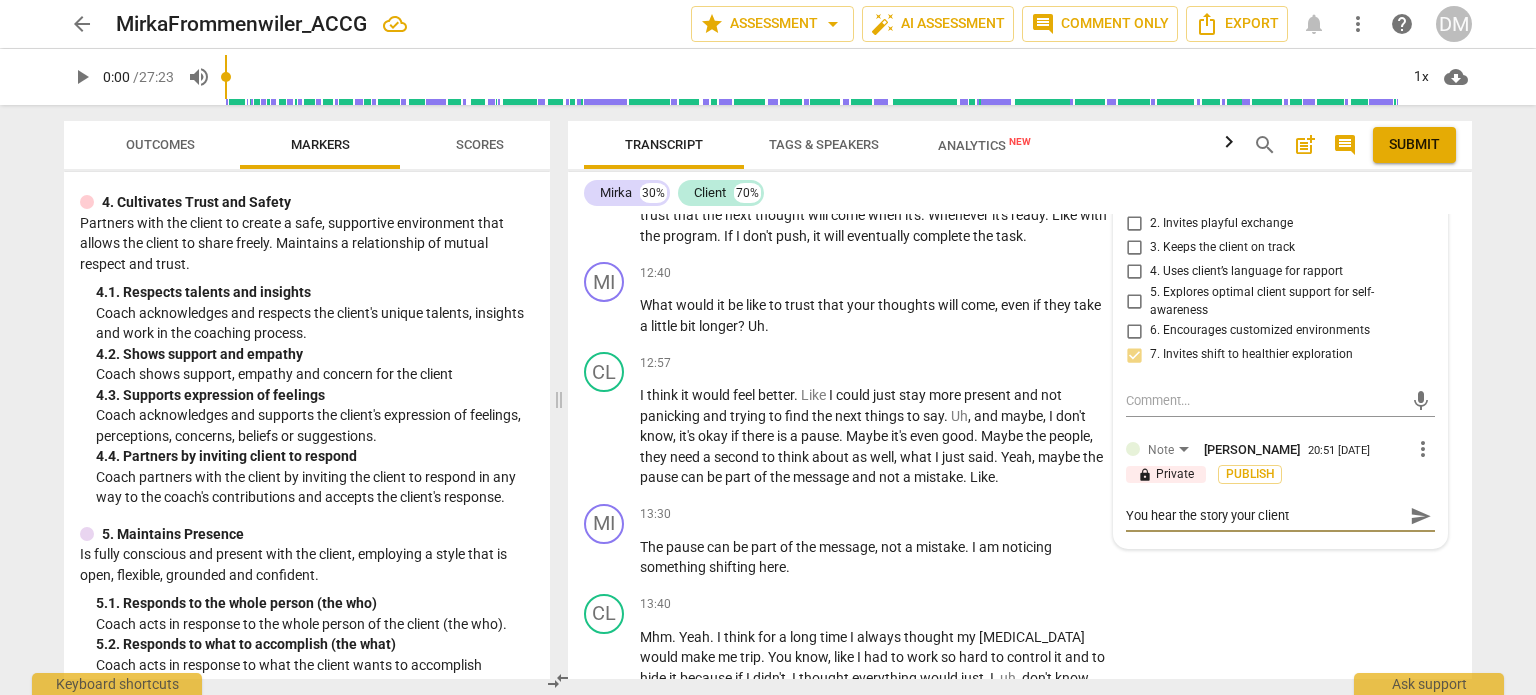 type on "You hear the story your client" 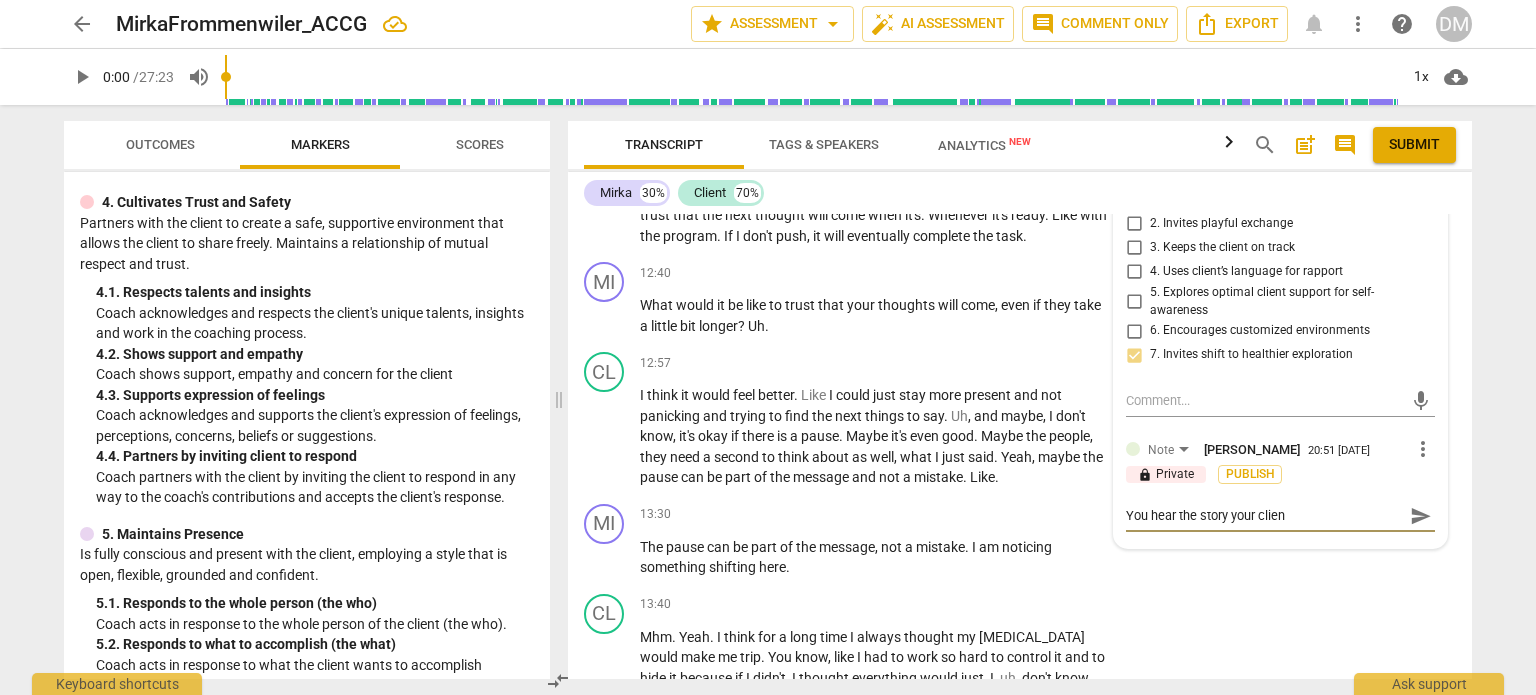 type on "You hear the story your clie" 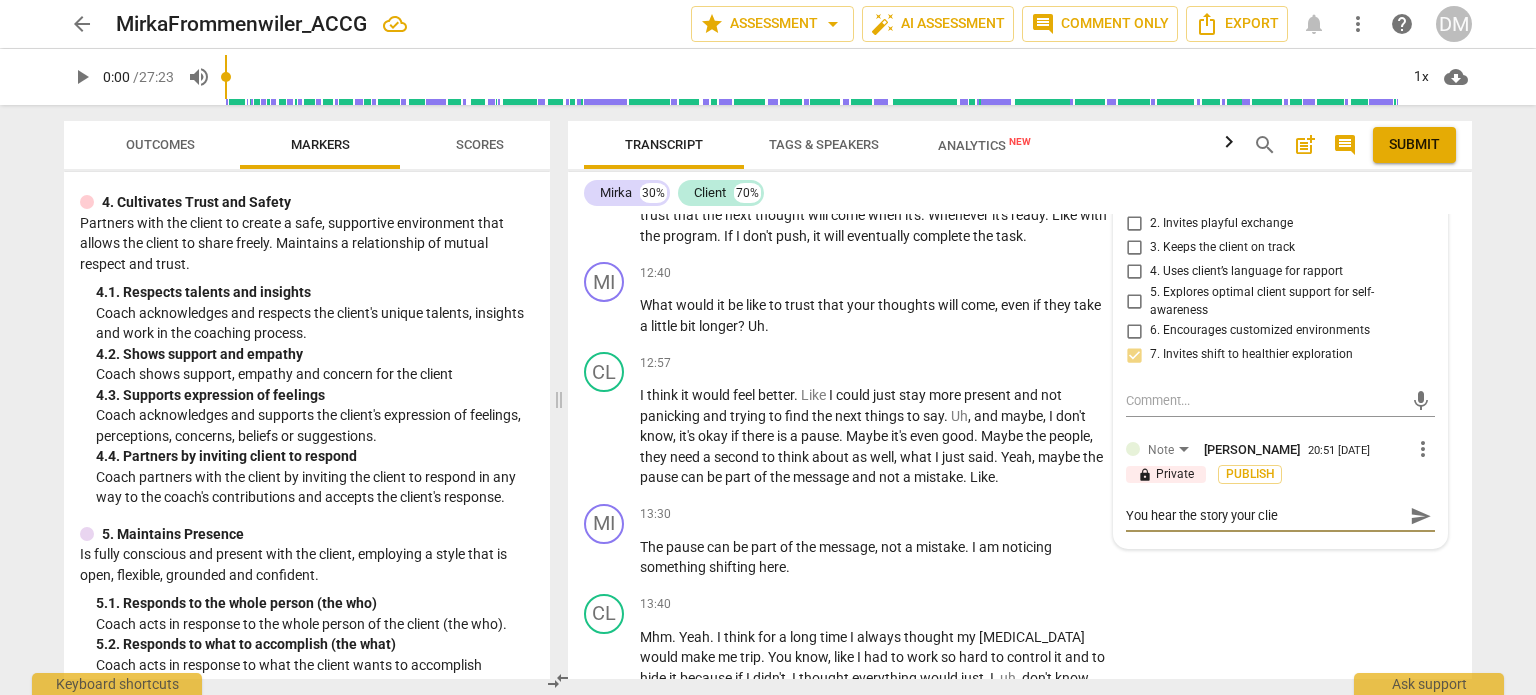 type on "You hear the story your cli" 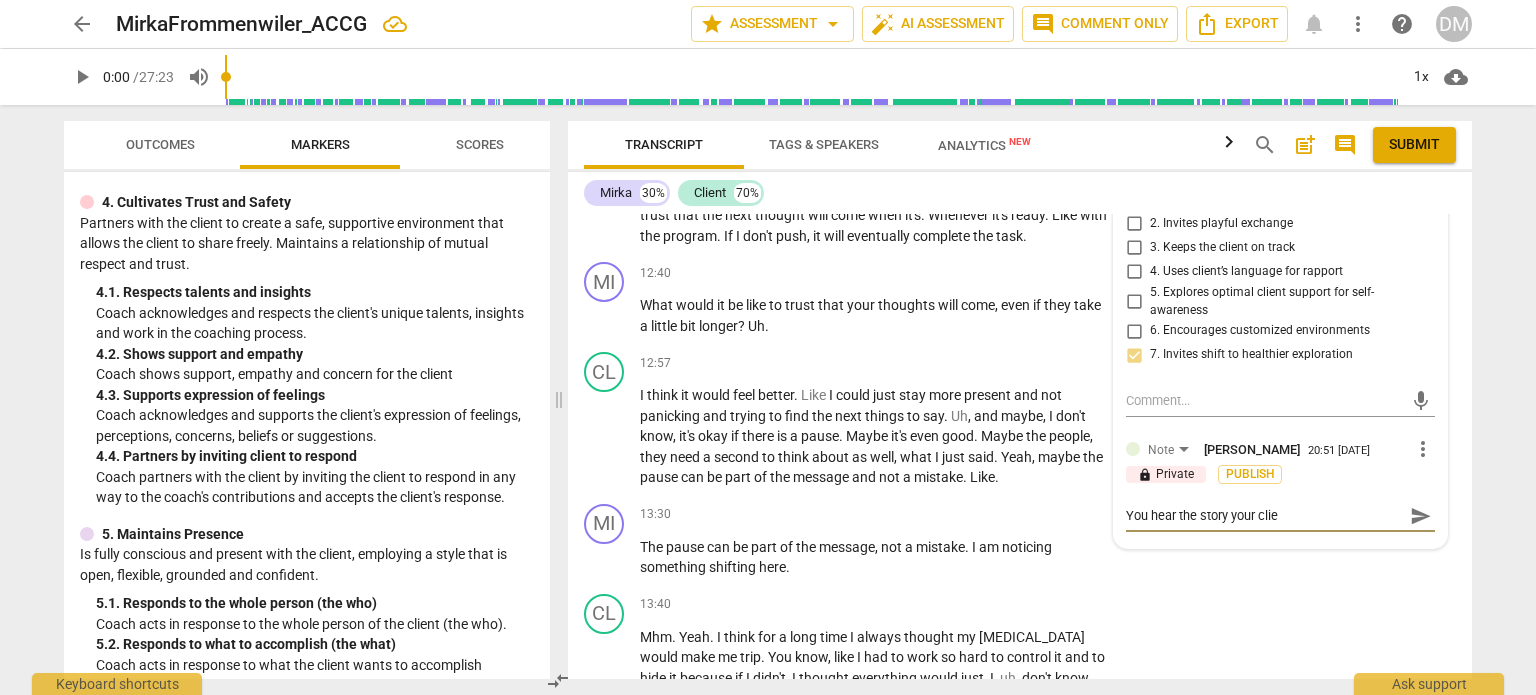 type 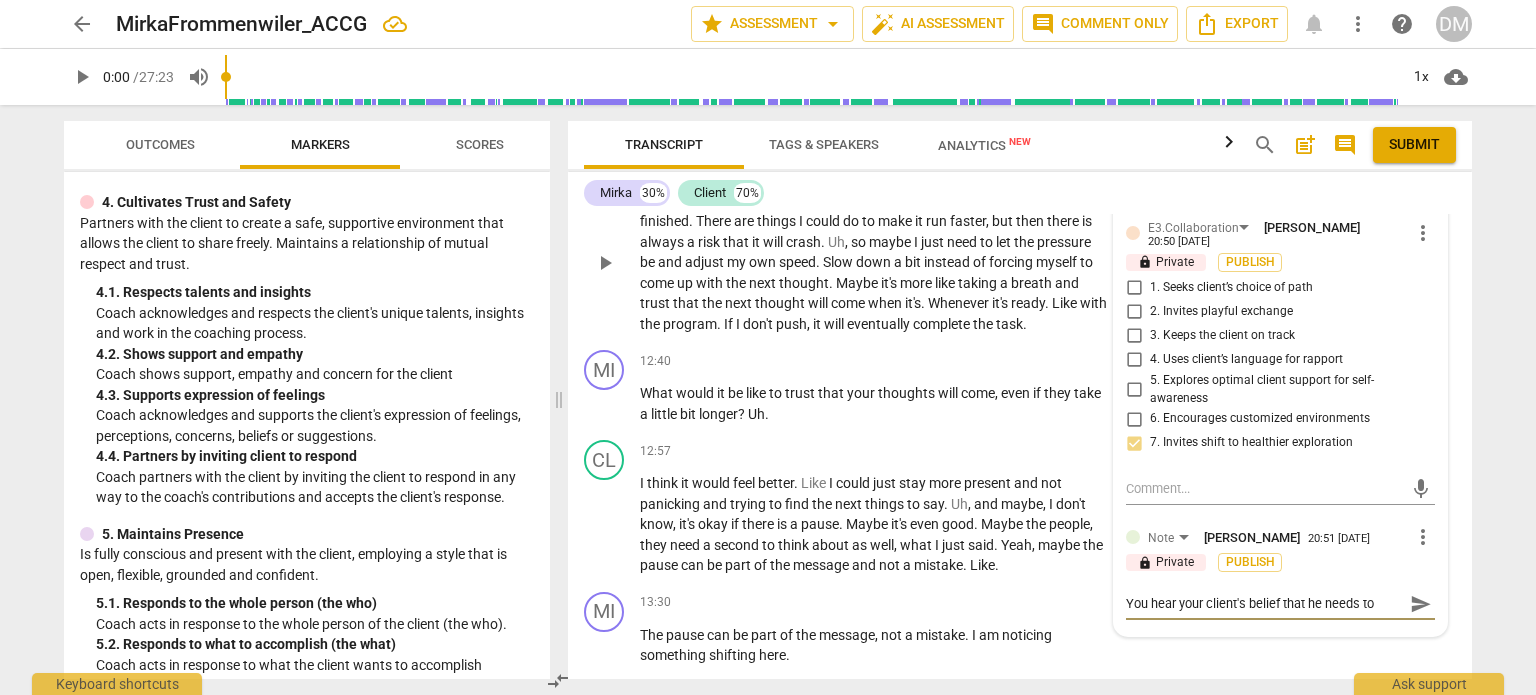 scroll, scrollTop: 5466, scrollLeft: 0, axis: vertical 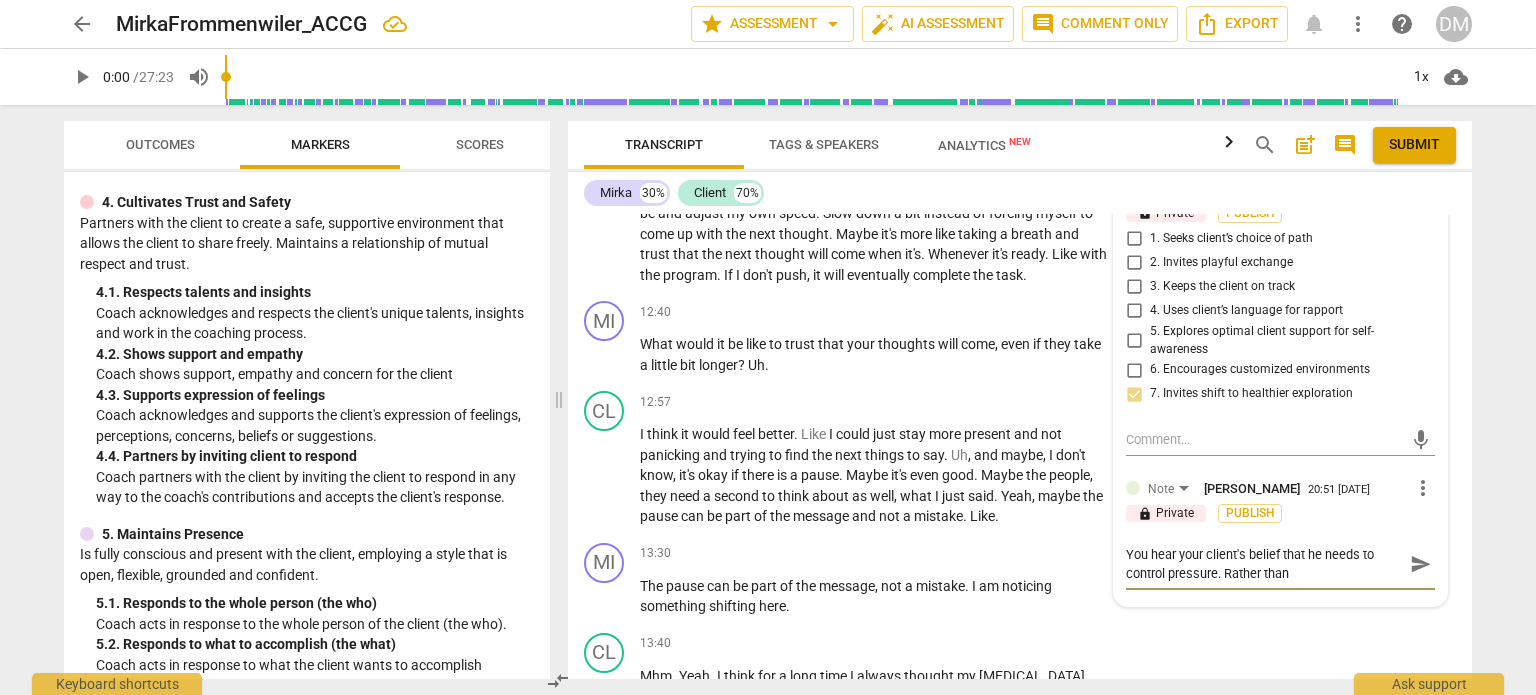 click on "You hear your client's belief that he needs to control pressure. Rather than" at bounding box center [1264, 564] 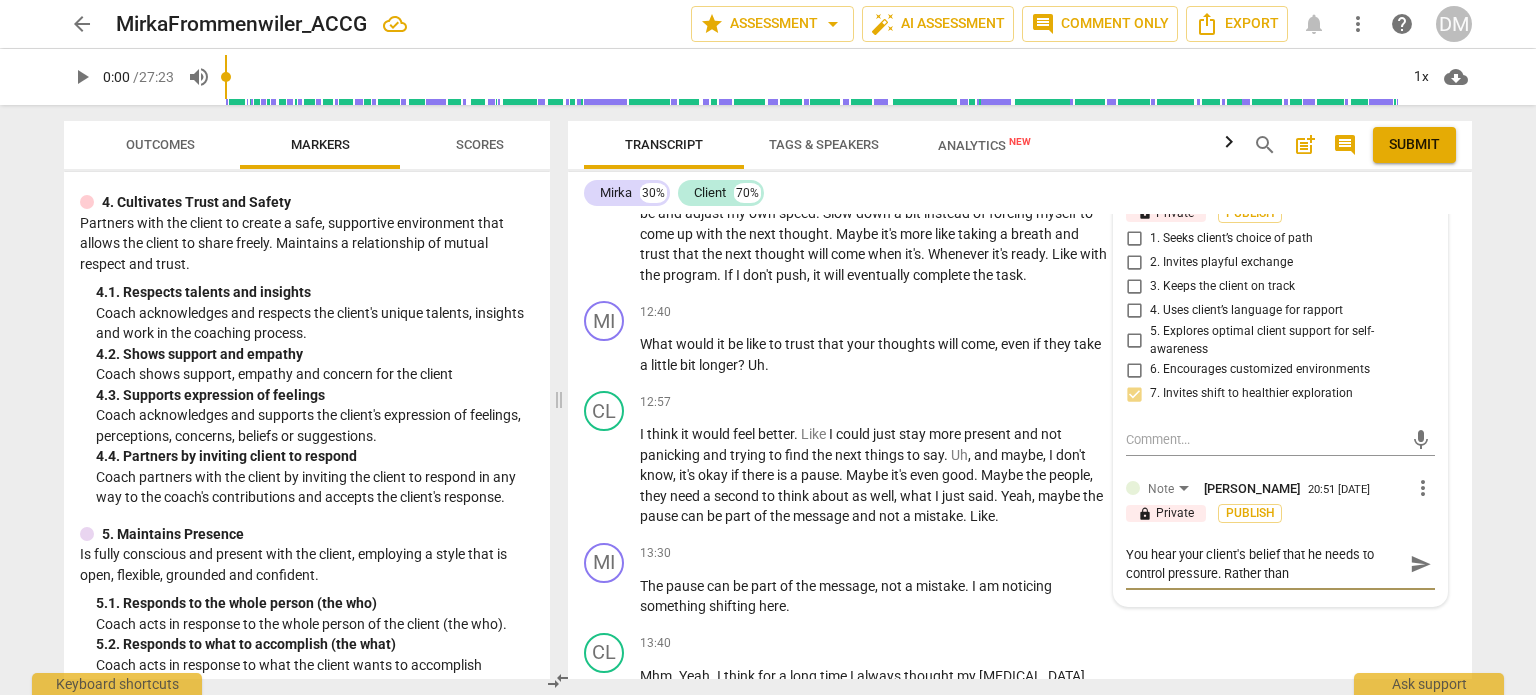 click on "You hear your client's belief that he needs to control pressure. Rather than" at bounding box center [1264, 564] 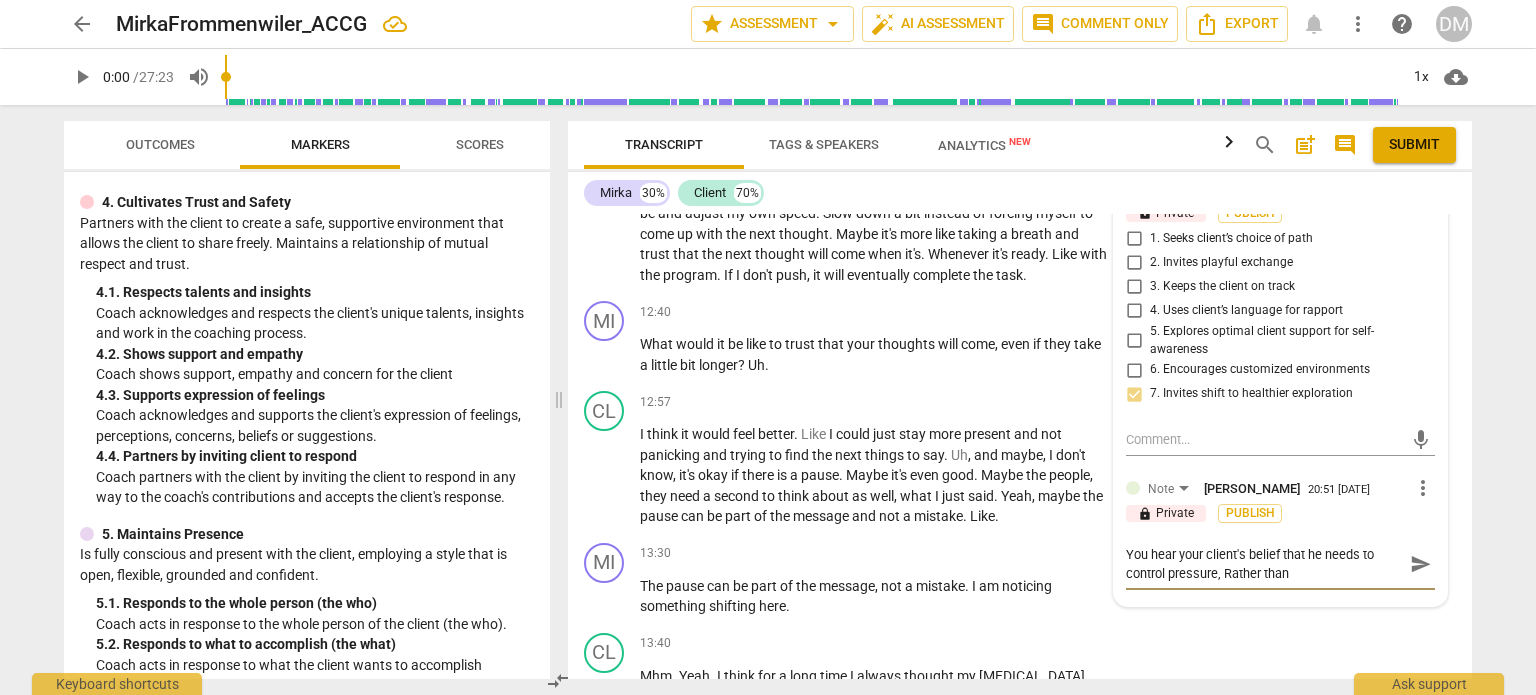click on "You hear your client's belief that he needs to control pressure, Rather than" at bounding box center (1264, 564) 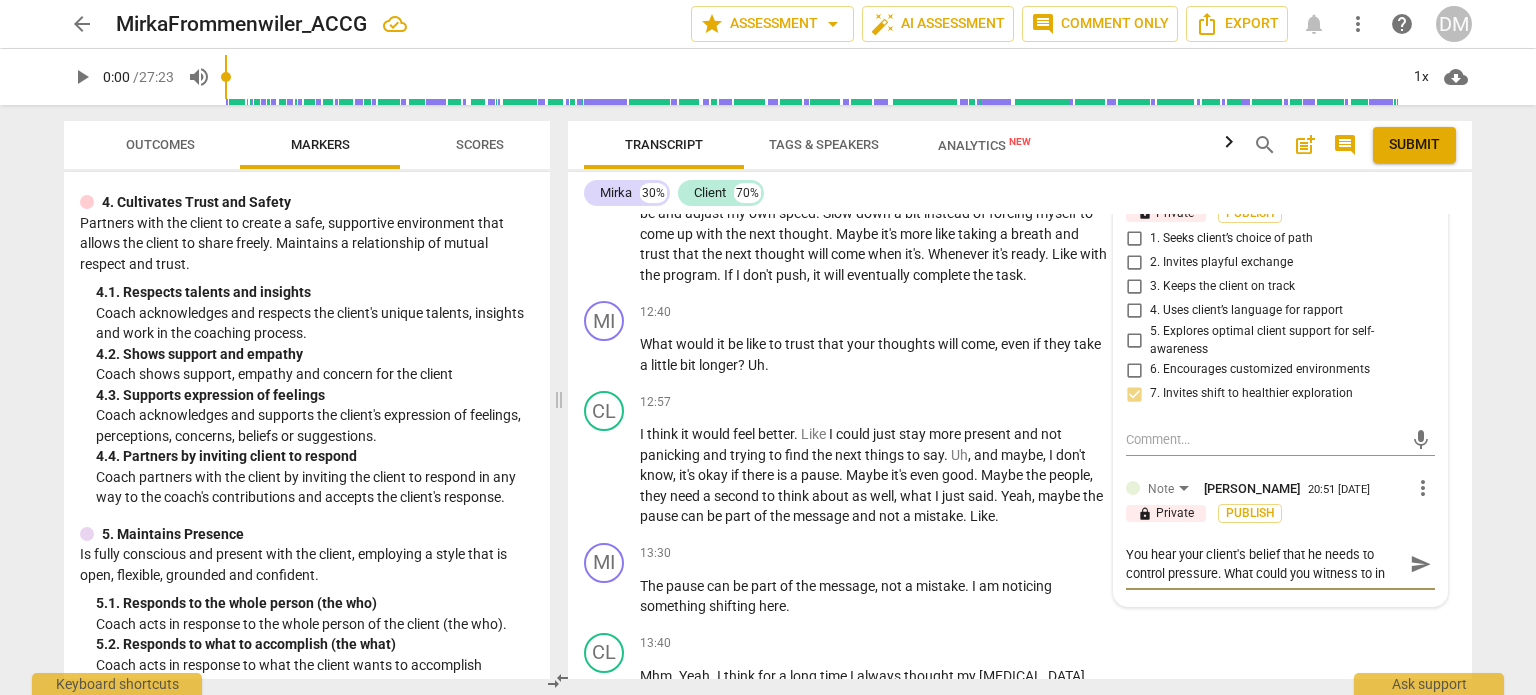 scroll, scrollTop: 0, scrollLeft: 0, axis: both 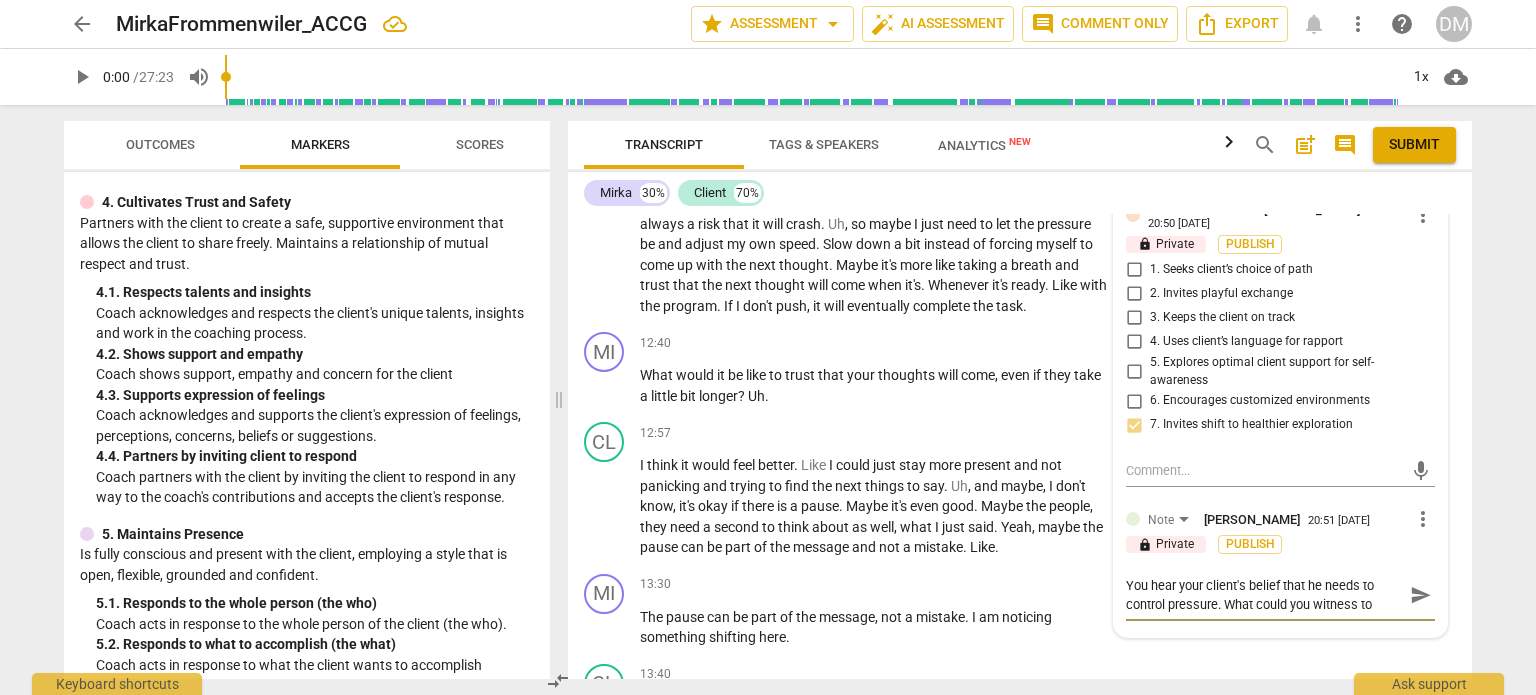 click on "You hear your client's belief that he needs to control pressure. What could you witness to" at bounding box center [1264, 595] 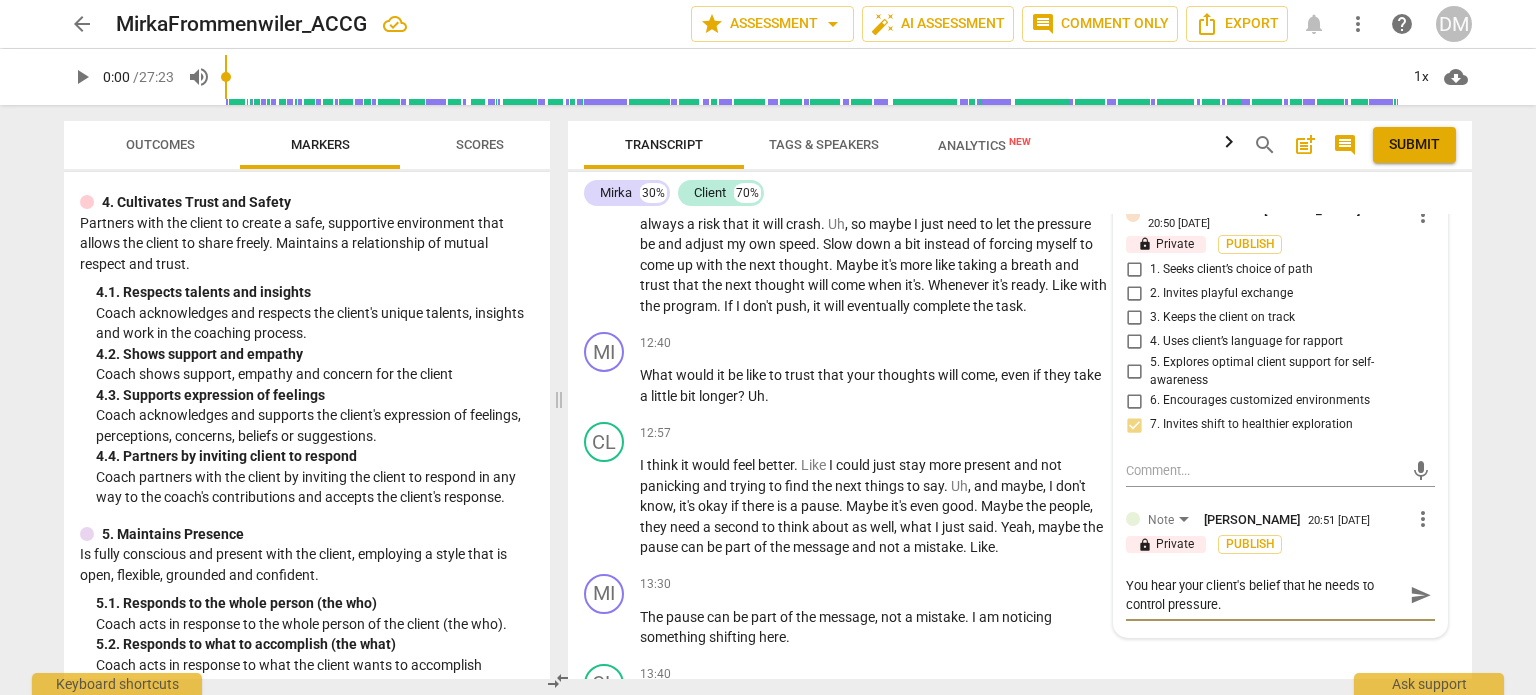 click on "You hear your client's belief that he needs to control pressure." at bounding box center [1264, 595] 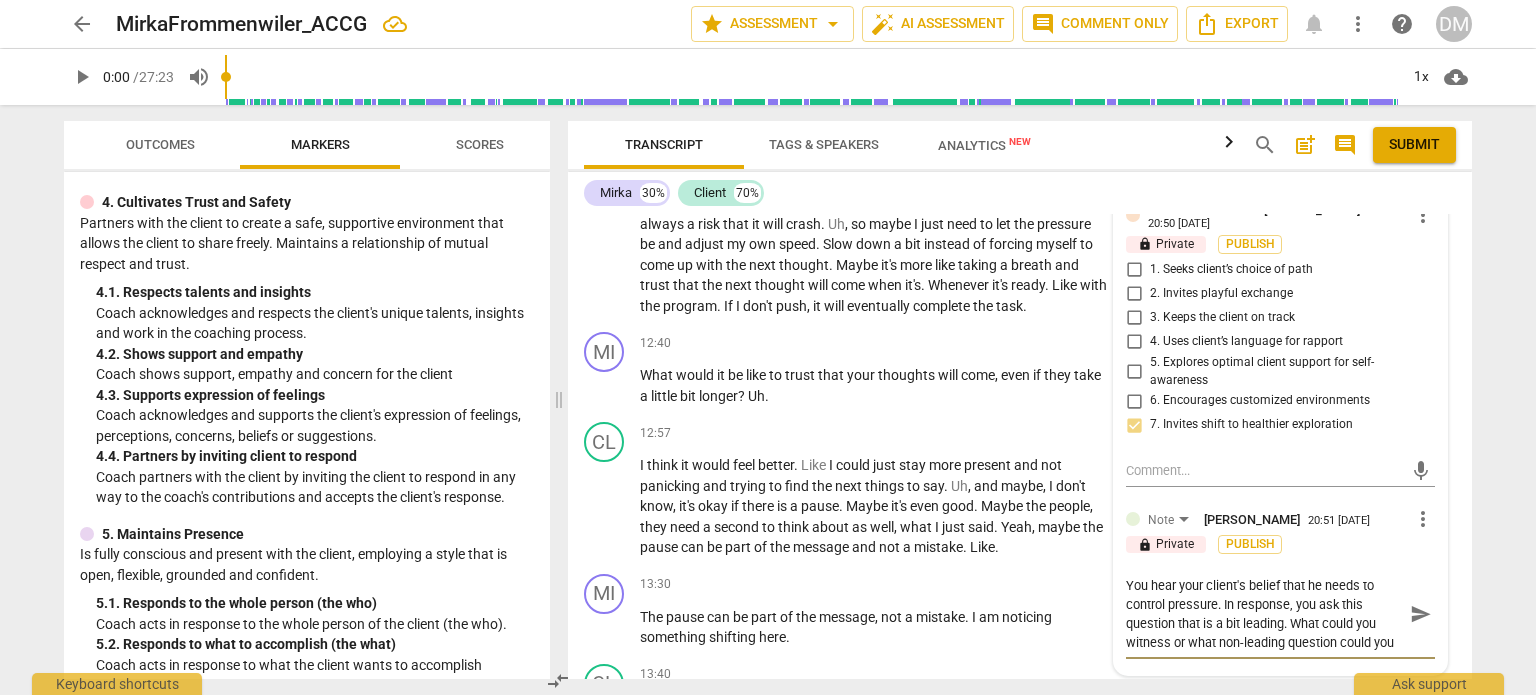 scroll, scrollTop: 17, scrollLeft: 0, axis: vertical 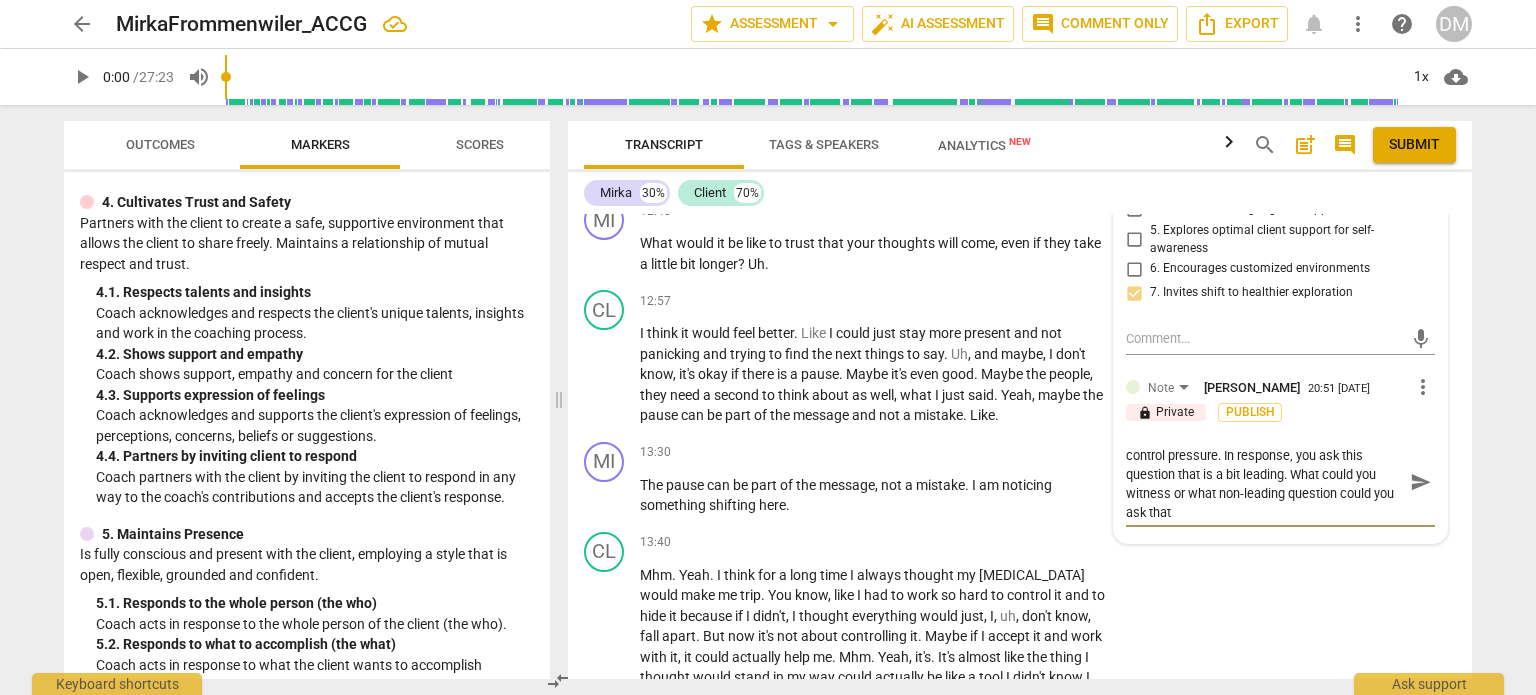 click on "You hear your client's belief that he needs to control pressure. In response, you ask this question that is a bit leading. What could you witness or what non-leading question could you ask that" at bounding box center [1264, 482] 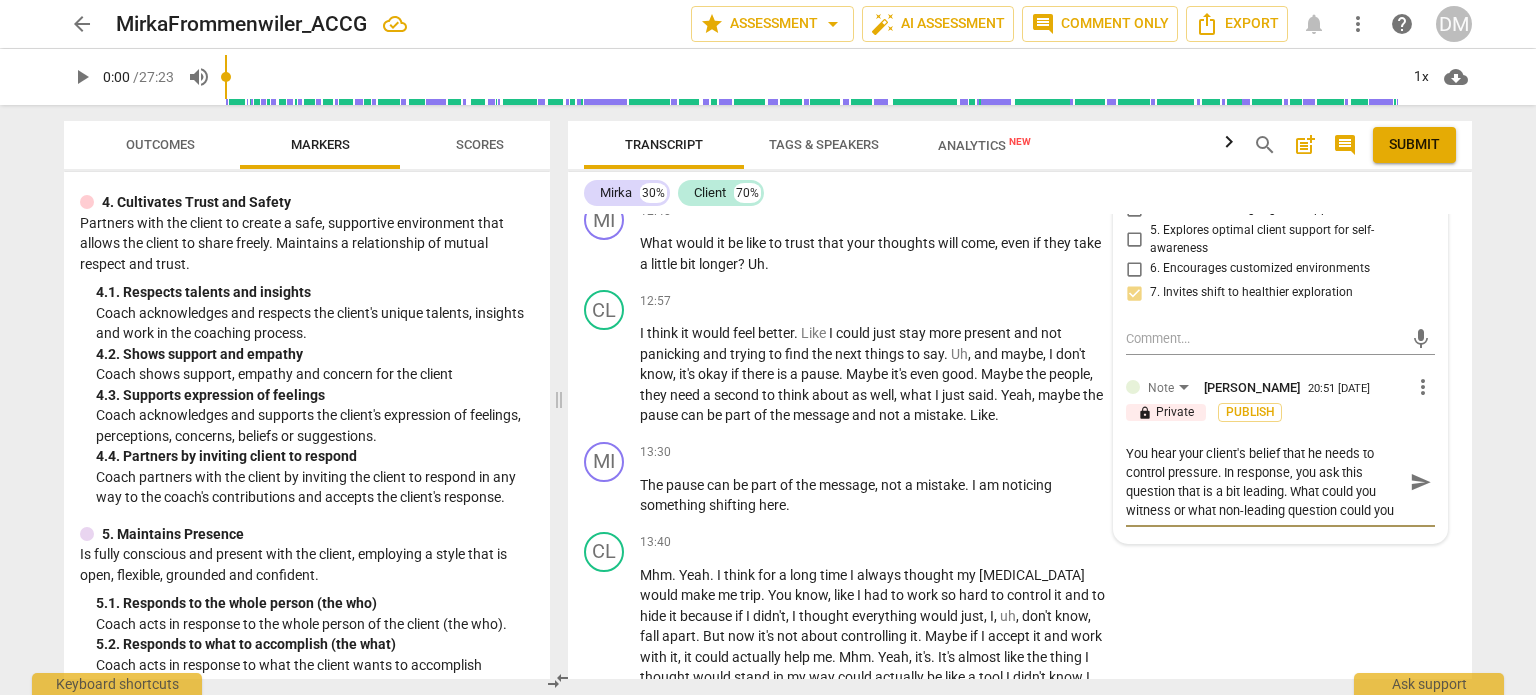 scroll, scrollTop: 19, scrollLeft: 0, axis: vertical 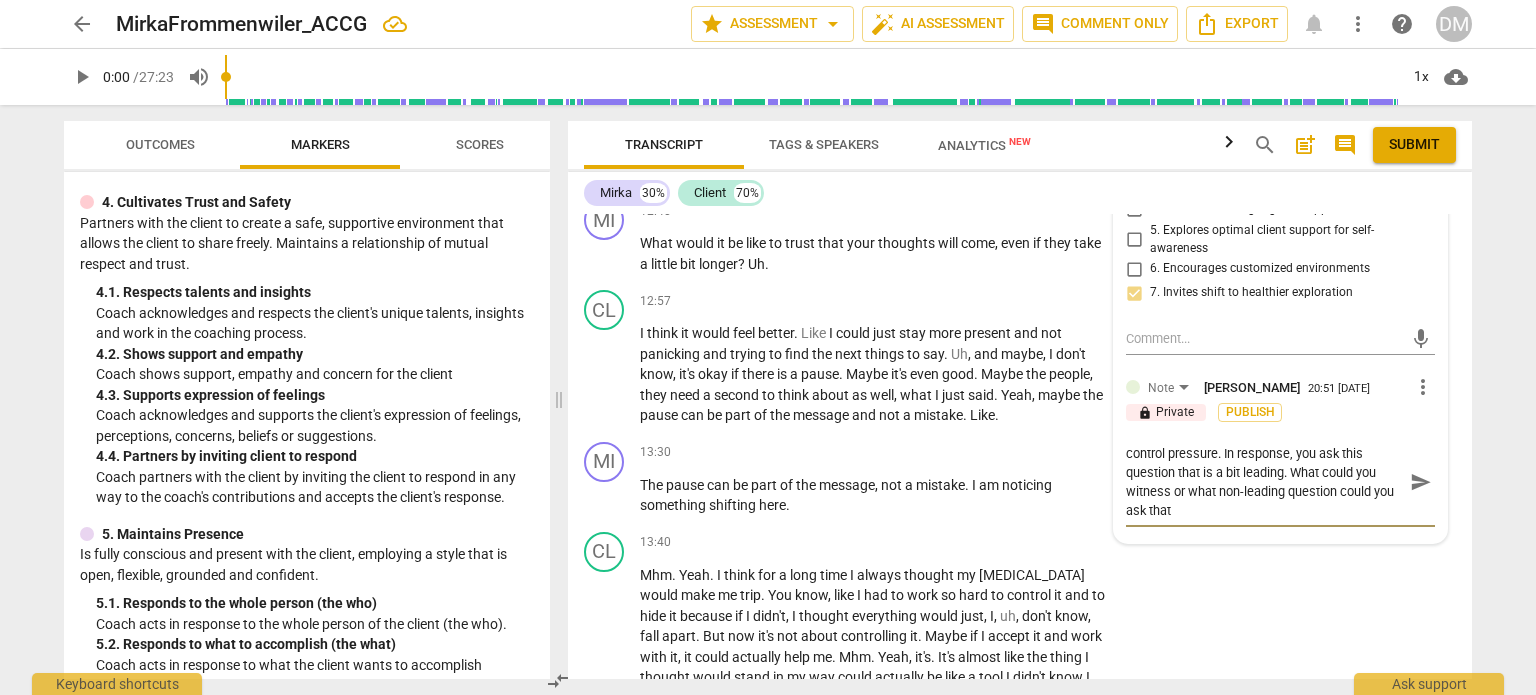 click on "You hear your client's belief that he needs to control pressure. In response, you ask this question that is a bit leading. What could you witness or what non-leading question could you ask that" at bounding box center [1264, 482] 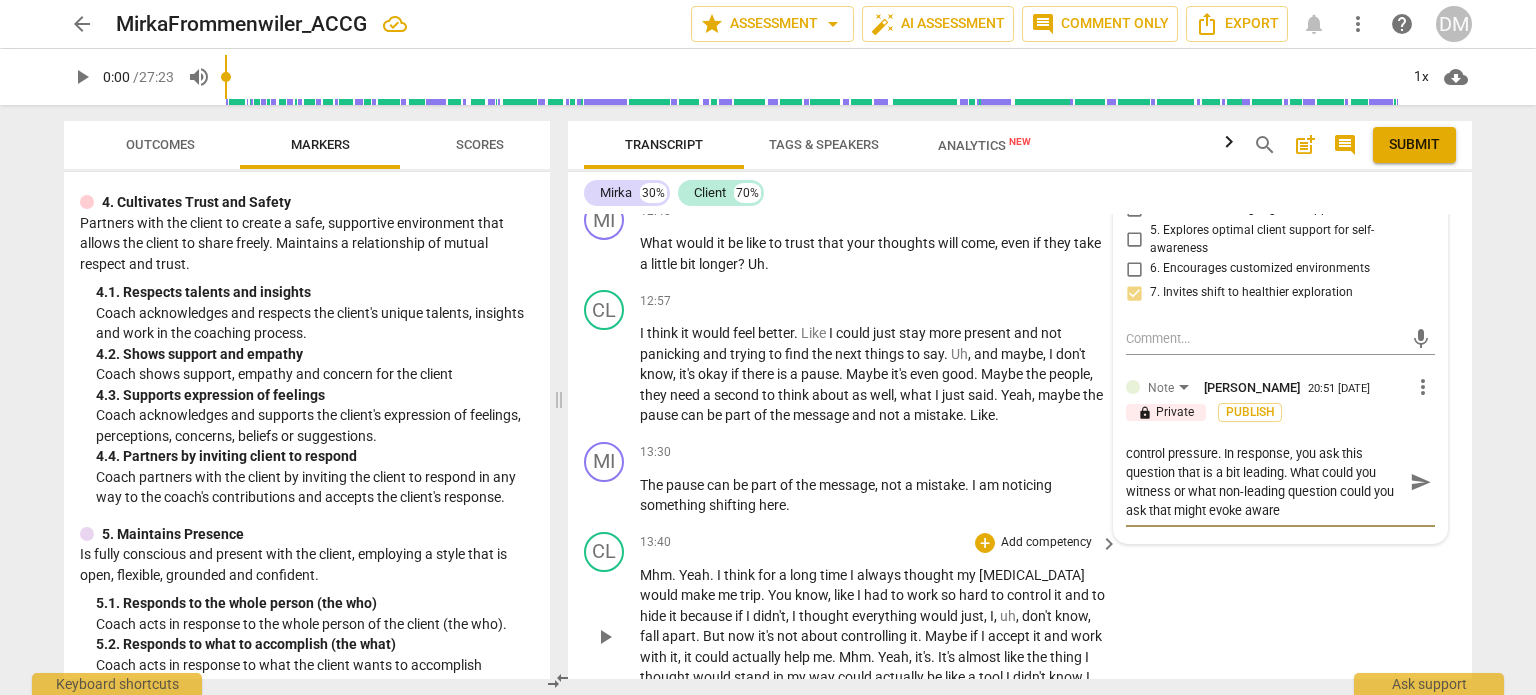 scroll, scrollTop: 0, scrollLeft: 0, axis: both 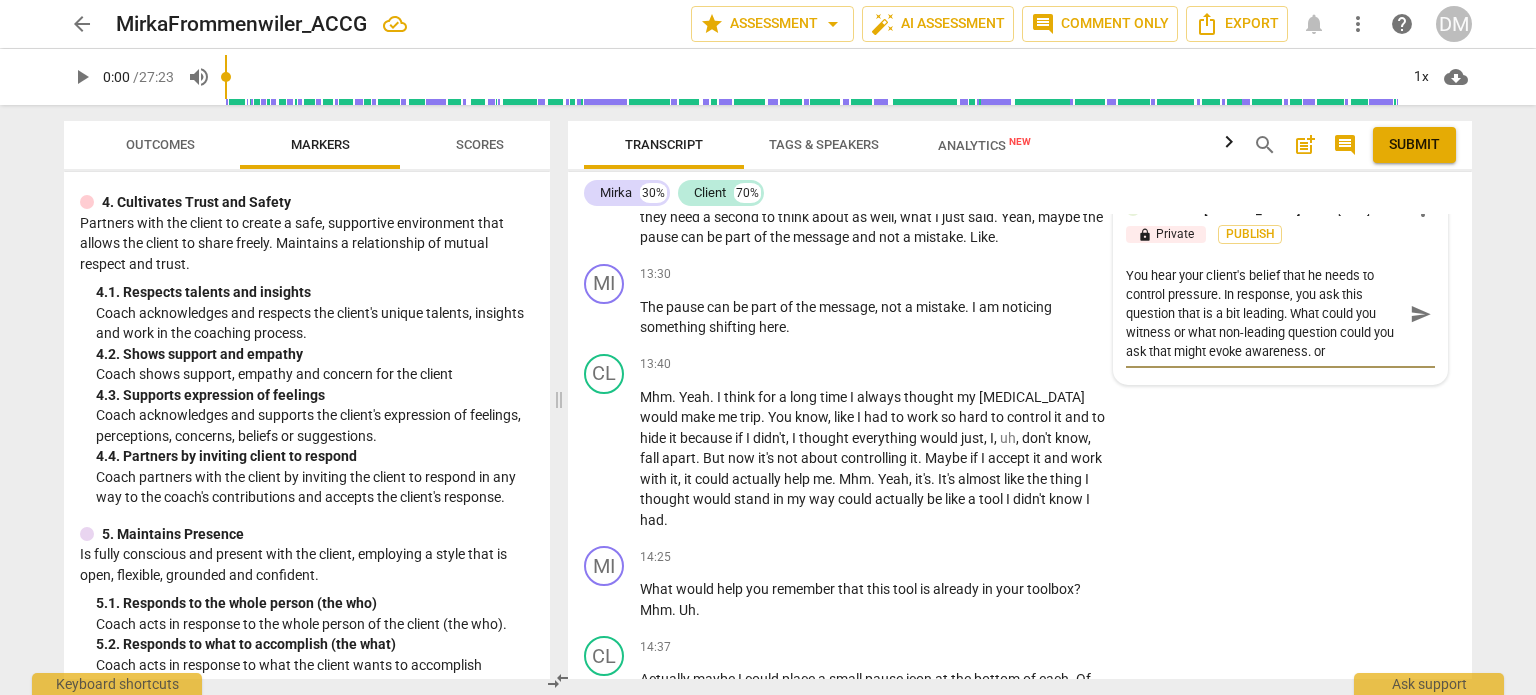 click on "You hear your client's belief that he needs to control pressure. In response, you ask this question that is a bit leading. What could you witness or what non-leading question could you ask that might evoke awareness. or" at bounding box center (1264, 313) 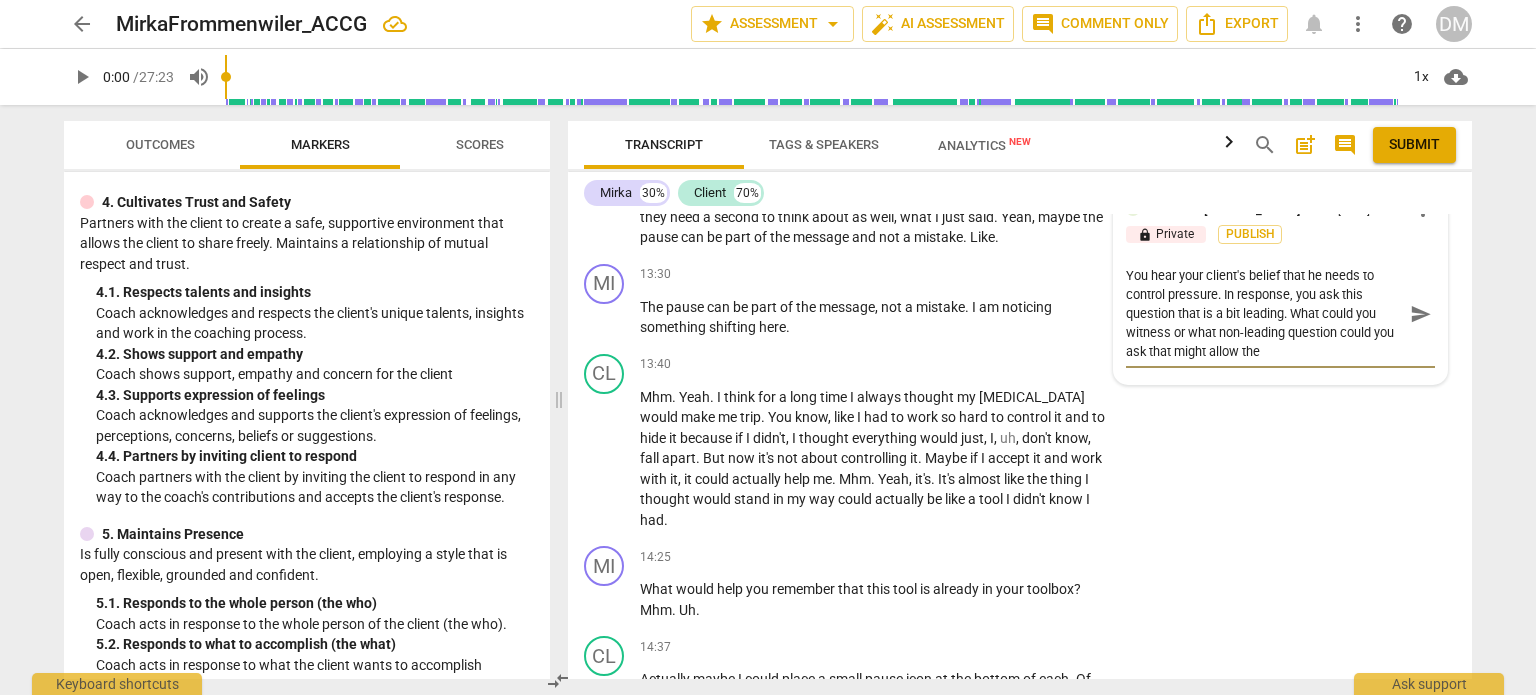 scroll, scrollTop: 17, scrollLeft: 0, axis: vertical 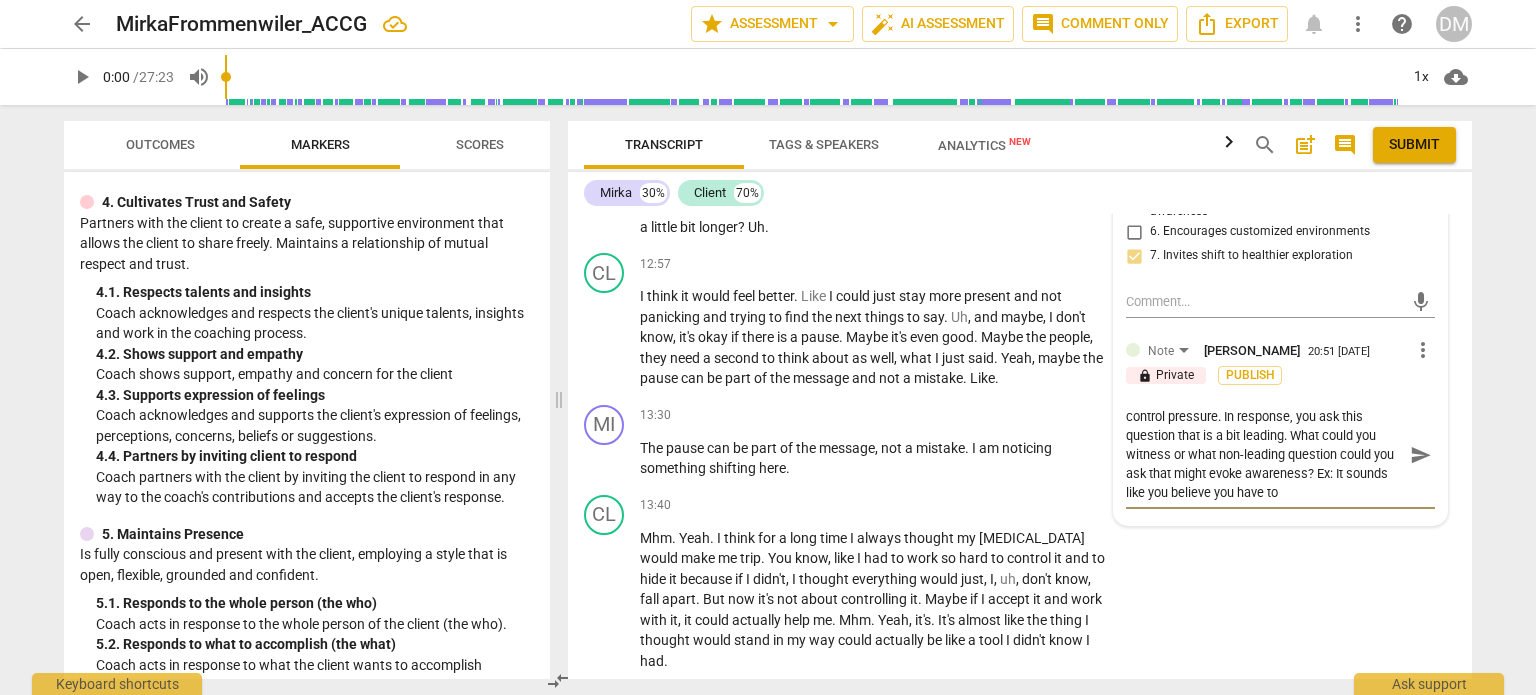 click on "You hear your client's belief that he needs to control pressure. In response, you ask this question that is a bit leading. What could you witness or what non-leading question could you ask that might evoke awareness? Ex: It sounds like you believe you have to" at bounding box center [1264, 454] 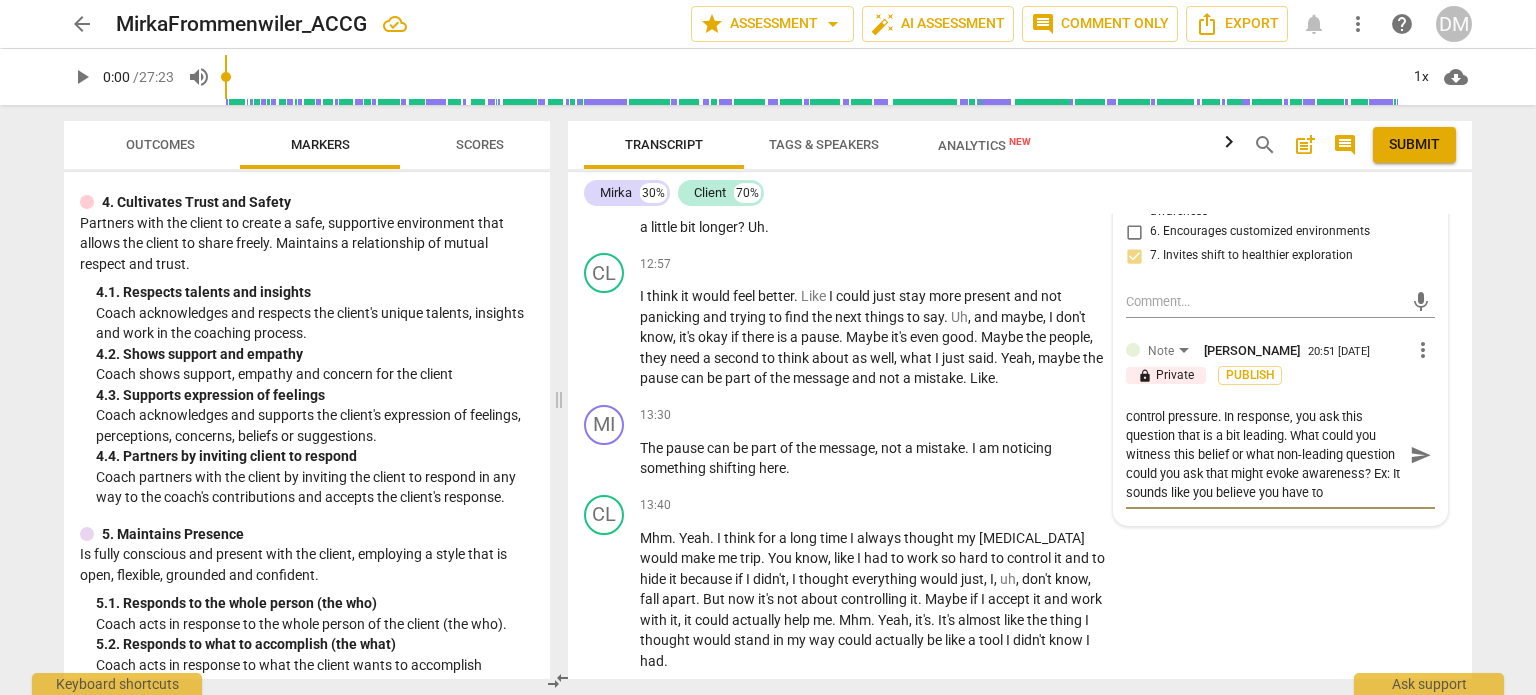 scroll, scrollTop: 37, scrollLeft: 0, axis: vertical 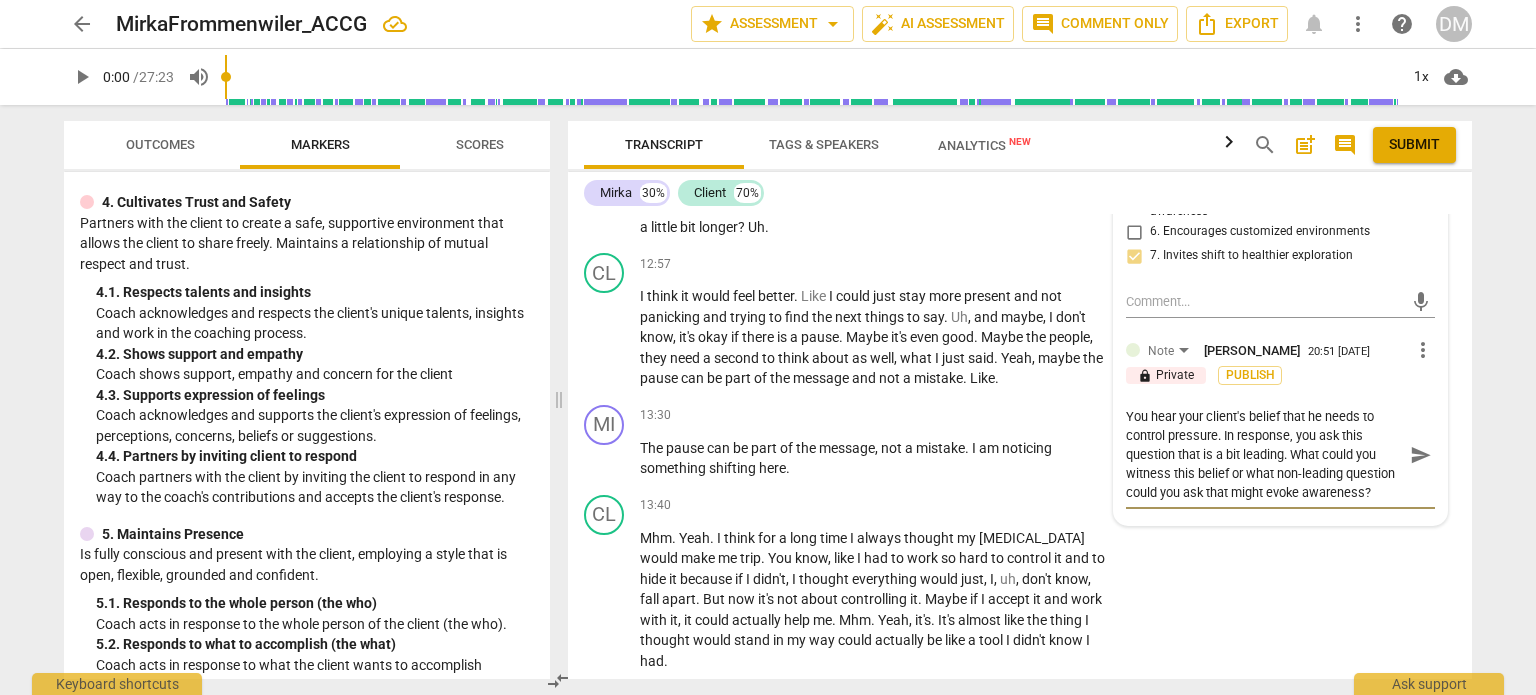 drag, startPoint x: 1288, startPoint y: 445, endPoint x: 1320, endPoint y: 515, distance: 76.96753 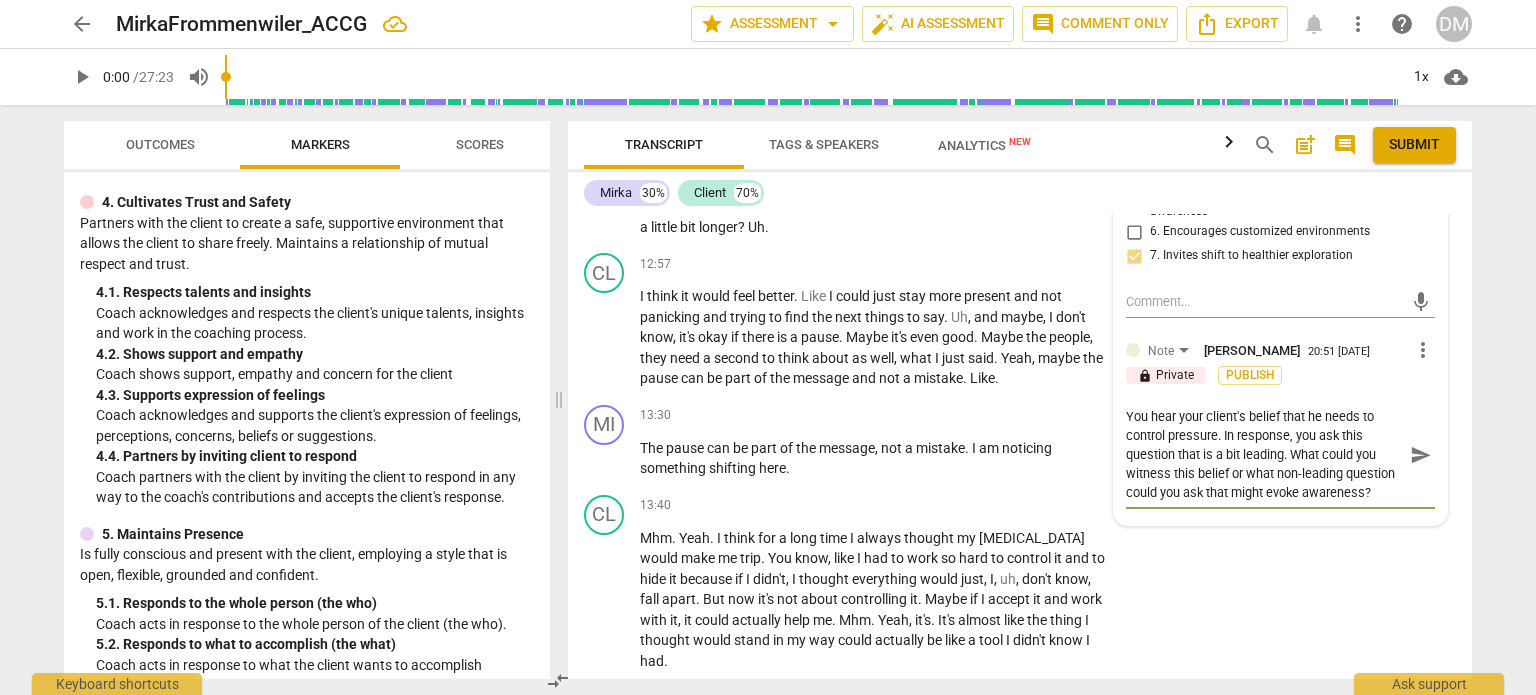 click on "You hear your client's belief that he needs to control pressure. In response, you ask this question that is a bit leading. What could you witness this belief or what non-leading question could you ask that might evoke awareness?  You hear your client's belief that he needs to control pressure. In response, you ask this question that is a bit leading. What could you witness this belief or what non-leading question could you ask that might evoke awareness?  send" at bounding box center [1280, 455] 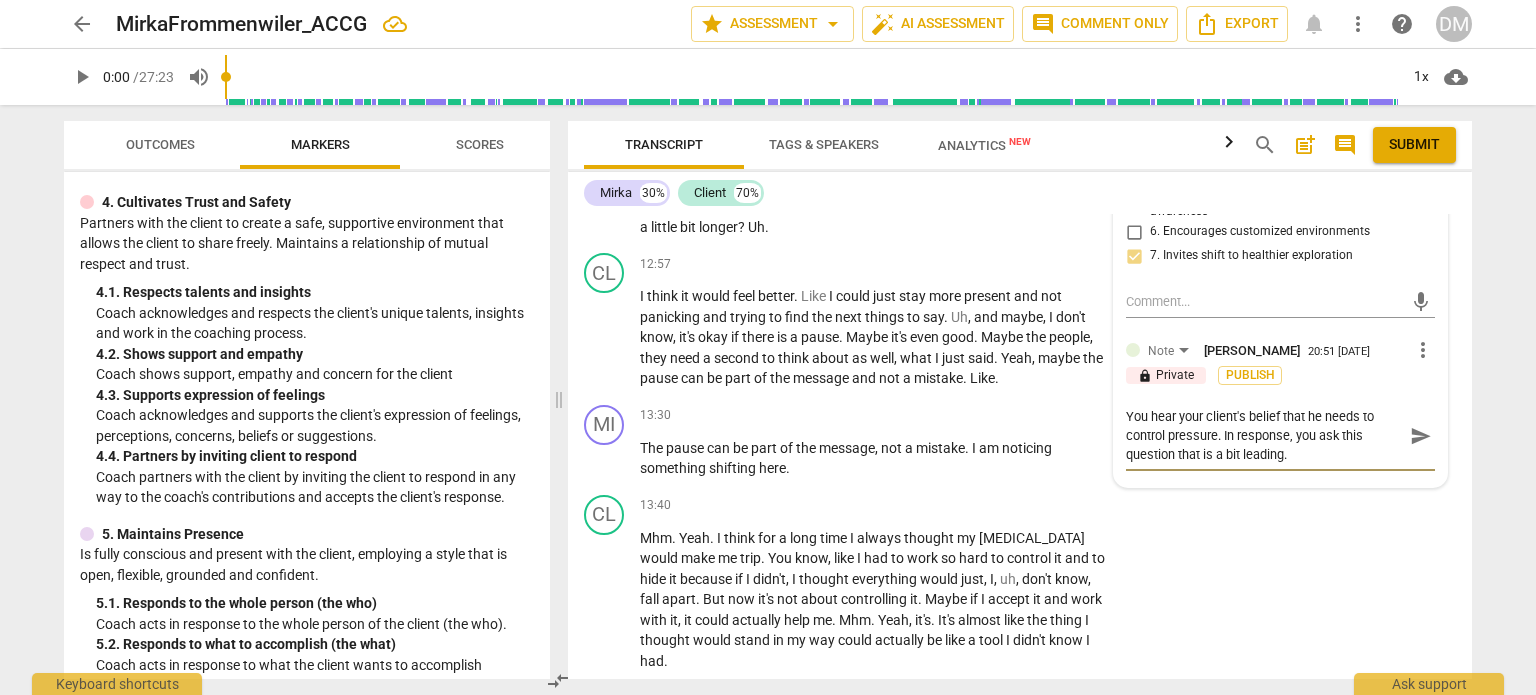 scroll, scrollTop: 0, scrollLeft: 0, axis: both 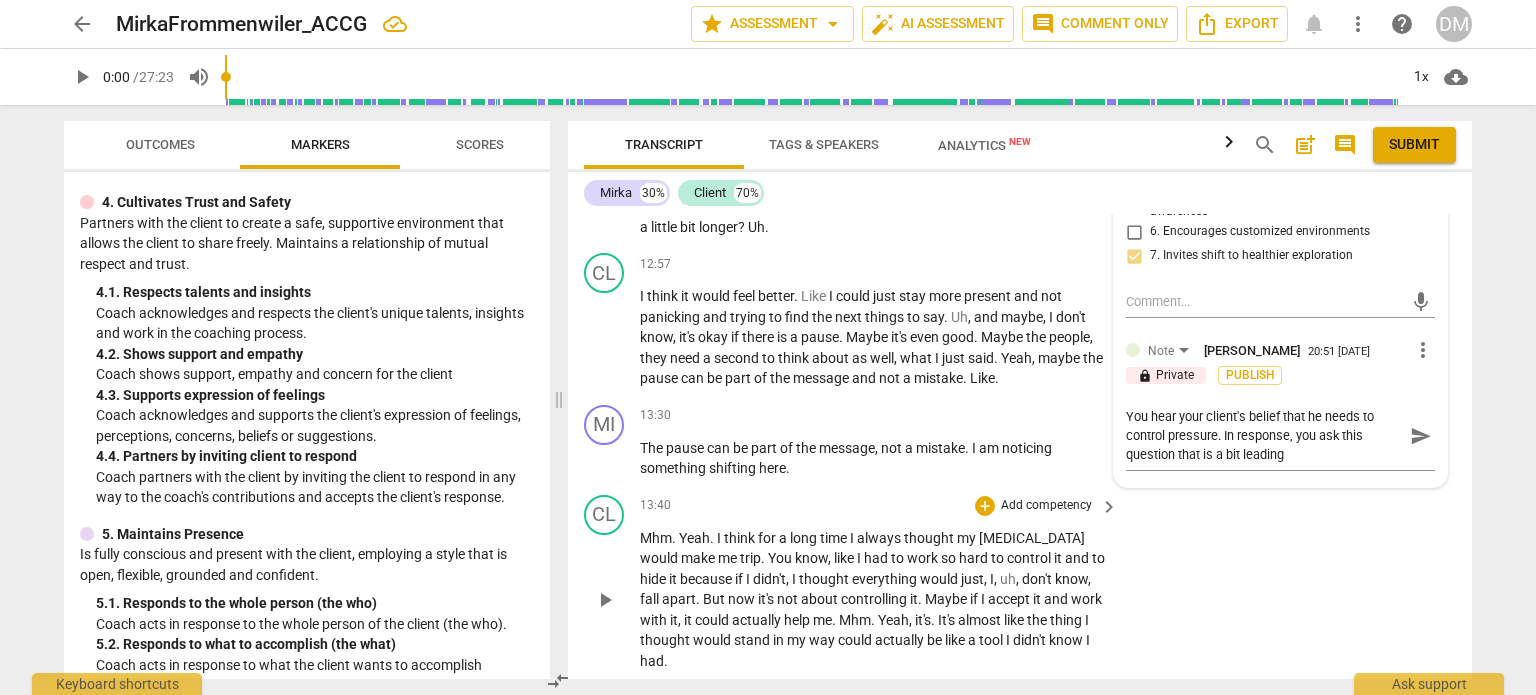 click on "CL play_arrow pause 13:40 + Add competency keyboard_arrow_right Mhm .   Yeah .   I   think   for   a   long   time   I   always   thought   my   [MEDICAL_DATA]   would   make   me   trip .   You   know ,   like   I   had   to   work   so   hard   to   control   it   and   to   hide   it   because   if   I   didn't ,   I   thought   everything   would   just ,   I ,   uh ,   don't   know ,   fall   apart .   But   now   it's   not   about   controlling   it .   Maybe   if   I   accept   it   and   work   with   it ,   it   could   actually   help   me .   Mhm .   Yeah ,   it's .   It's   almost   like   the   thing   I   thought   would   stand   in   my   way   could   actually   be   like   a   tool   I   didn't   know   I   had ." at bounding box center (1020, 583) 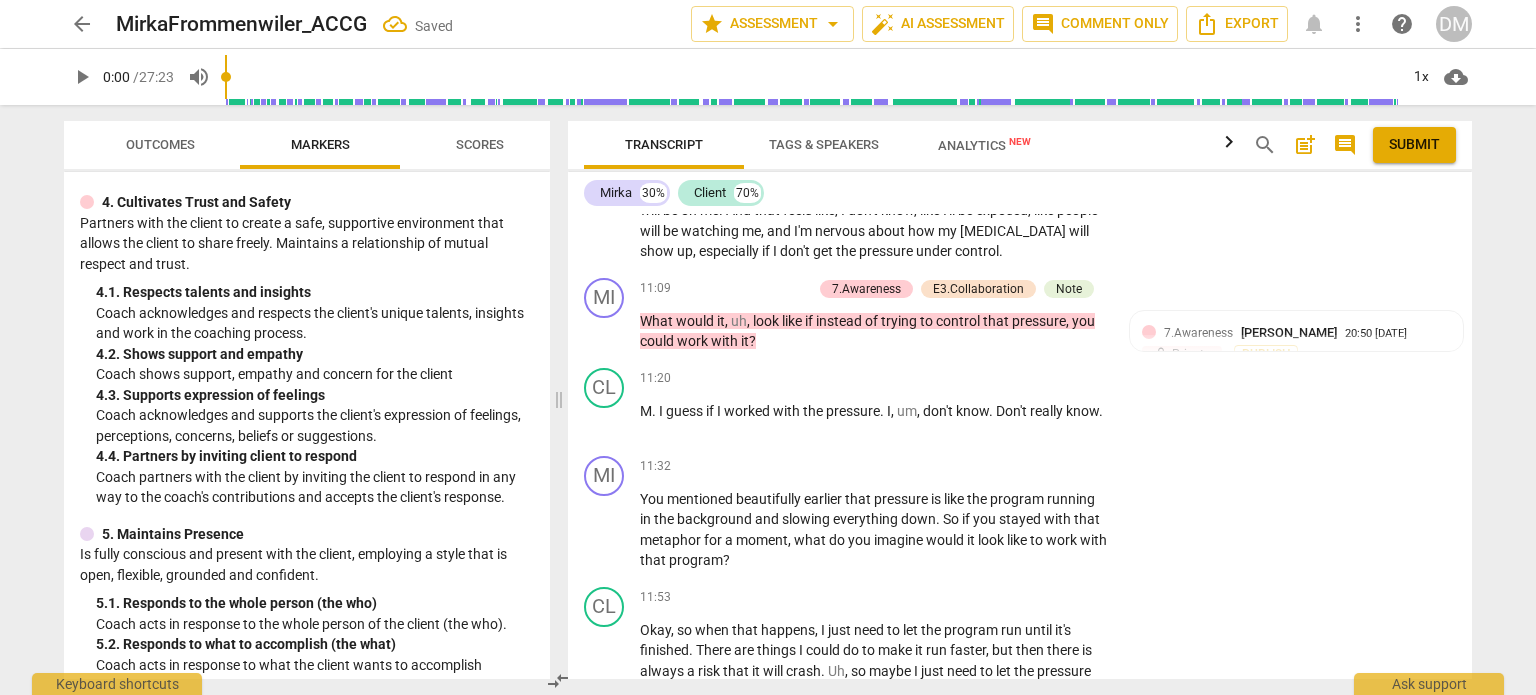 scroll, scrollTop: 4990, scrollLeft: 0, axis: vertical 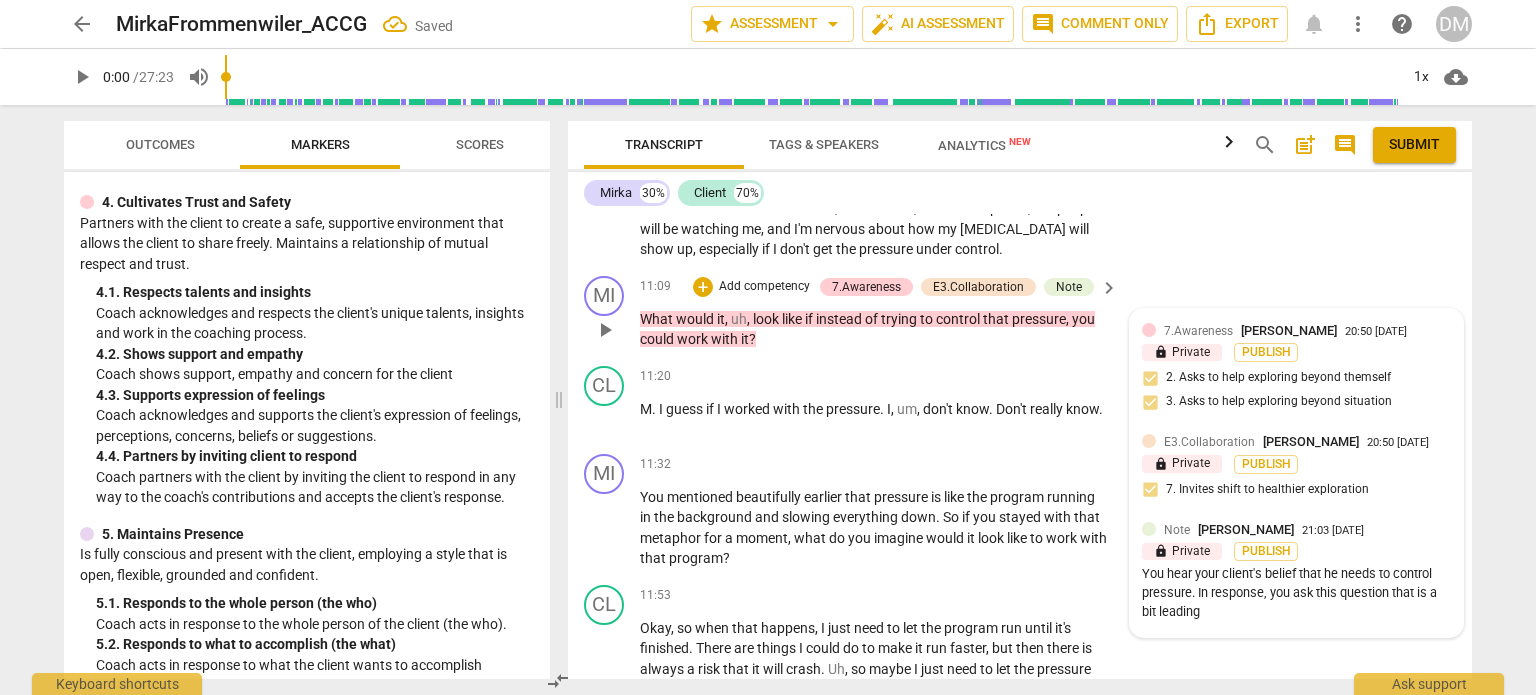 drag, startPoint x: 1236, startPoint y: 461, endPoint x: 1328, endPoint y: 339, distance: 152.80052 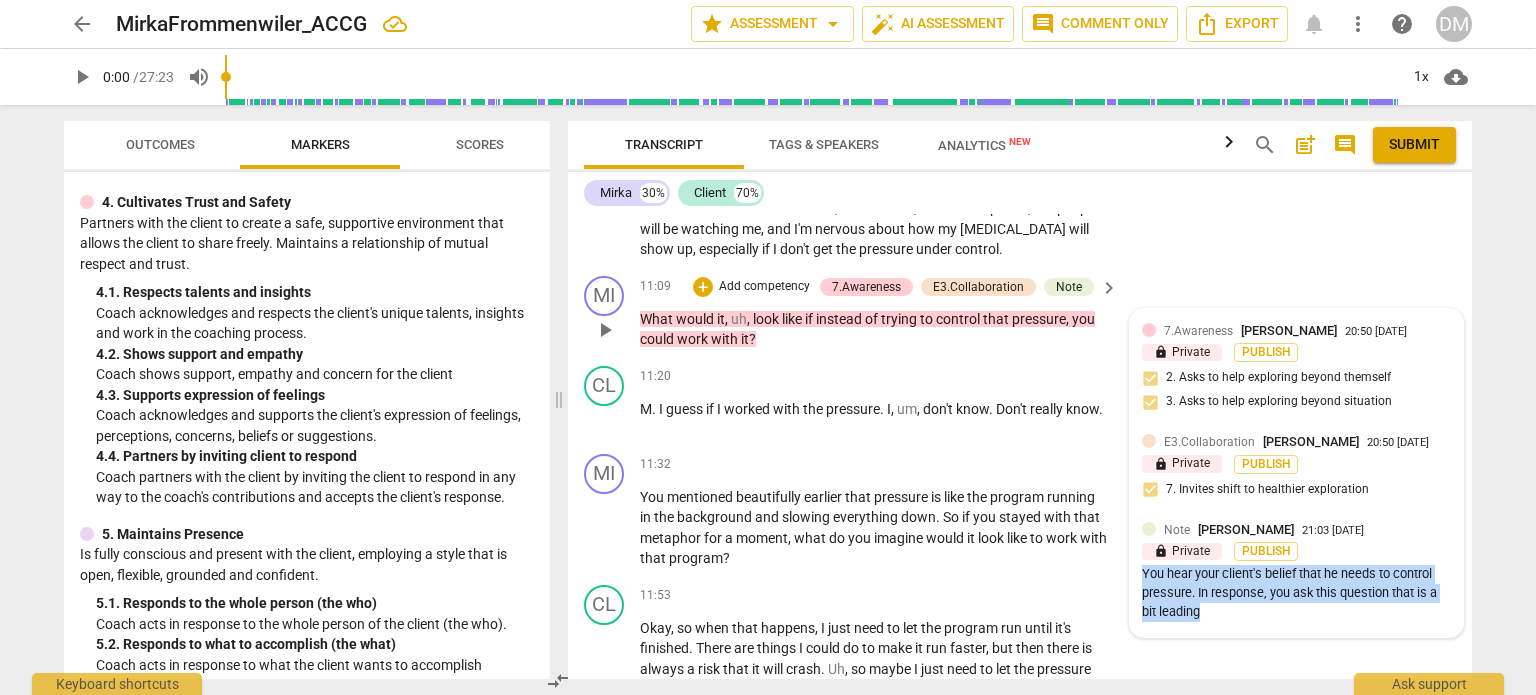 drag, startPoint x: 1226, startPoint y: 616, endPoint x: 1133, endPoint y: 580, distance: 99.724625 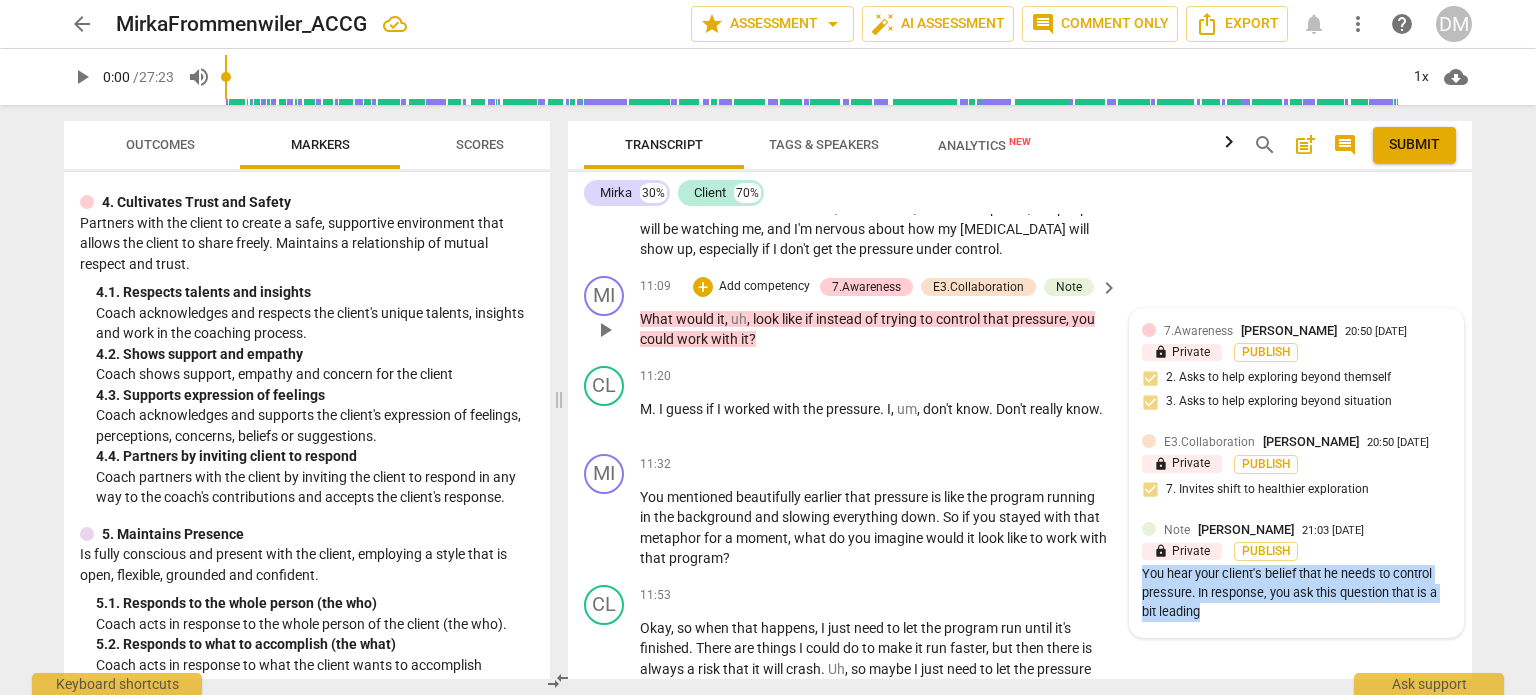 click on "7.Awareness [PERSON_NAME] 20:50 [DATE] lock Private Publish 2. Asks to help exploring beyond themself 3. Asks to help exploring beyond situation E3.Collaboration [PERSON_NAME] 20:50 [DATE] lock Private Publish 7. Invites shift to healthier exploration Note [PERSON_NAME] 21:03 [DATE] lock Private Publish You hear your client's belief that he needs to control pressure. In response, you ask this question that is a bit leading" at bounding box center [1296, 473] 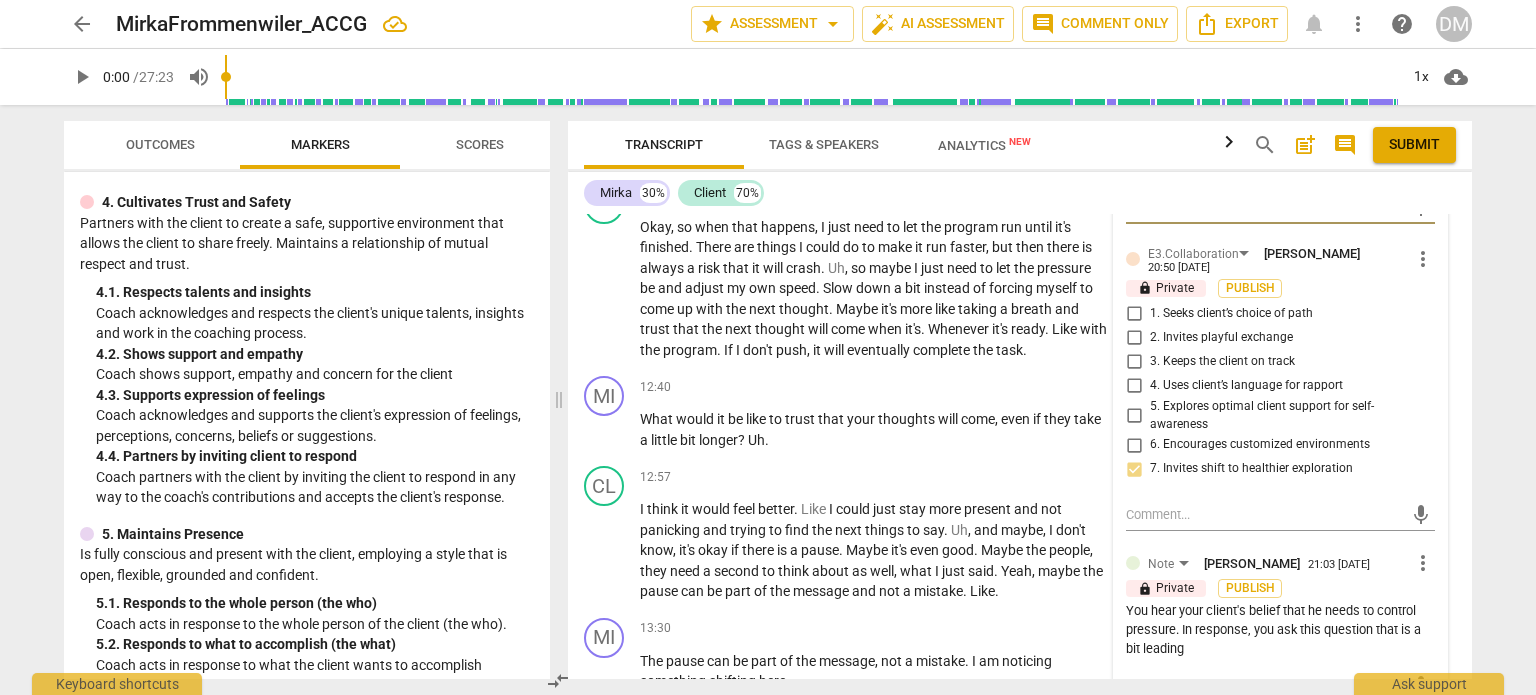scroll, scrollTop: 5393, scrollLeft: 0, axis: vertical 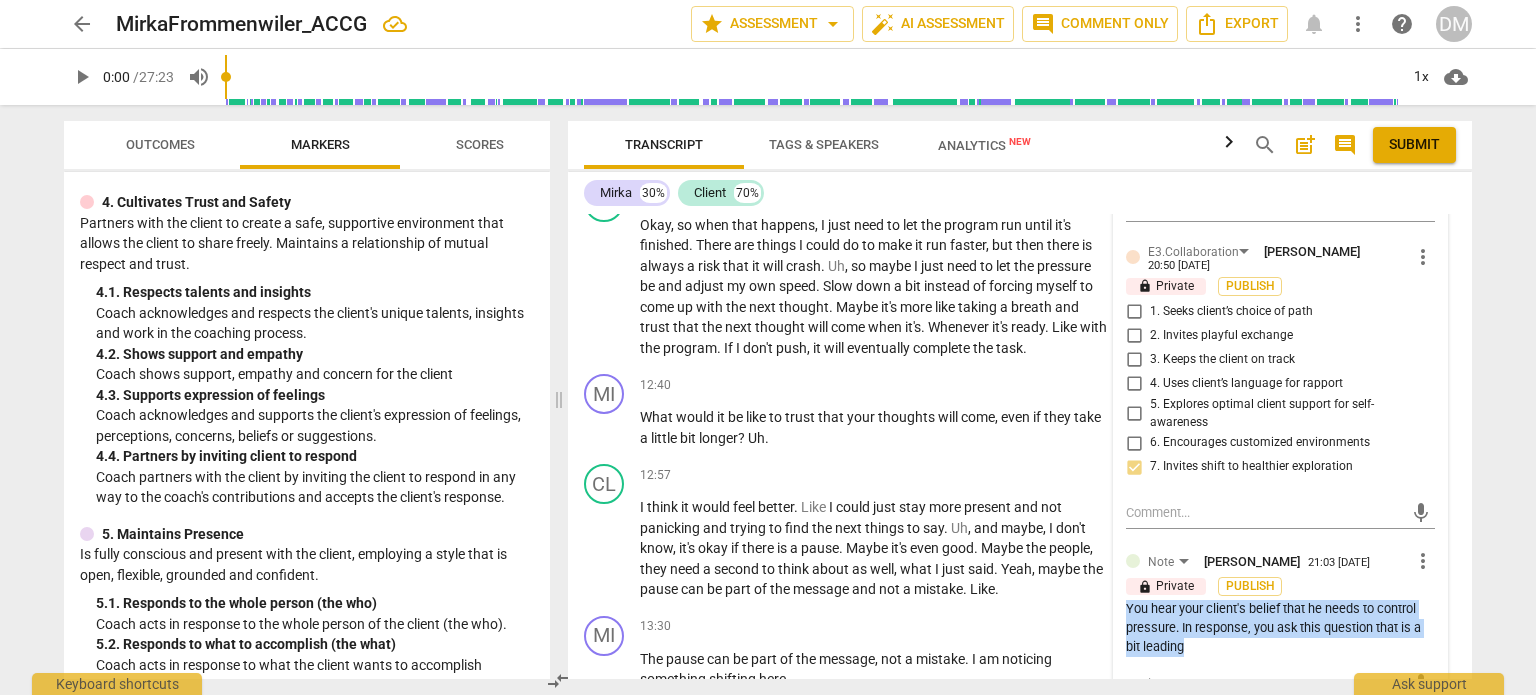 drag, startPoint x: 1209, startPoint y: 656, endPoint x: 1120, endPoint y: 615, distance: 97.98979 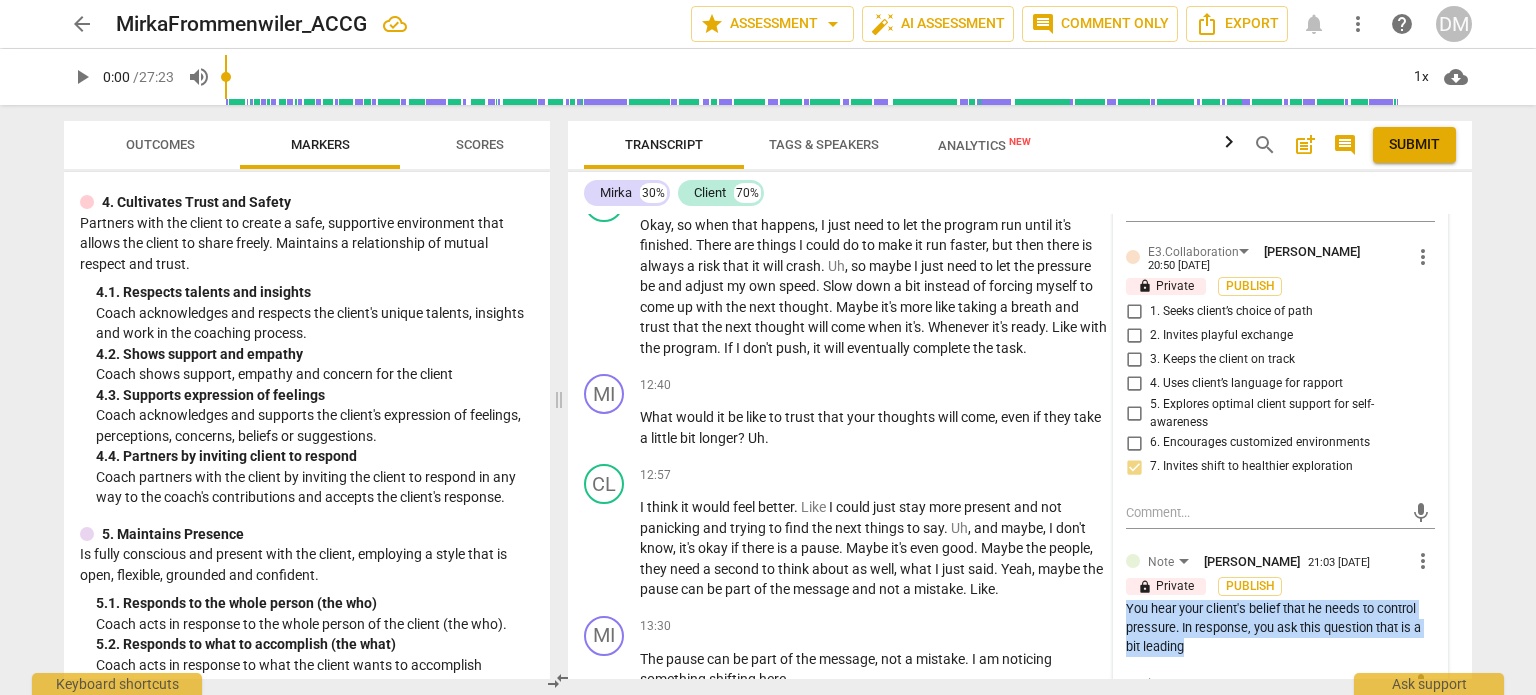 click on "7.Awareness [PERSON_NAME] 20:50 [DATE] more_vert lock Private Publish 1. Asks about a current way of thinking 2. Asks to help exploring beyond themself 3. Asks to help exploring beyond situation 4. Asks to help moving towards the outcome 5. Shares observations and comments without attachment 6. Asks clear, open-ended questions 7. Uses concise language 8. Allows client most of the talking mic E3.Collaboration [PERSON_NAME] 20:50 [DATE] more_vert lock Private Publish 1. Seeks client’s choice of path 2. Invites playful exchange 3. Keeps the client on track 4. Uses client’s language for rapport 5. Explores optimal client support for self-awareness 6. Encourages customized environments 7. Invites shift to healthier exploration mic Note [PERSON_NAME] 21:03 [DATE] more_vert lock Private Publish You hear your client's belief that he needs to control pressure. In response, you ask this question that is a bit leading  mic" at bounding box center [1280, 311] 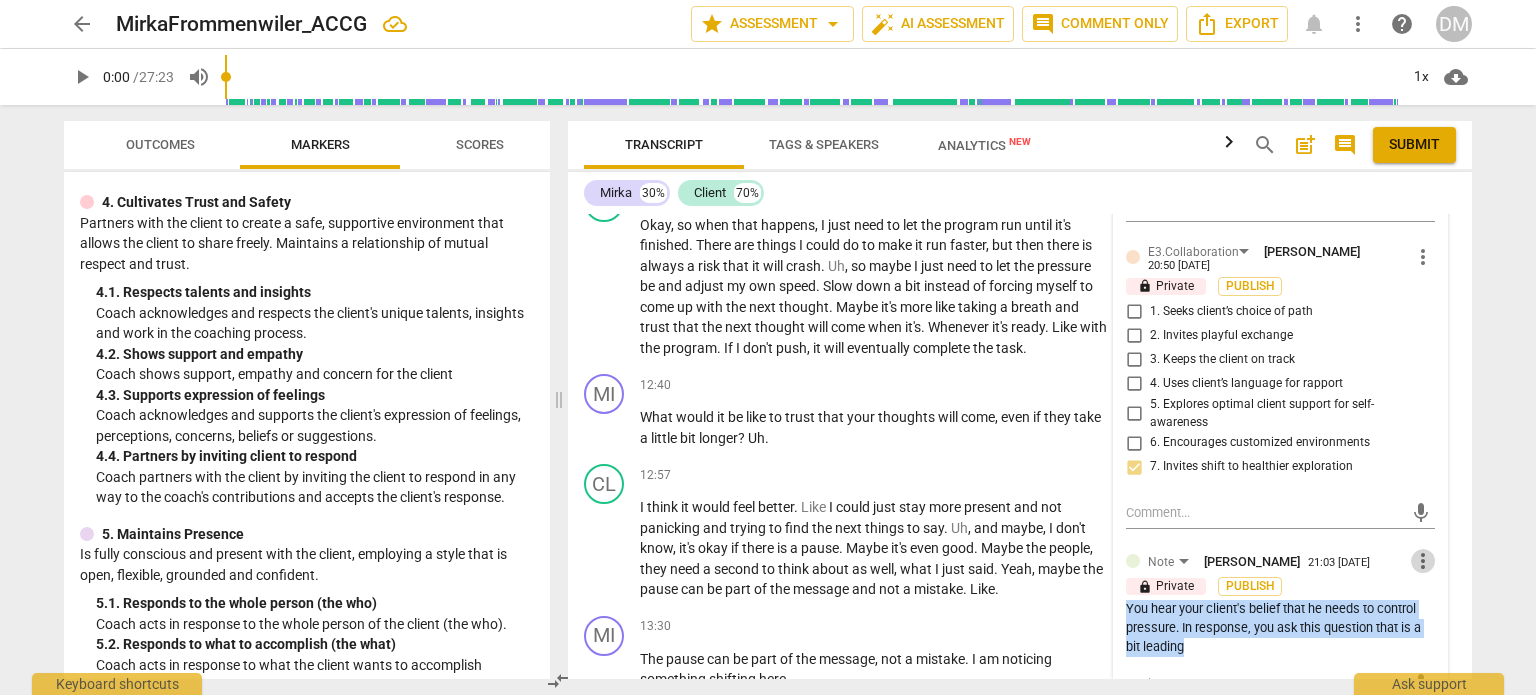 click on "more_vert" at bounding box center [1423, 561] 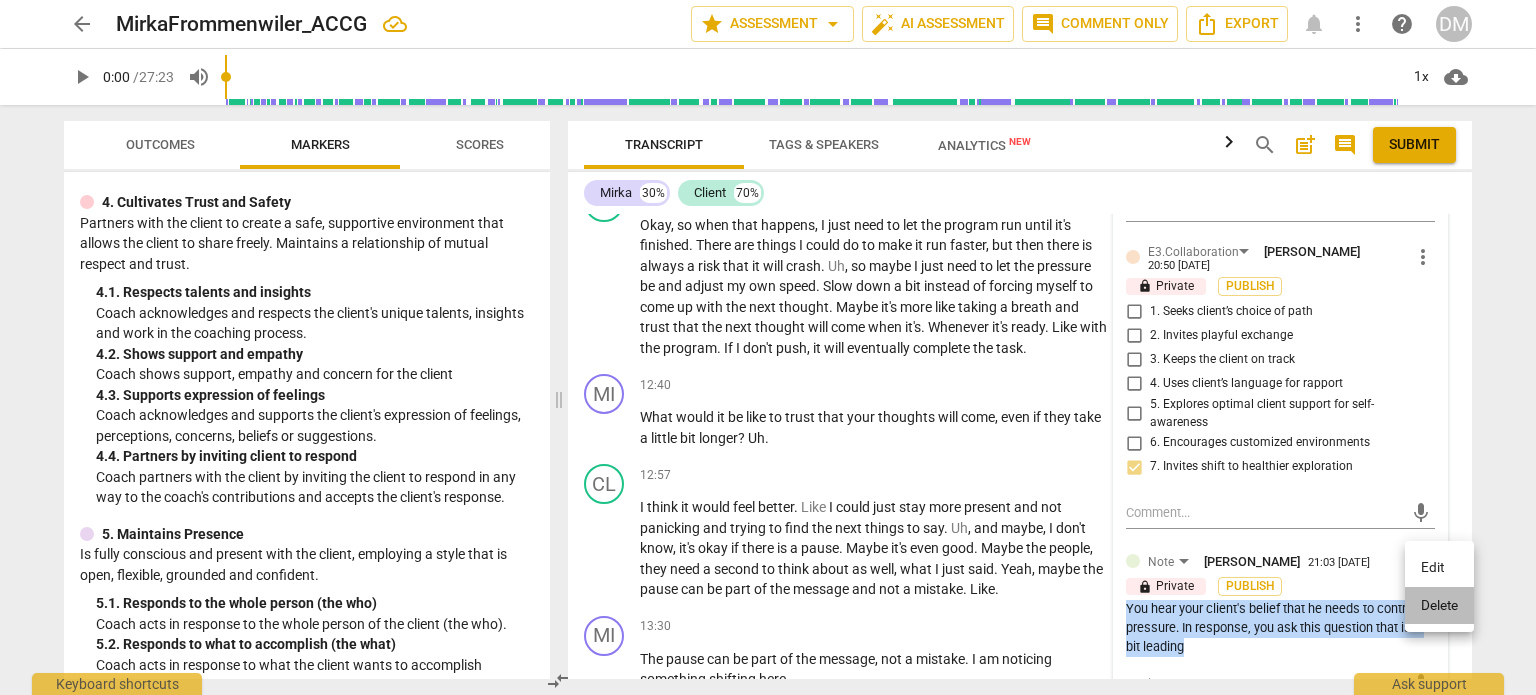 click on "Delete" at bounding box center (1439, 606) 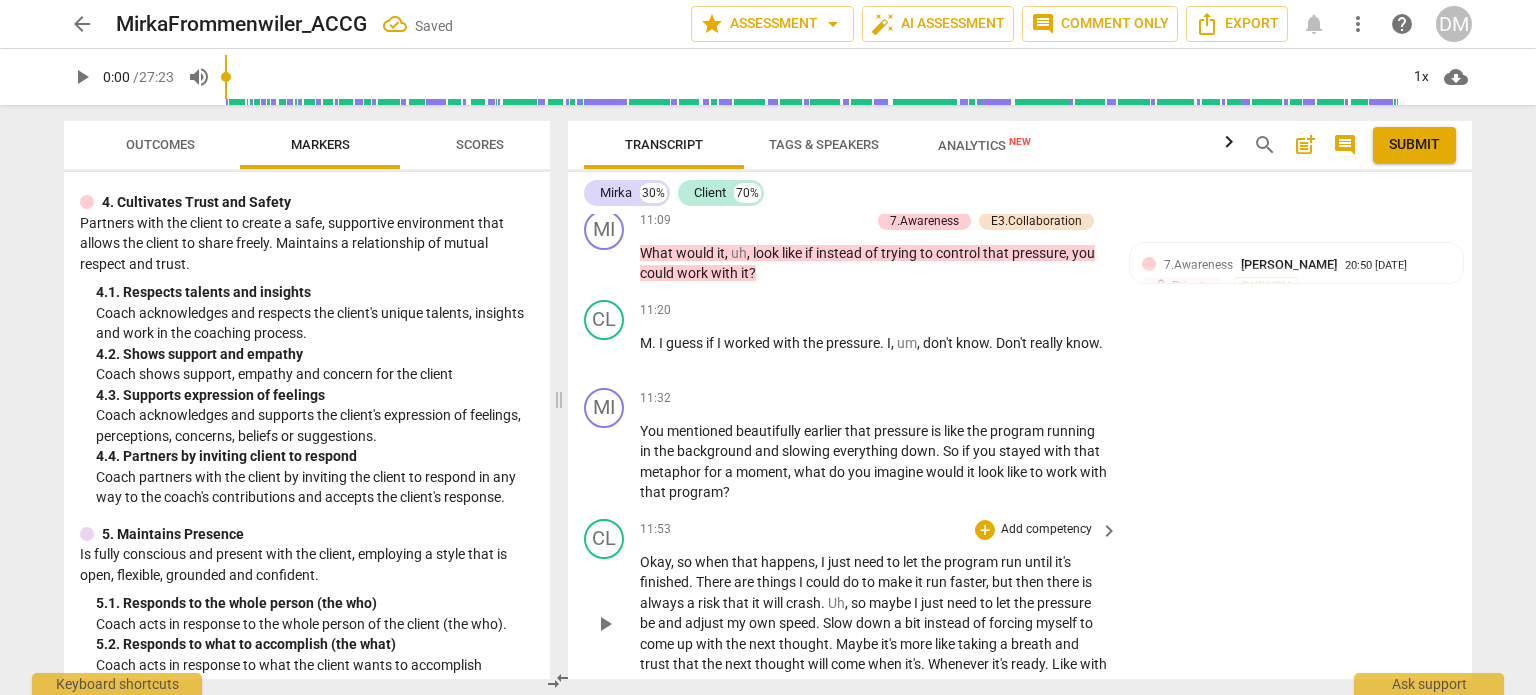 scroll, scrollTop: 5060, scrollLeft: 0, axis: vertical 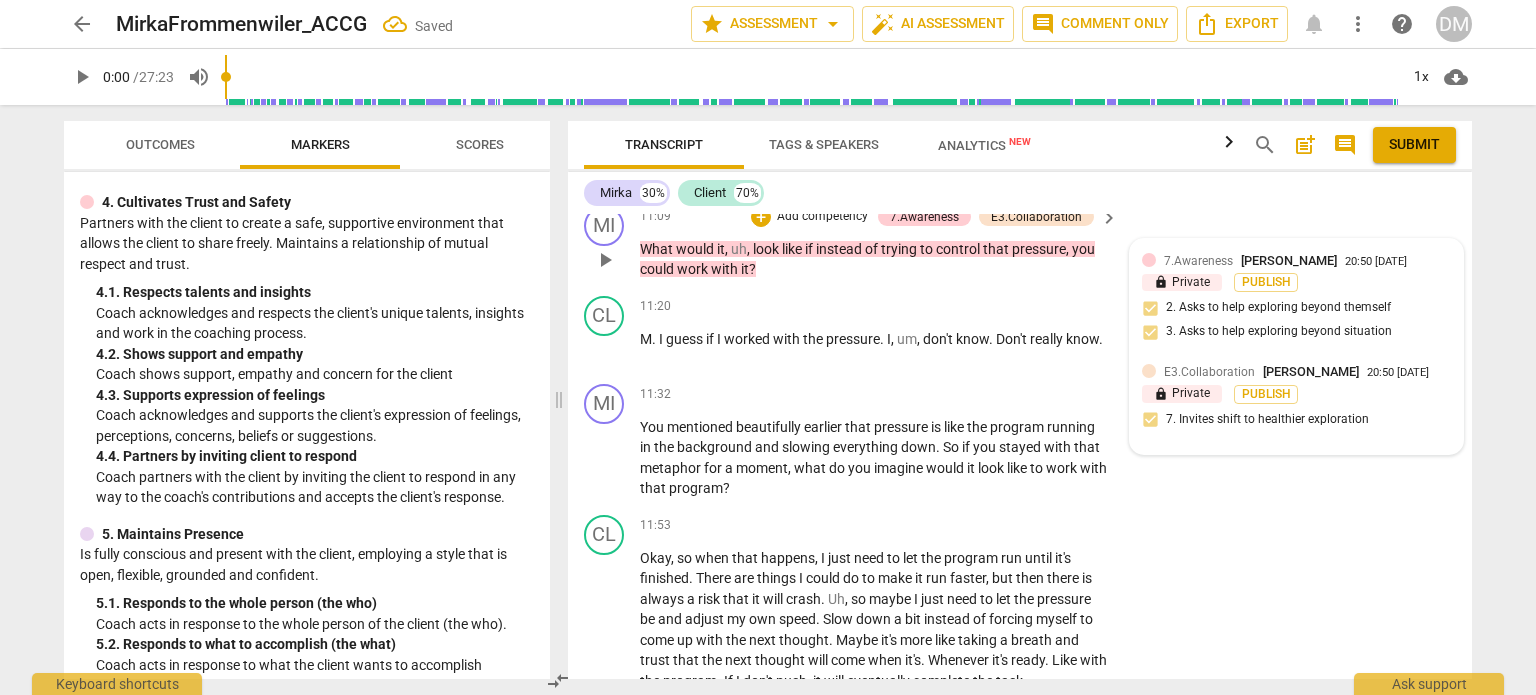click on "7.Awareness [PERSON_NAME]" at bounding box center (1254, 260) 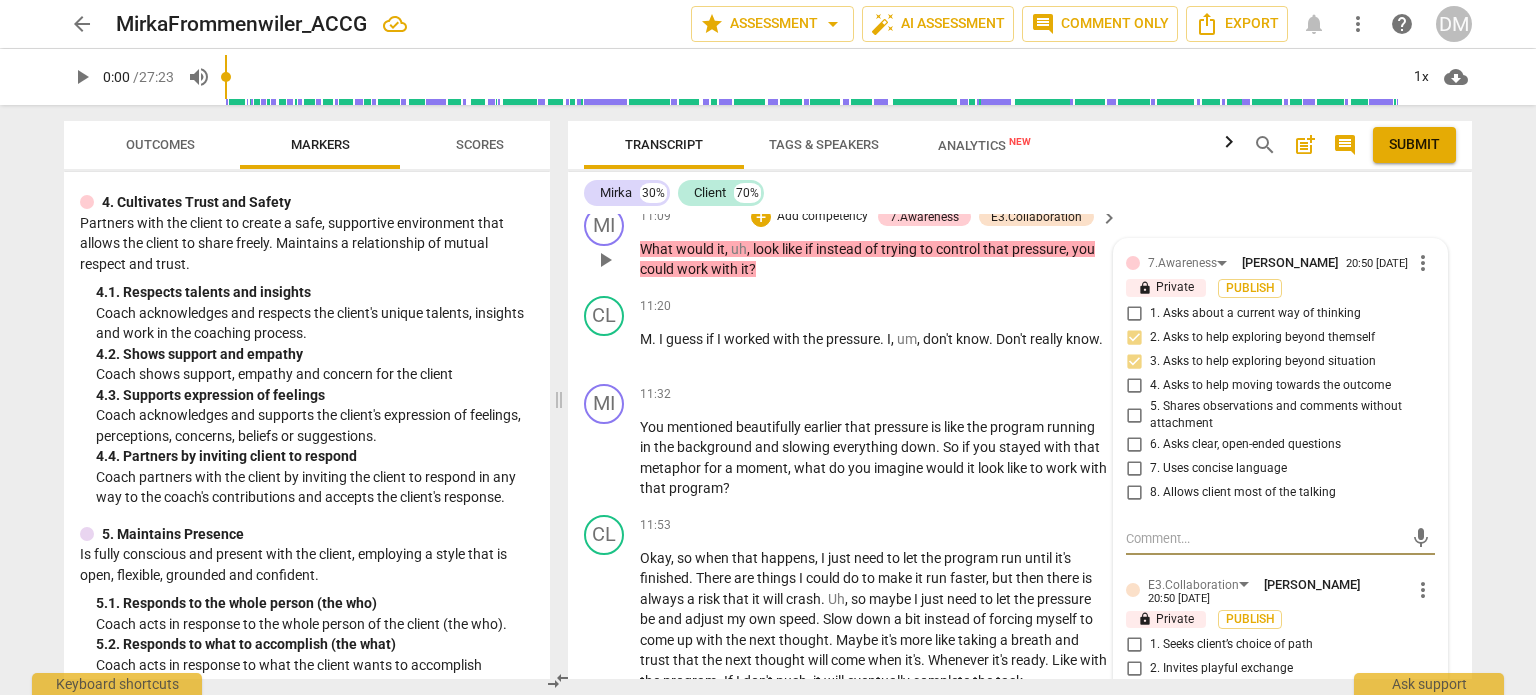 click at bounding box center (1264, 538) 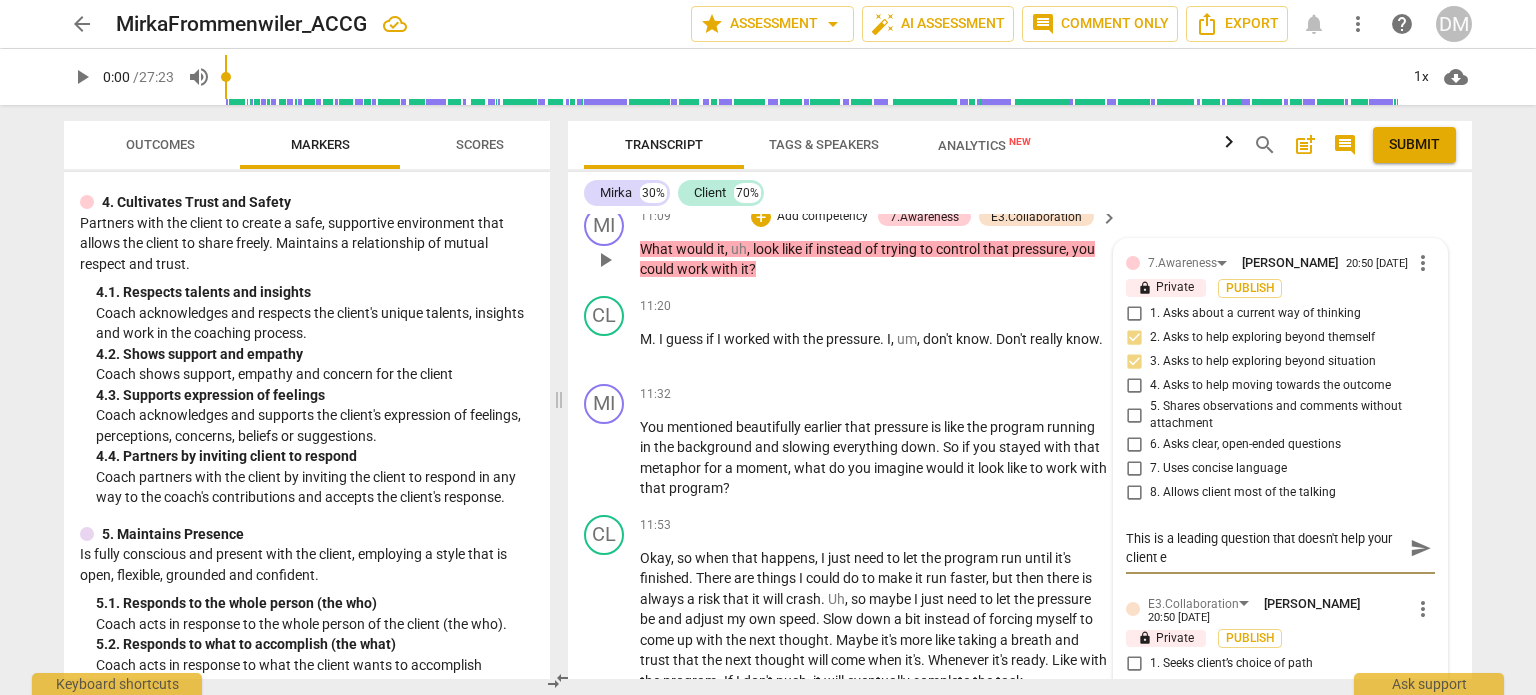 scroll, scrollTop: 0, scrollLeft: 0, axis: both 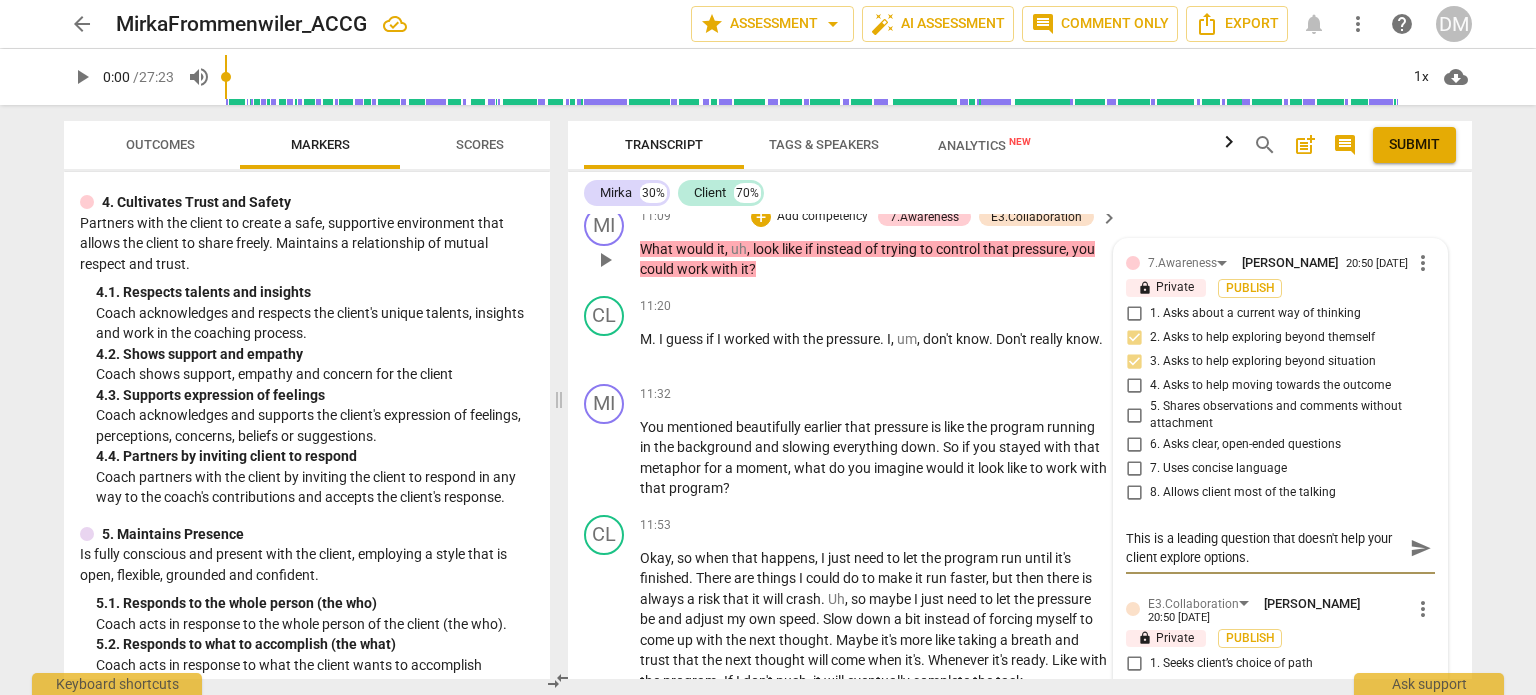 click on "send" at bounding box center (1421, 548) 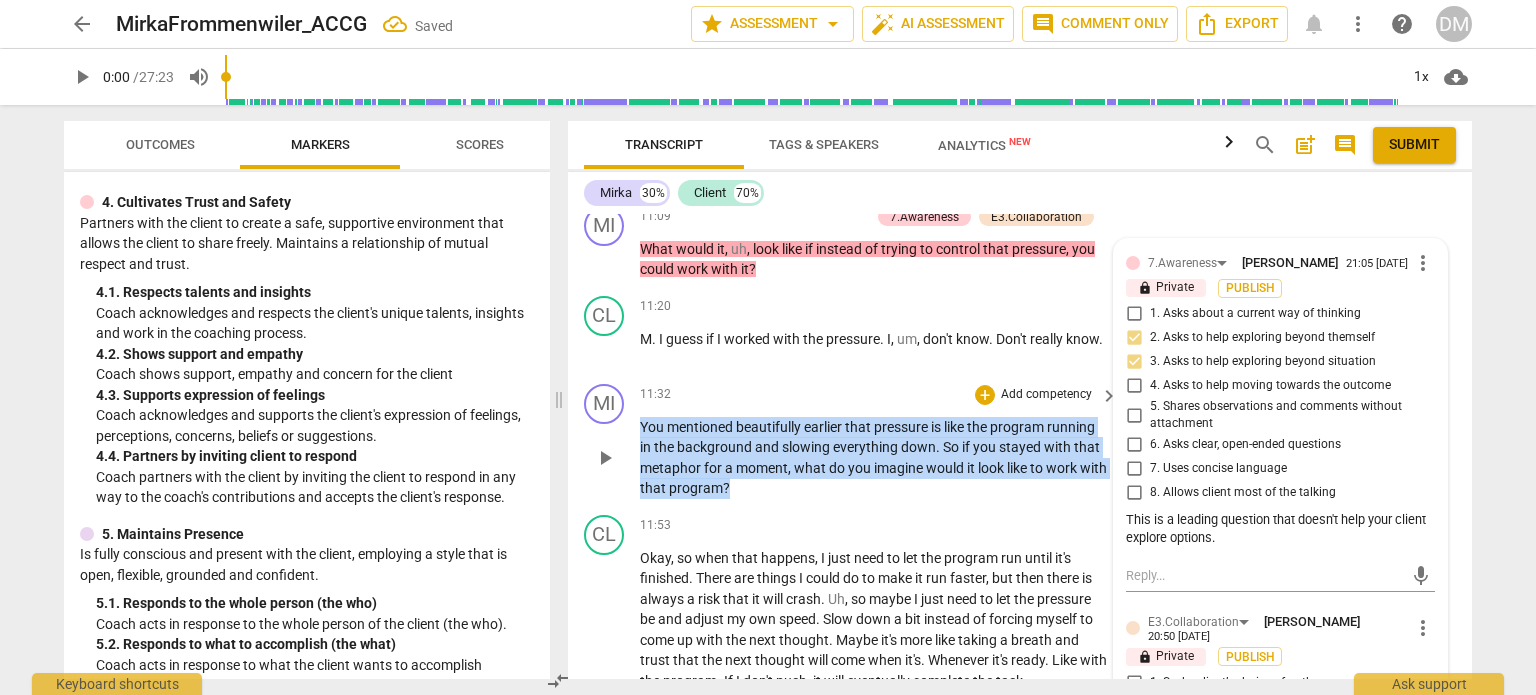 drag, startPoint x: 638, startPoint y: 431, endPoint x: 776, endPoint y: 494, distance: 151.70036 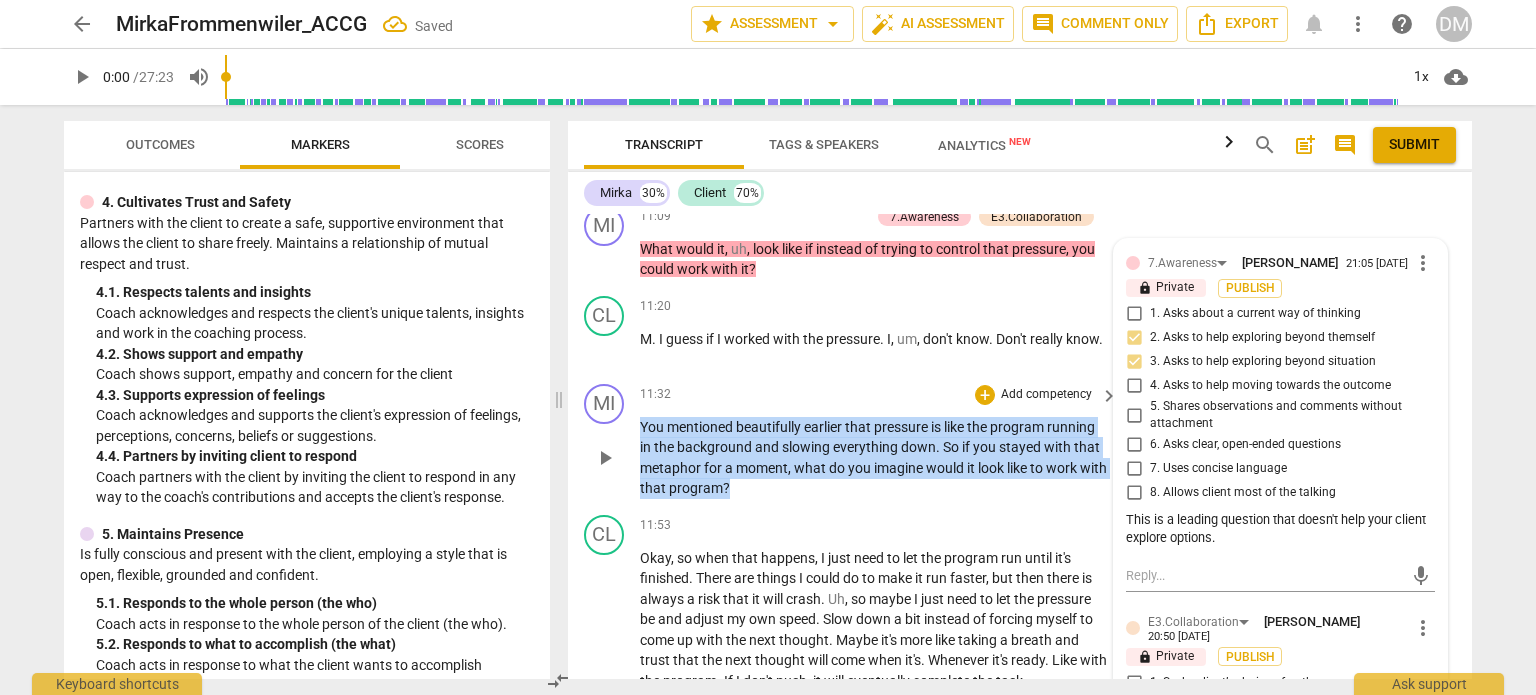 click on "MI play_arrow pause 11:32 + Add competency keyboard_arrow_right You   mentioned   beautifully   earlier   that   pressure   is   like   the   program   running   in   the   background   and   slowing   everything   down .   So   if   you   stayed   with   that   metaphor   for   a   moment ,   what   do   you   imagine   would   it   look   like   to   work   with   that   program ?" at bounding box center (1020, 441) 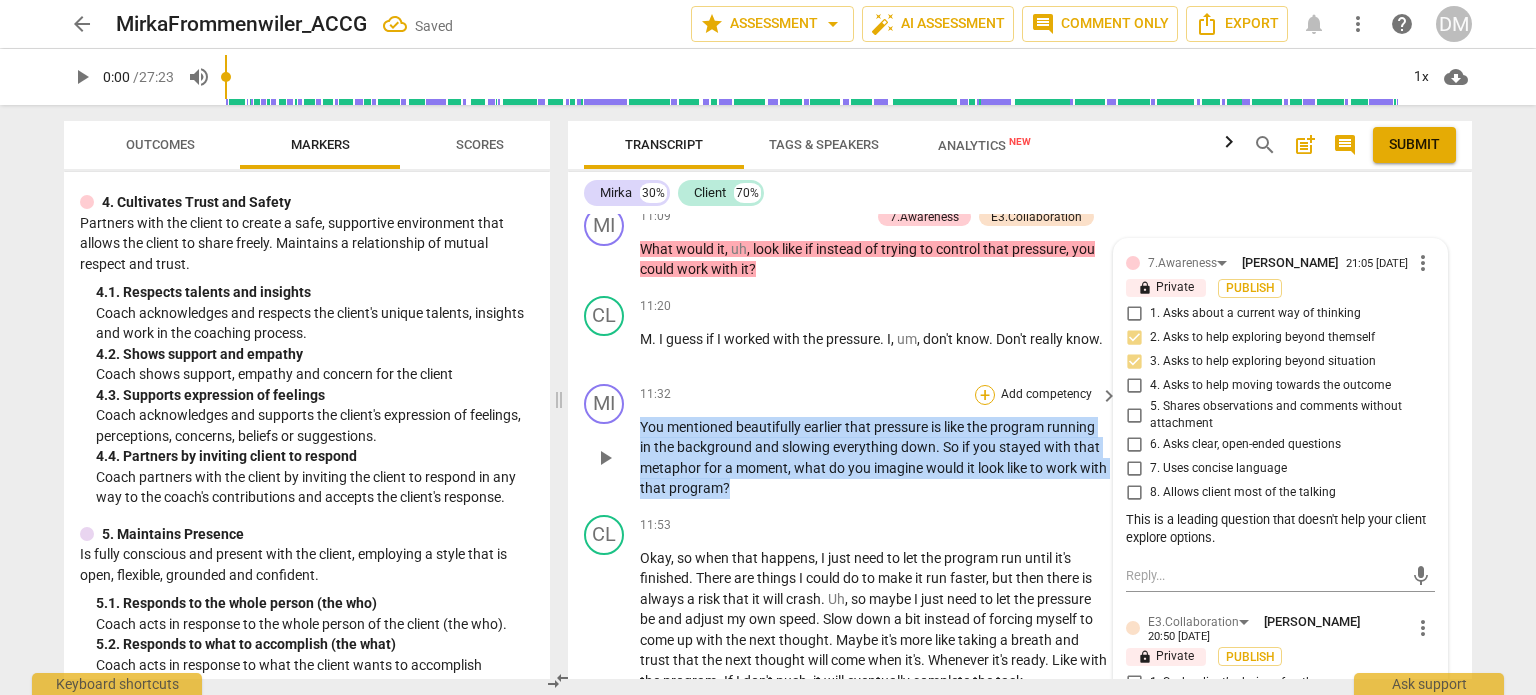 click on "+" at bounding box center (985, 395) 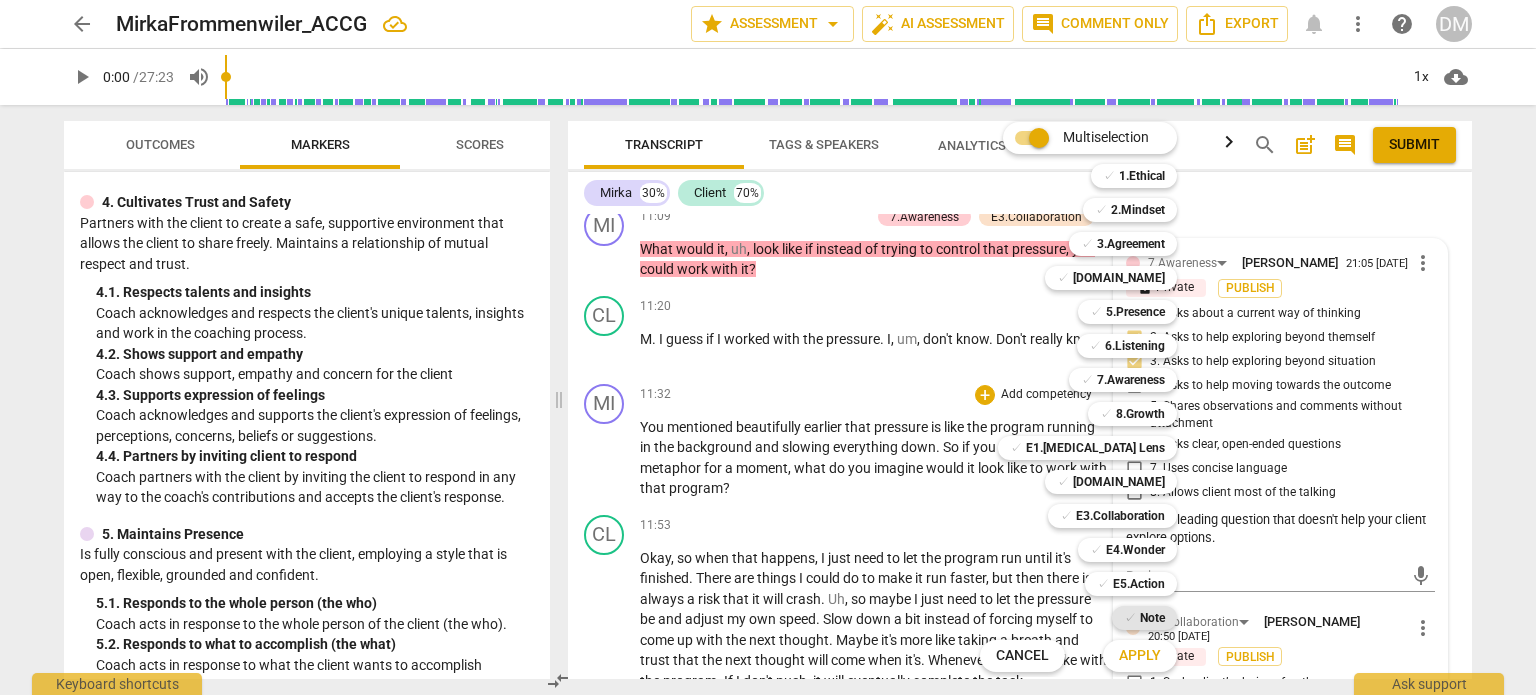 click on "Note" at bounding box center (1152, 618) 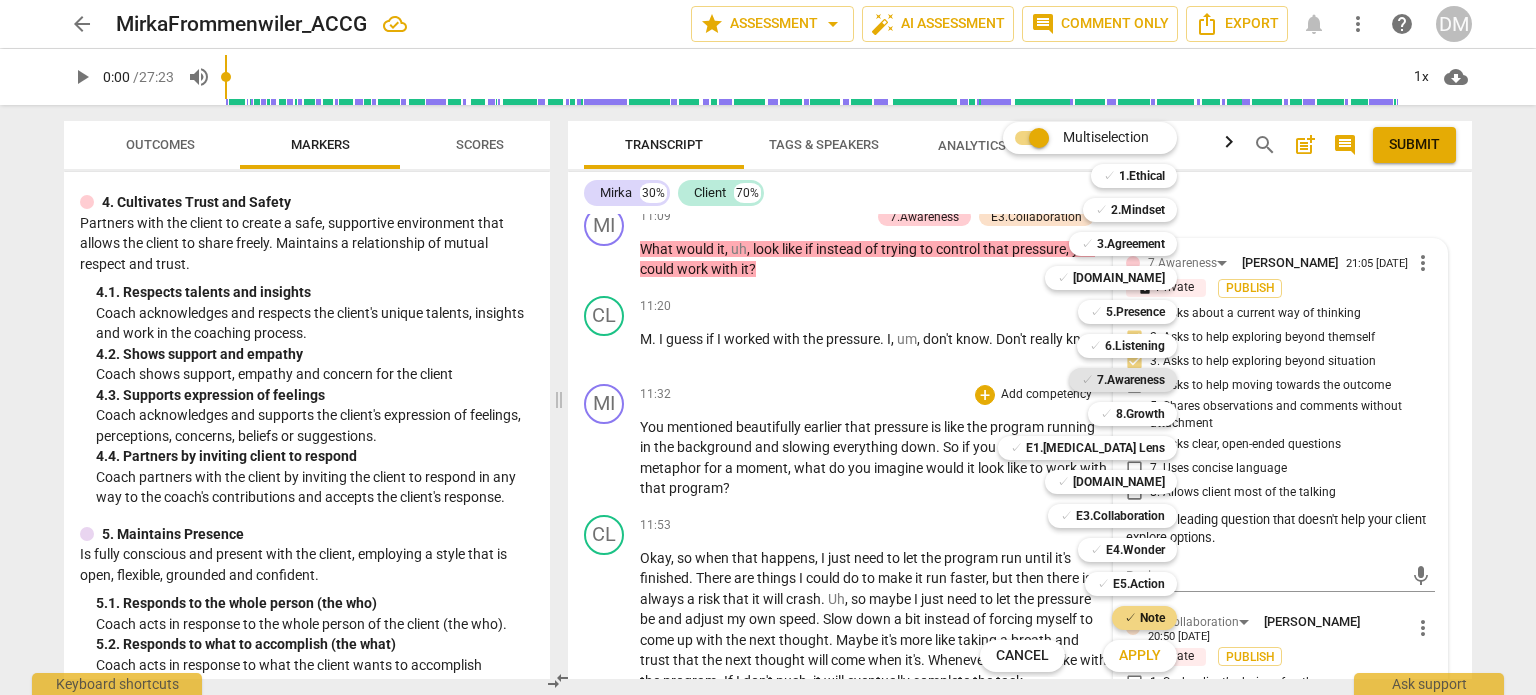 click on "7.Awareness" at bounding box center [1131, 380] 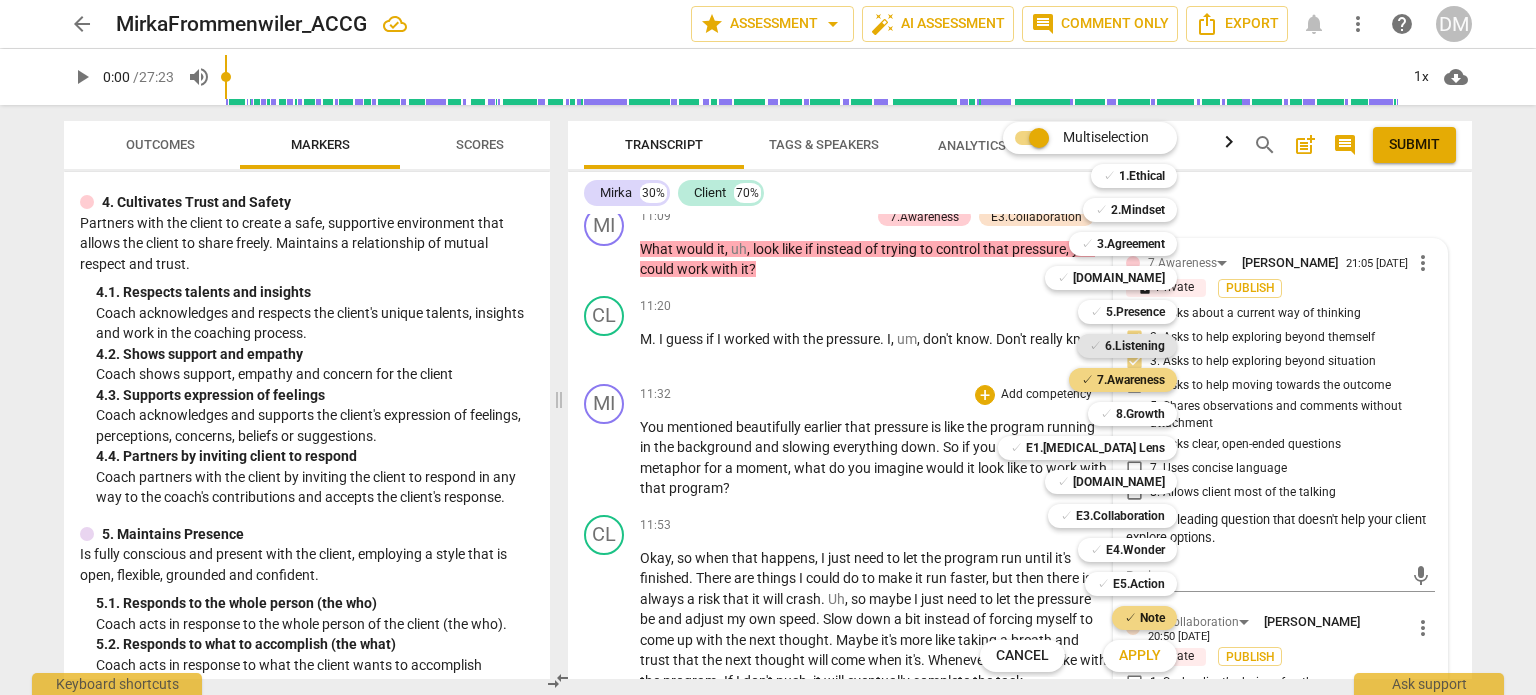 click on "6.Listening" at bounding box center (1135, 346) 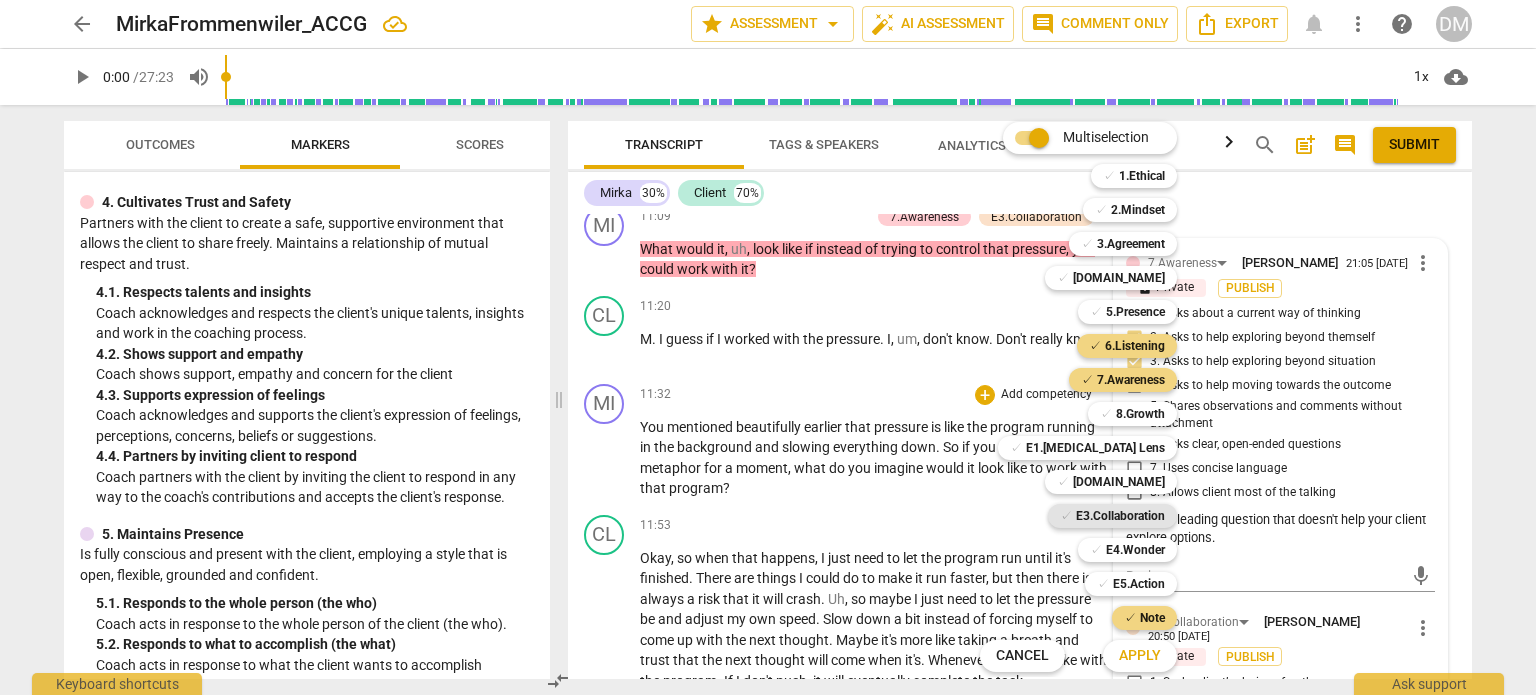 click on "E3.Collaboration" at bounding box center (1120, 516) 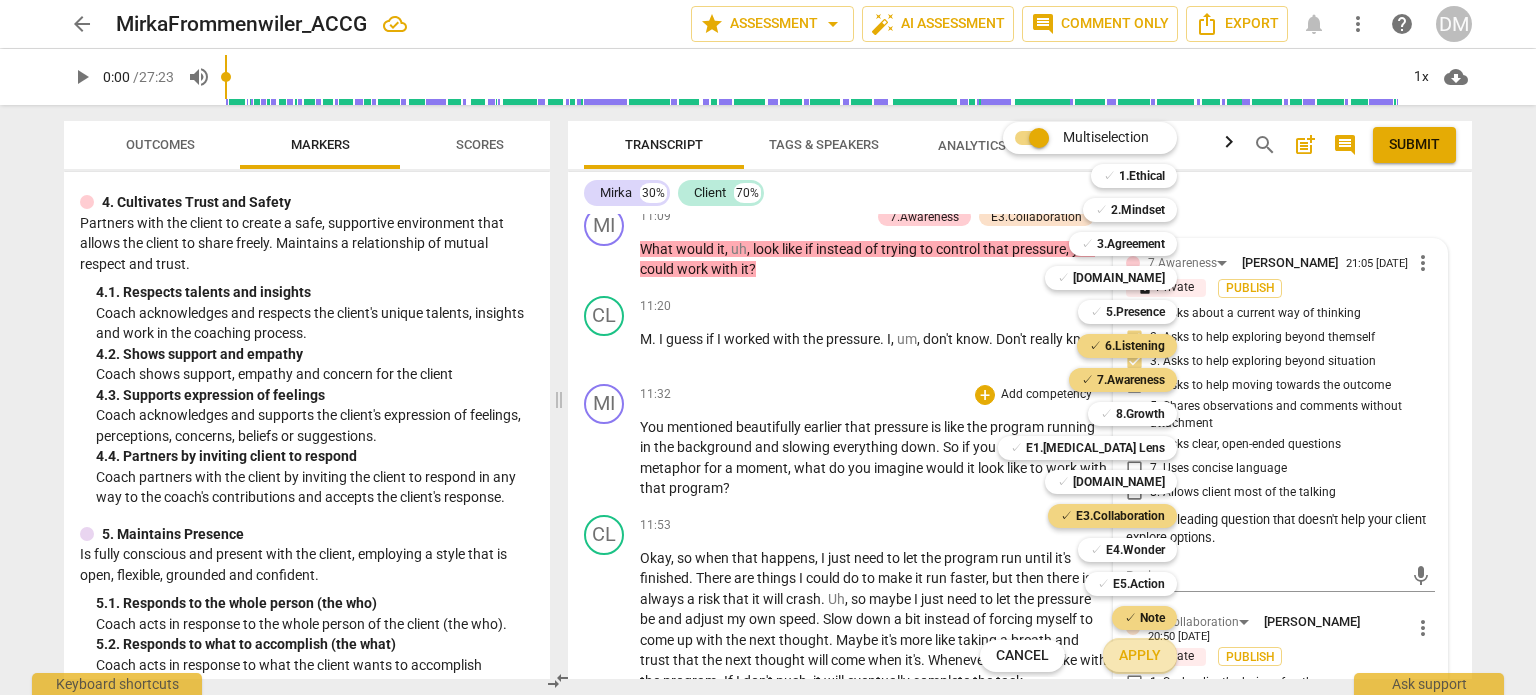 click on "Apply" at bounding box center (1140, 656) 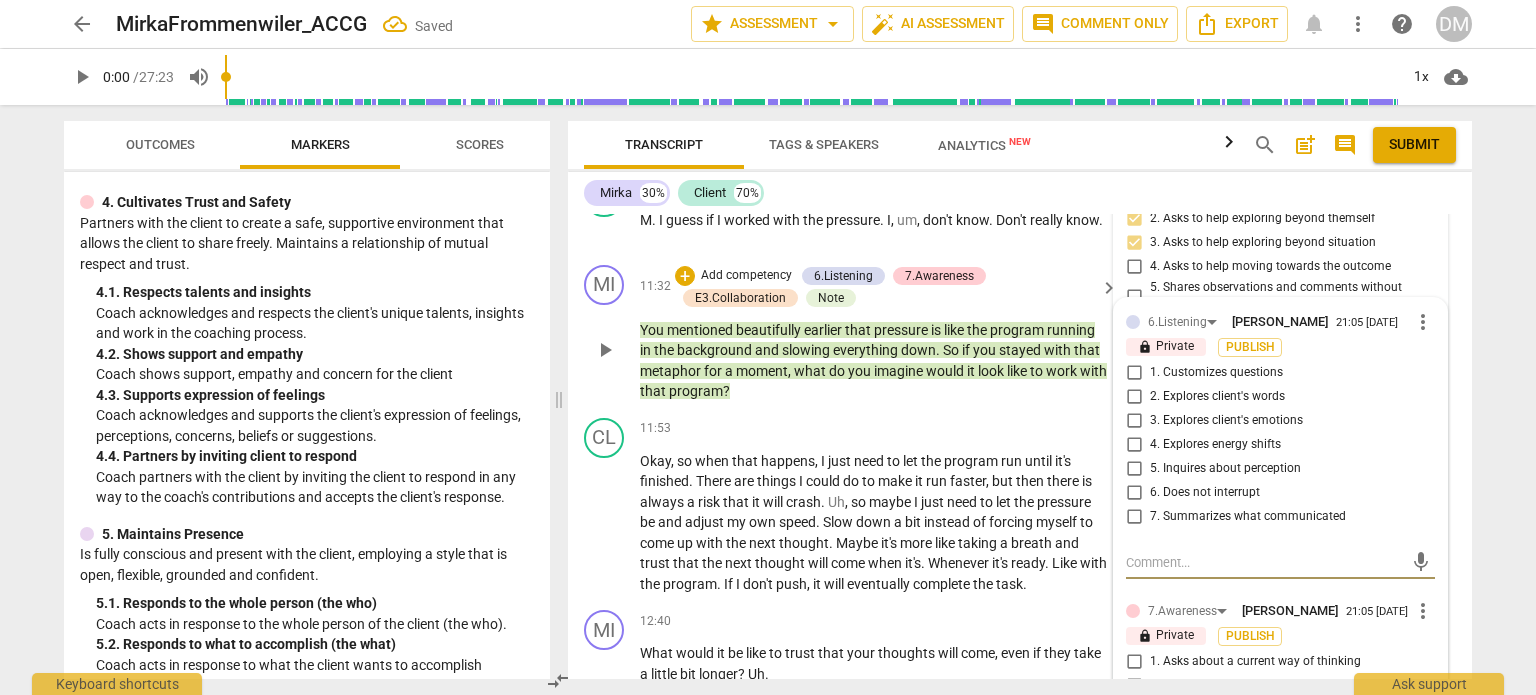 scroll, scrollTop: 5180, scrollLeft: 0, axis: vertical 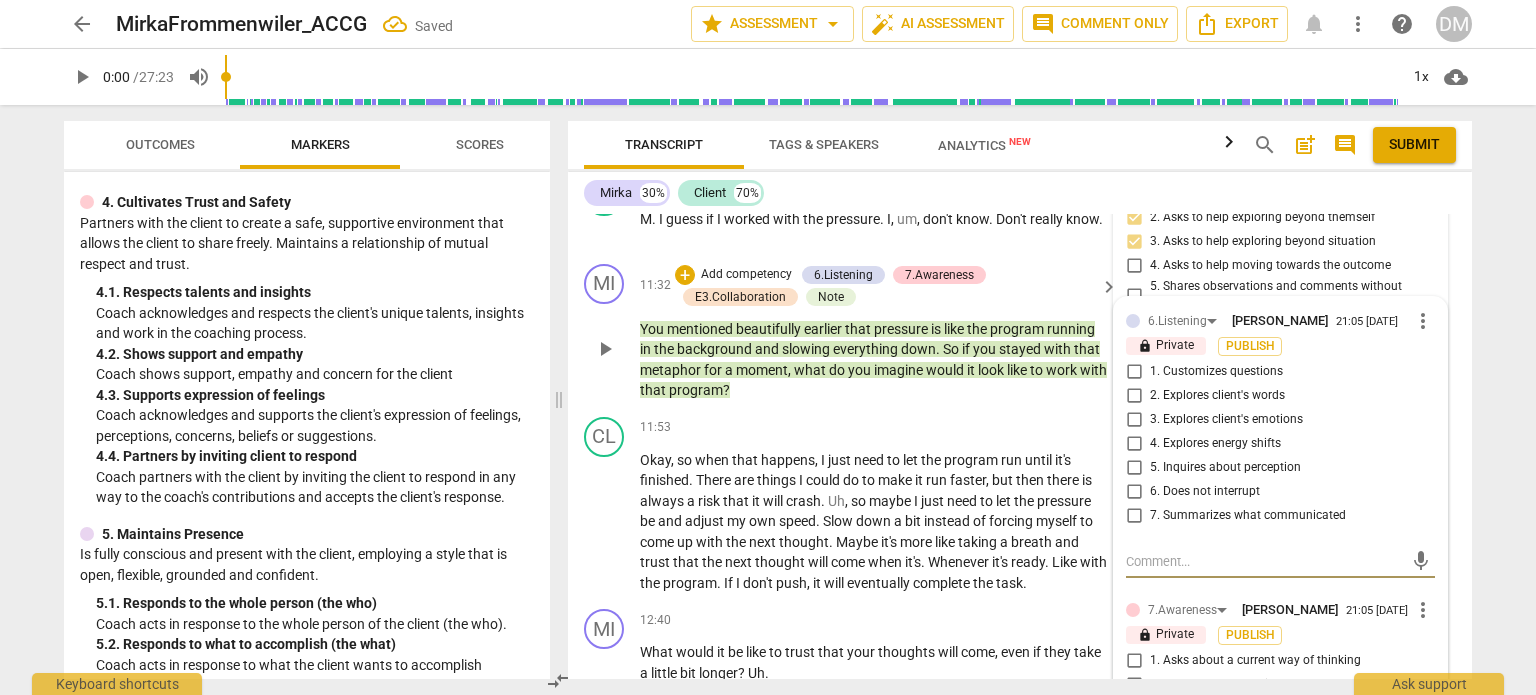 click on "1. Customizes questions" at bounding box center [1134, 372] 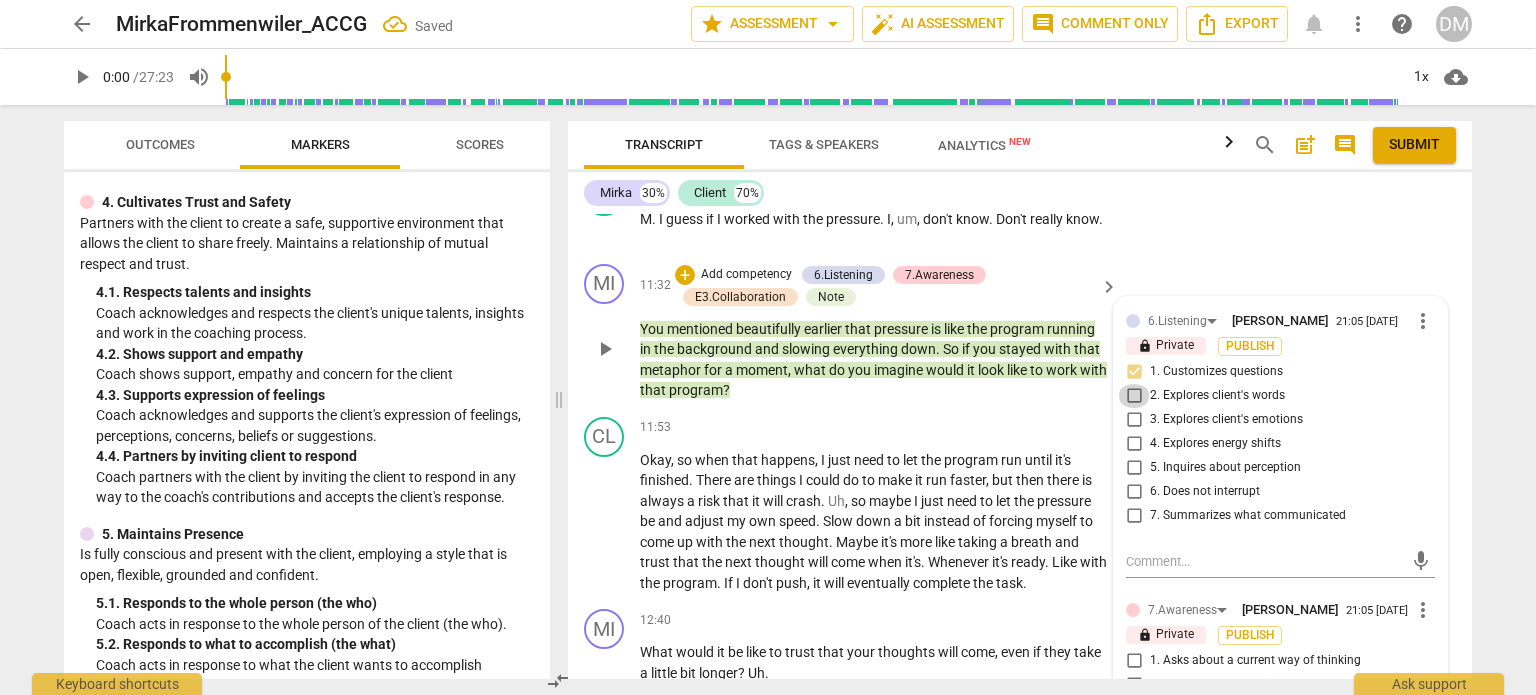 click on "2. Explores client's words" at bounding box center [1134, 396] 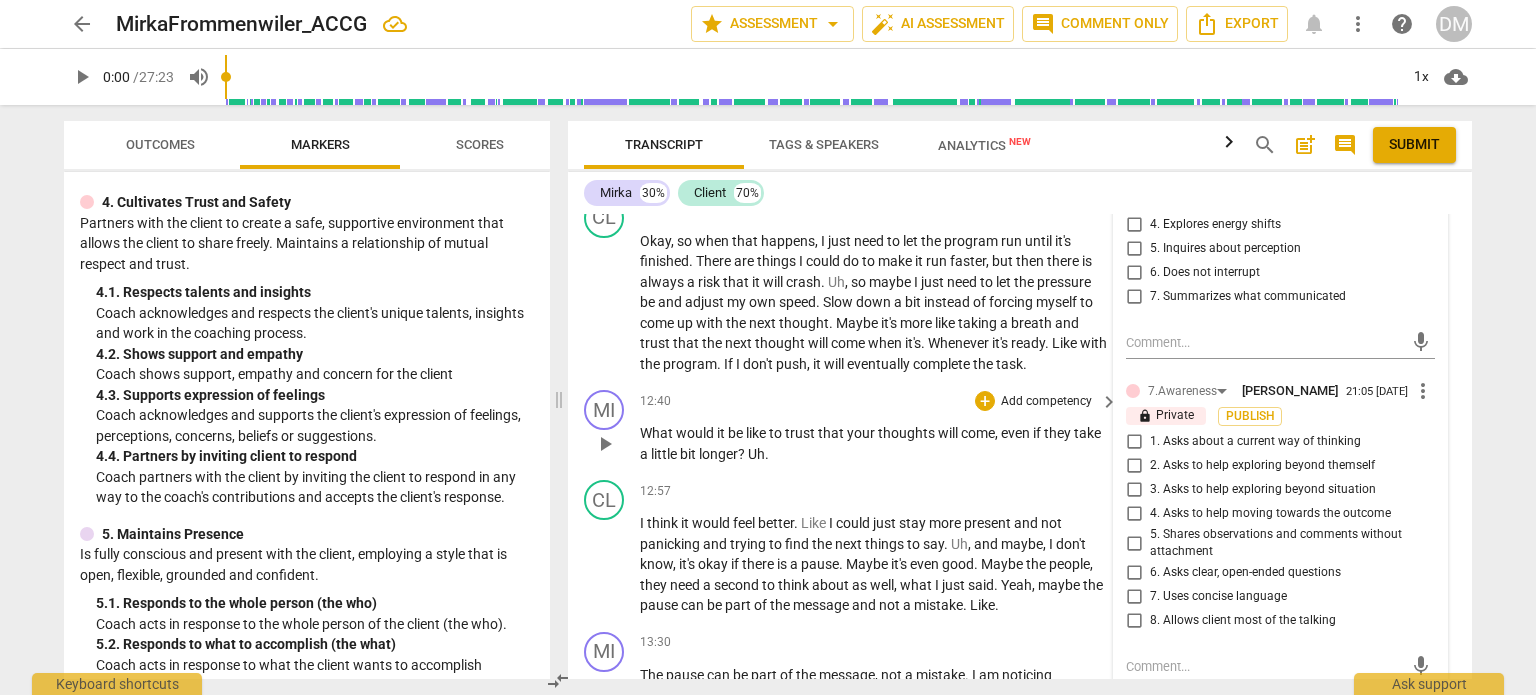 scroll, scrollTop: 5403, scrollLeft: 0, axis: vertical 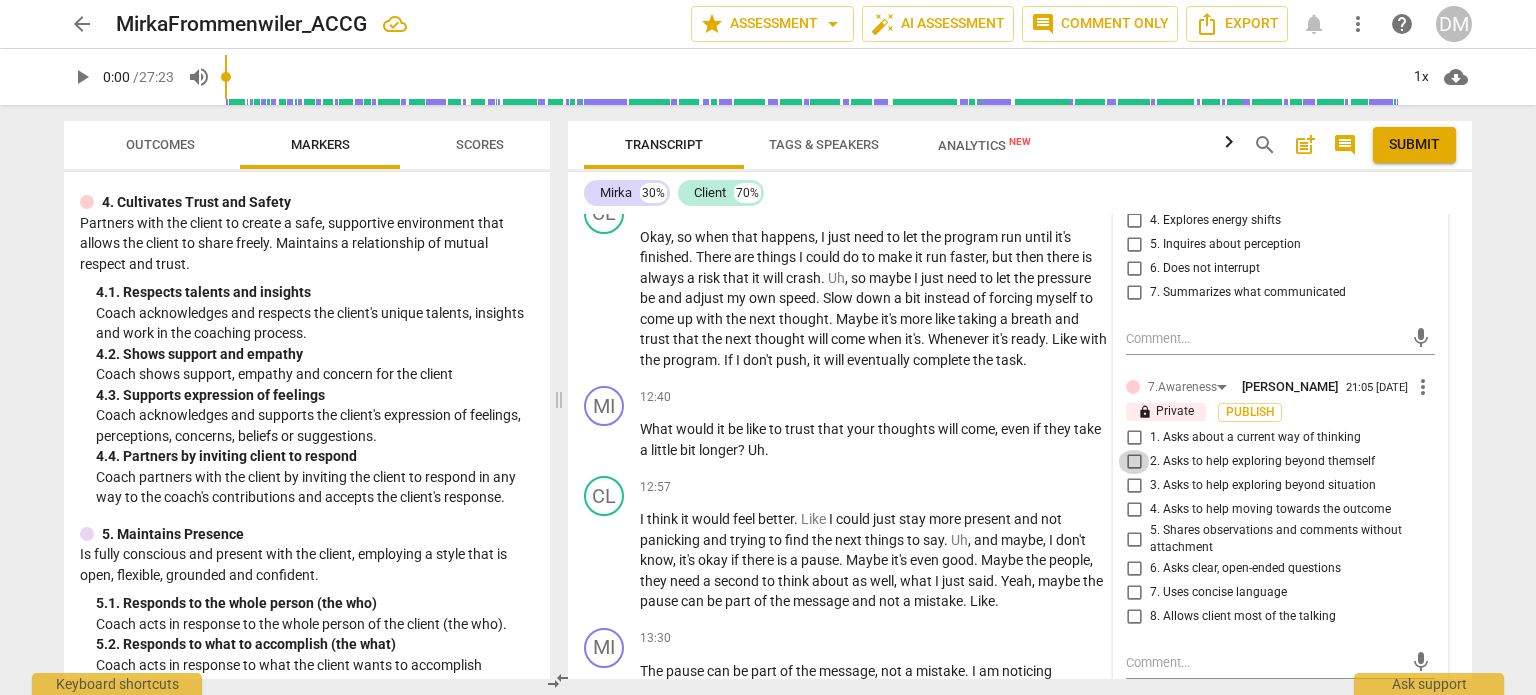 click on "2. Asks to help exploring beyond themself" at bounding box center (1134, 462) 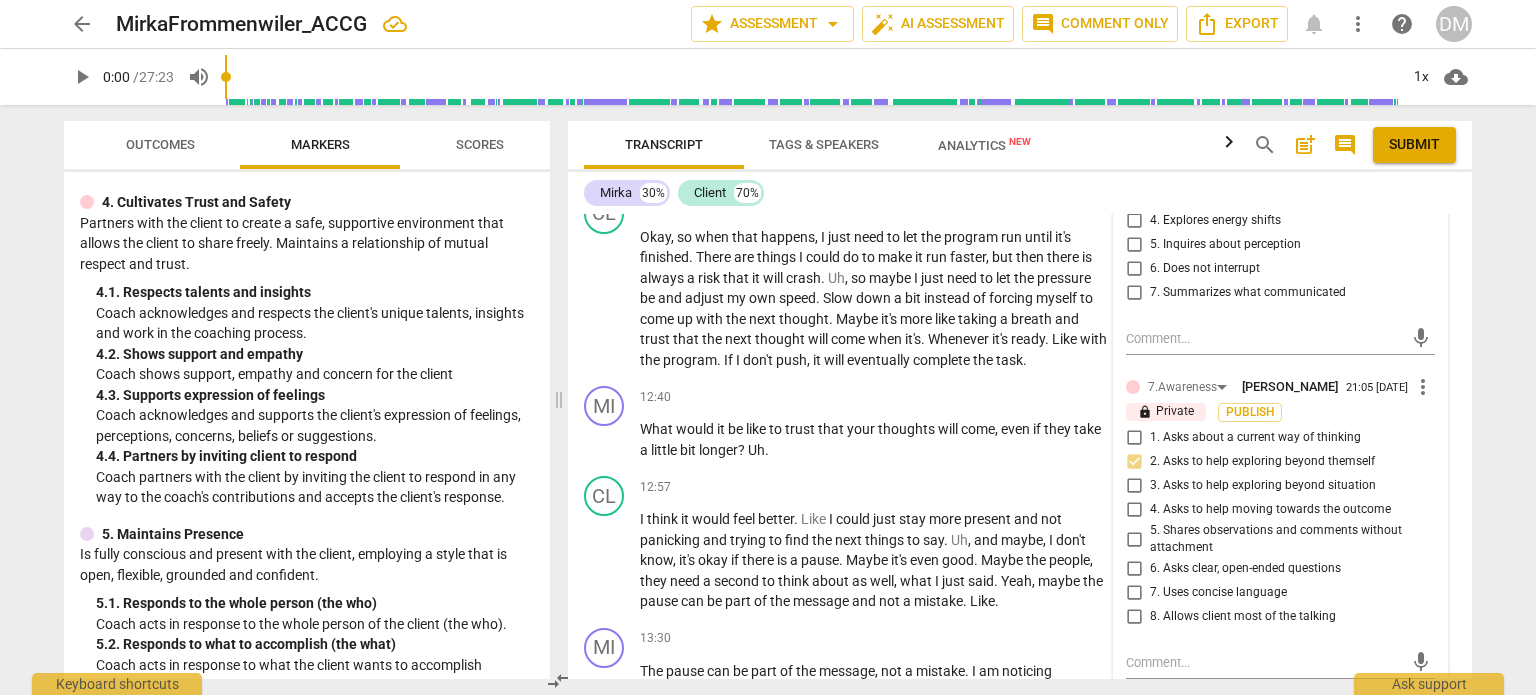 click on "3. Asks to help exploring beyond situation" at bounding box center (1134, 486) 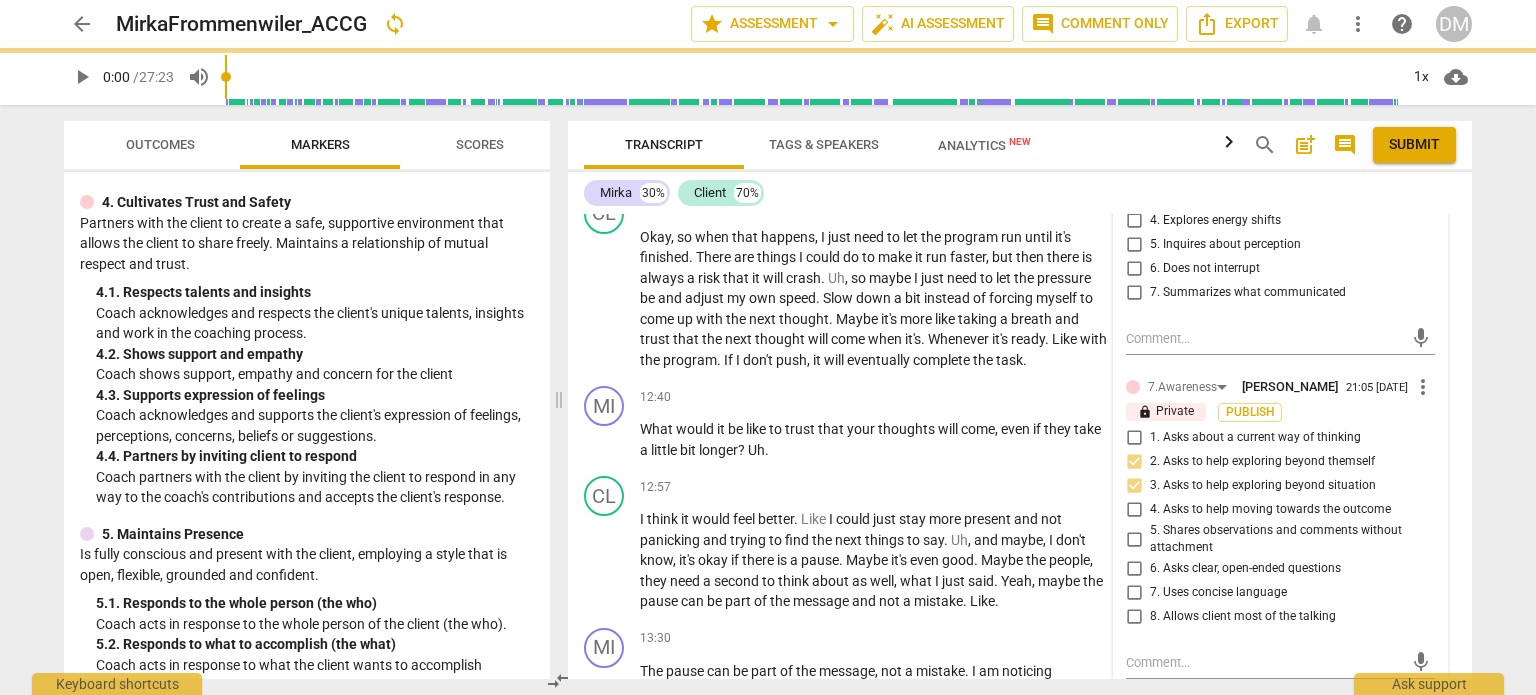 click on "4. Asks to help moving towards the outcome" at bounding box center [1134, 510] 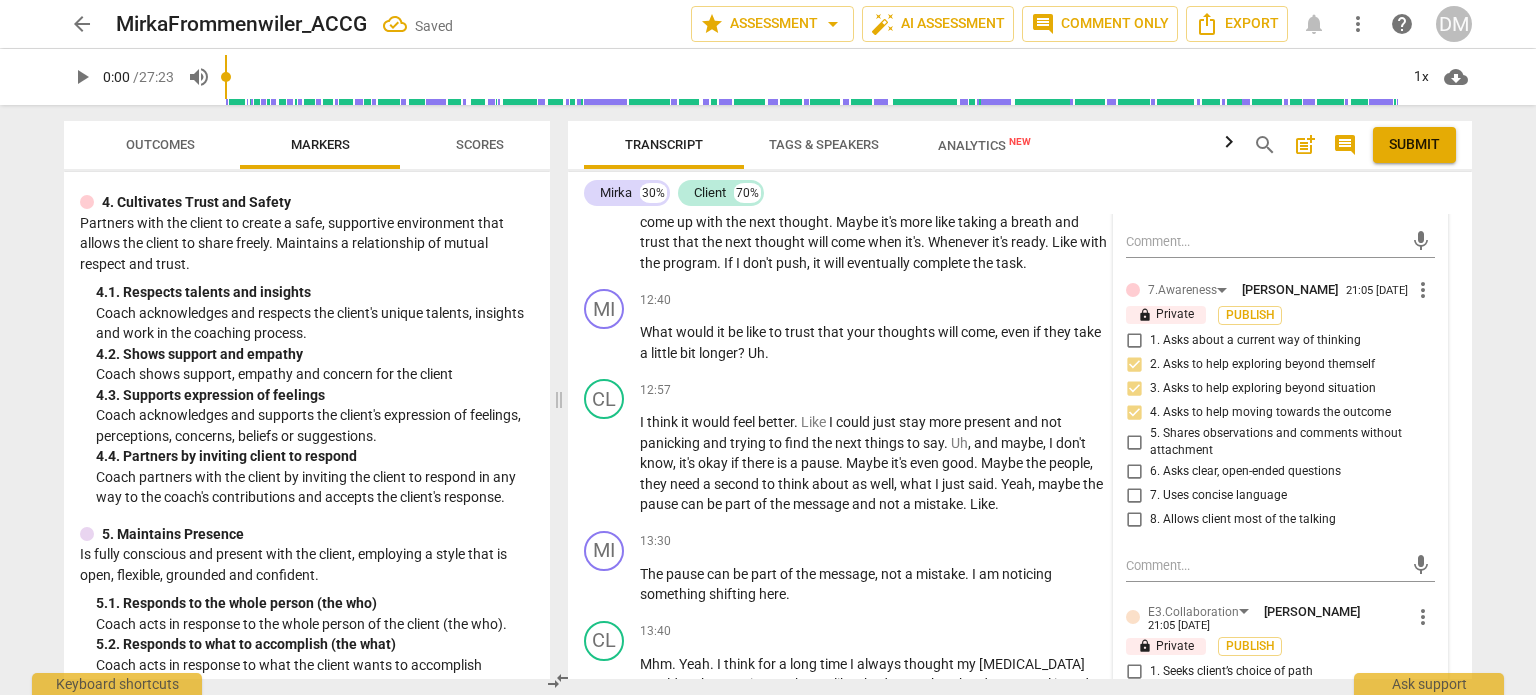 scroll, scrollTop: 5520, scrollLeft: 0, axis: vertical 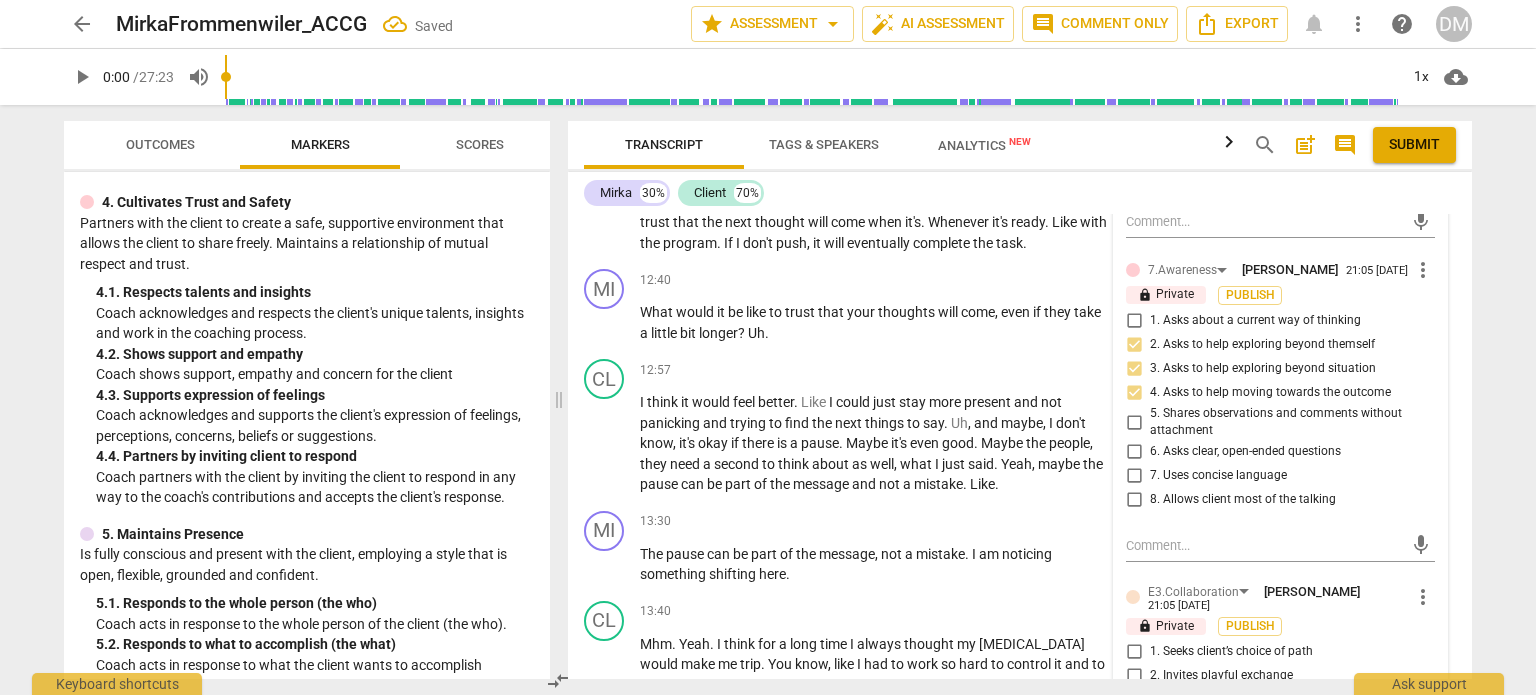 click on "6. Asks clear, open-ended questions" at bounding box center [1134, 452] 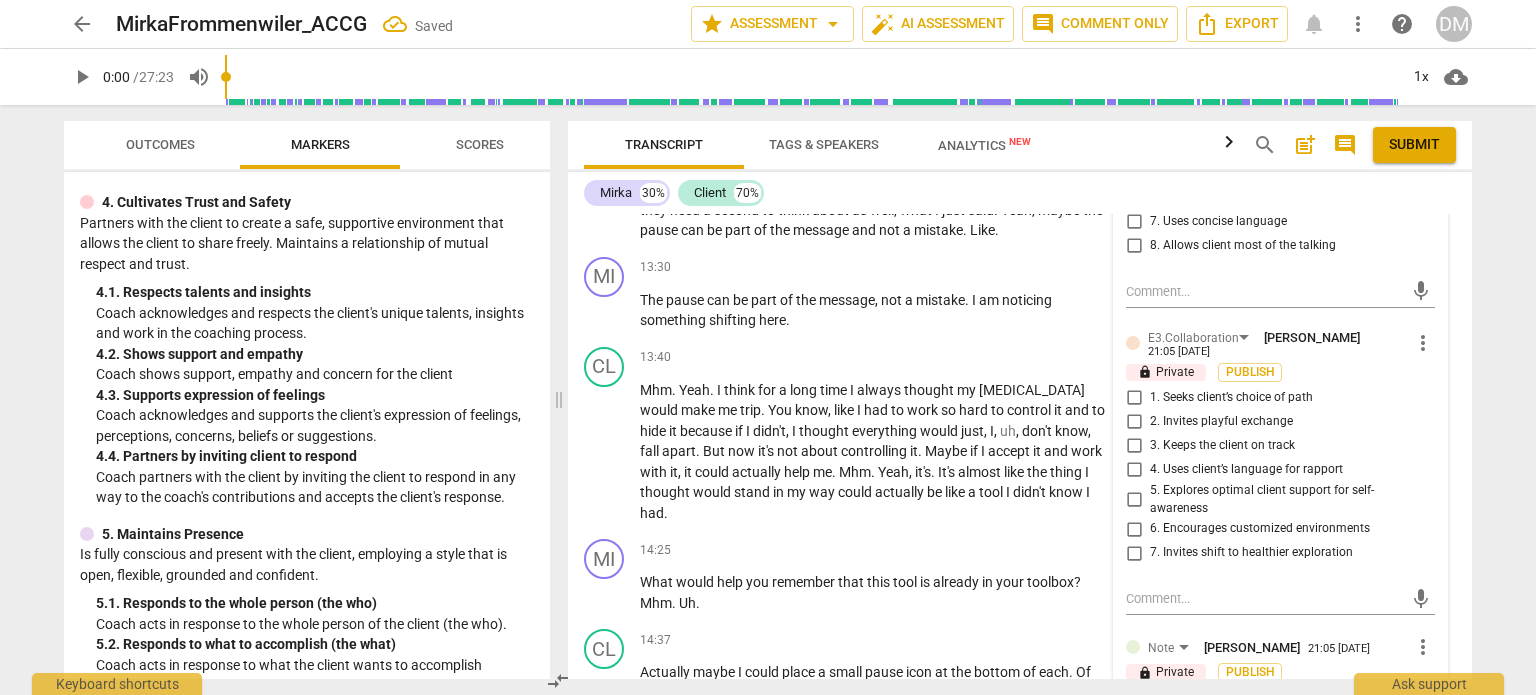 scroll, scrollTop: 5792, scrollLeft: 0, axis: vertical 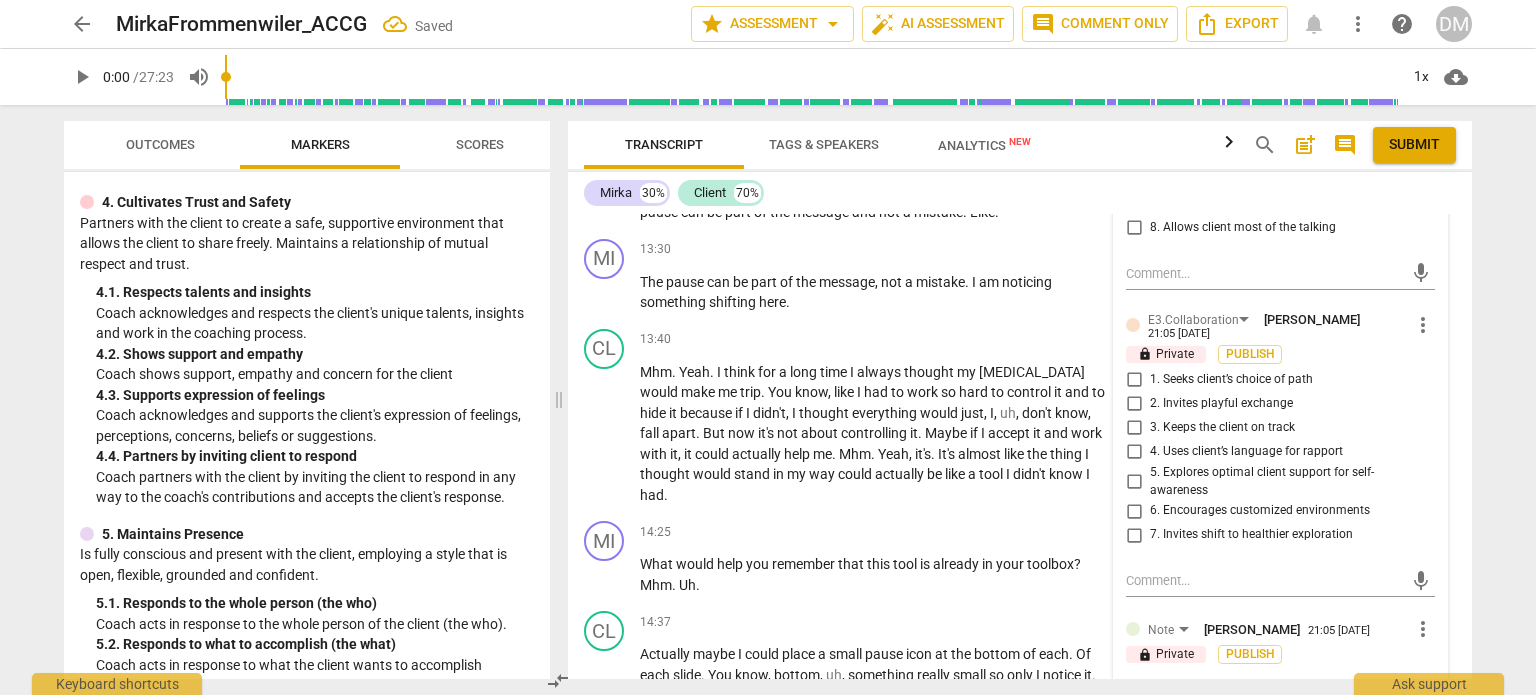 click on "4. Uses client’s language for rapport" at bounding box center [1134, 452] 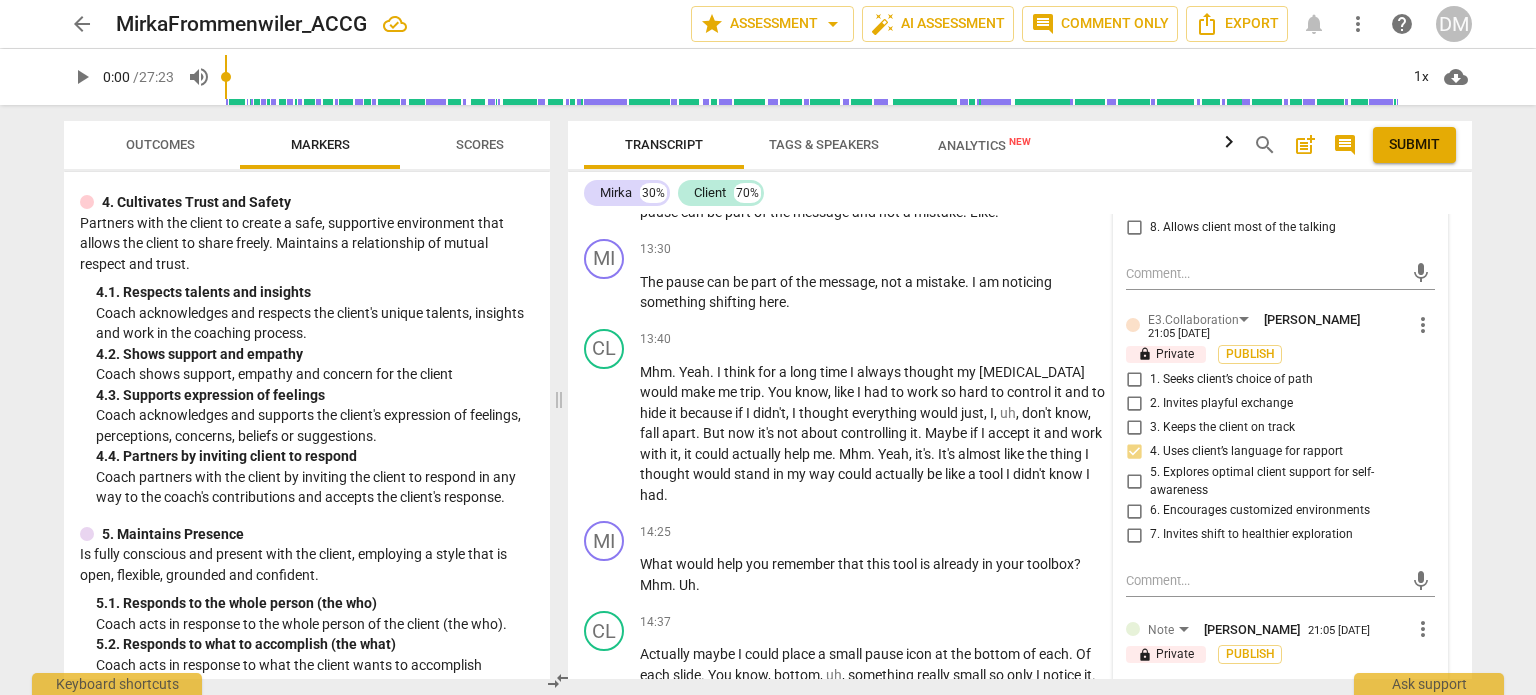 click on "5. Explores optimal client support for self-awareness" at bounding box center (1134, 482) 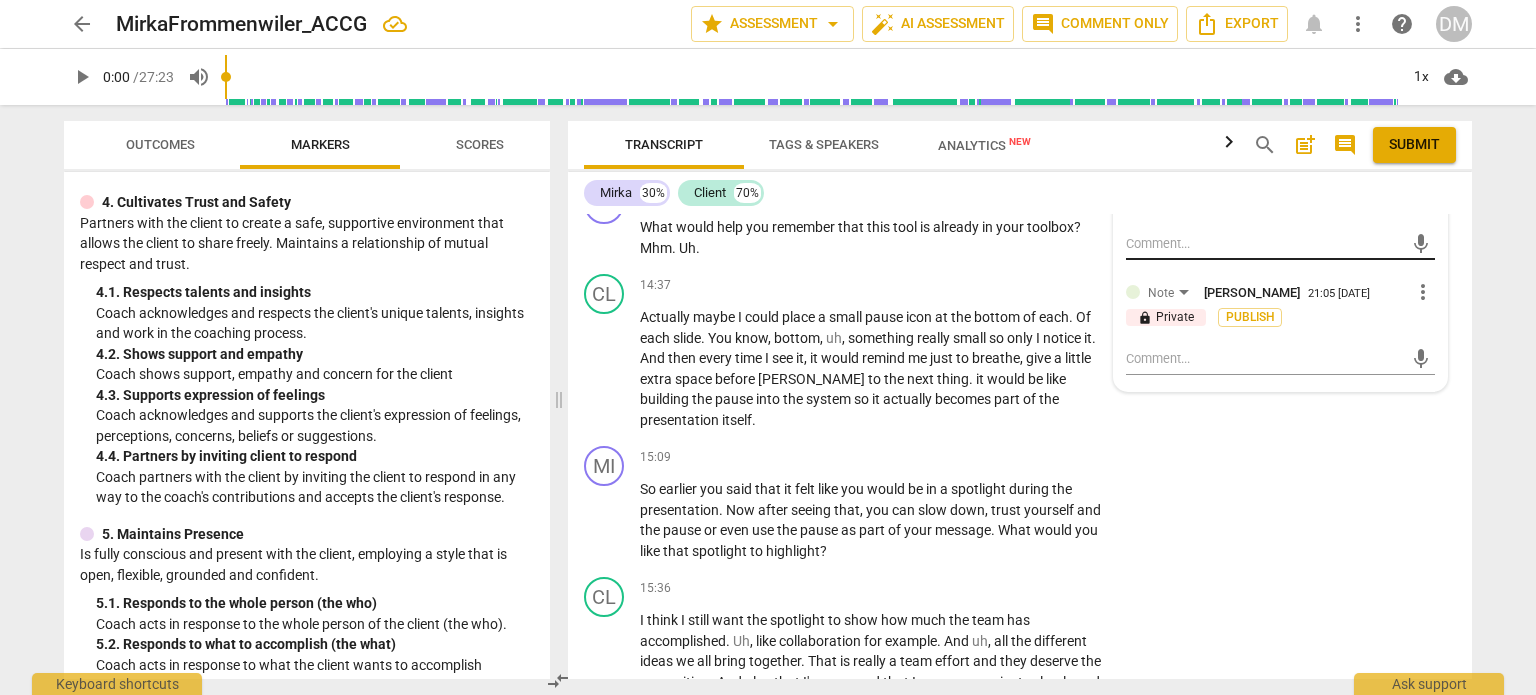 scroll, scrollTop: 6144, scrollLeft: 0, axis: vertical 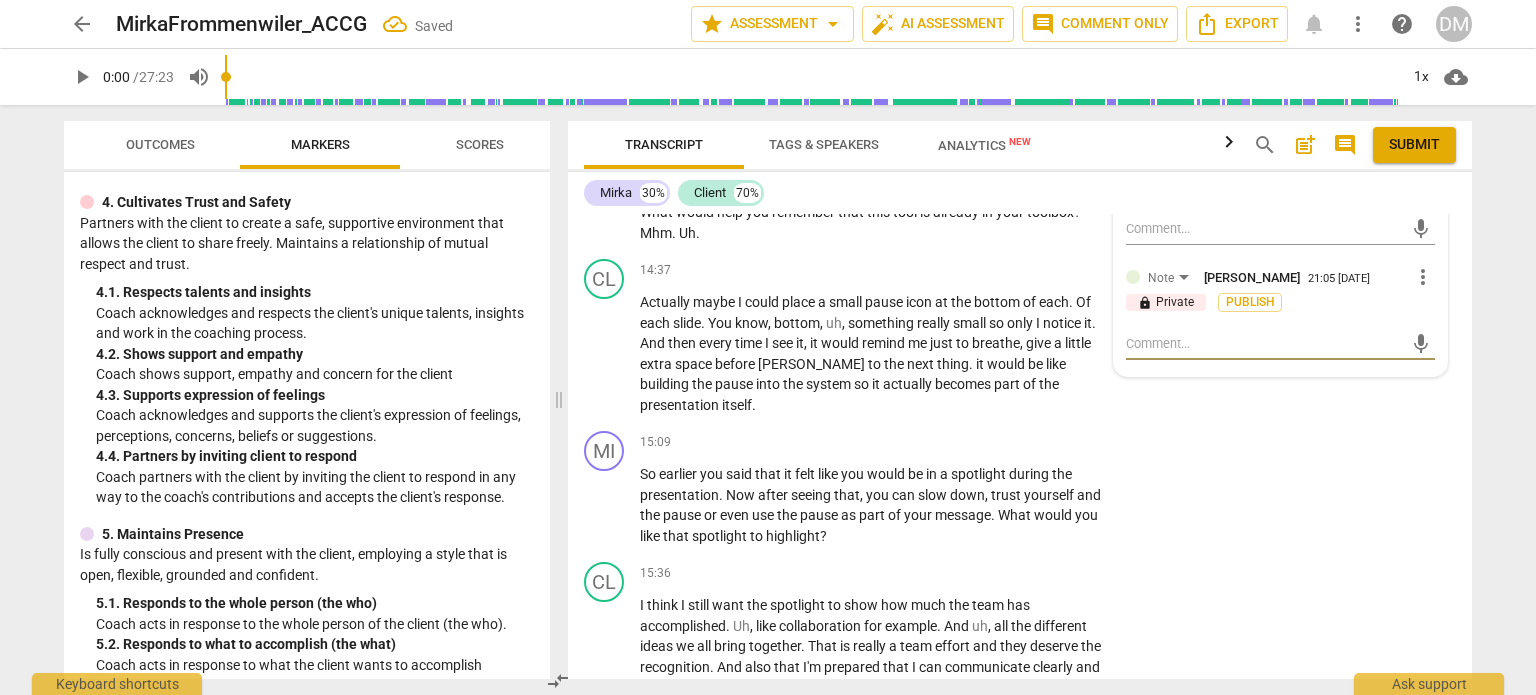 click at bounding box center (1264, 343) 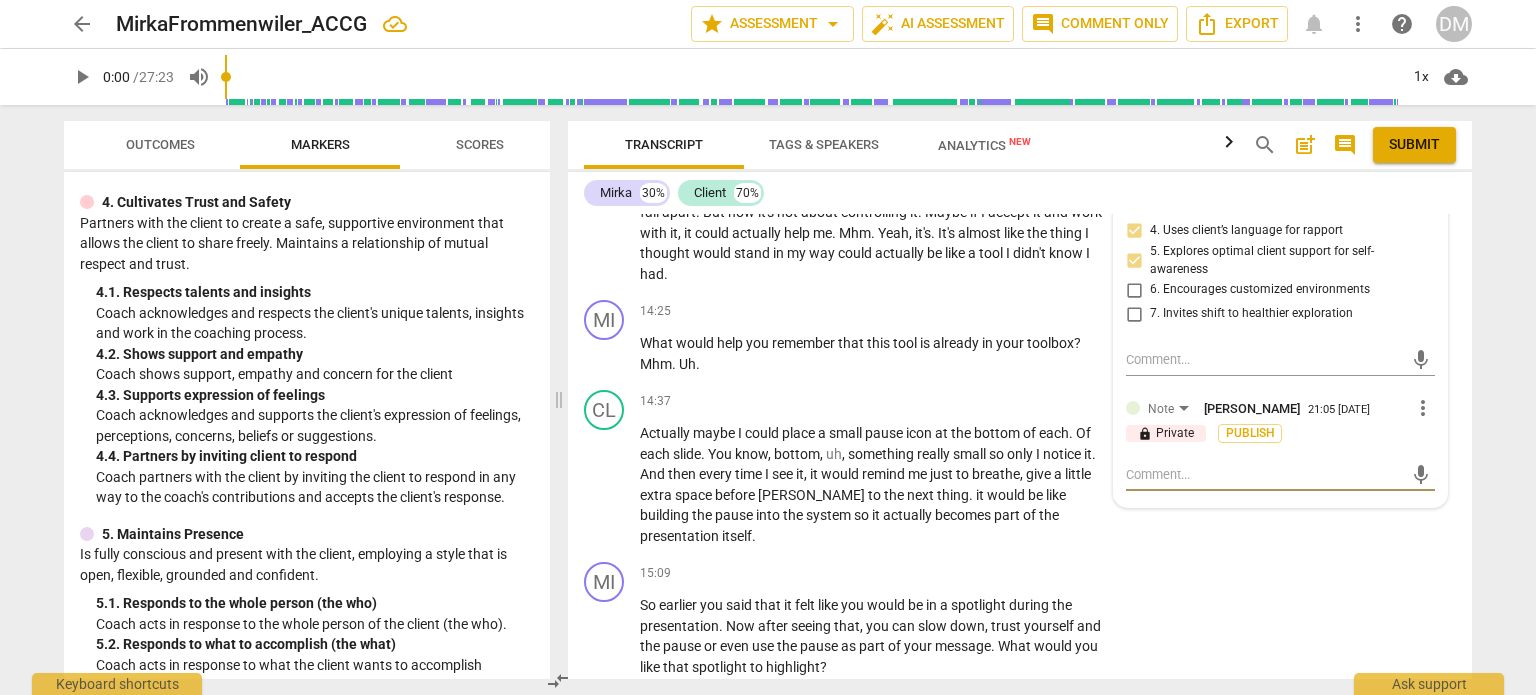 scroll, scrollTop: 6018, scrollLeft: 0, axis: vertical 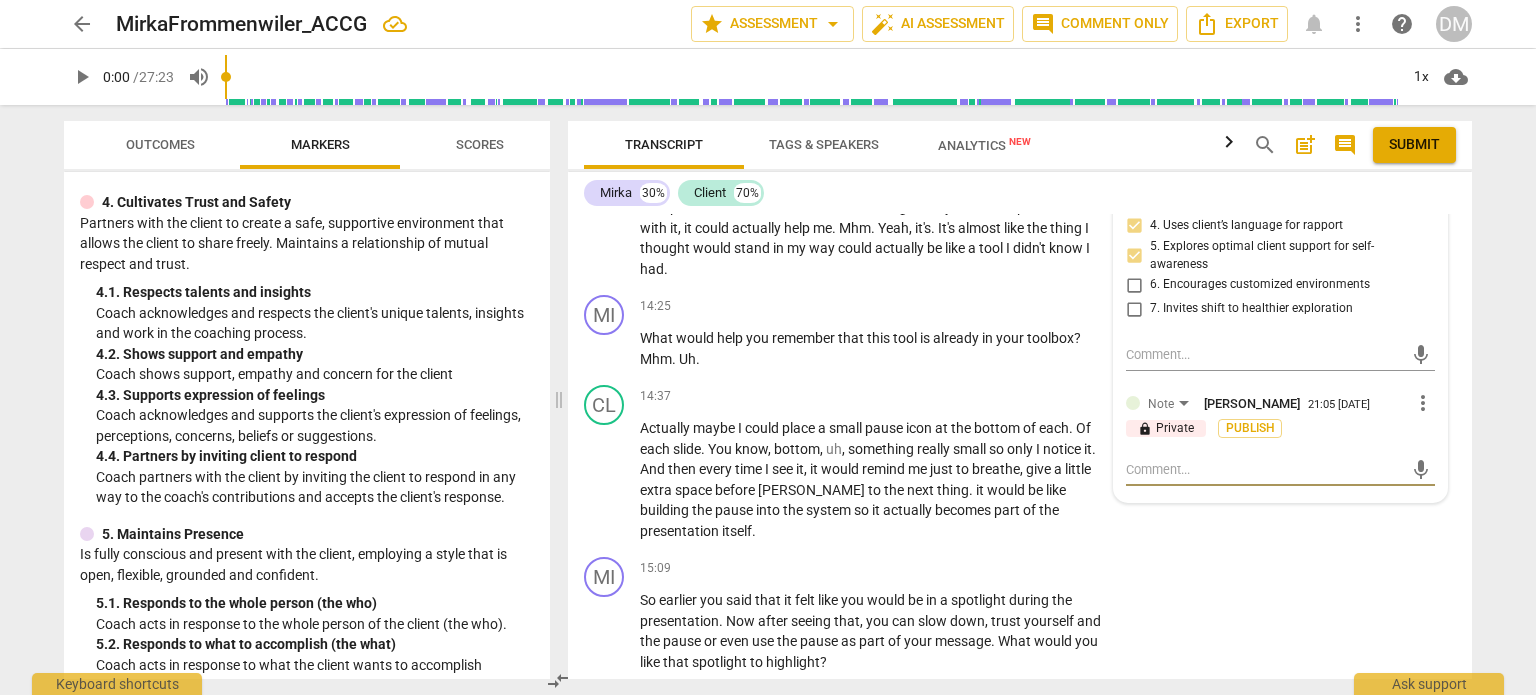 click at bounding box center [1264, 469] 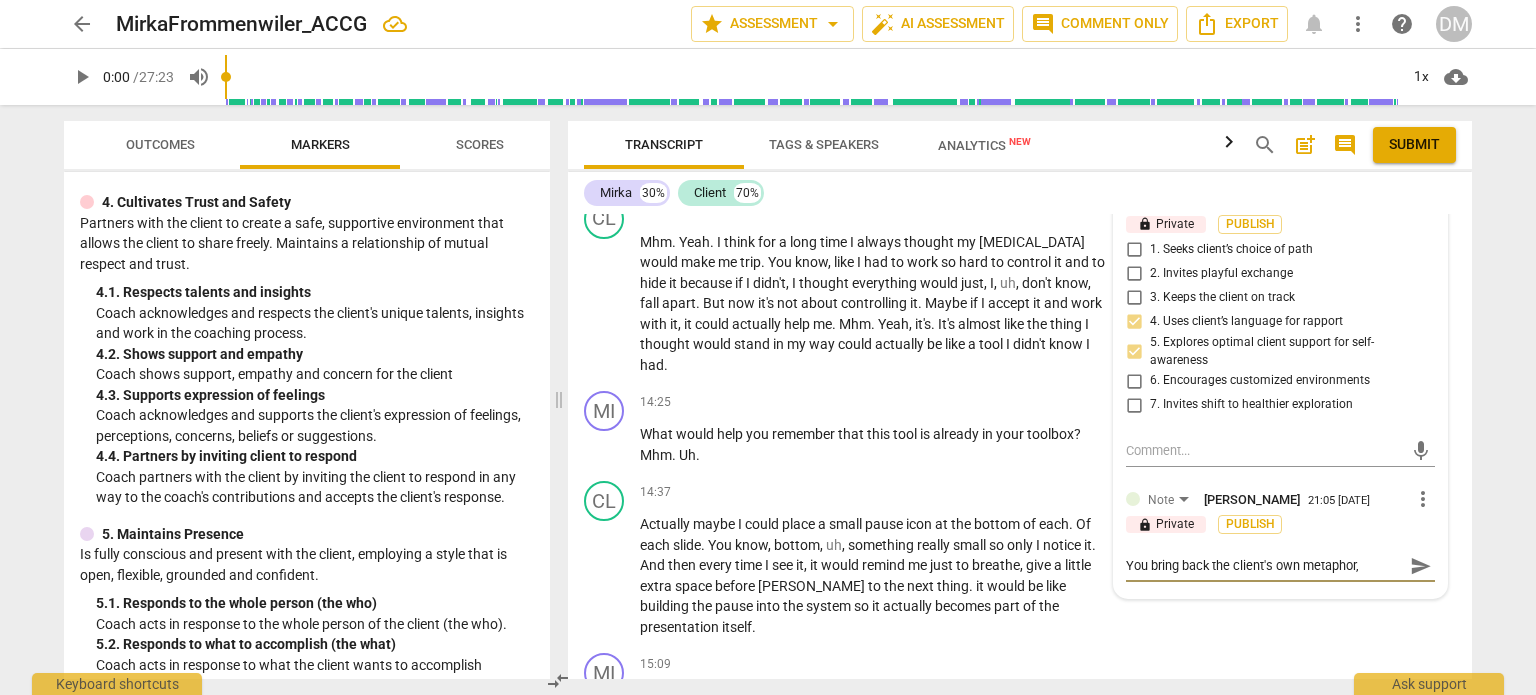 scroll, scrollTop: 5928, scrollLeft: 0, axis: vertical 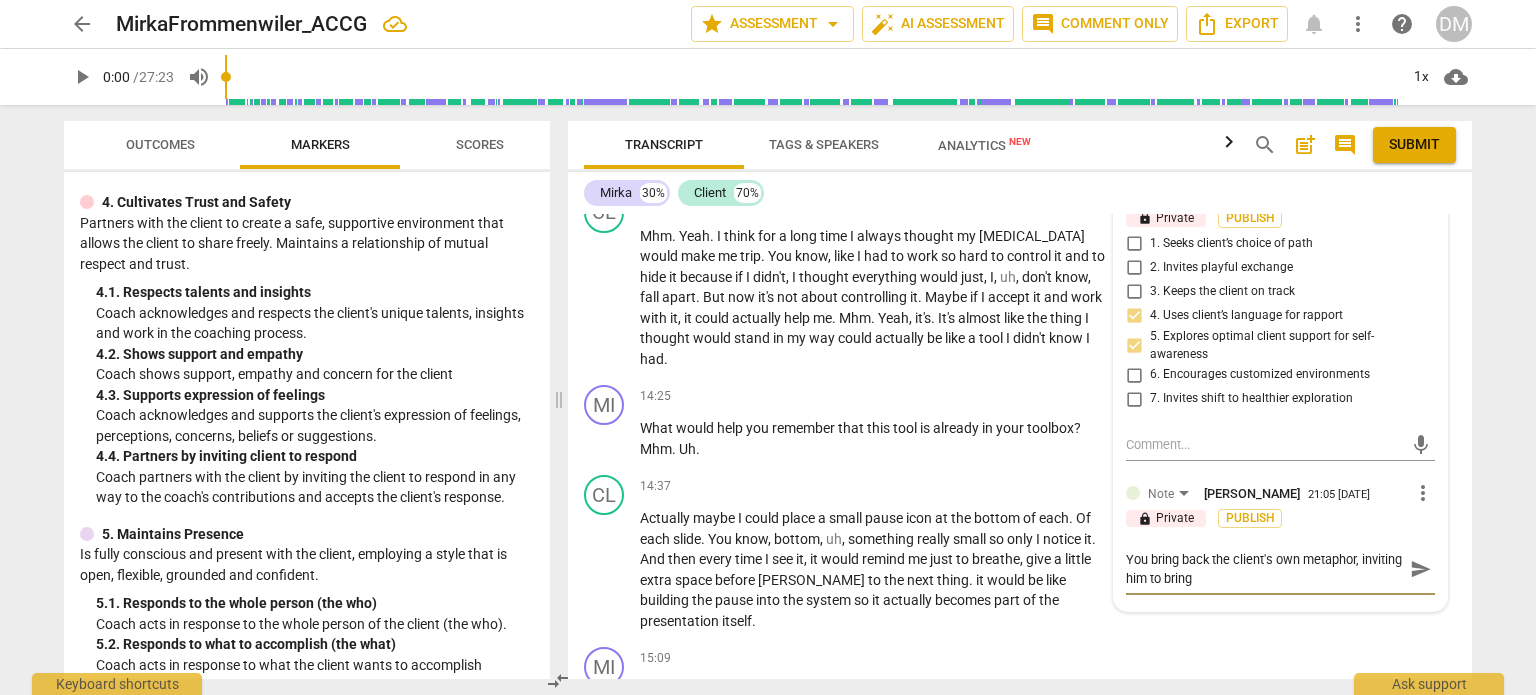 click on "You bring back the client's own metaphor, inviting him to bring" at bounding box center [1264, 569] 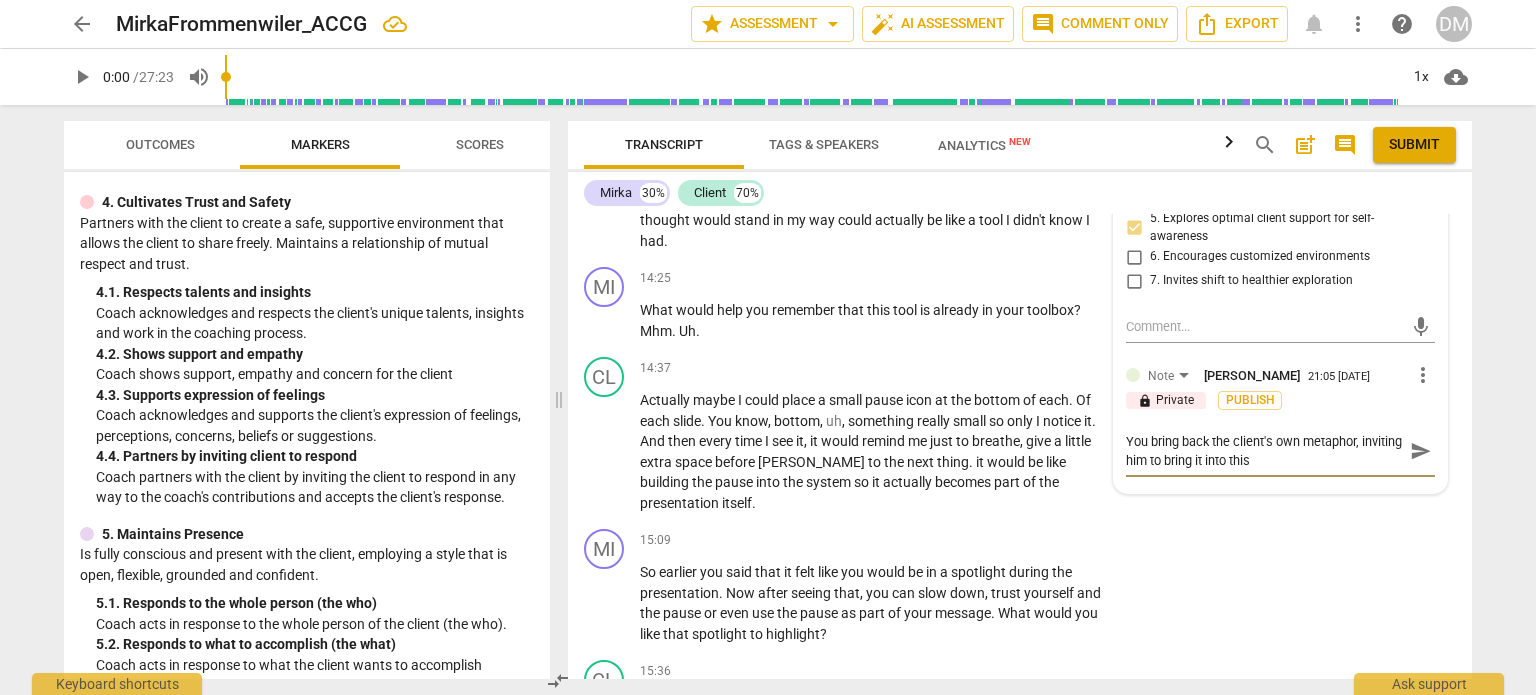 scroll, scrollTop: 6047, scrollLeft: 0, axis: vertical 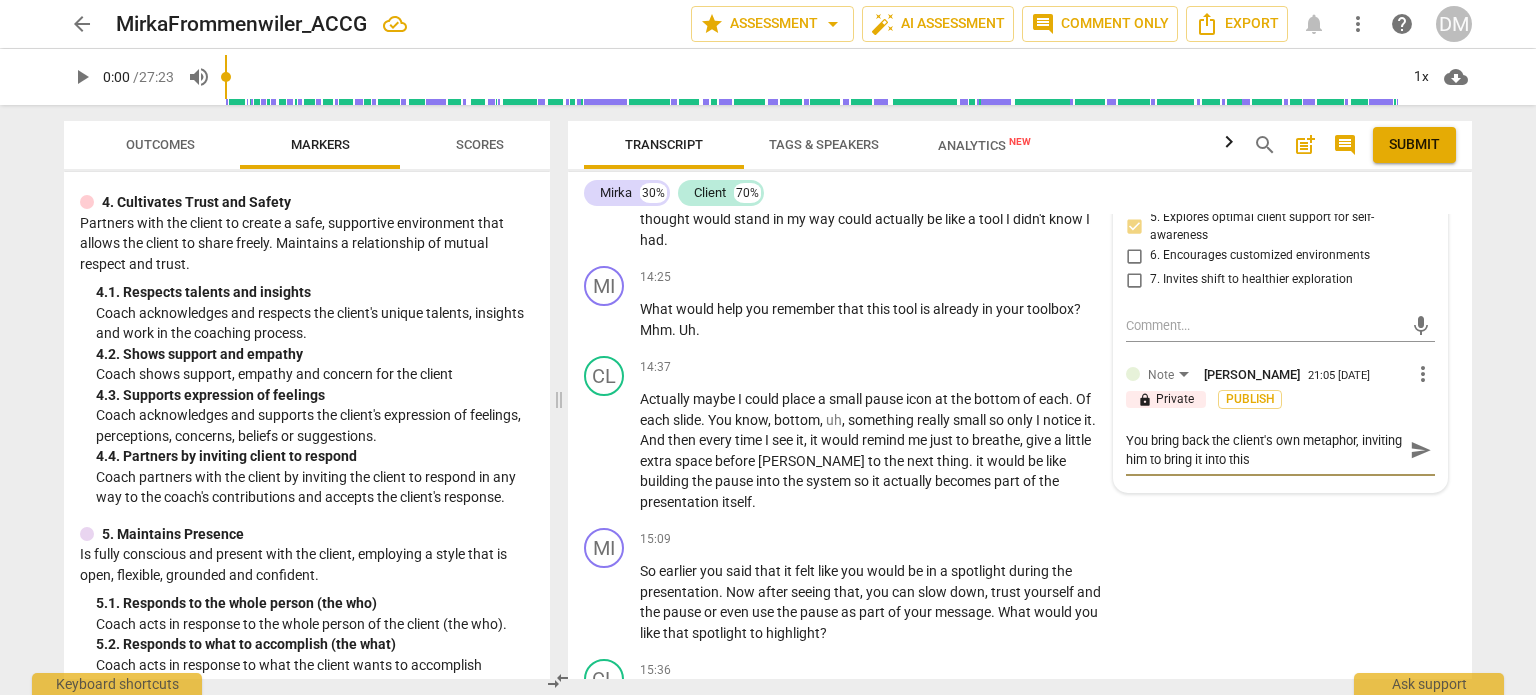click on "You bring back the client's own metaphor, inviting him to bring it into this" at bounding box center [1264, 450] 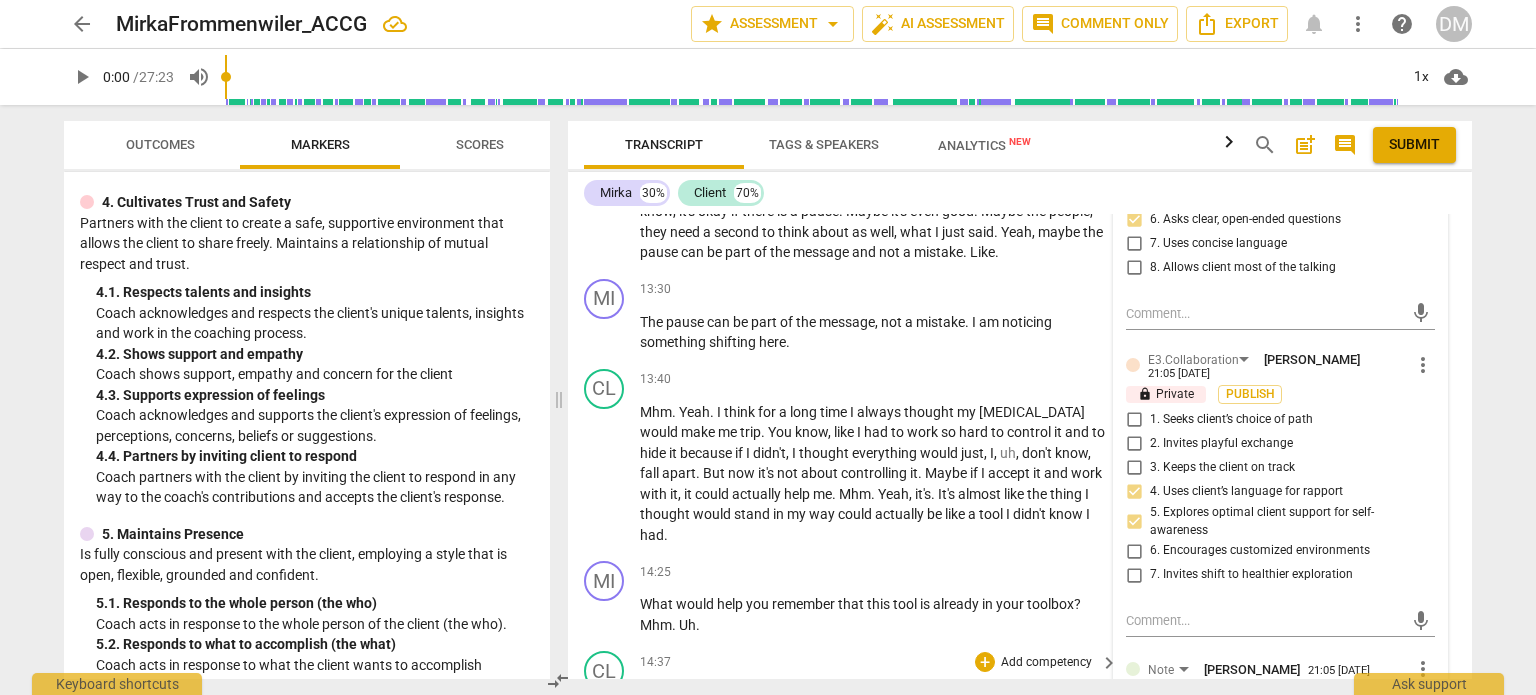 scroll, scrollTop: 5724, scrollLeft: 0, axis: vertical 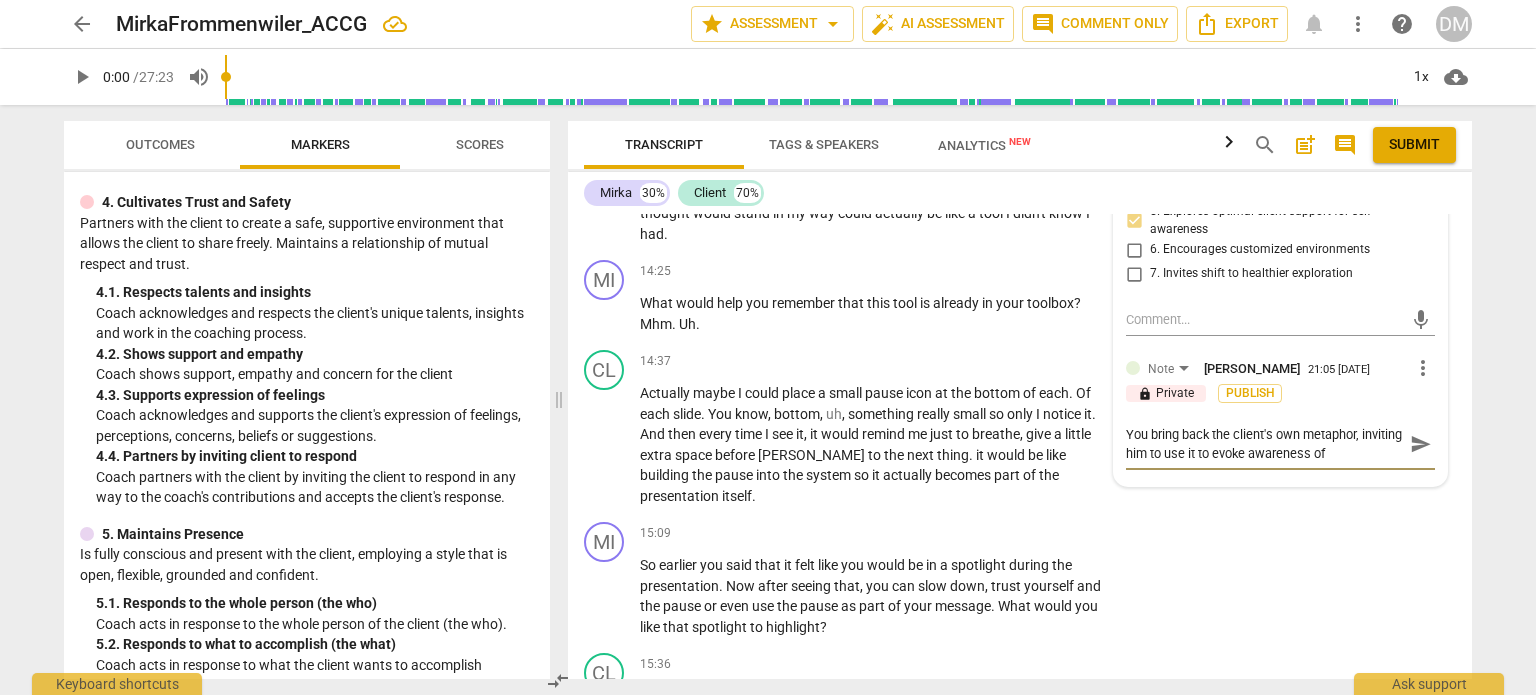 drag, startPoint x: 1386, startPoint y: 460, endPoint x: 1355, endPoint y: 458, distance: 31.06445 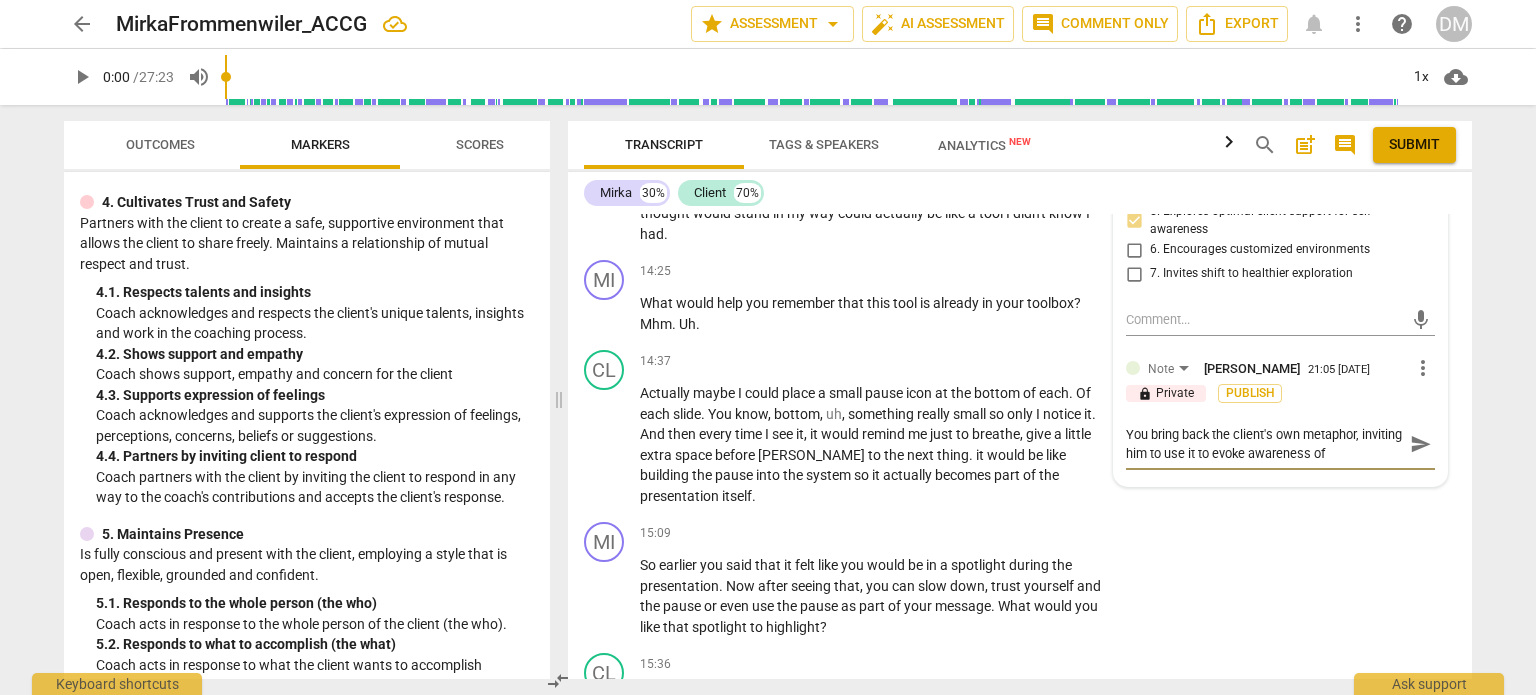 click on "You bring back the client's own metaphor, inviting him to use it to evoke awareness of" at bounding box center (1264, 444) 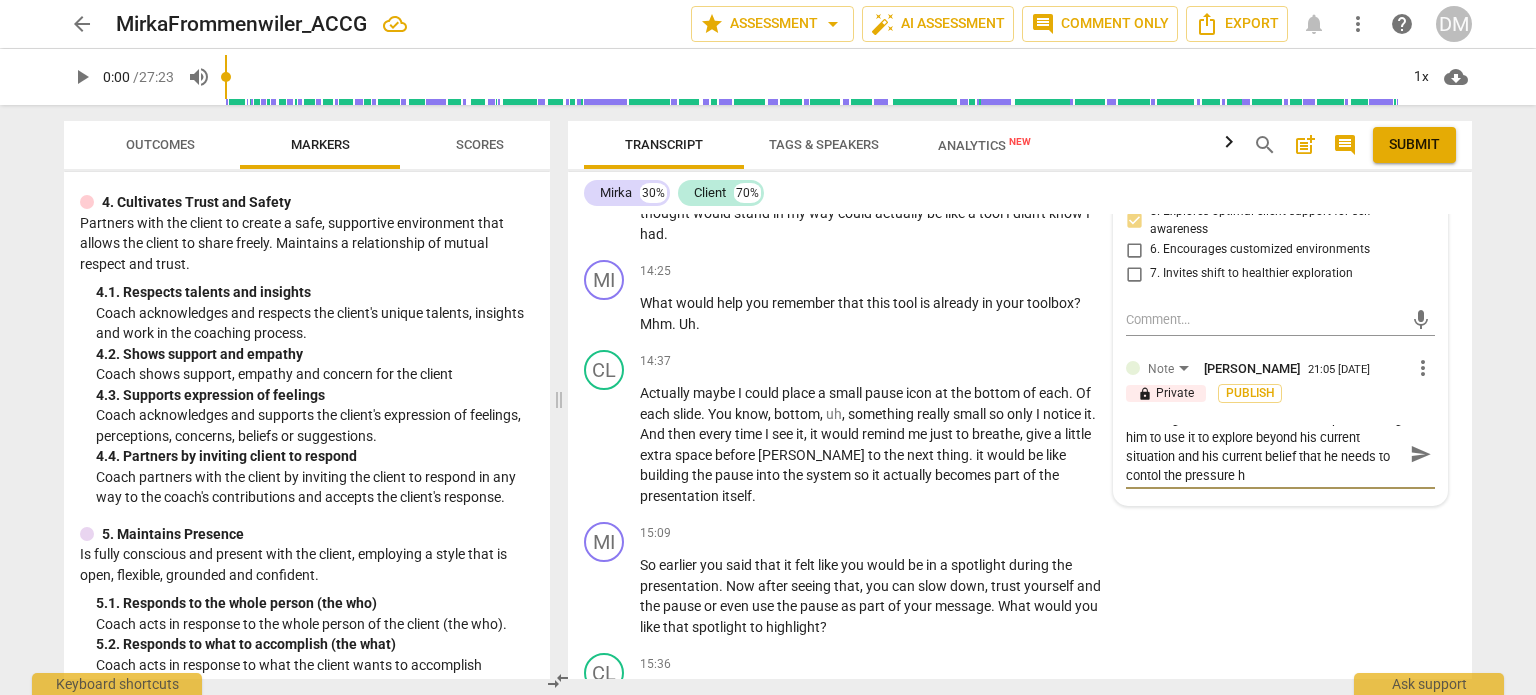 scroll, scrollTop: 0, scrollLeft: 0, axis: both 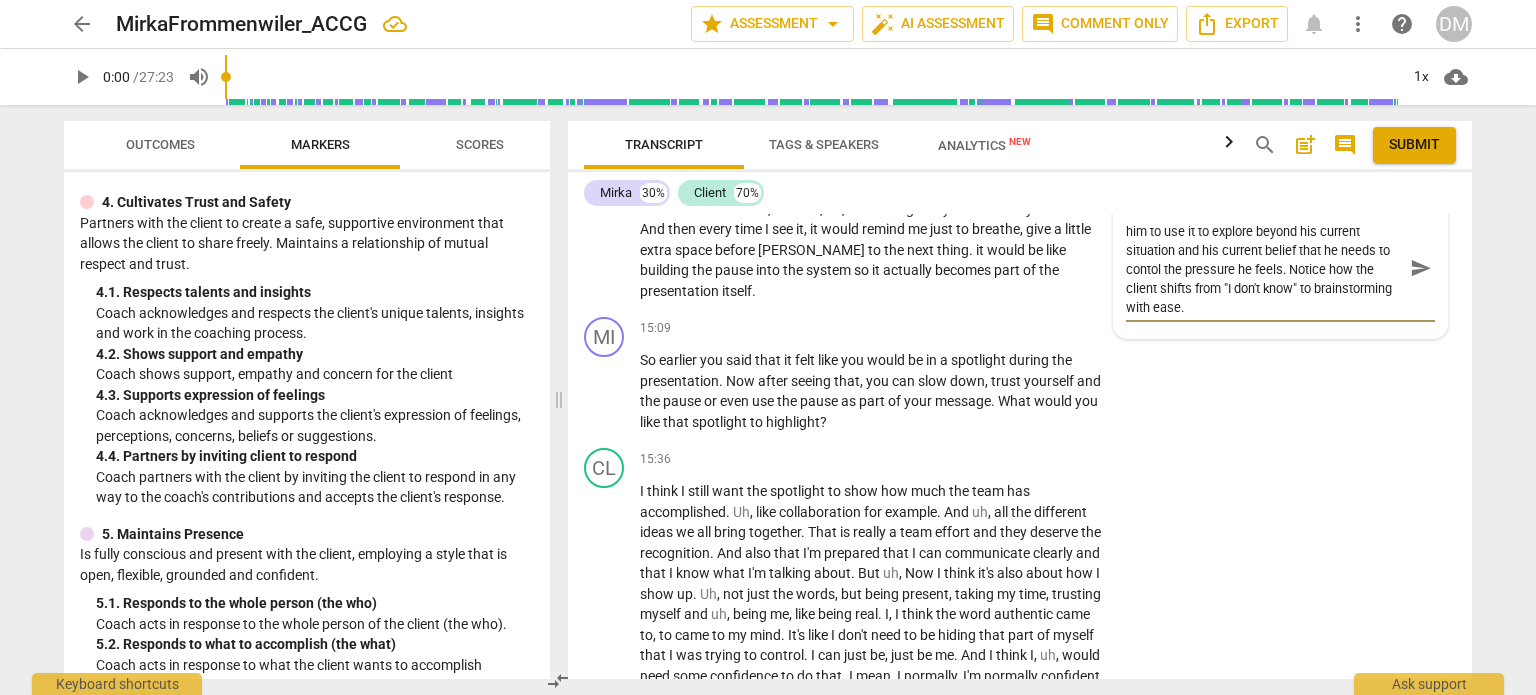 click on "You bring back the client's own metaphor, inviting him to use it to explore beyond his current situation and his current belief that he needs to contol the pressure he feels. Notice how the client shifts from "I don't know" to brainstorming with ease." at bounding box center (1264, 267) 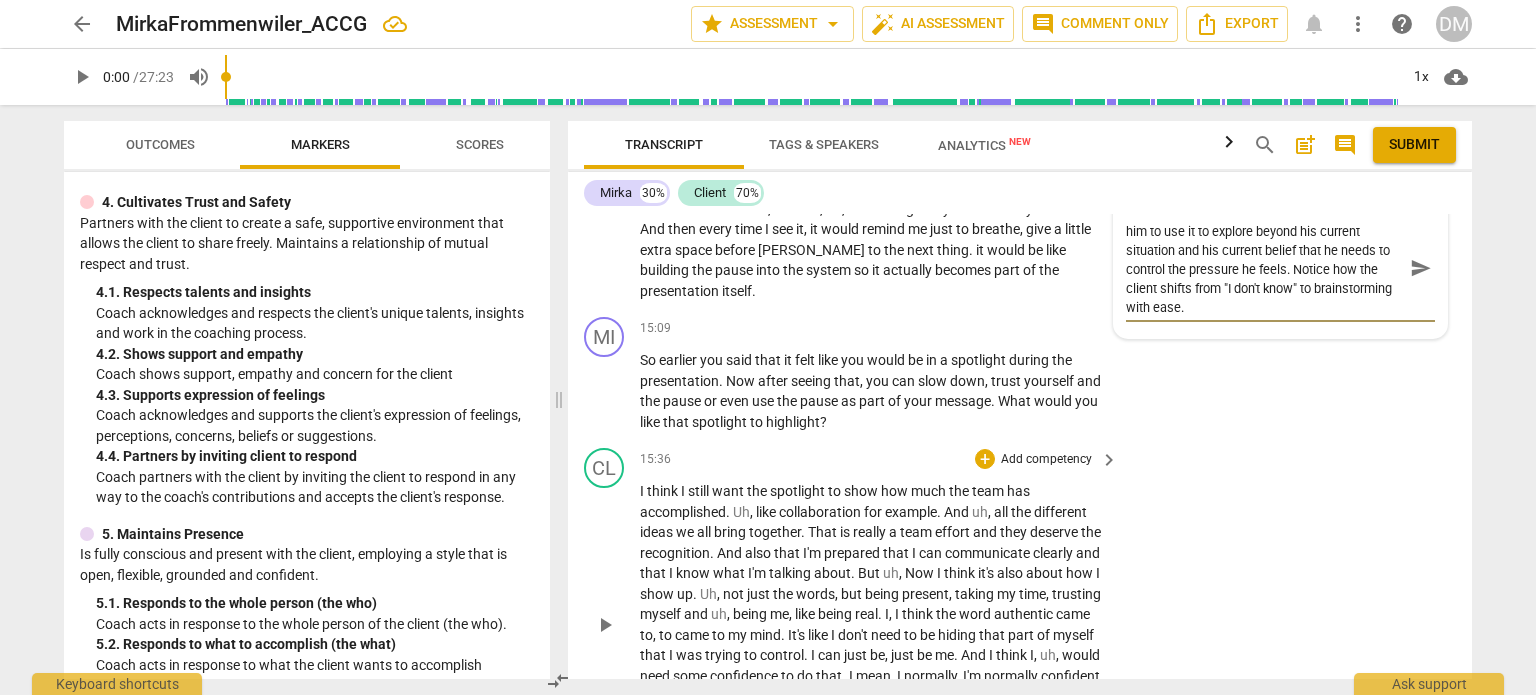 click on "CL play_arrow pause 15:36 + Add competency keyboard_arrow_right I   think   I   still   want   the   spotlight   to   show   how   much   the   team   has   accomplished .   Uh ,   like   collaboration   for   example .   And   uh ,   all   the   different   ideas   we   all   bring   together .   That   is   really   a   team   effort   and   they   deserve   the   recognition .   And   also   that   I'm   prepared   that   I   can   communicate   clearly   and   that   I   know   what   I'm   talking   about .   But   uh ,   Now   I   think   it's   also   about   how   I   show   up .   Uh ,   not   just   the   words ,   but   being   present ,   taking   my   time ,   trusting   myself   and   uh ,   being   me ,   like   being   real .   I ,   I   think   the   word   authentic   came   to ,   to   came   to   my   mind .   It's   like   I   don't   need   to   be   hiding   that   part   of   myself   that   I   was   trying   to   control .   I   can   just   be ,   just   be   me .   And   I   think" at bounding box center (1020, 608) 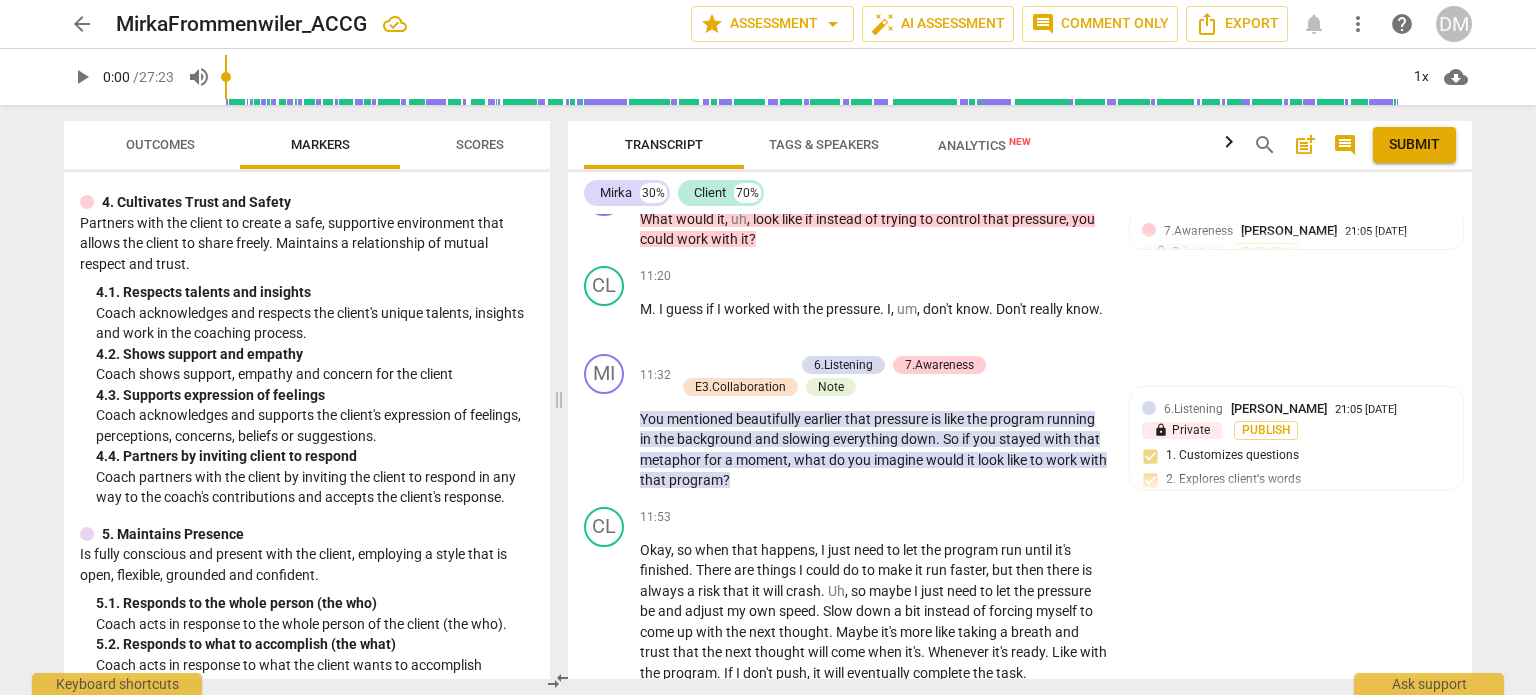 scroll, scrollTop: 5092, scrollLeft: 0, axis: vertical 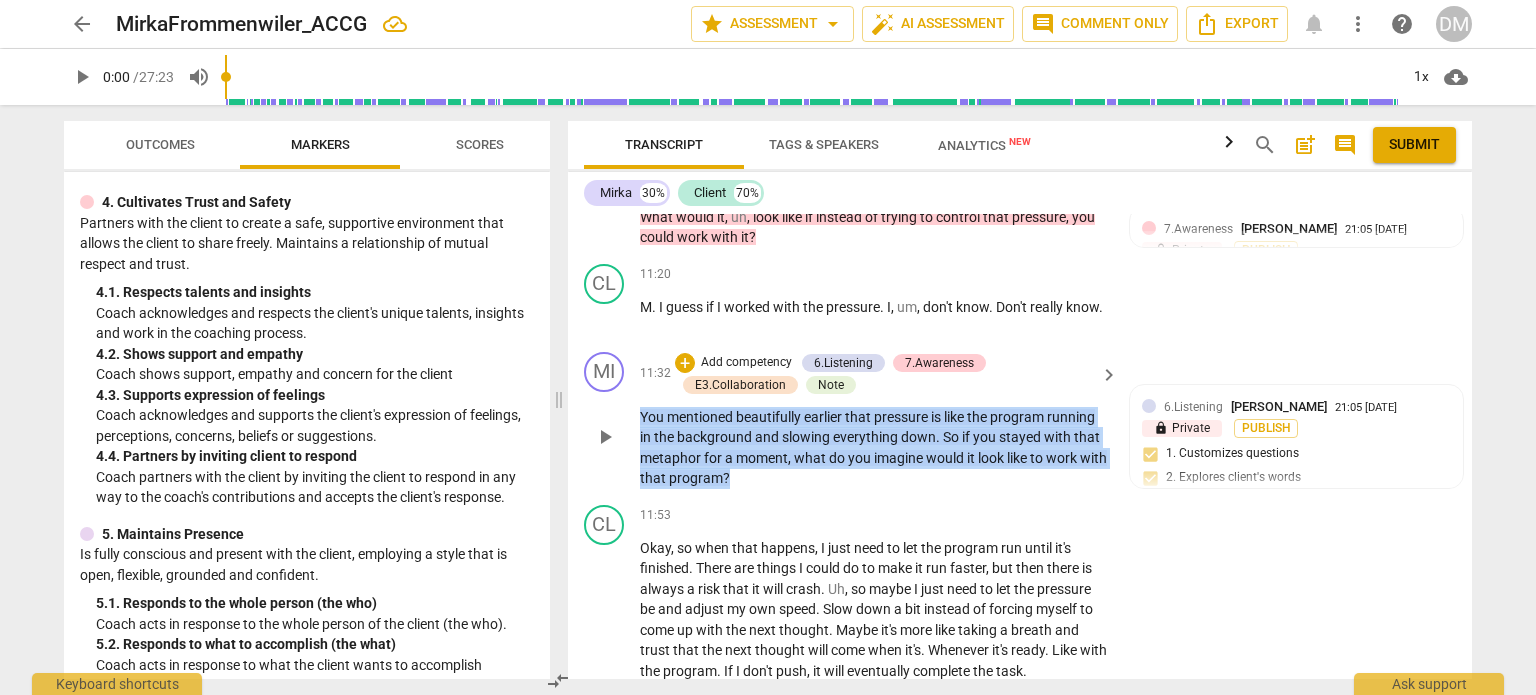 drag, startPoint x: 763, startPoint y: 481, endPoint x: 639, endPoint y: 416, distance: 140.00357 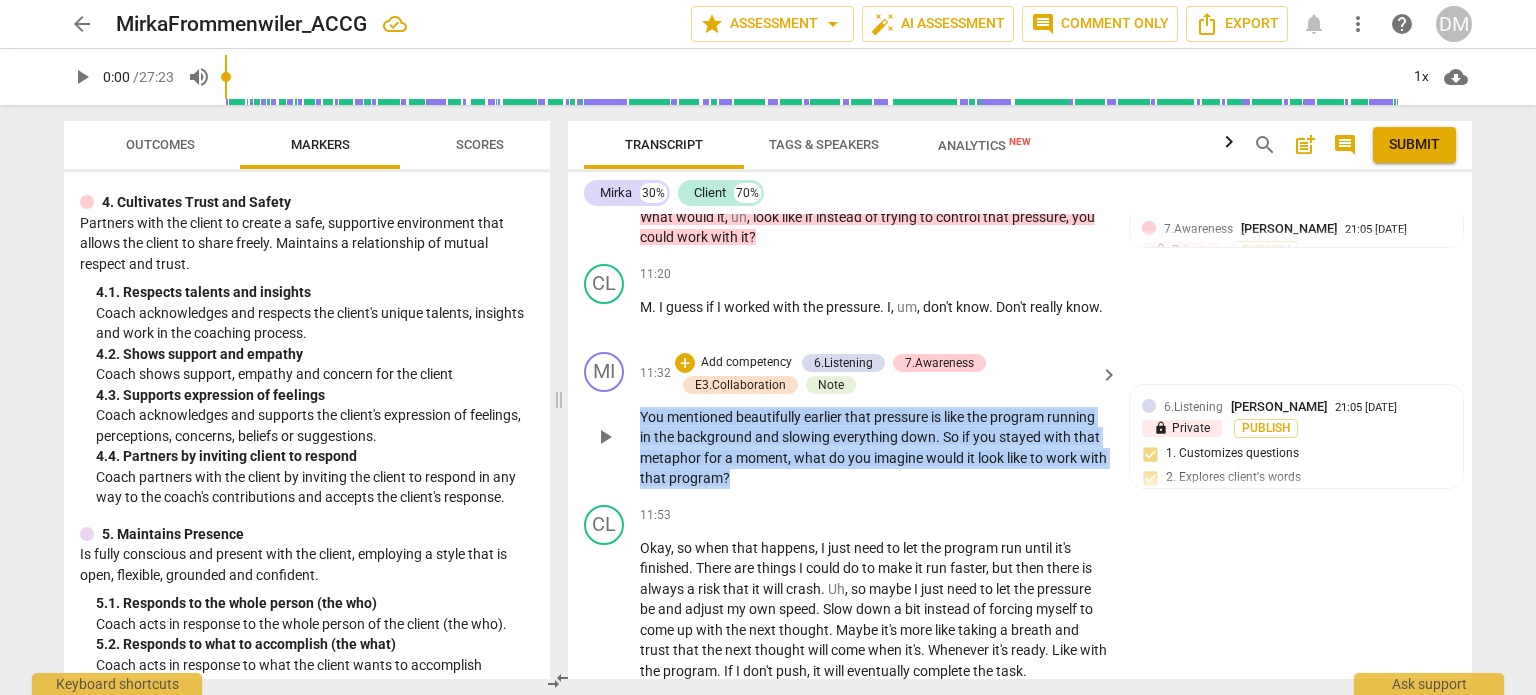 click on "You   mentioned   beautifully   earlier   that   pressure   is   like   the   program   running   in   the   background   and   slowing   everything   down .   So   if   you   stayed   with   that   metaphor   for   a   moment ,   what   do   you   imagine   would   it   look   like   to   work   with   that   program ?" at bounding box center [874, 448] 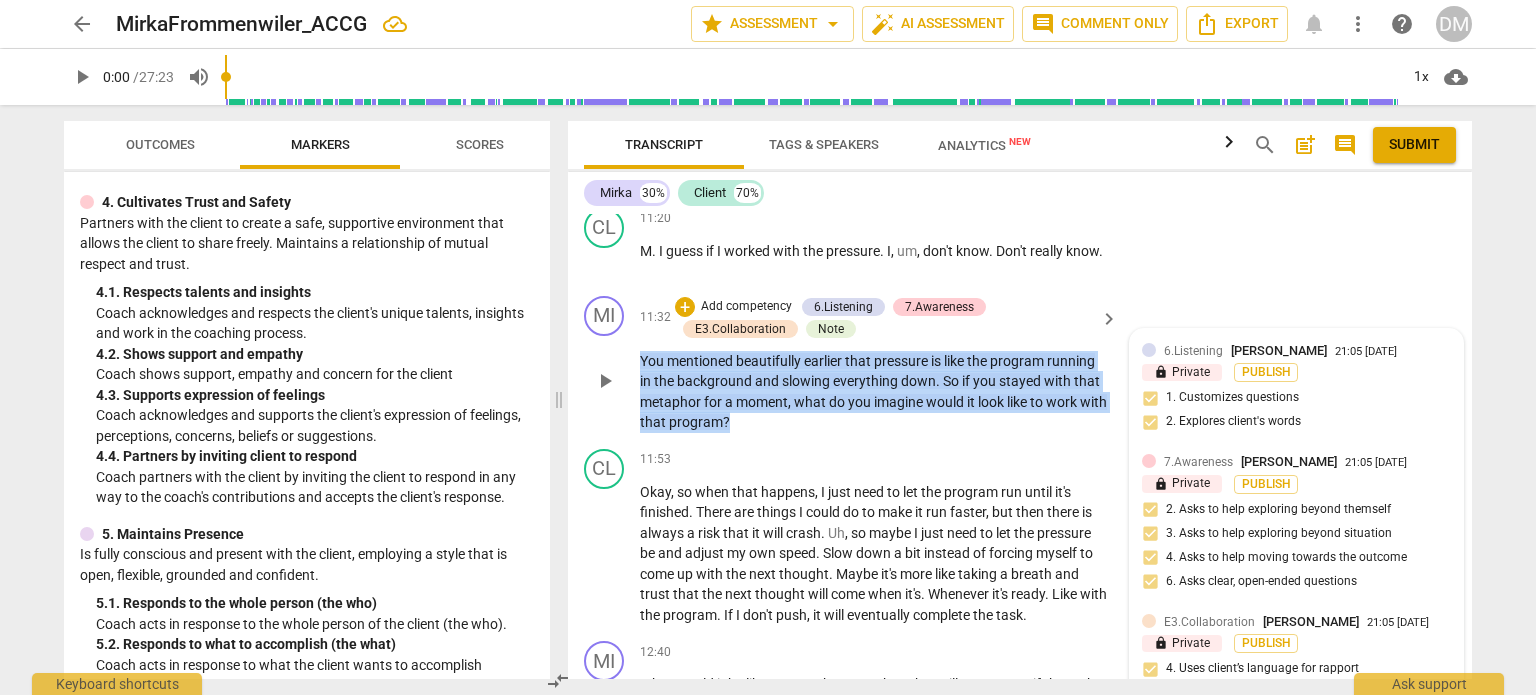 scroll, scrollTop: 5157, scrollLeft: 0, axis: vertical 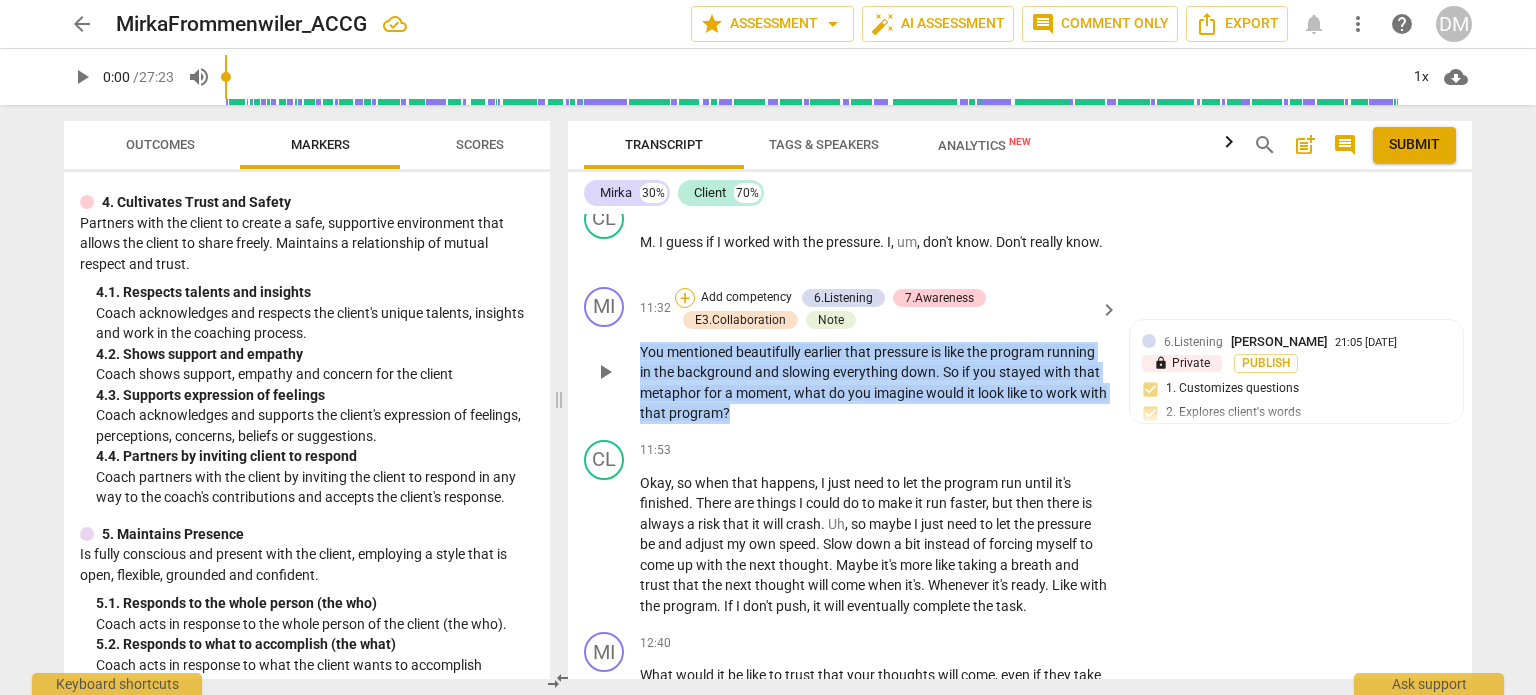 click on "+" at bounding box center [685, 298] 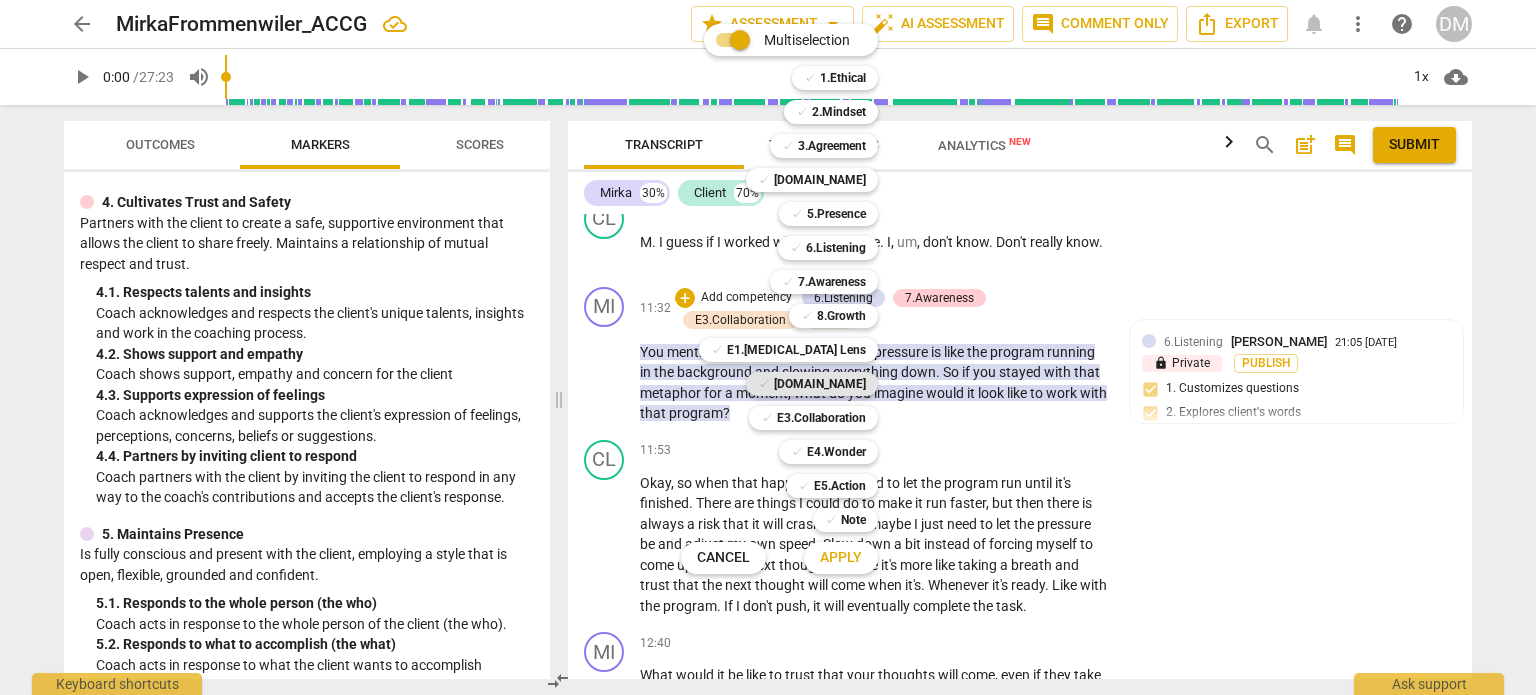 click on "[DOMAIN_NAME]" at bounding box center [820, 384] 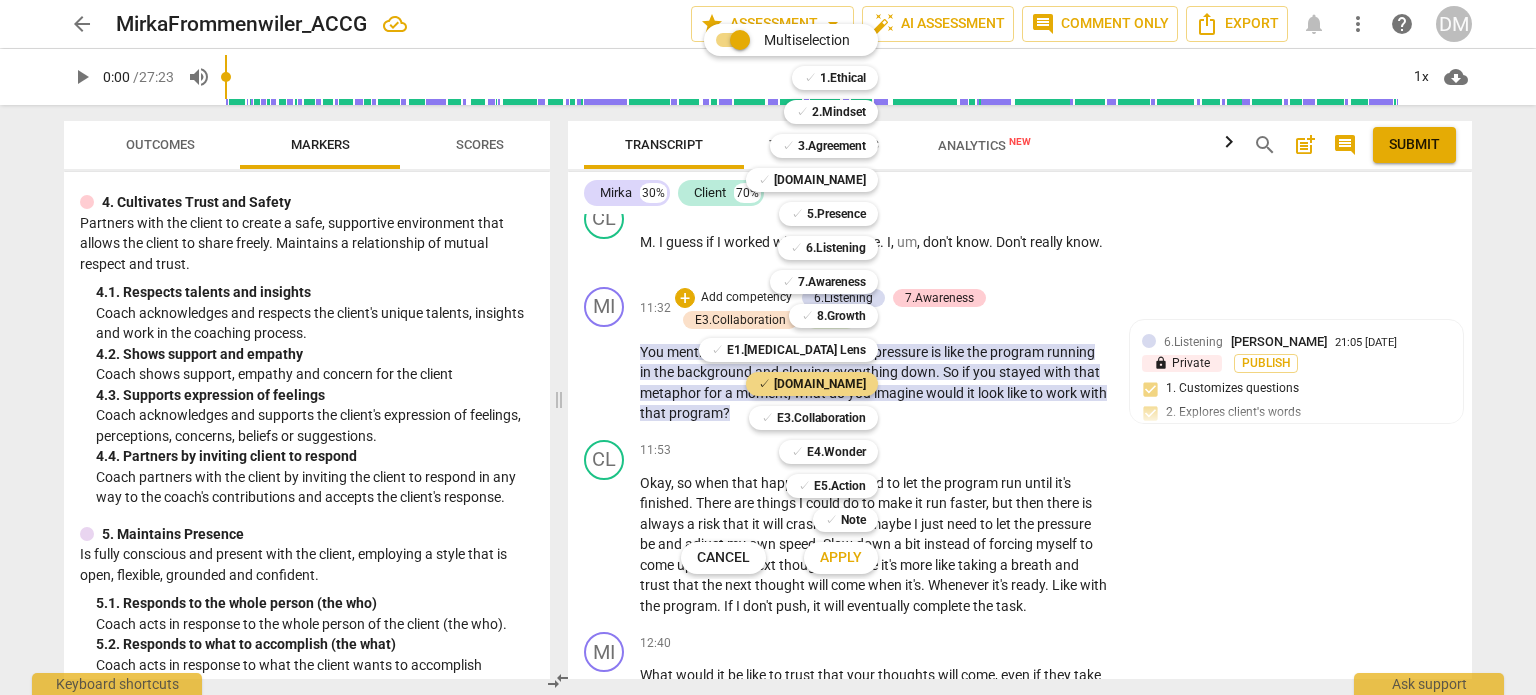 click on "Apply" at bounding box center (841, 558) 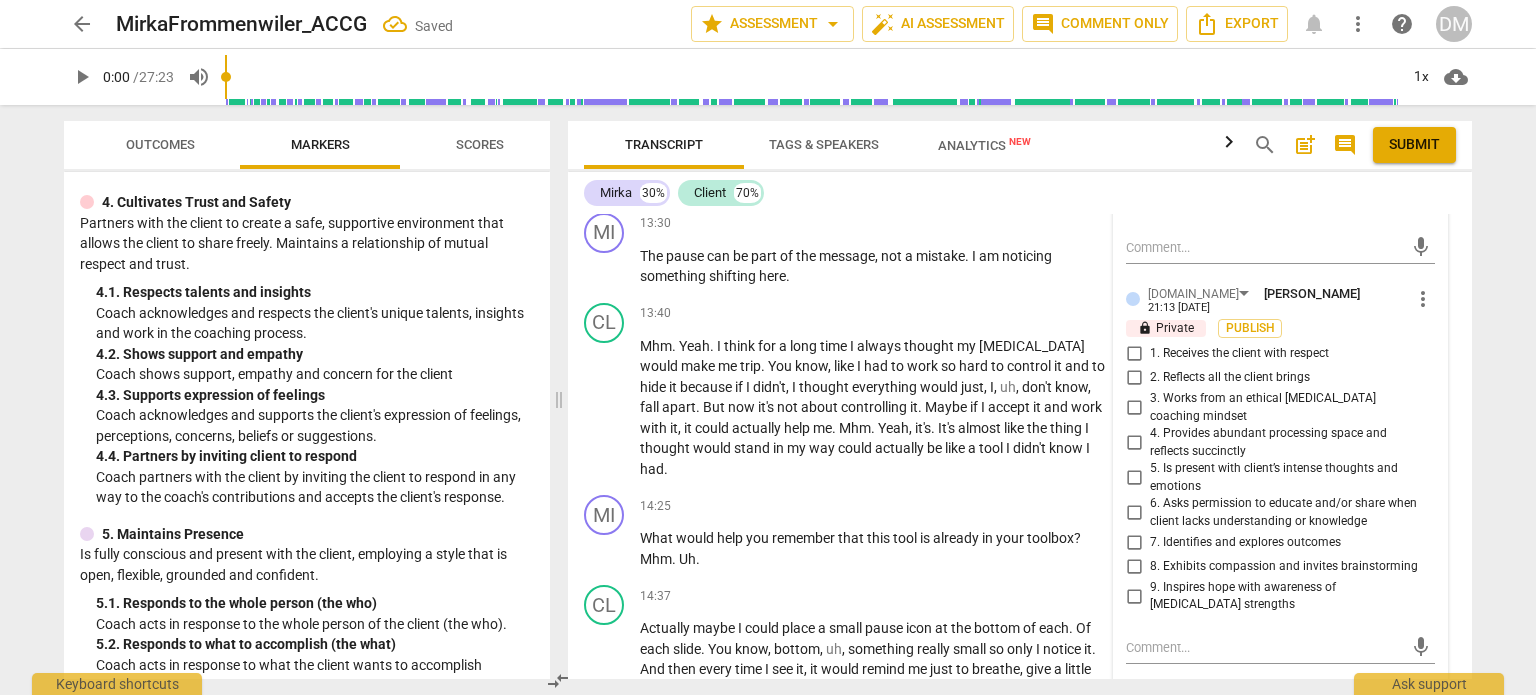 scroll, scrollTop: 5819, scrollLeft: 0, axis: vertical 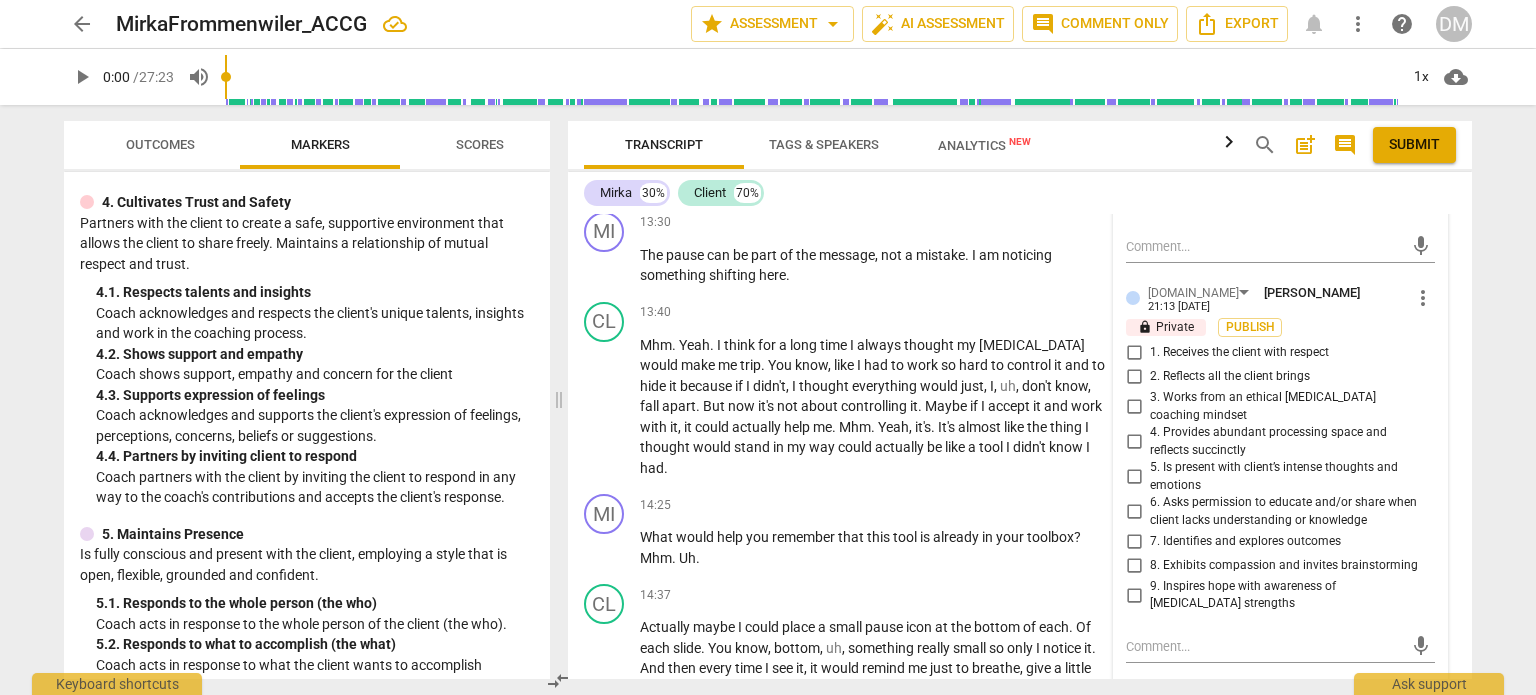 click on "8. Exhibits compassion and invites brainstorming" at bounding box center (1134, 566) 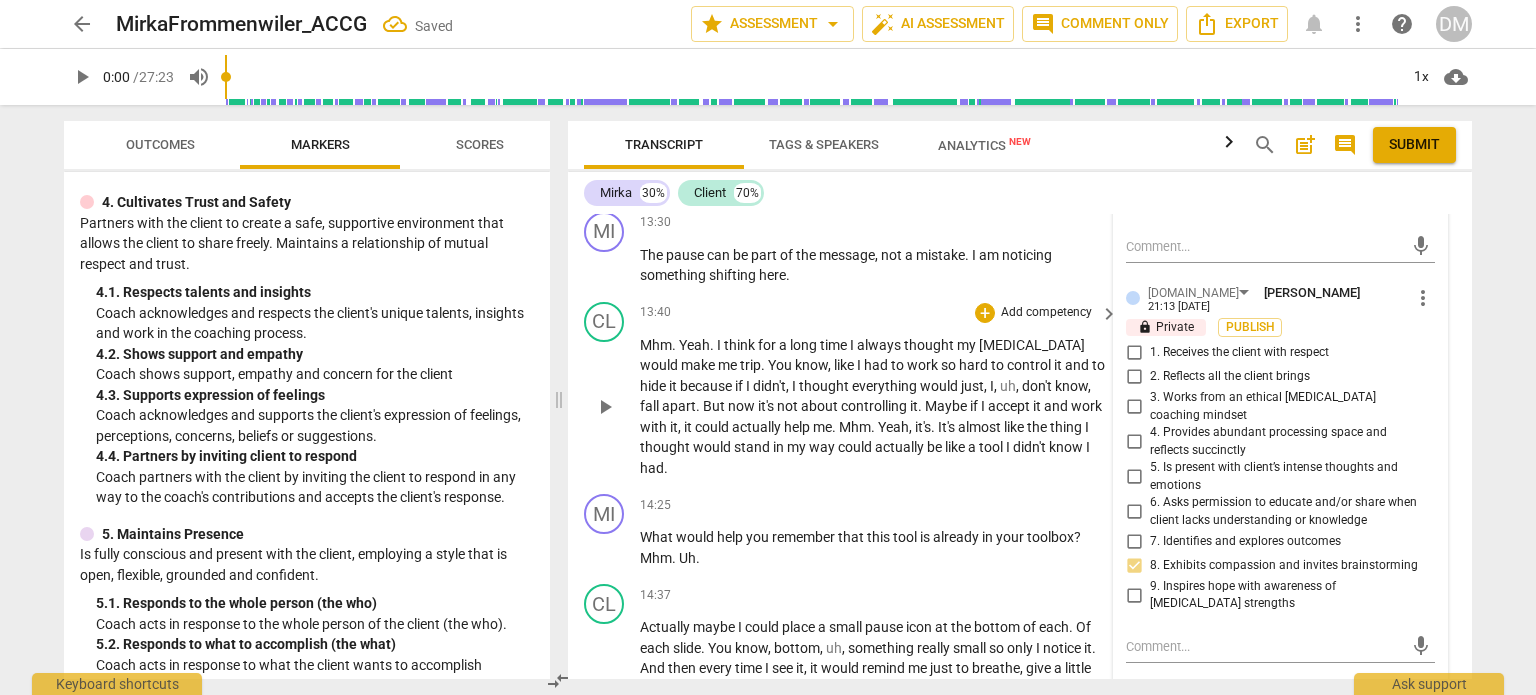 click on "CL play_arrow pause 13:40 + Add competency keyboard_arrow_right Mhm .   Yeah .   I   think   for   a   long   time   I   always   thought   my   [MEDICAL_DATA]   would   make   me   trip .   You   know ,   like   I   had   to   work   so   hard   to   control   it   and   to   hide   it   because   if   I   didn't ,   I   thought   everything   would   just ,   I ,   uh ,   don't   know ,   fall   apart .   But   now   it's   not   about   controlling   it .   Maybe   if   I   accept   it   and   work   with   it ,   it   could   actually   help   me .   Mhm .   Yeah ,   it's .   It's   almost   like   the   thing   I   thought   would   stand   in   my   way   could   actually   be   like   a   tool   I   didn't   know   I   had ." at bounding box center [1020, 390] 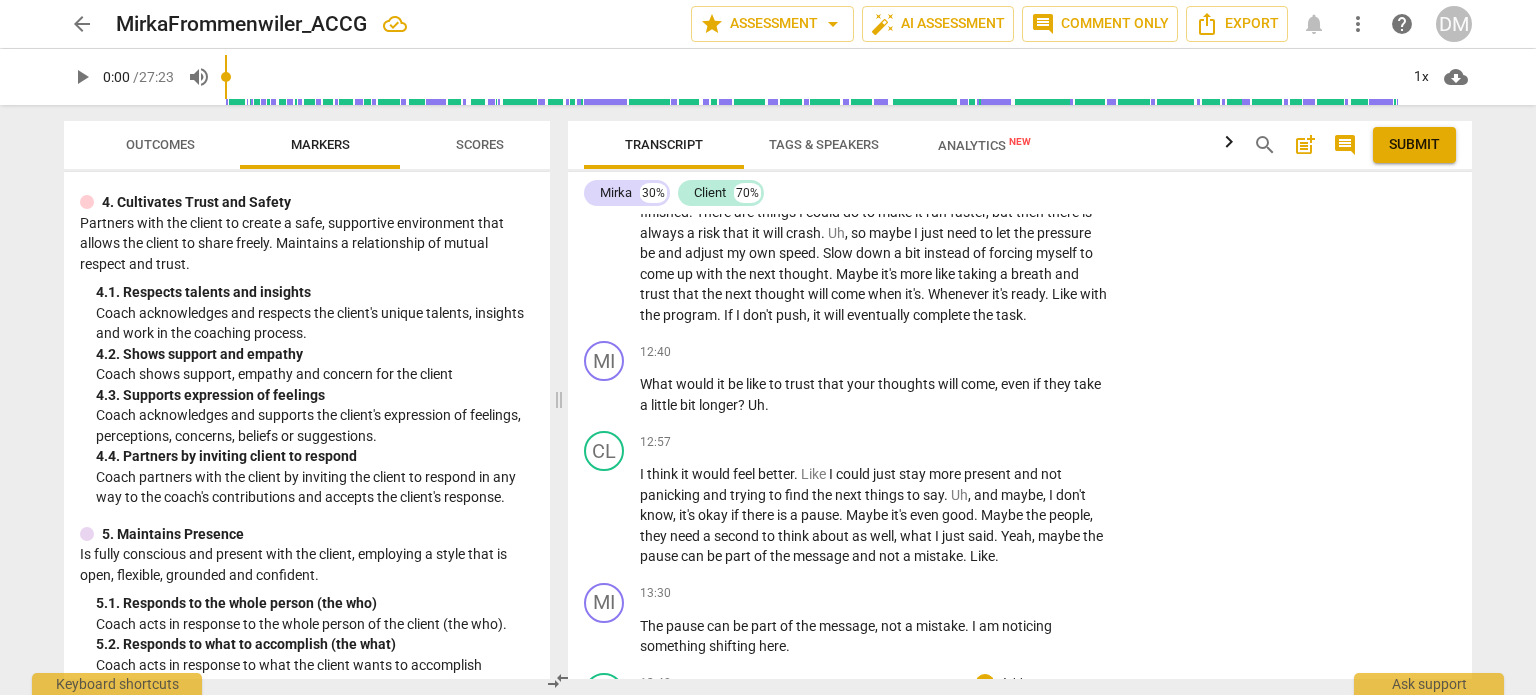 scroll, scrollTop: 5449, scrollLeft: 0, axis: vertical 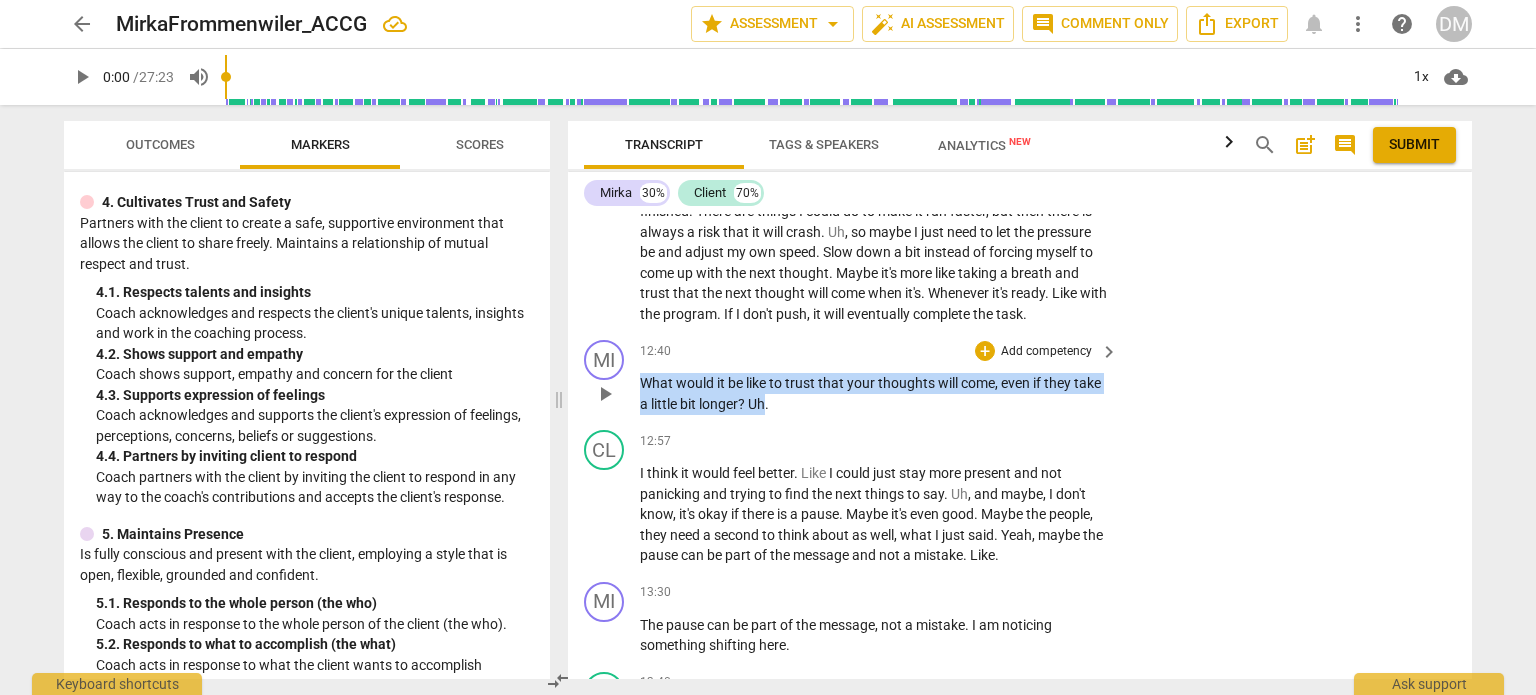 drag, startPoint x: 640, startPoint y: 382, endPoint x: 767, endPoint y: 411, distance: 130.26895 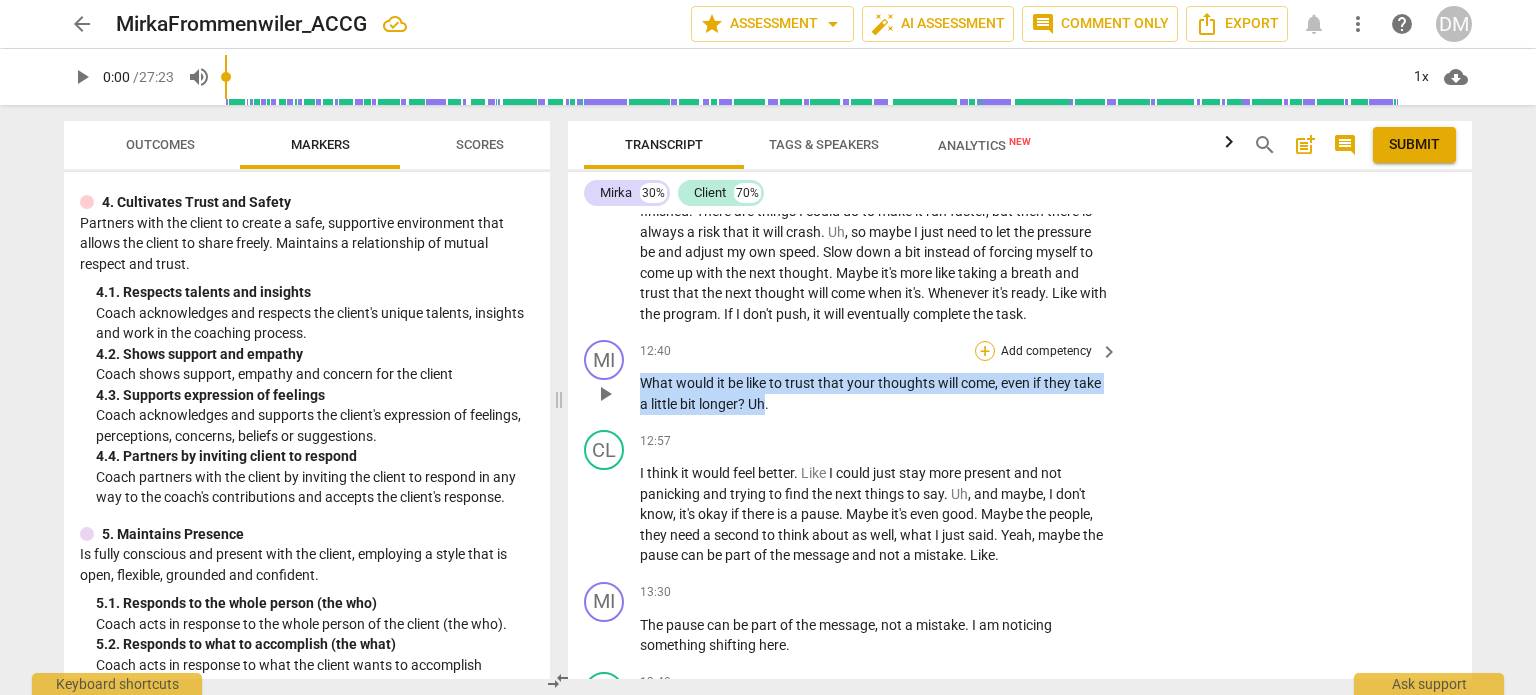 click on "+" at bounding box center (985, 351) 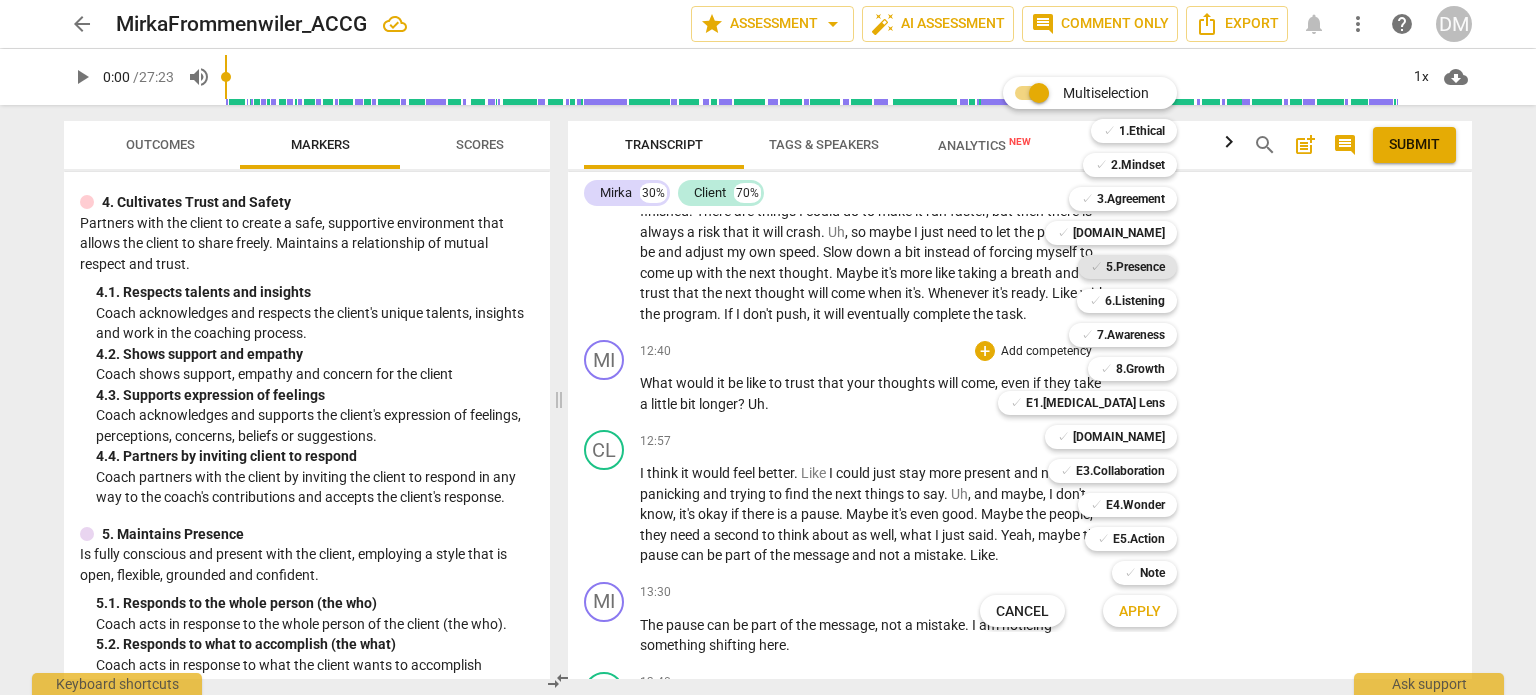 click on "5.Presence" at bounding box center (1135, 267) 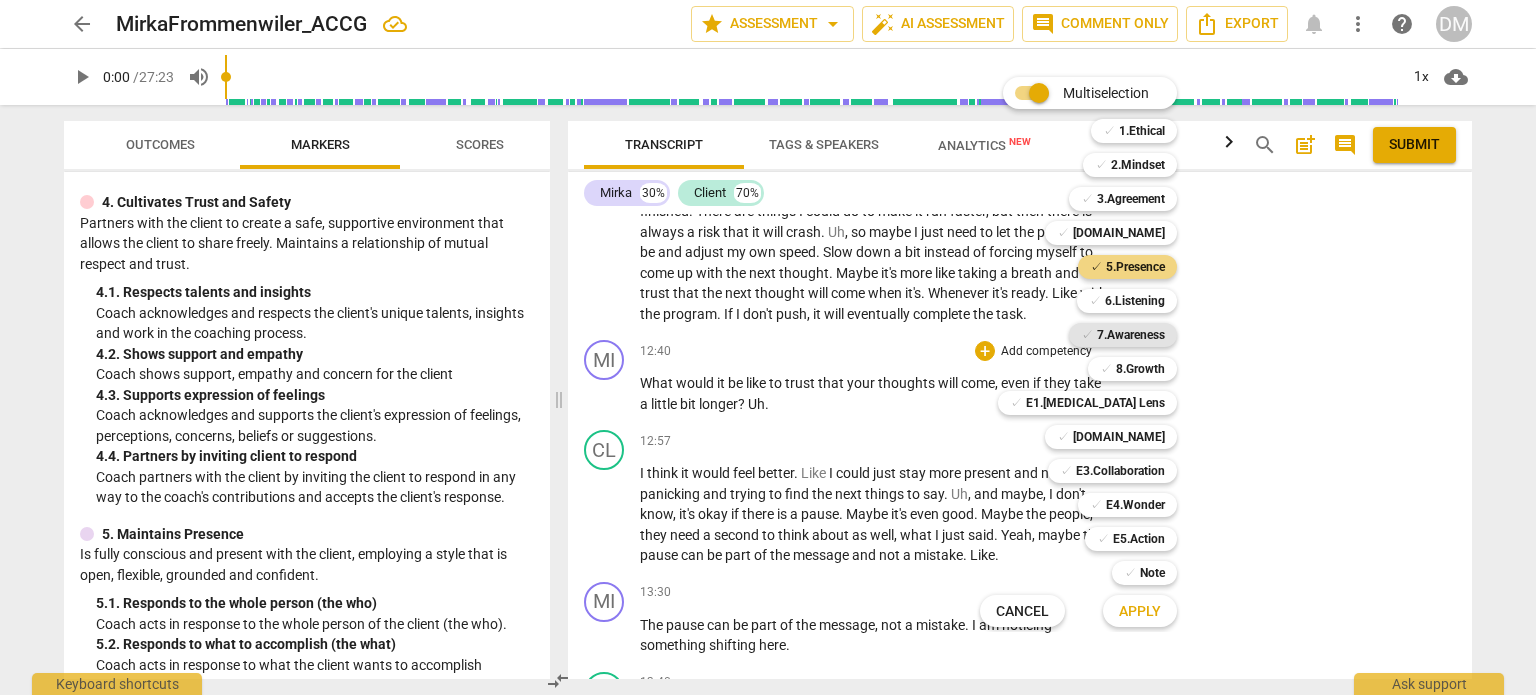 click on "7.Awareness" at bounding box center [1131, 335] 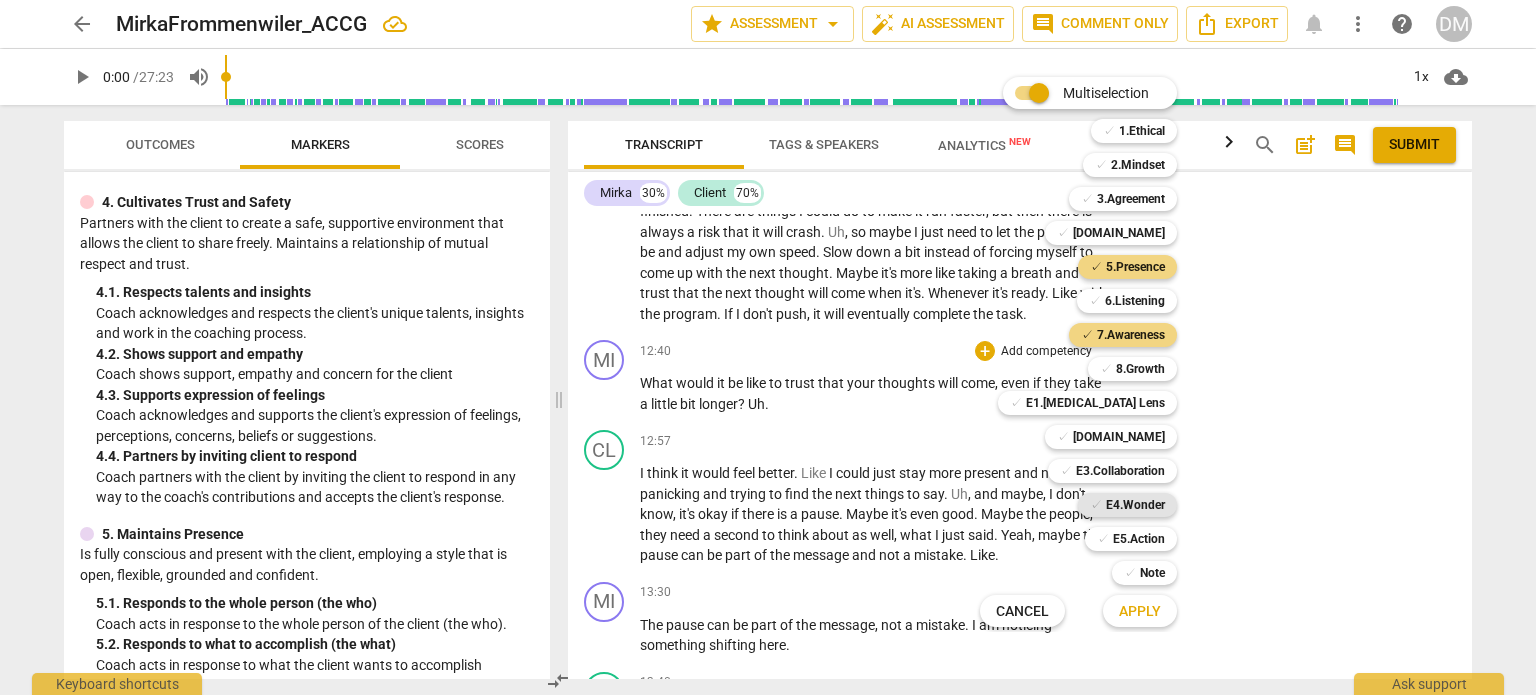 click on "E4.Wonder" at bounding box center [1135, 505] 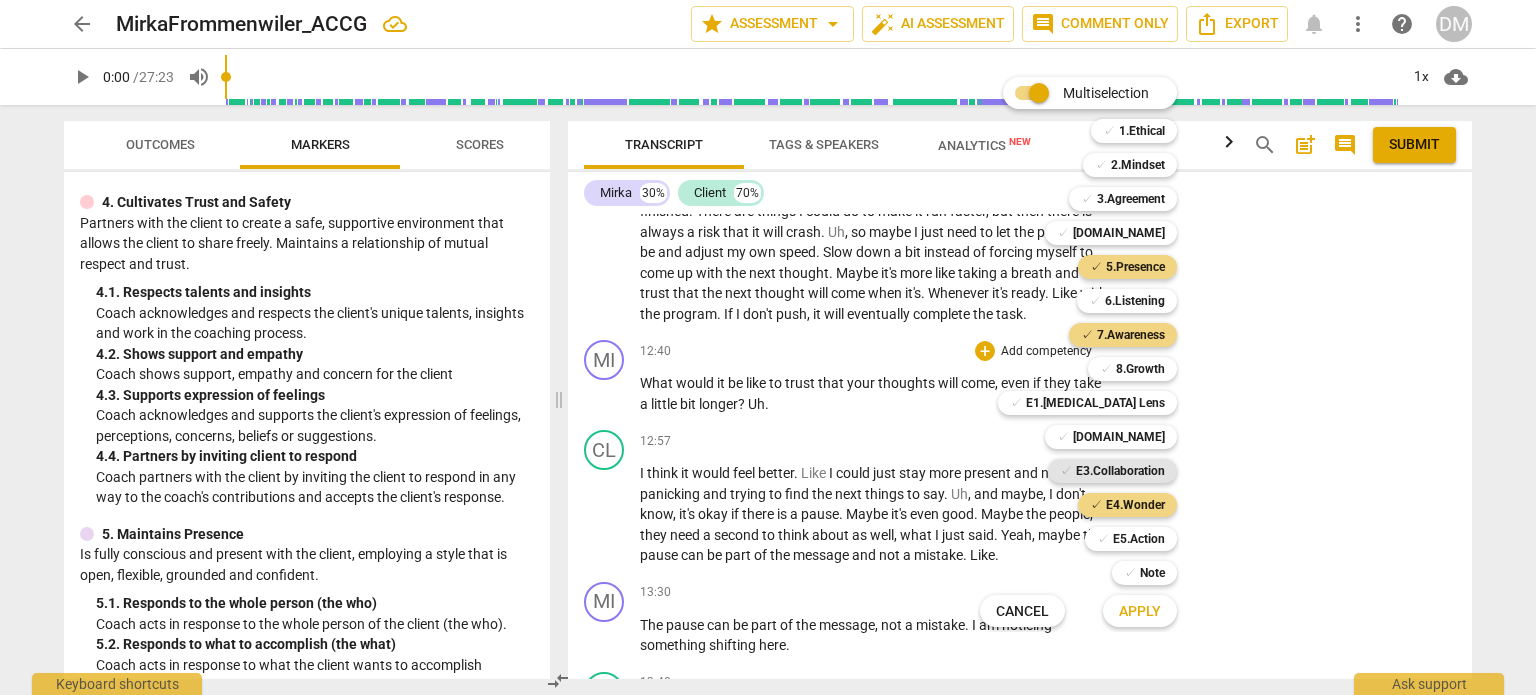 click on "E3.Collaboration" at bounding box center [1120, 471] 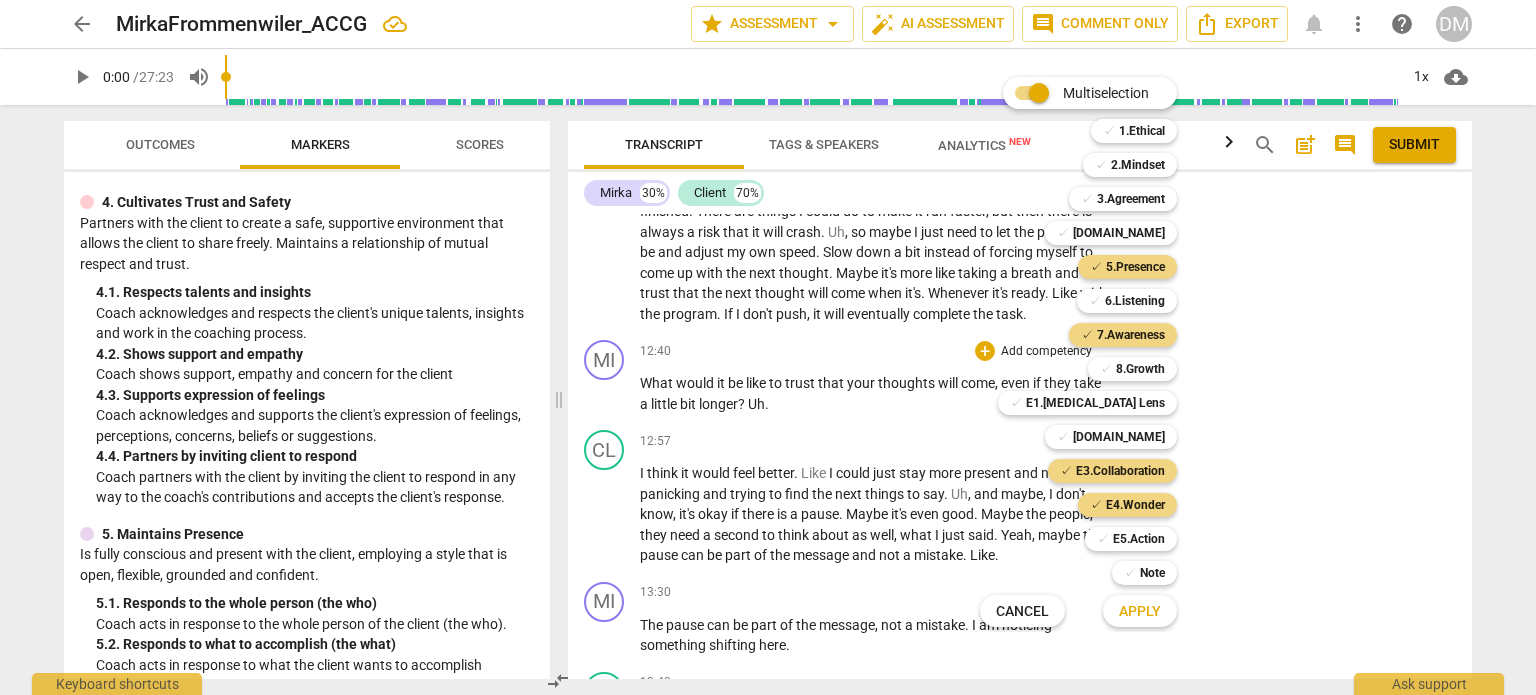click on "Apply" at bounding box center (1140, 612) 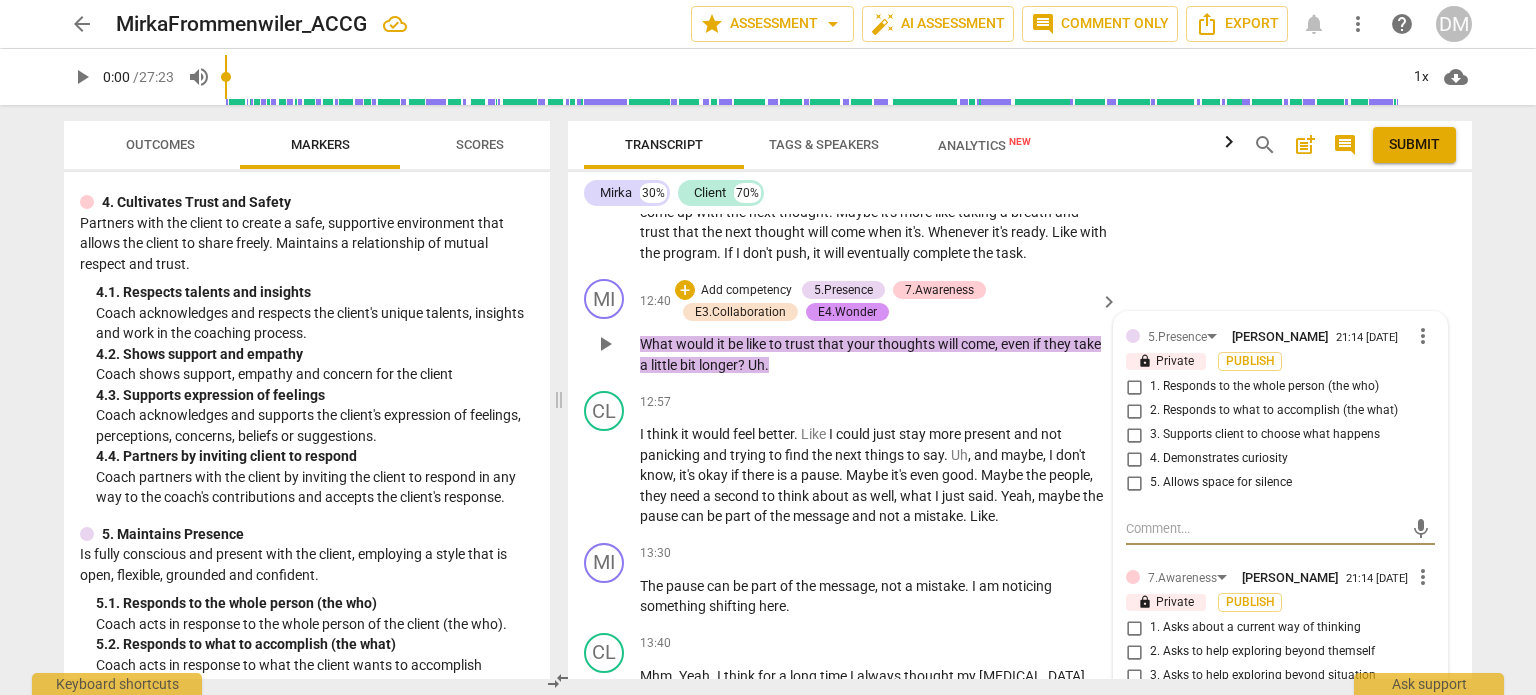 scroll, scrollTop: 5525, scrollLeft: 0, axis: vertical 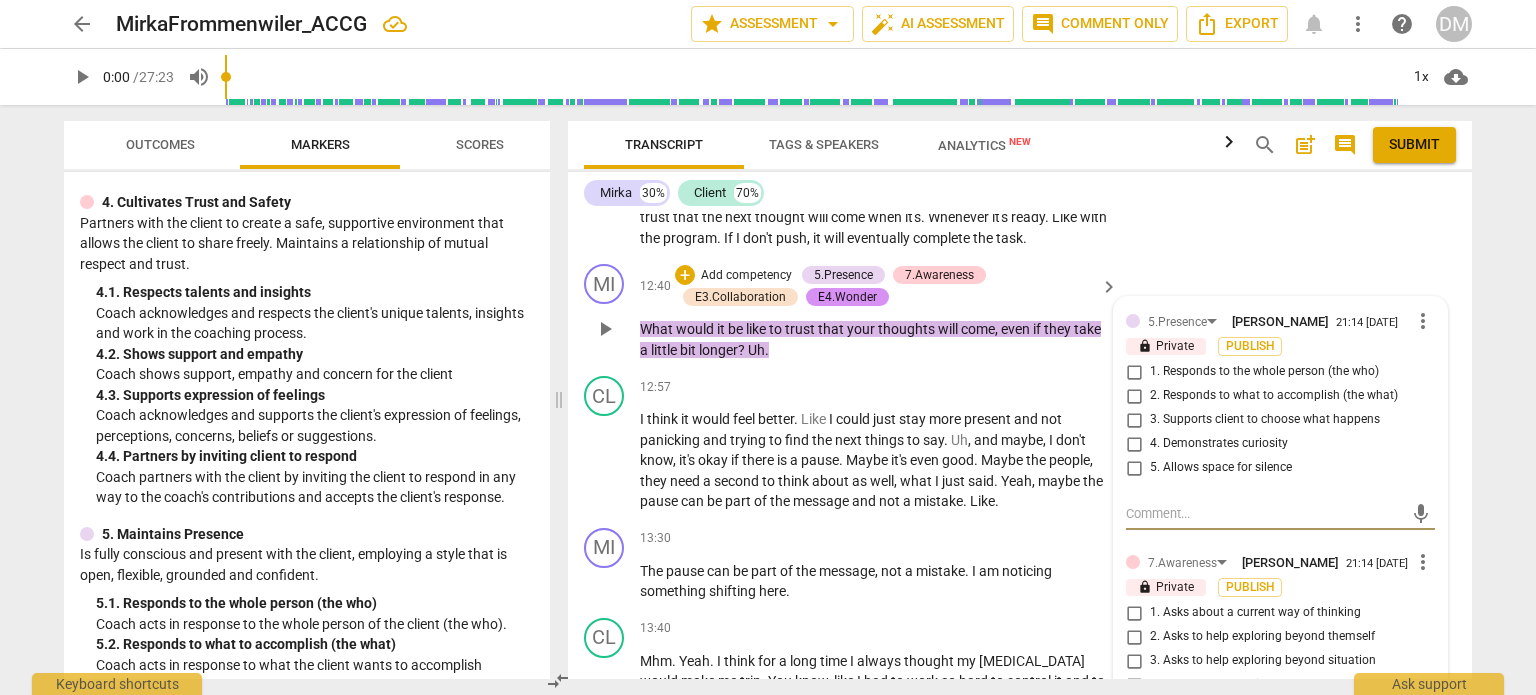 click on "4. Demonstrates curiosity" at bounding box center [1134, 444] 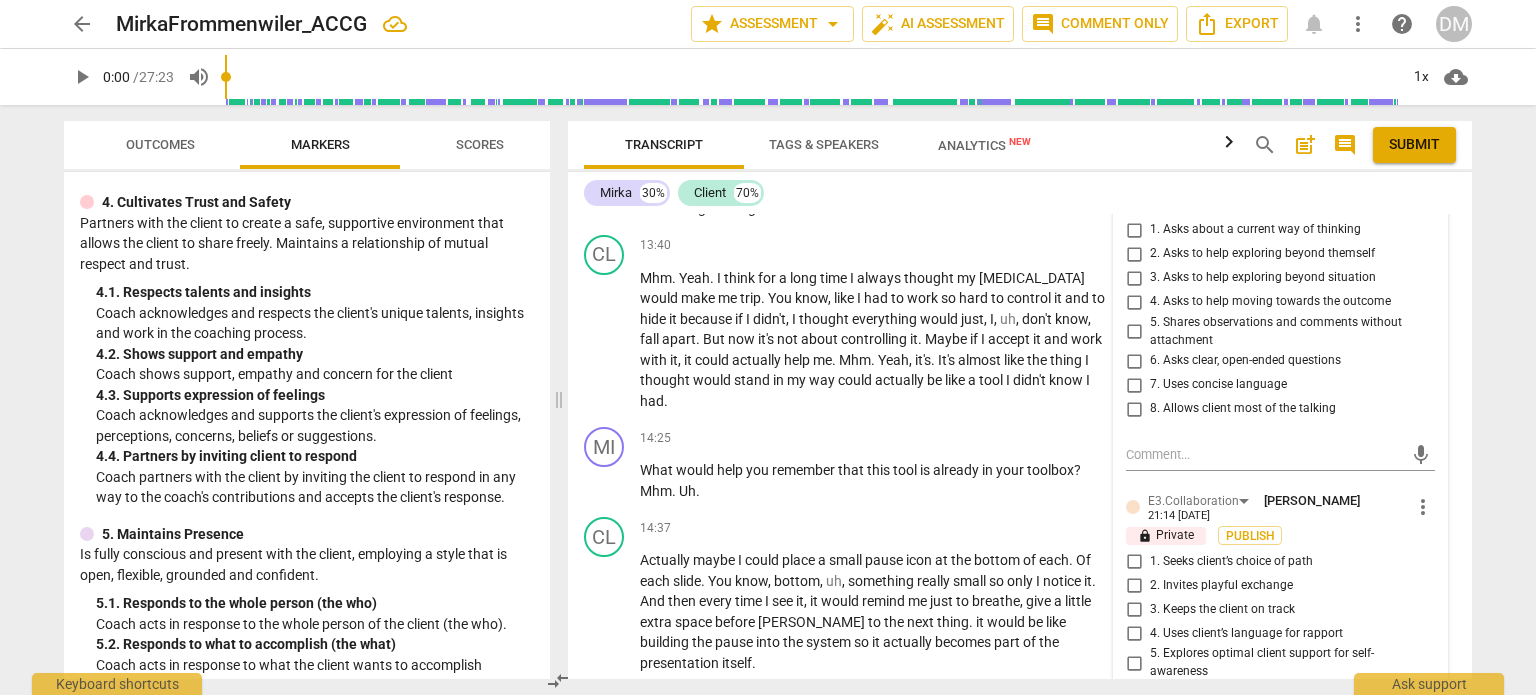 scroll, scrollTop: 5908, scrollLeft: 0, axis: vertical 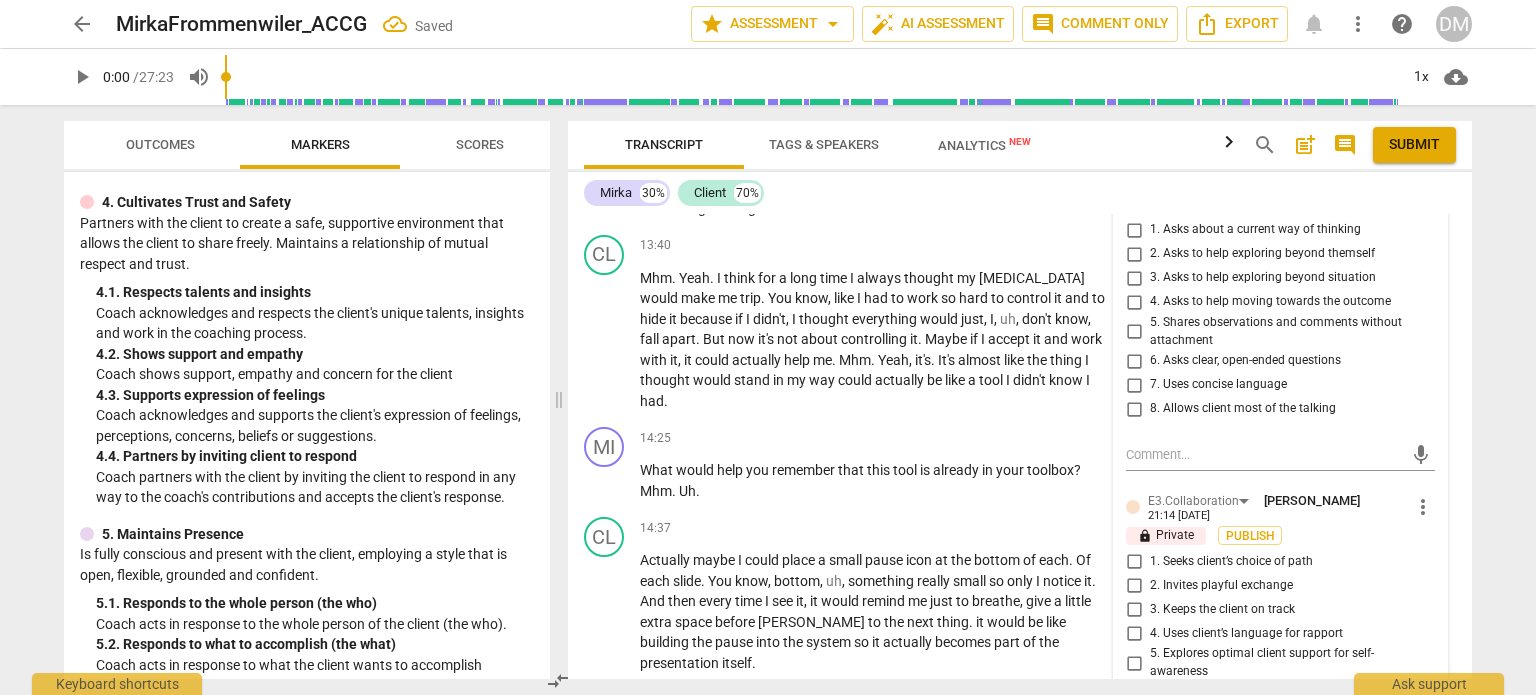 click on "2. Asks to help exploring beyond themself" at bounding box center (1134, 254) 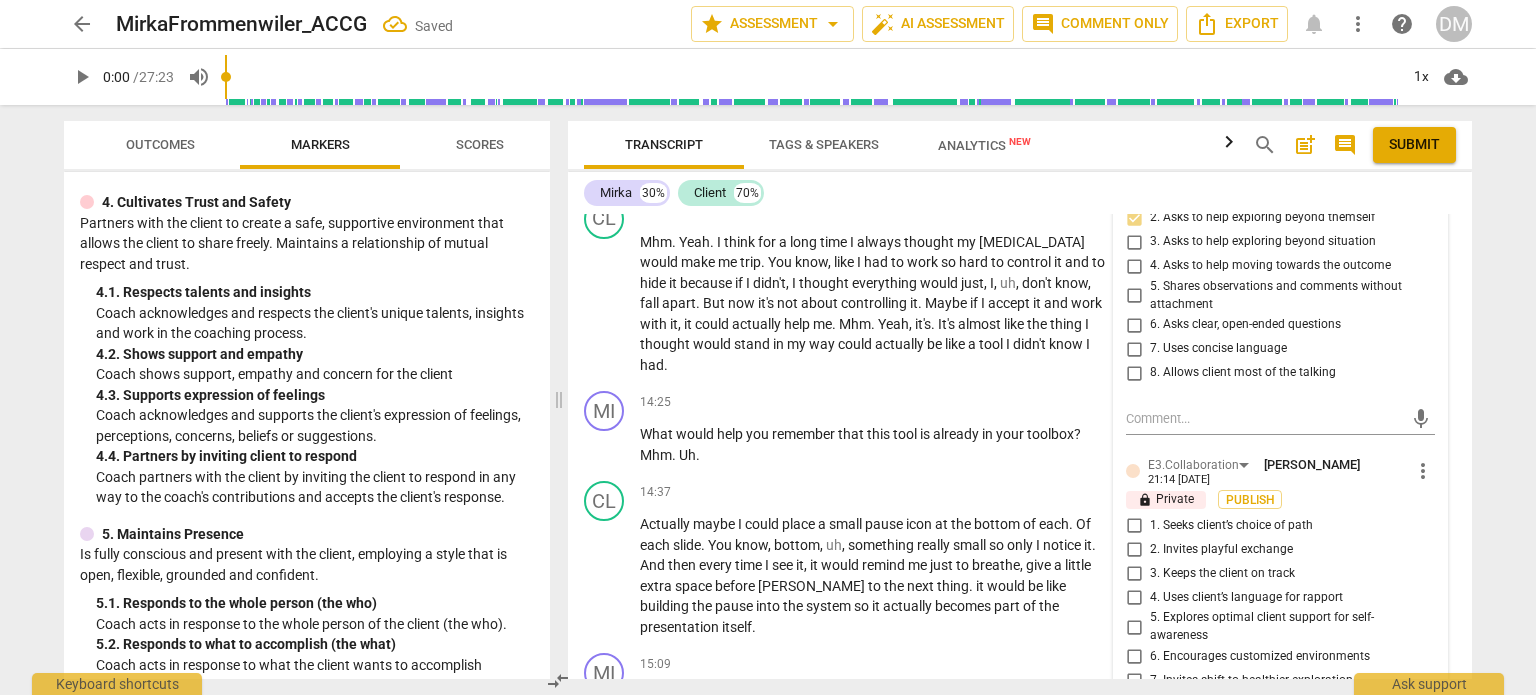 scroll, scrollTop: 5945, scrollLeft: 0, axis: vertical 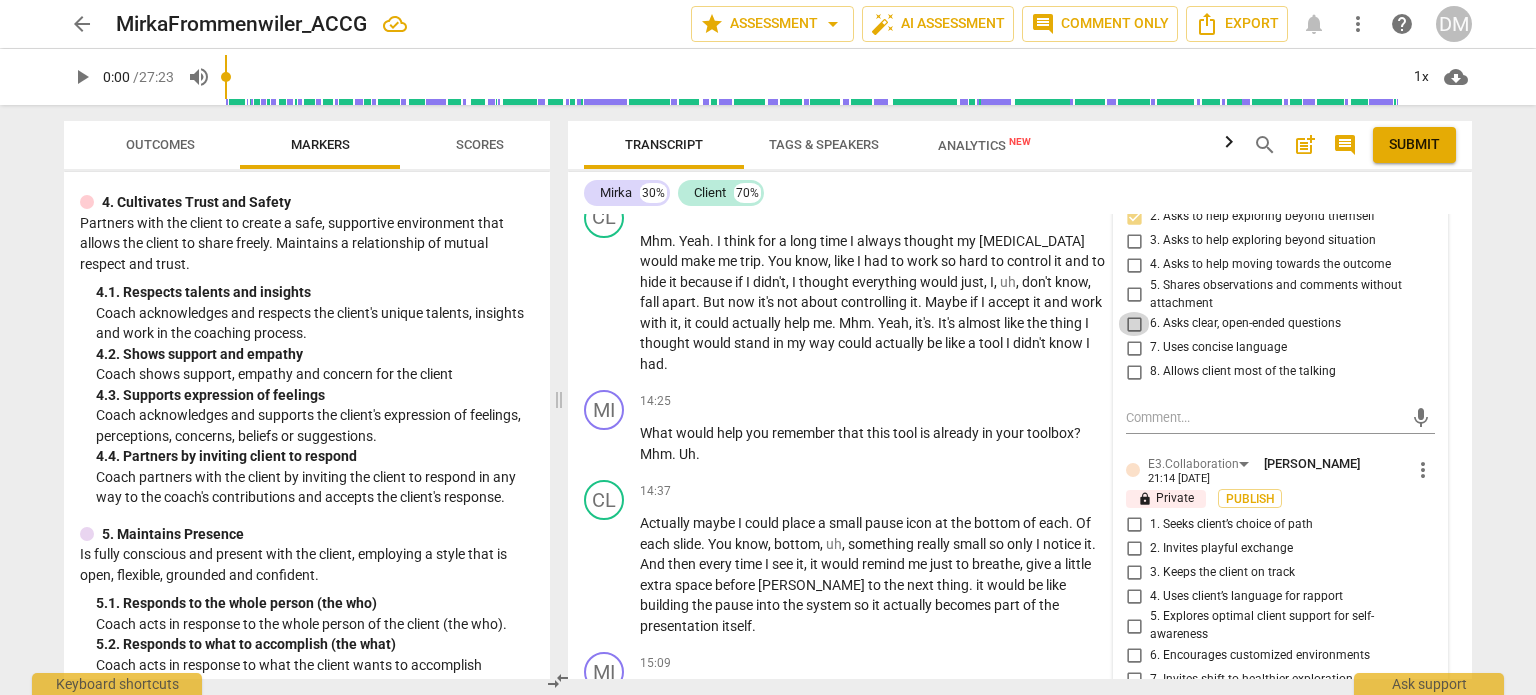 click on "6. Asks clear, open-ended questions" at bounding box center [1134, 324] 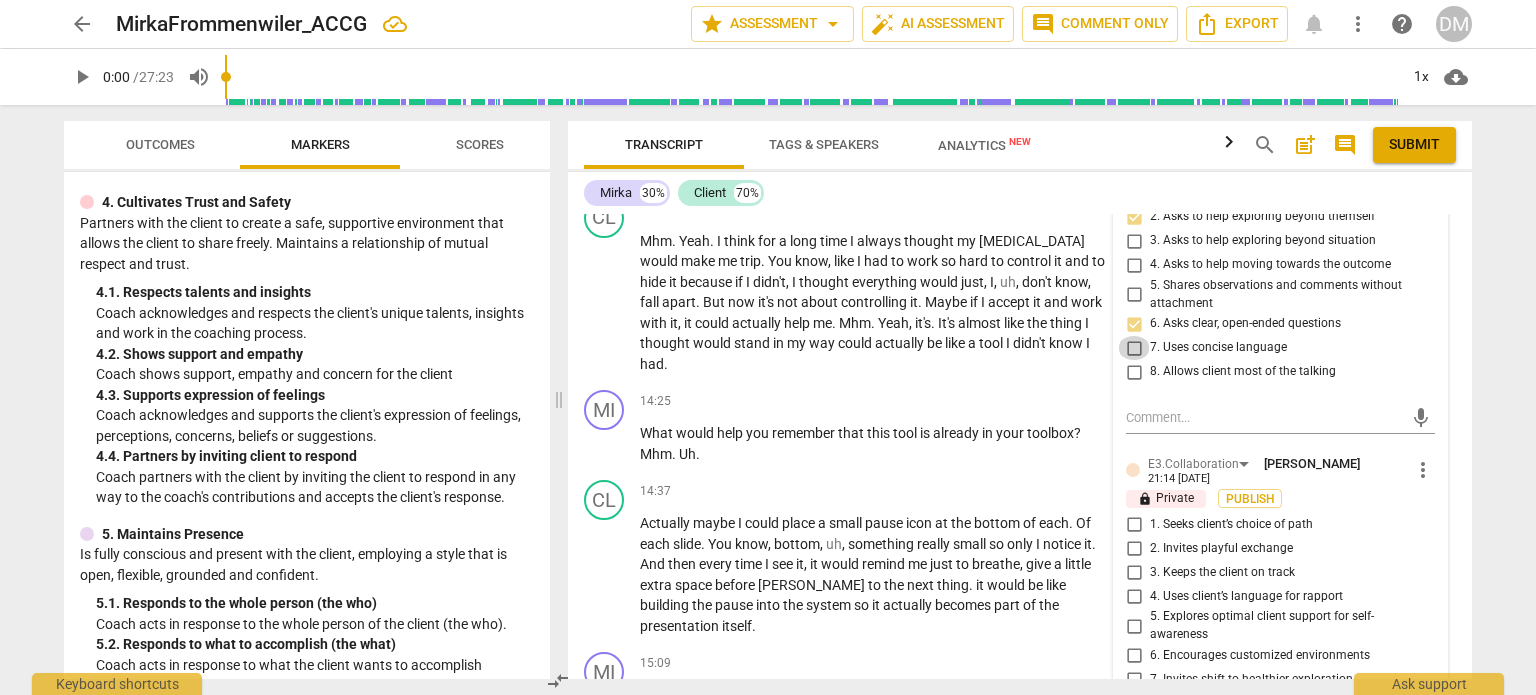 click on "7. Uses concise language" at bounding box center (1134, 348) 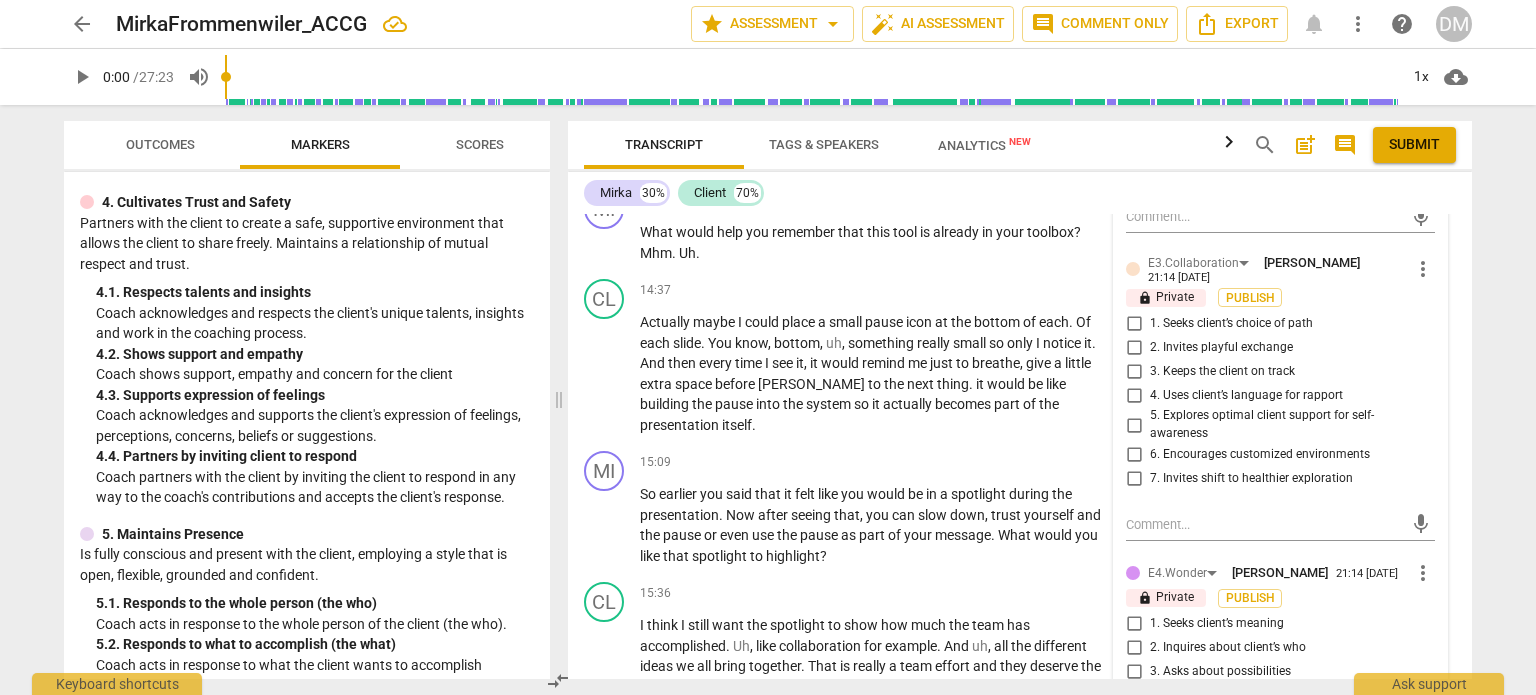 scroll, scrollTop: 6153, scrollLeft: 0, axis: vertical 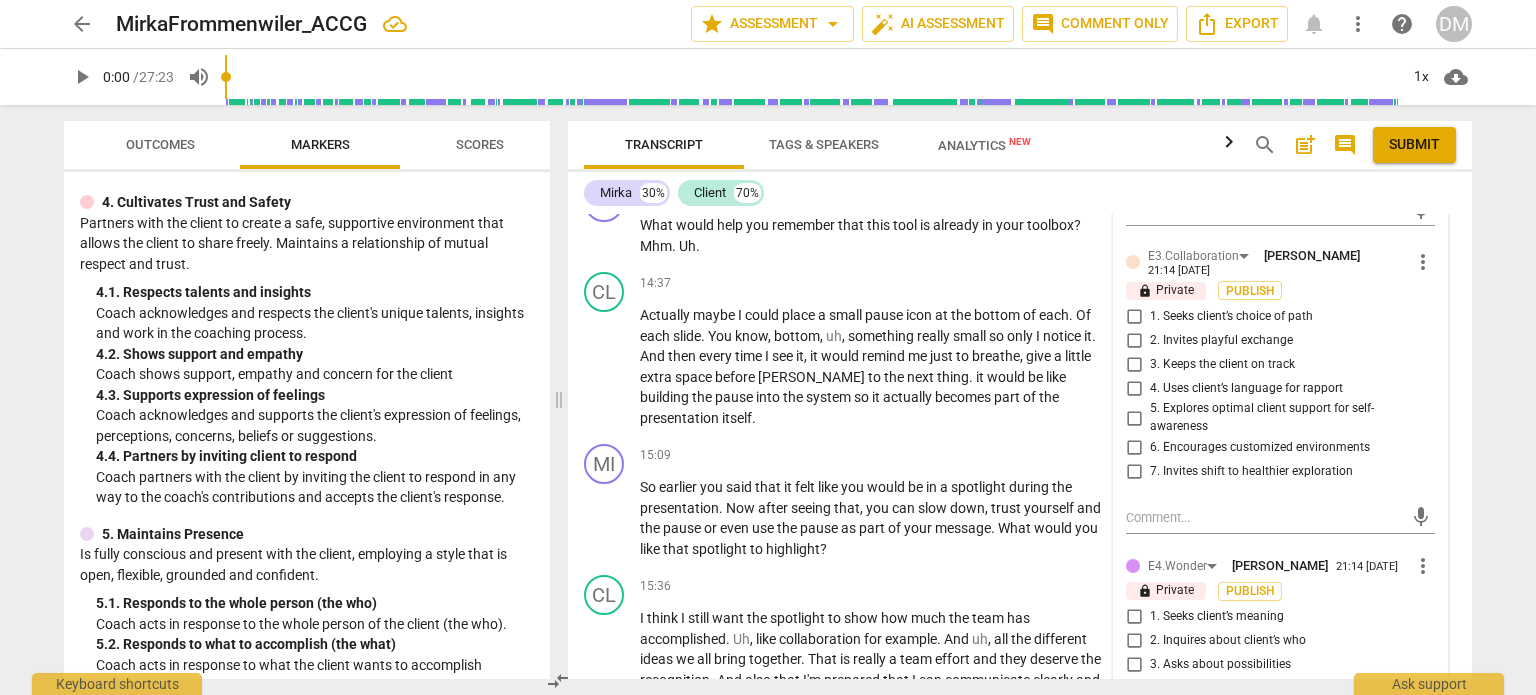 click on "5. Explores optimal client support for self-awareness" at bounding box center [1134, 418] 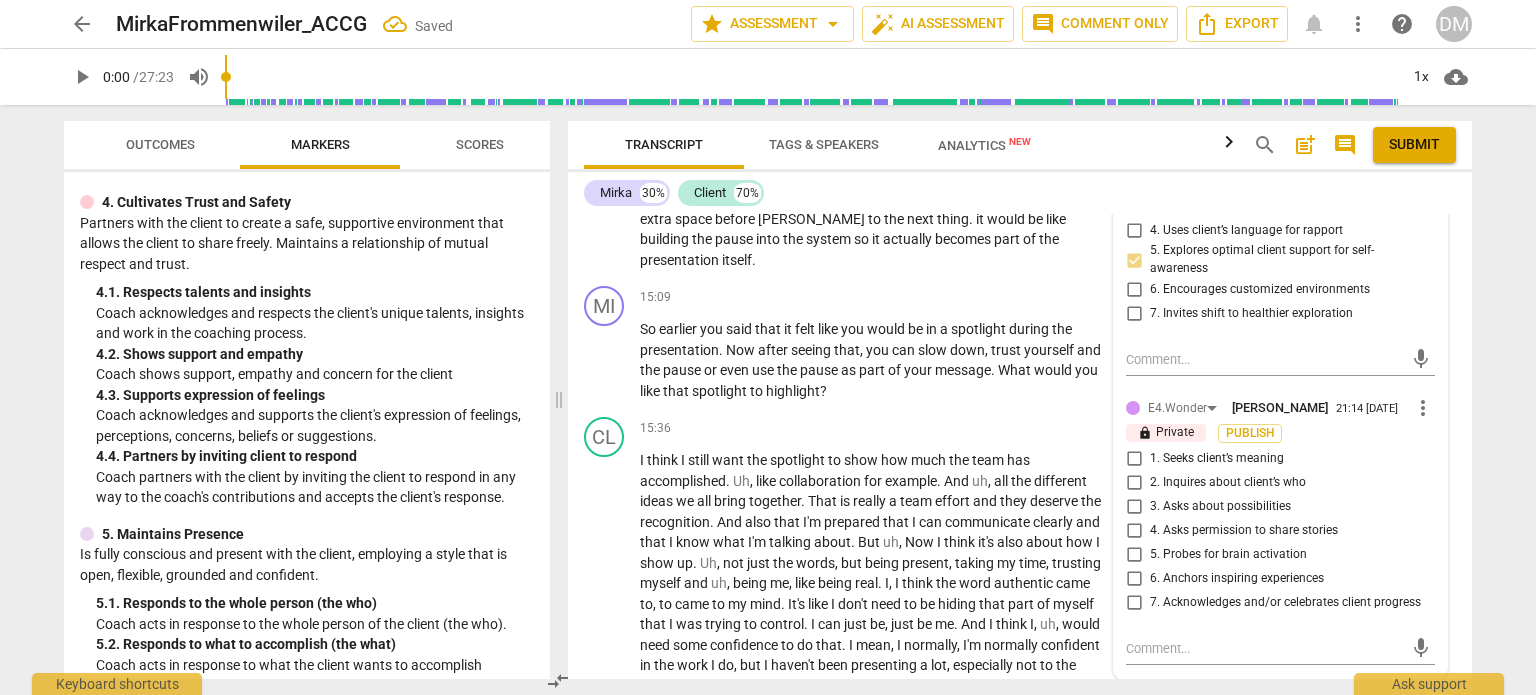 scroll, scrollTop: 6315, scrollLeft: 0, axis: vertical 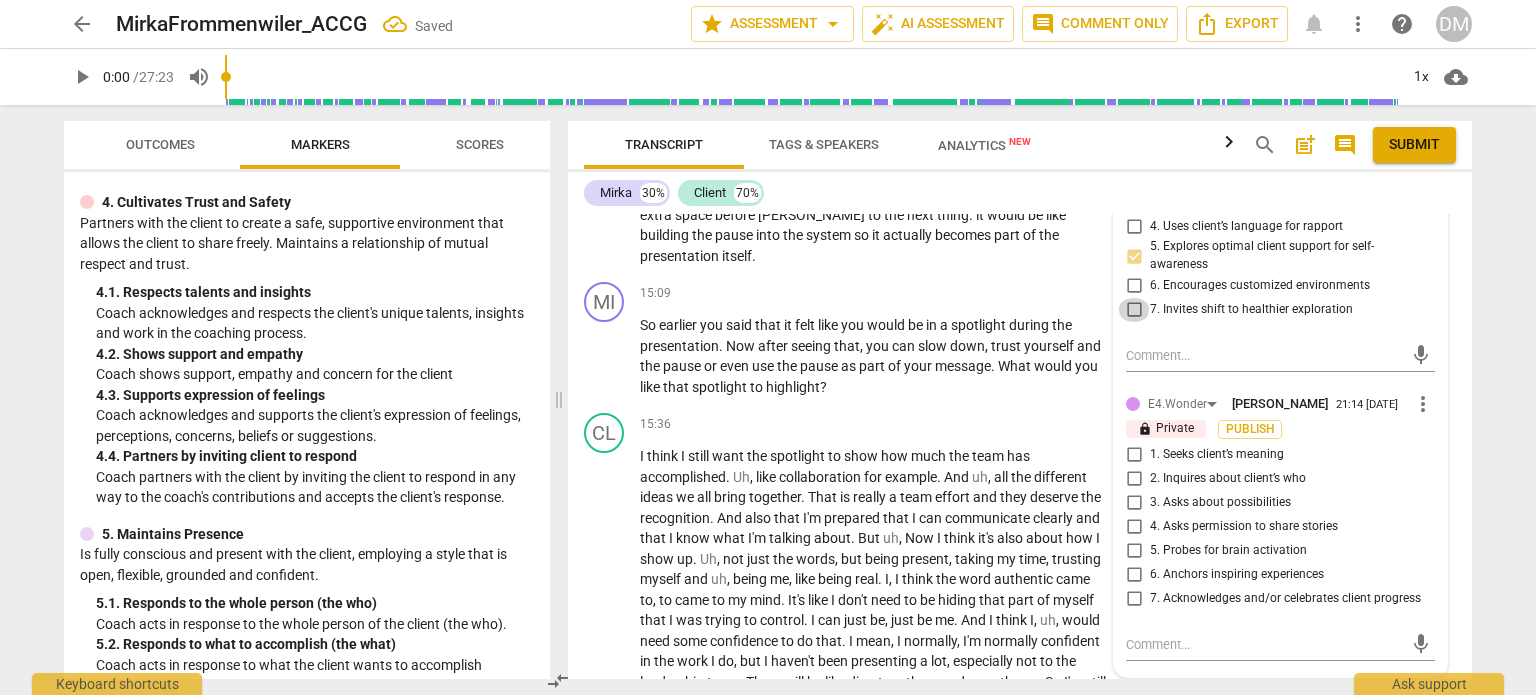 click on "7. Invites shift to healthier exploration" at bounding box center (1134, 310) 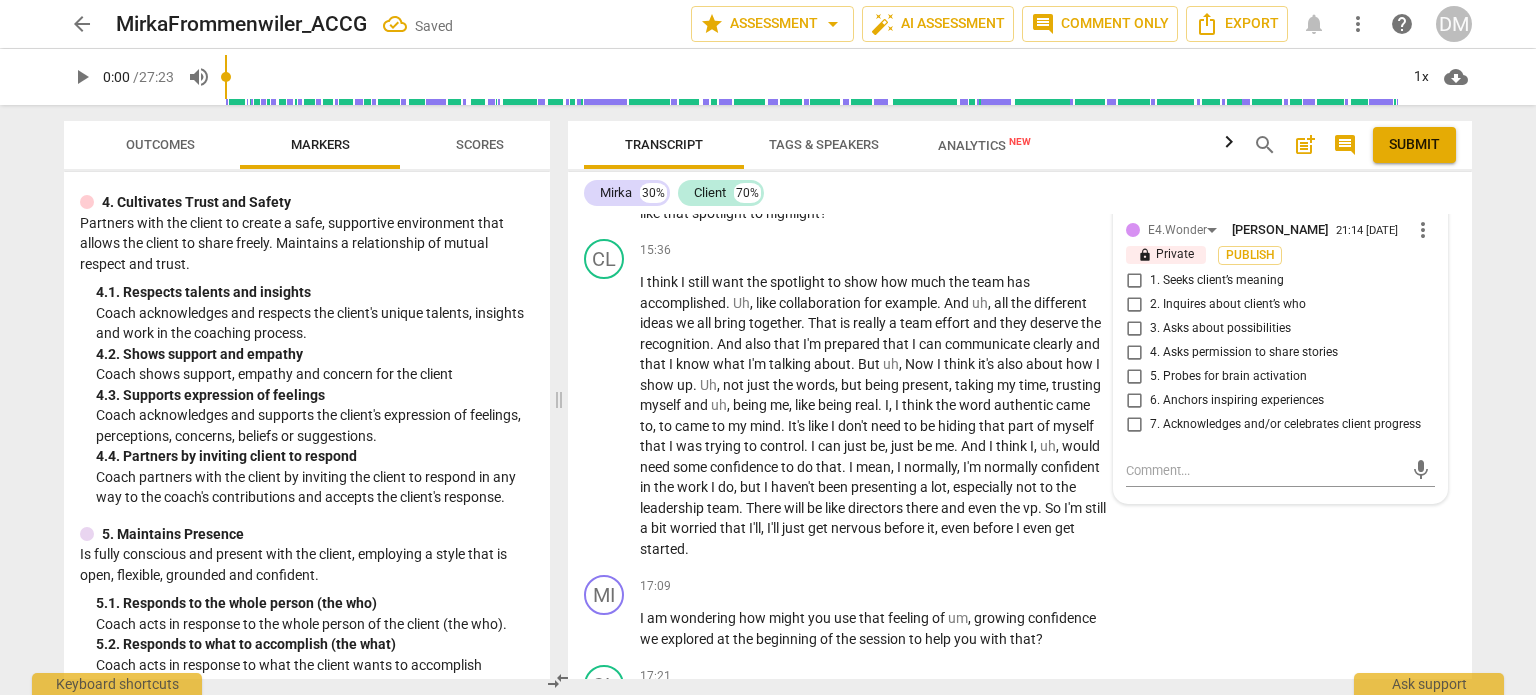 scroll, scrollTop: 6490, scrollLeft: 0, axis: vertical 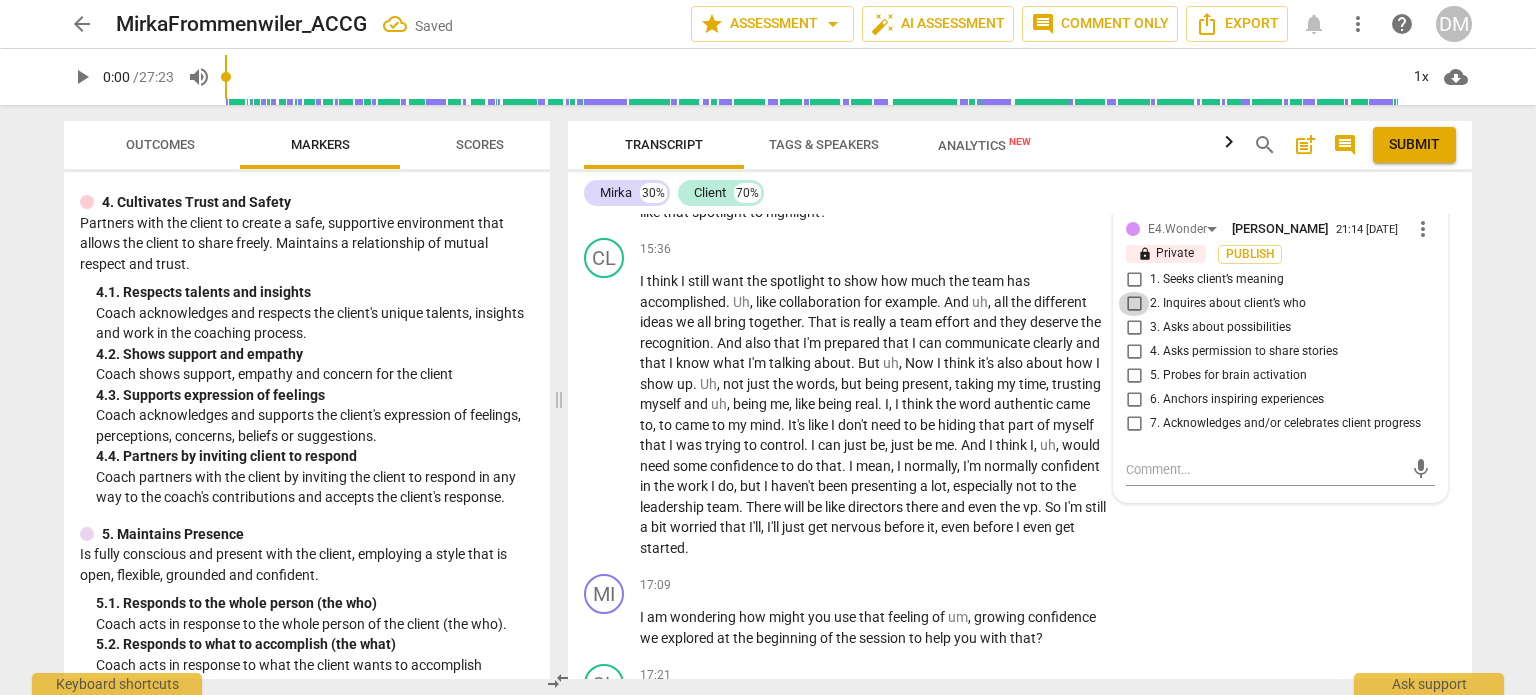 click on "2. Inquires about client’s who" at bounding box center (1134, 304) 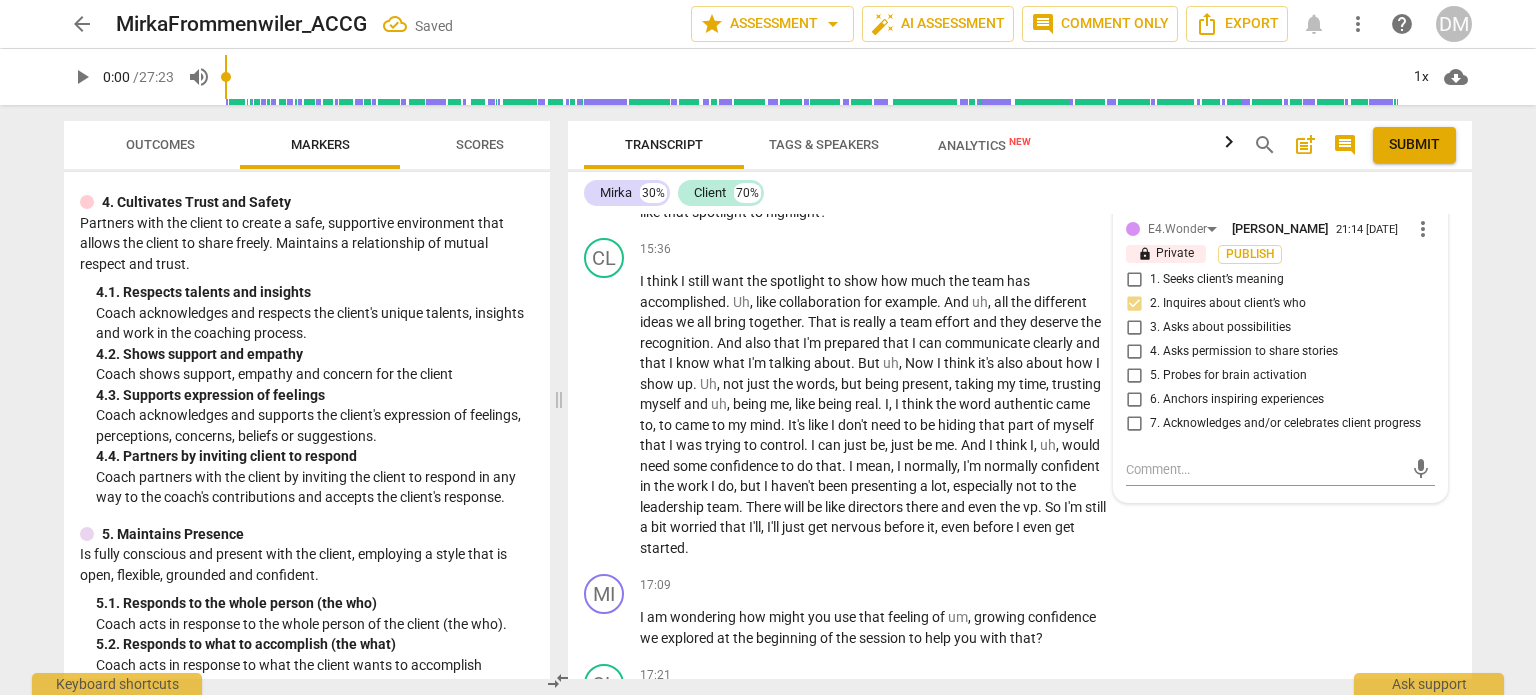 click on "3. Asks about possibilities" at bounding box center (1134, 328) 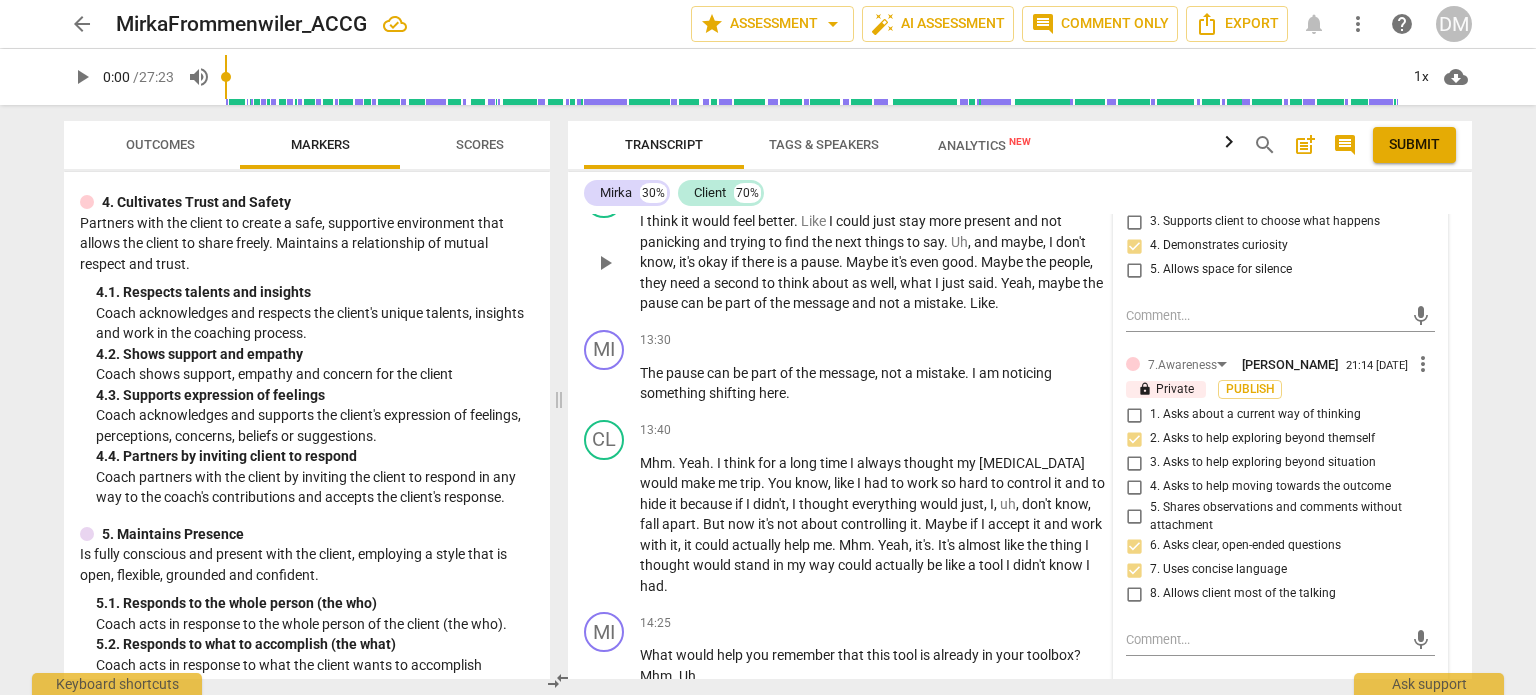 scroll, scrollTop: 5724, scrollLeft: 0, axis: vertical 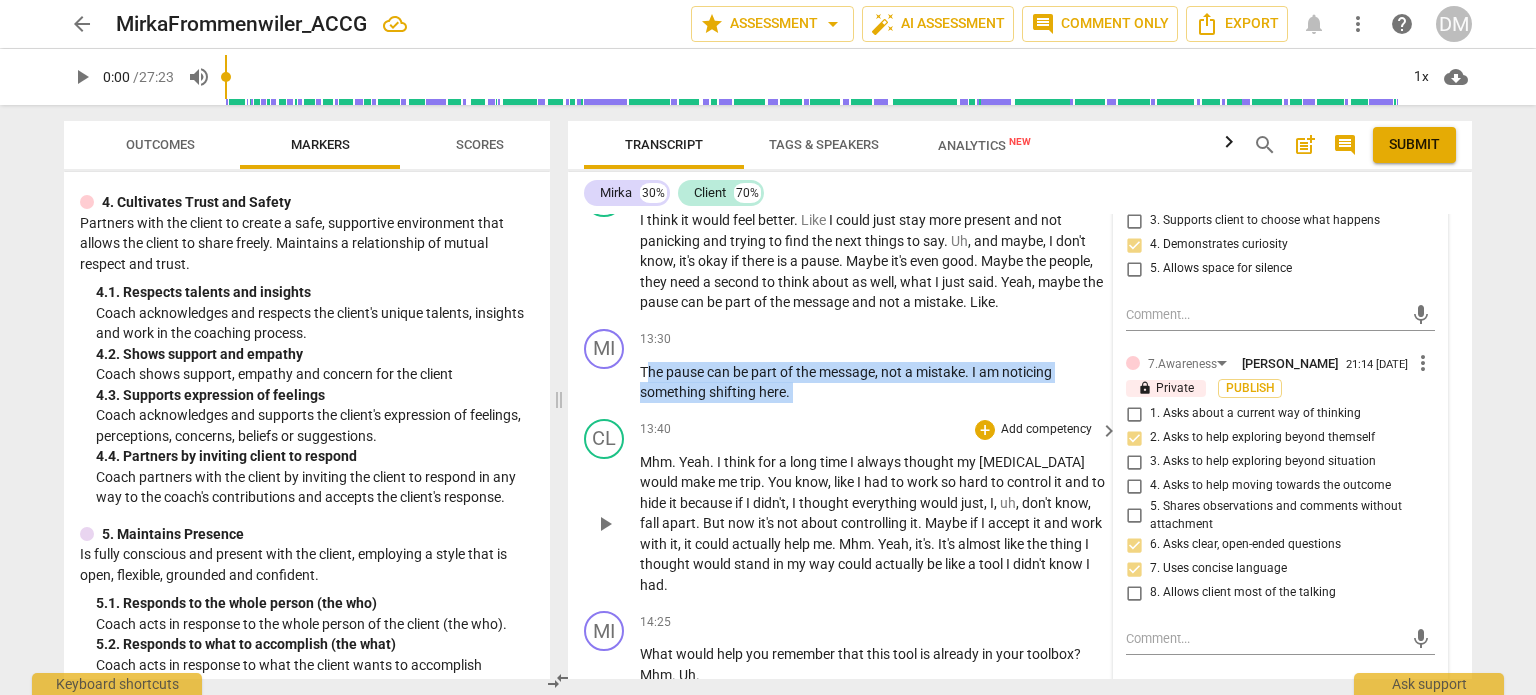 drag, startPoint x: 644, startPoint y: 375, endPoint x: 838, endPoint y: 413, distance: 197.68661 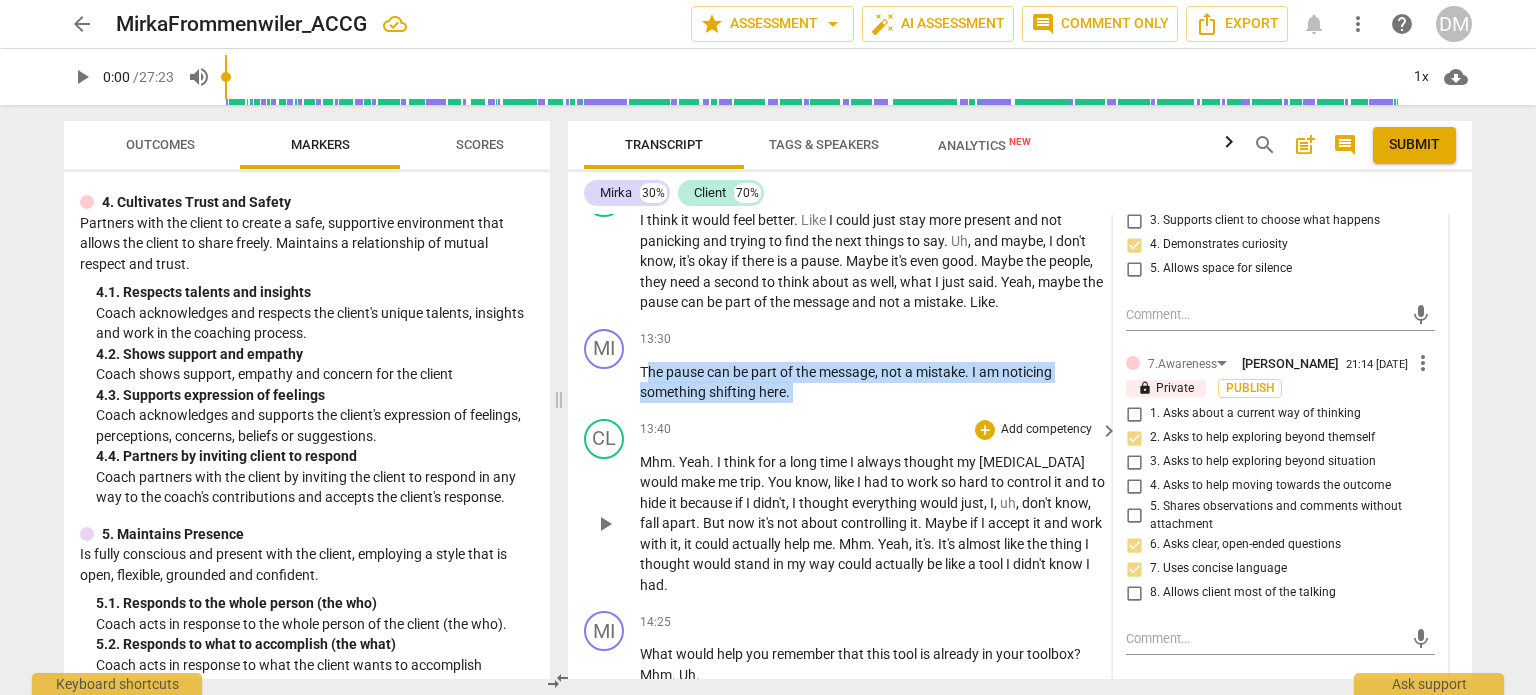 click on "[PERSON_NAME] Summary:    The session aimed to support the client in preparing for an upcoming leadership presentation by building emotional self-awareness, confidence, and sustainable strategies for managing nerves and internal pressure. The client expressed a desire to better understand what was happening beneath the nerves and develop practical ways to manage them. The client is a programmer, which informed some of the metaphors used in the session. While my typical coaching sessions are 60 minutes, this session was intentionally limited to 30 minutes for certification purposes, as agreed with the client. MI play_arrow pause 00:01 + Add competency E1.[MEDICAL_DATA] Lens keyboard_arrow_right Hi   [PERSON_NAME] .   It's   lovely   to   see   you .   How   are   you   doing   [DATE] ? E1.[MEDICAL_DATA] Lens [PERSON_NAME] 17:17 [DATE] lock Private Publish 1. Checks readiness/invites a positive mindset CL play_arrow pause 00:05 + Add competency keyboard_arrow_right Hi .   I'm   good .   I've   been   busy ,   but .   Good ." at bounding box center [1020, 446] 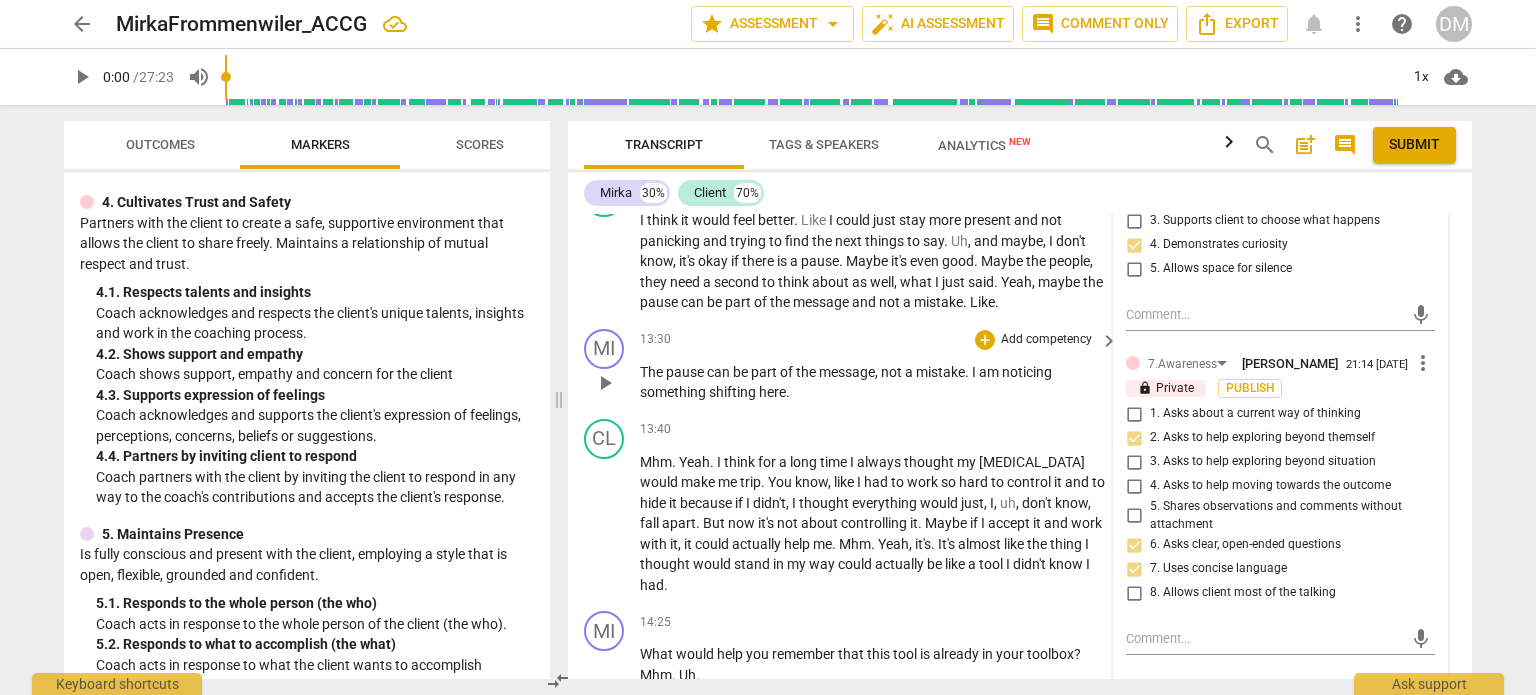 click on "MI play_arrow pause" at bounding box center (612, 366) 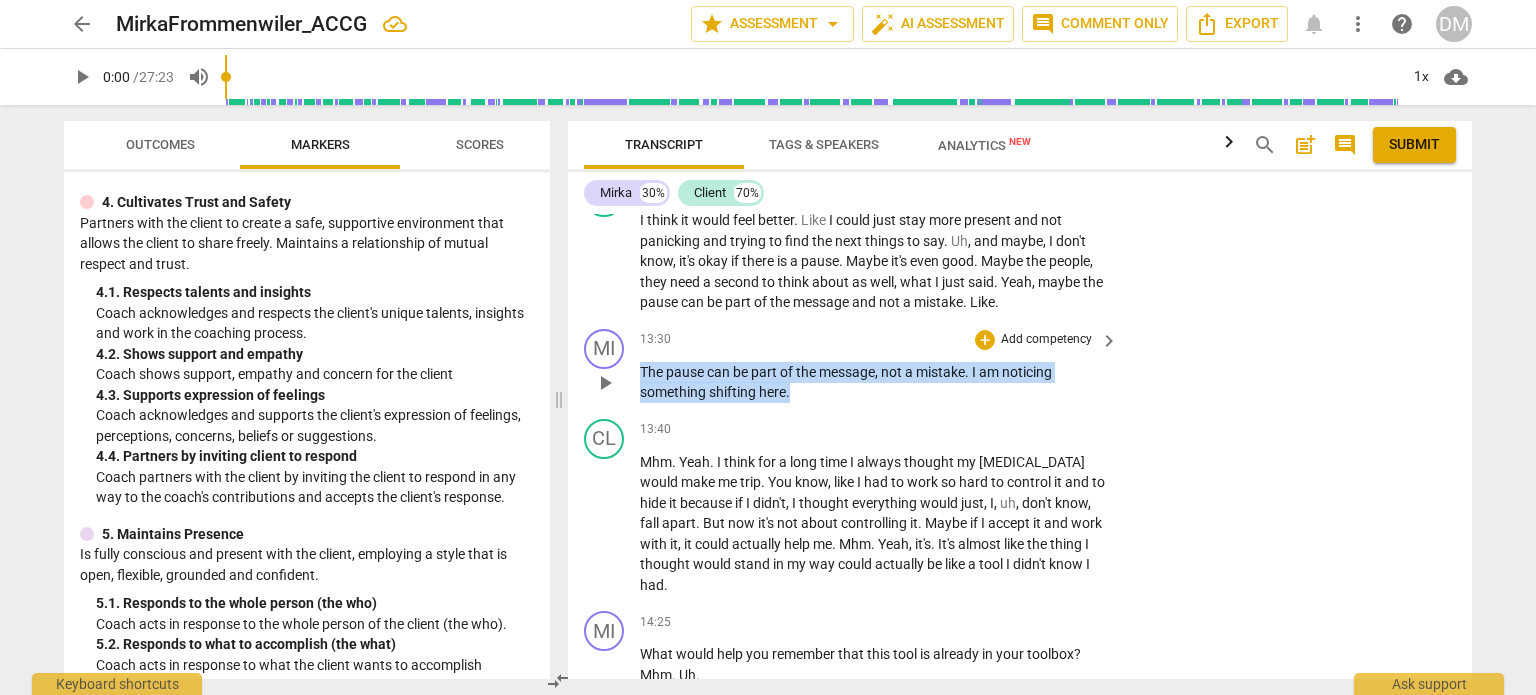 drag, startPoint x: 638, startPoint y: 371, endPoint x: 831, endPoint y: 407, distance: 196.32881 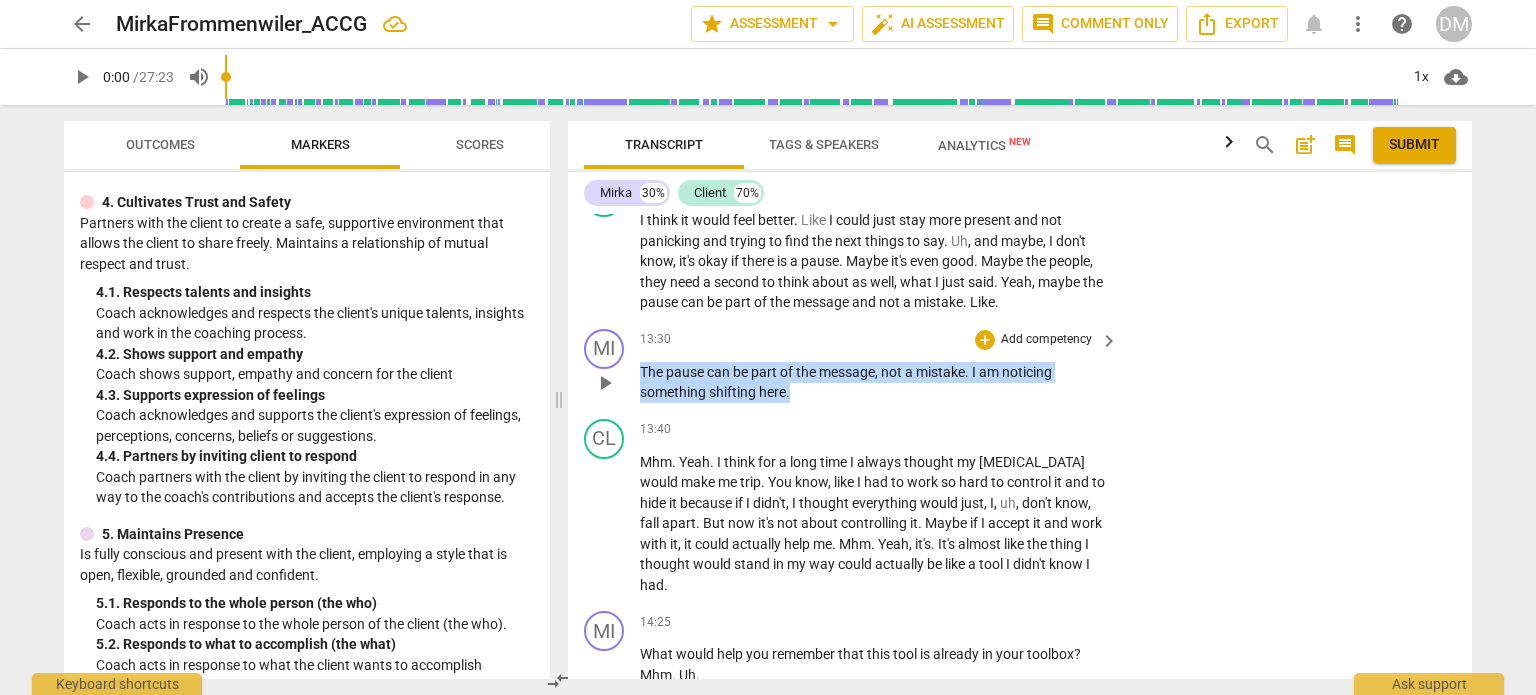 click on "MI play_arrow pause 13:30 + Add competency keyboard_arrow_right The   pause   can   be   part   of   the   message ,   not   a   mistake .   I   am   noticing   something   shifting   here ." at bounding box center (1020, 366) 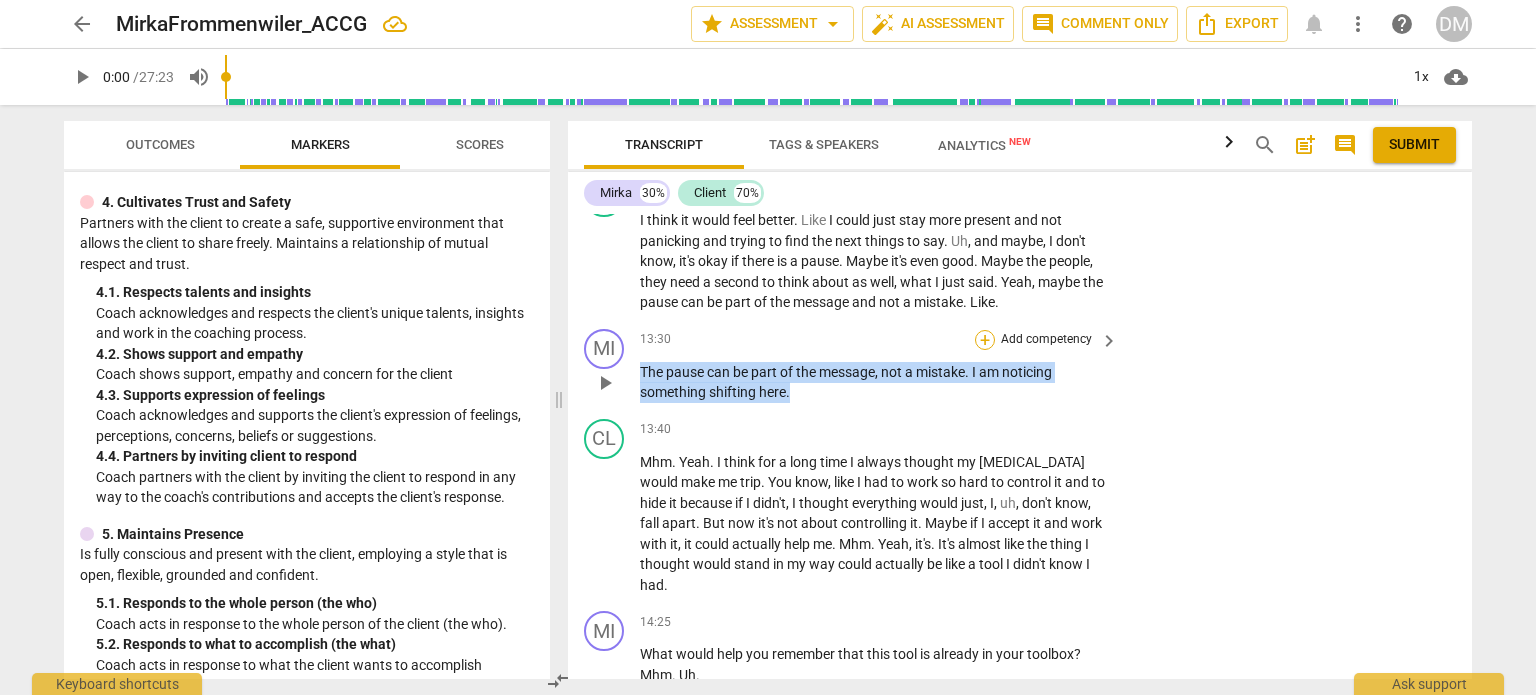 click on "+" at bounding box center (985, 340) 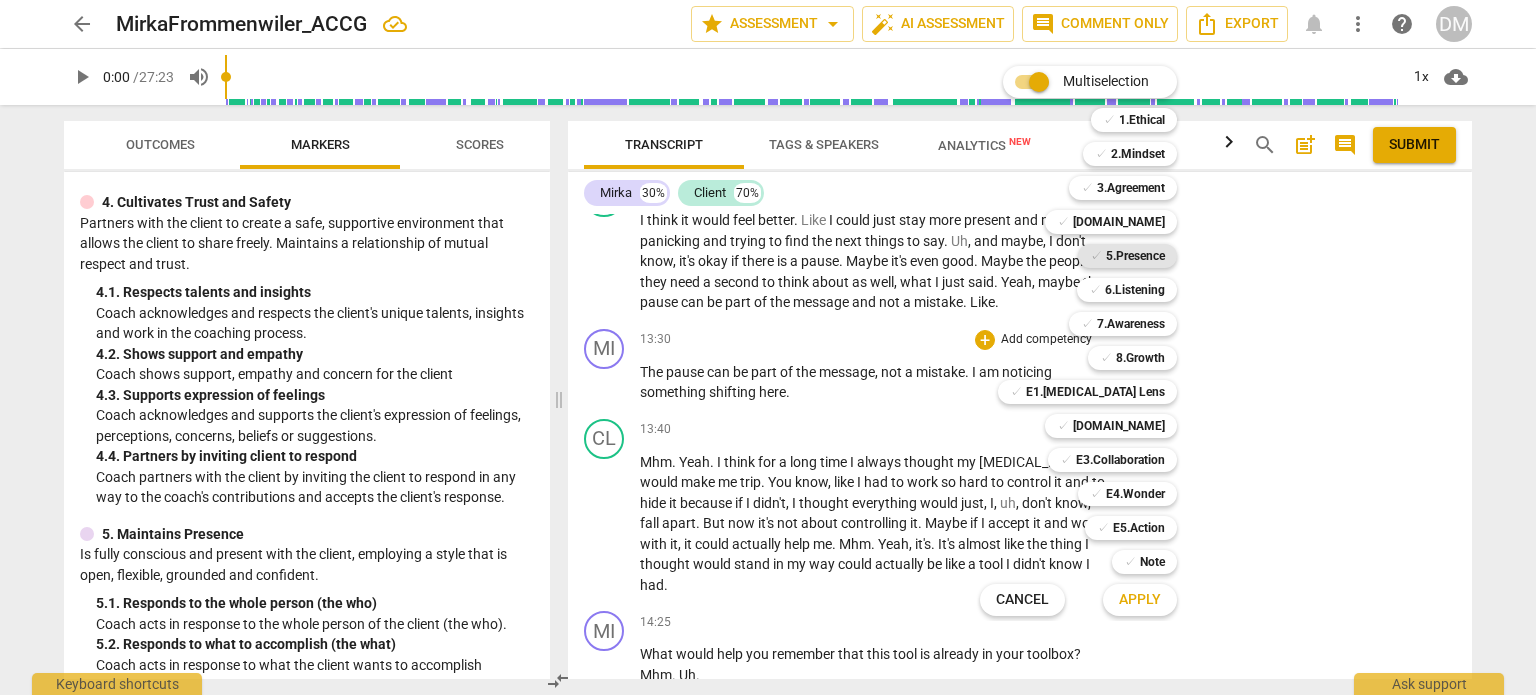 click on "5.Presence" at bounding box center (1135, 256) 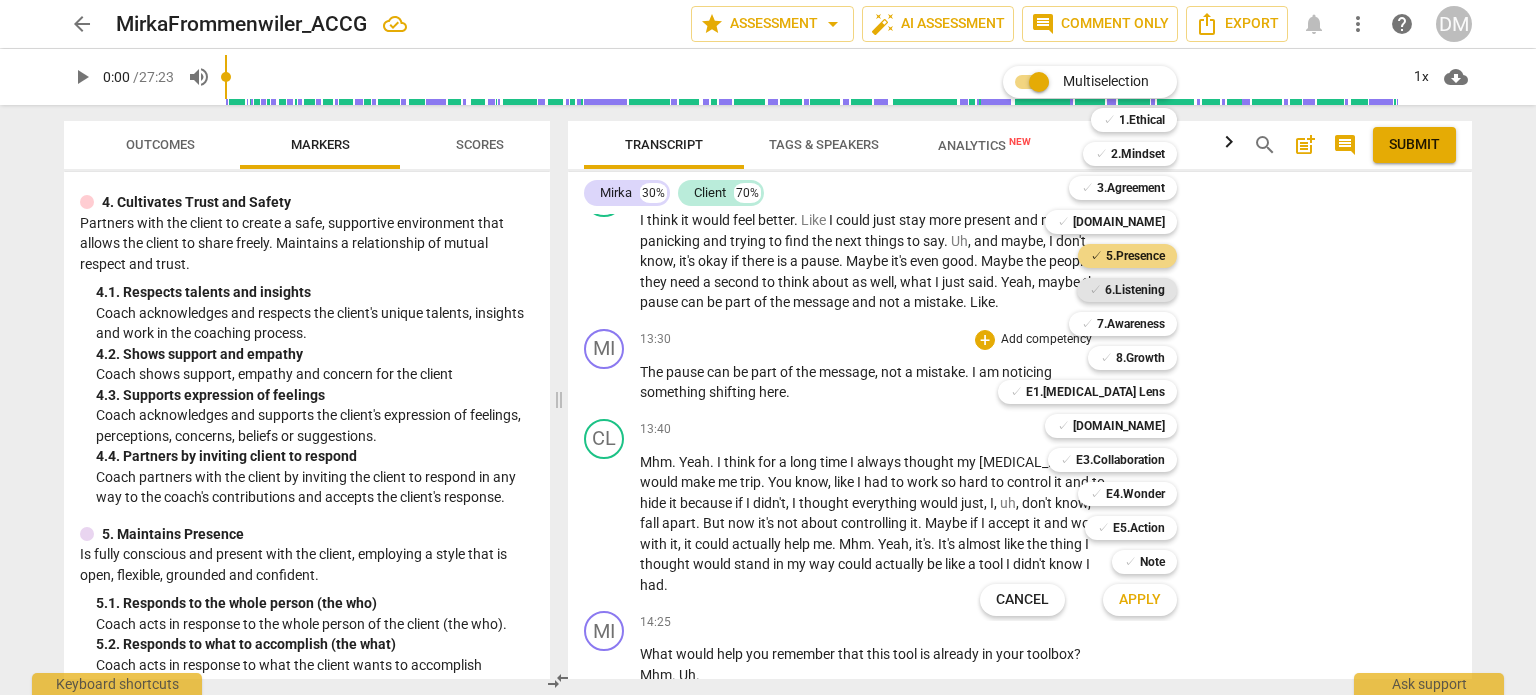 click on "6.Listening" at bounding box center (1135, 290) 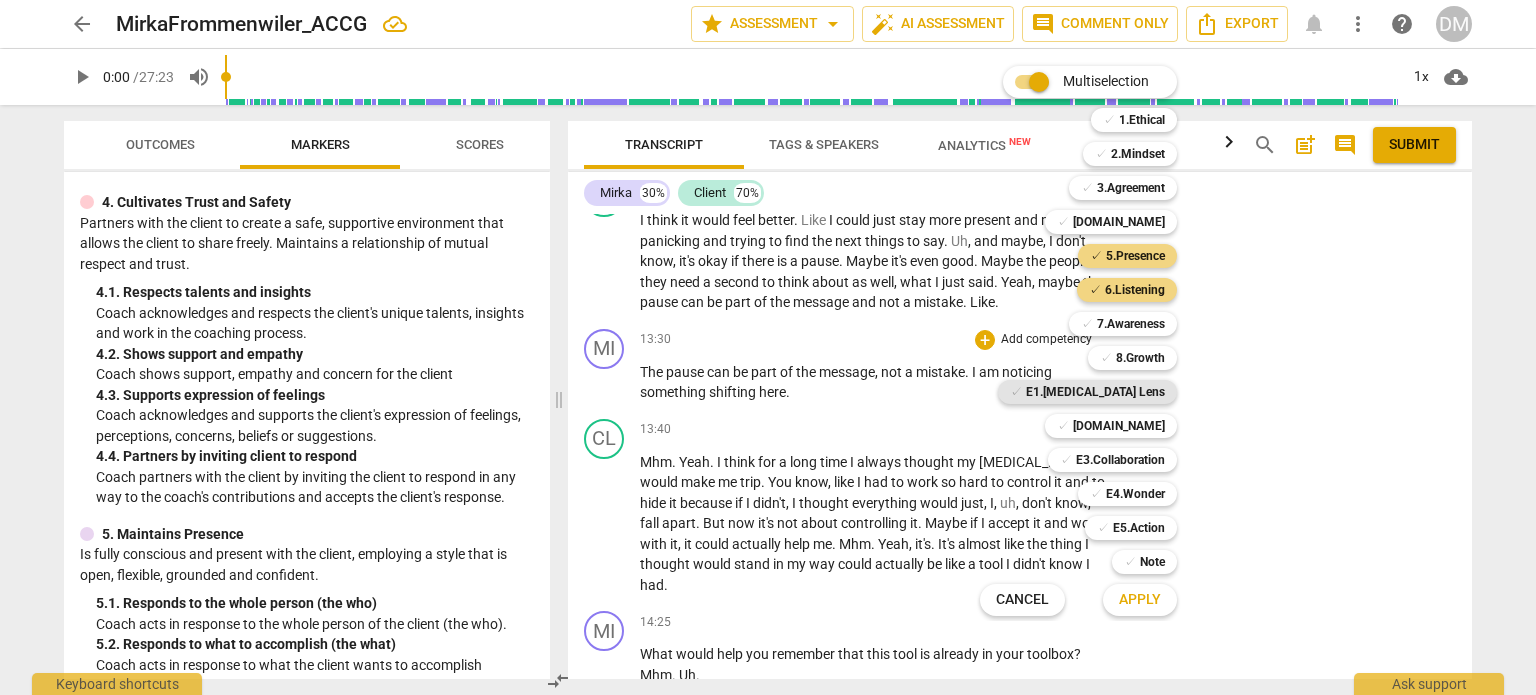 click on "E1.[MEDICAL_DATA] Lens" at bounding box center (1095, 392) 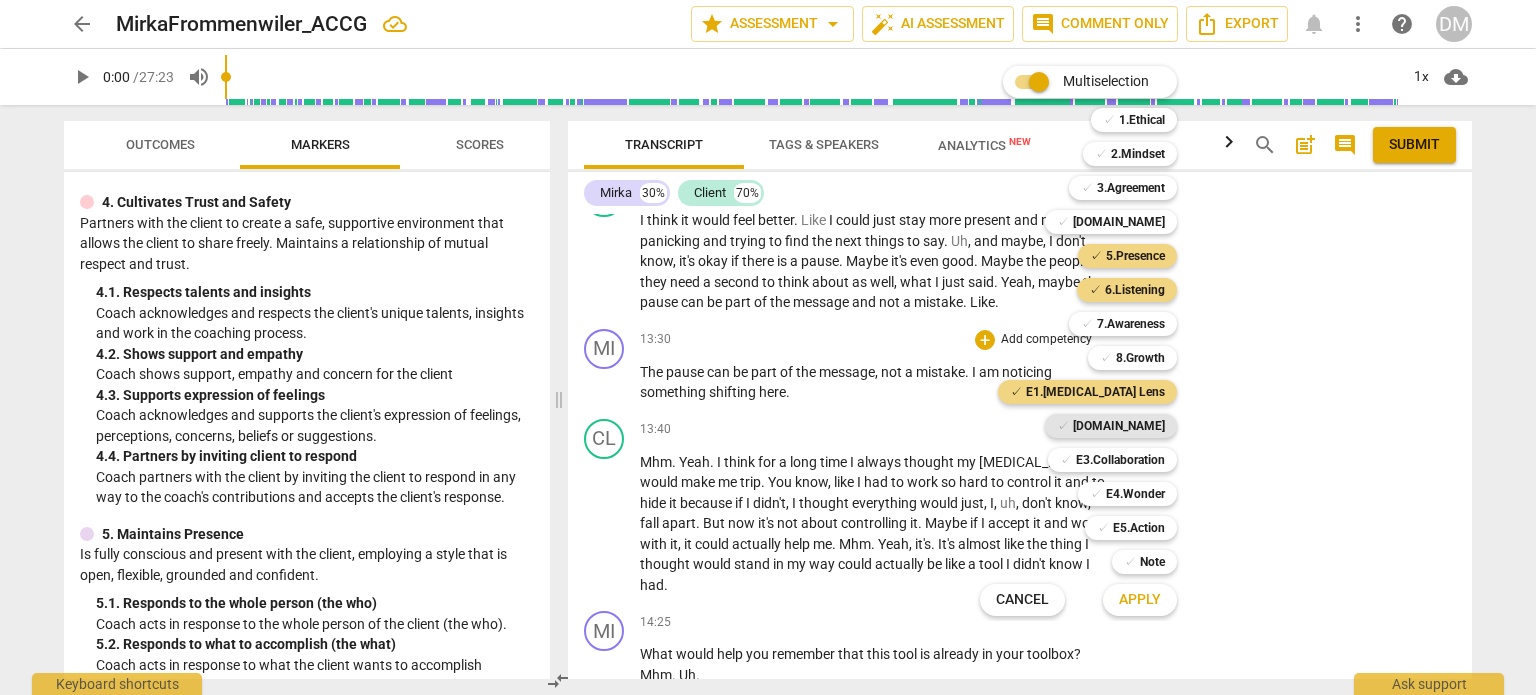 click on "✓ [DOMAIN_NAME]" at bounding box center [1111, 426] 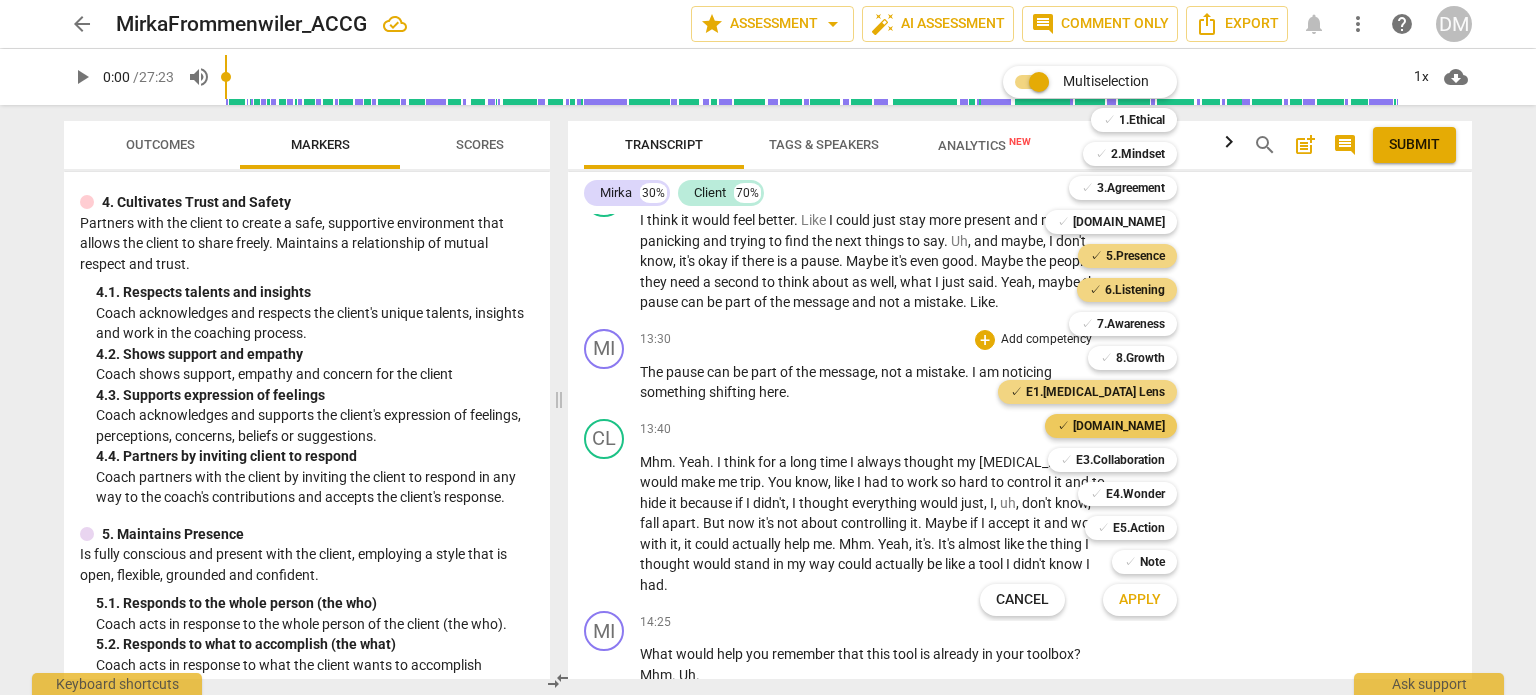click on "[DOMAIN_NAME]" at bounding box center [1119, 426] 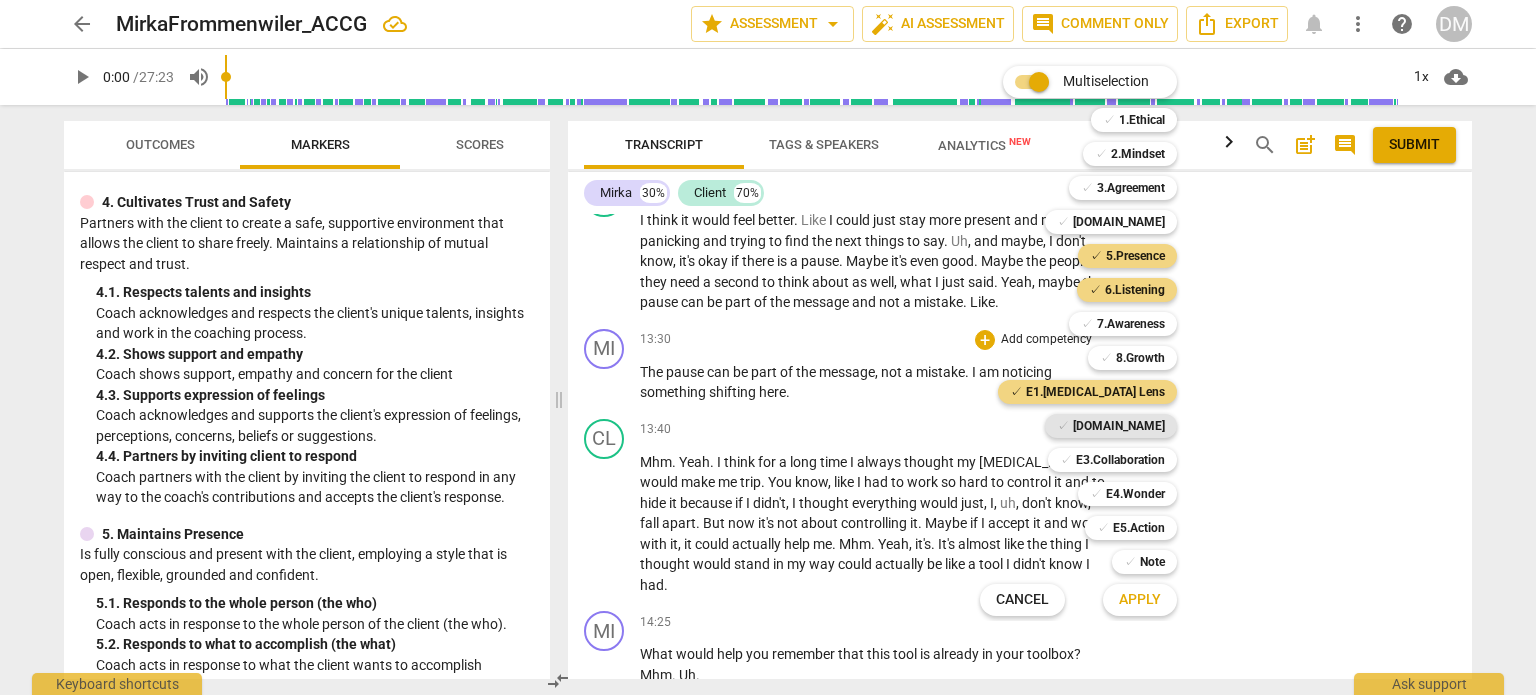 click on "[DOMAIN_NAME]" at bounding box center (1119, 426) 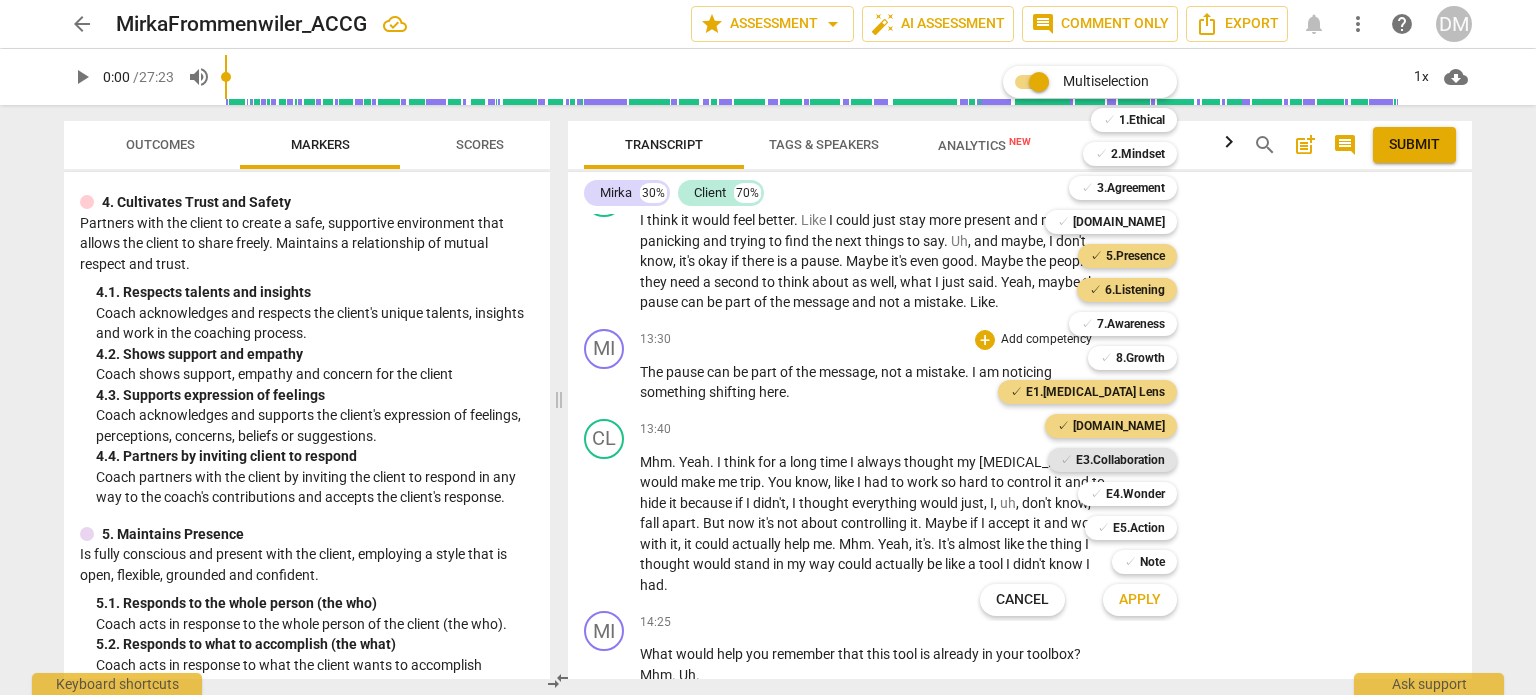 click on "E3.Collaboration" at bounding box center [1120, 460] 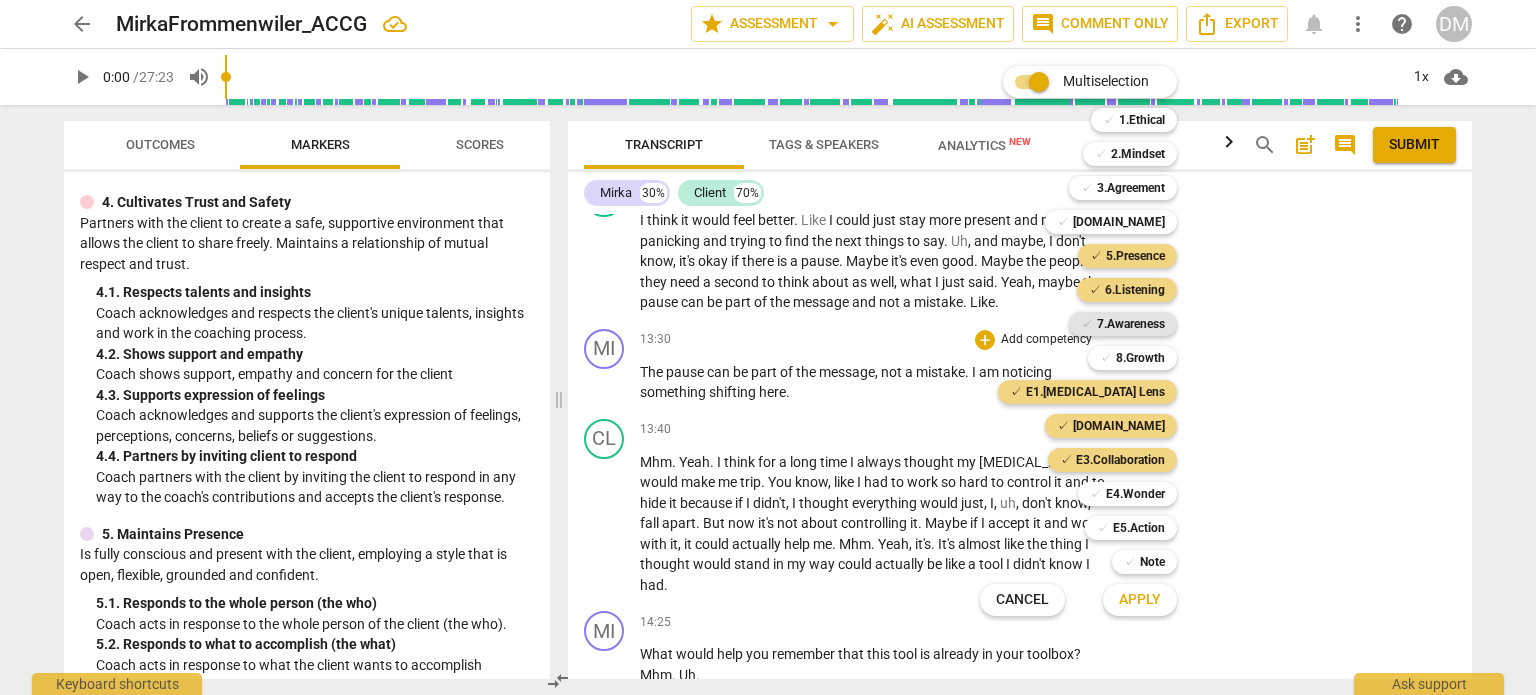 click on "7.Awareness" at bounding box center [1131, 324] 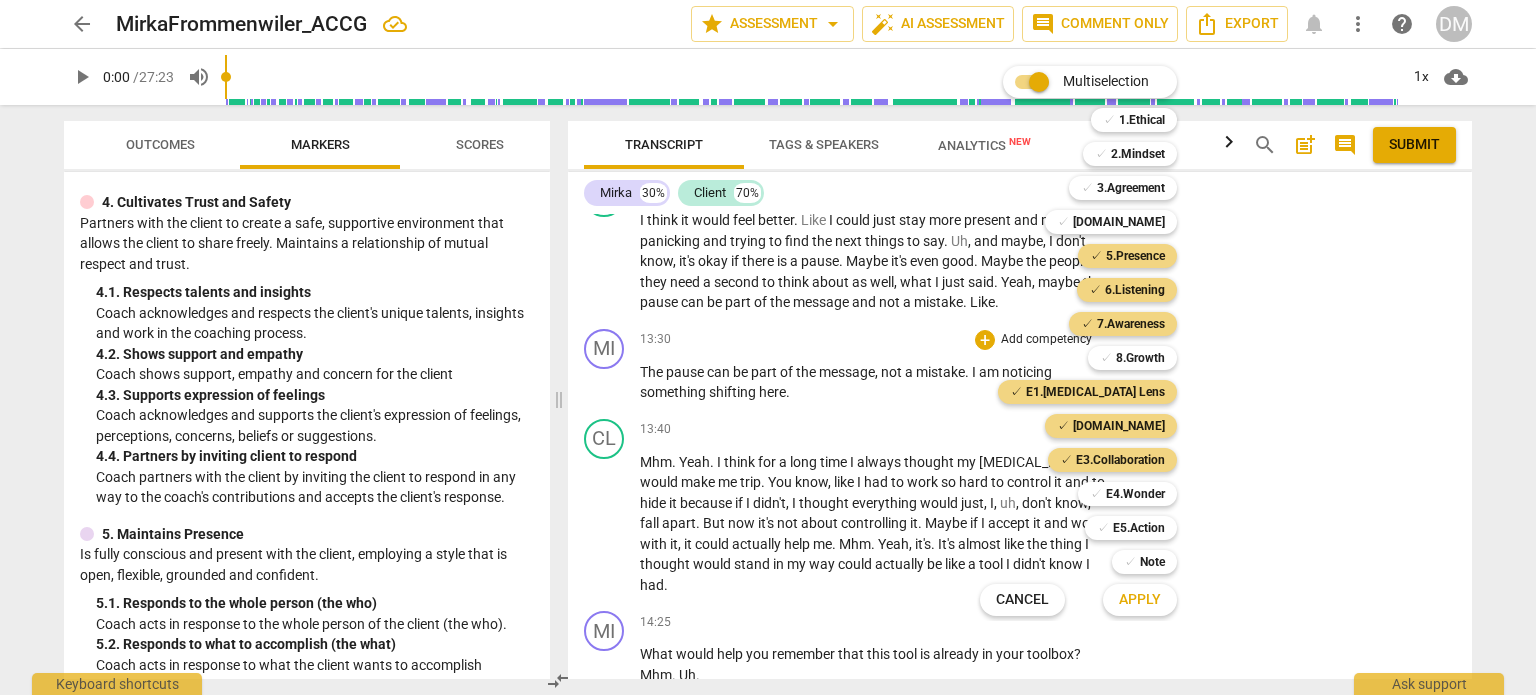click on "Apply" at bounding box center (1140, 600) 